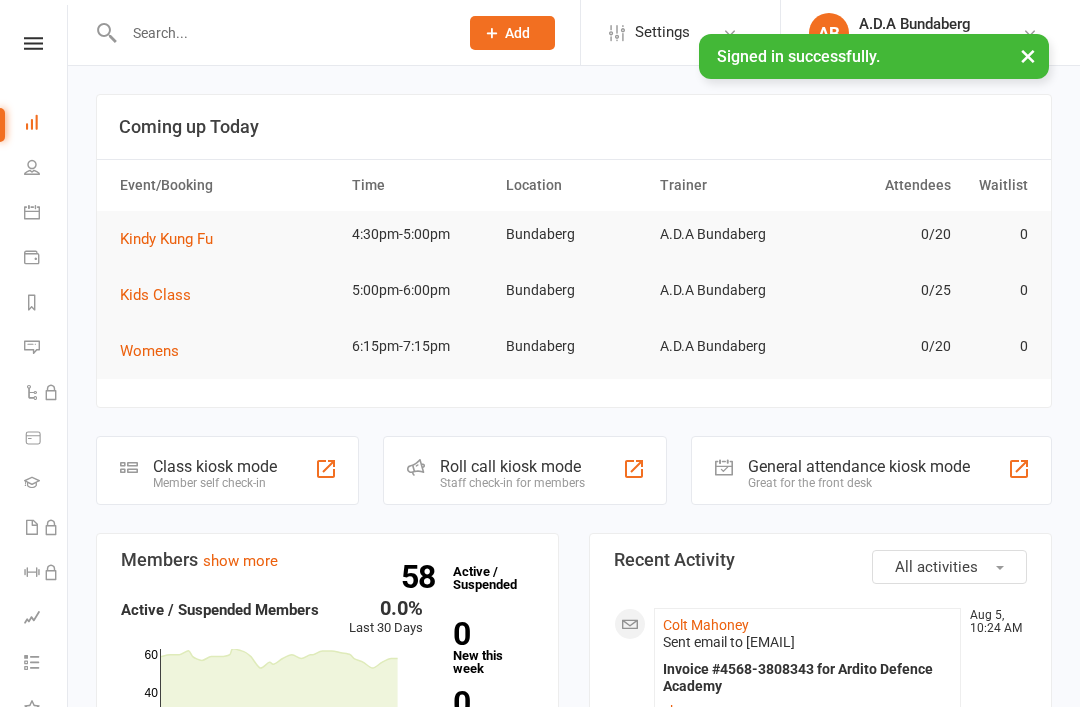 scroll, scrollTop: 0, scrollLeft: 0, axis: both 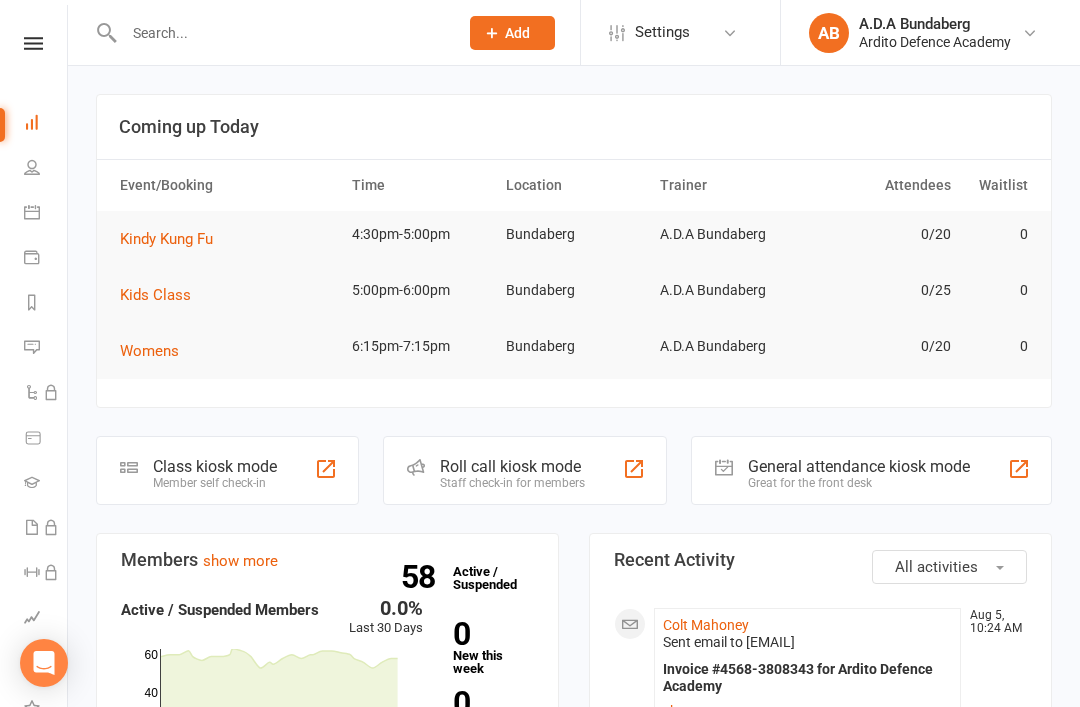 click at bounding box center (281, 33) 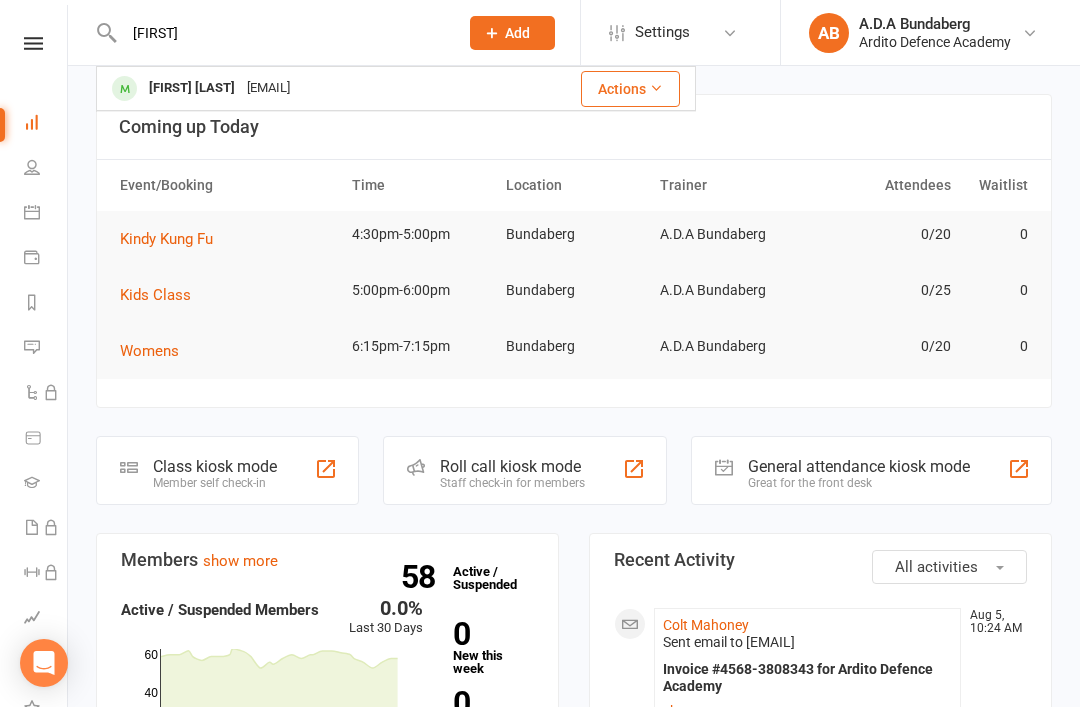 type on "[FIRST]" 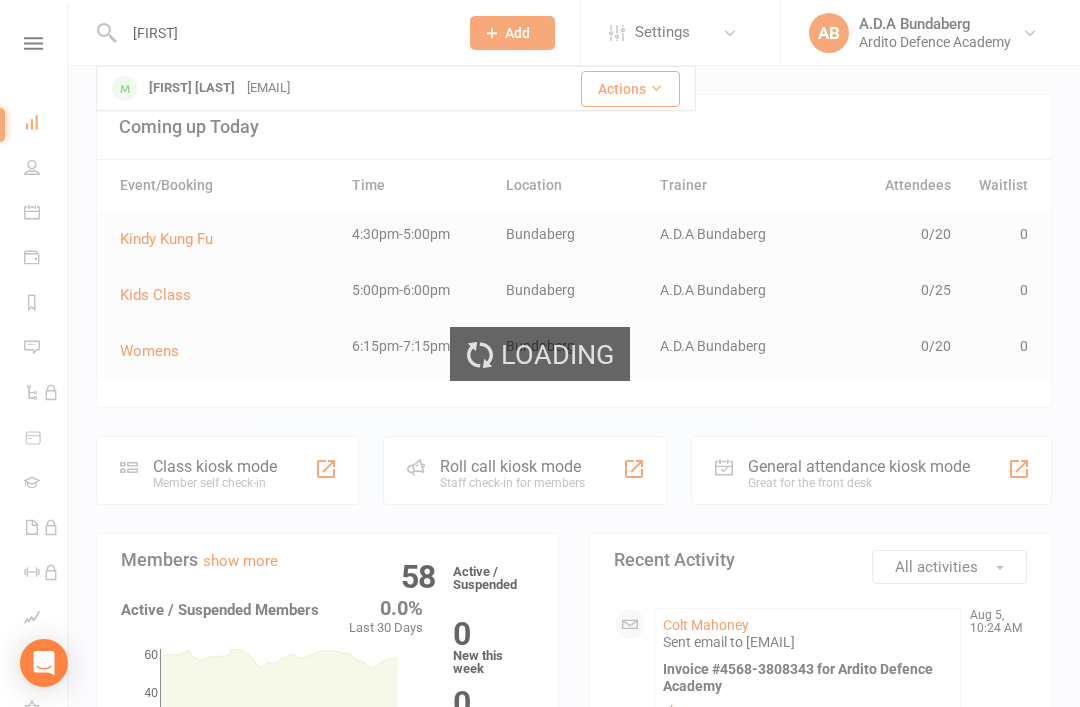 type 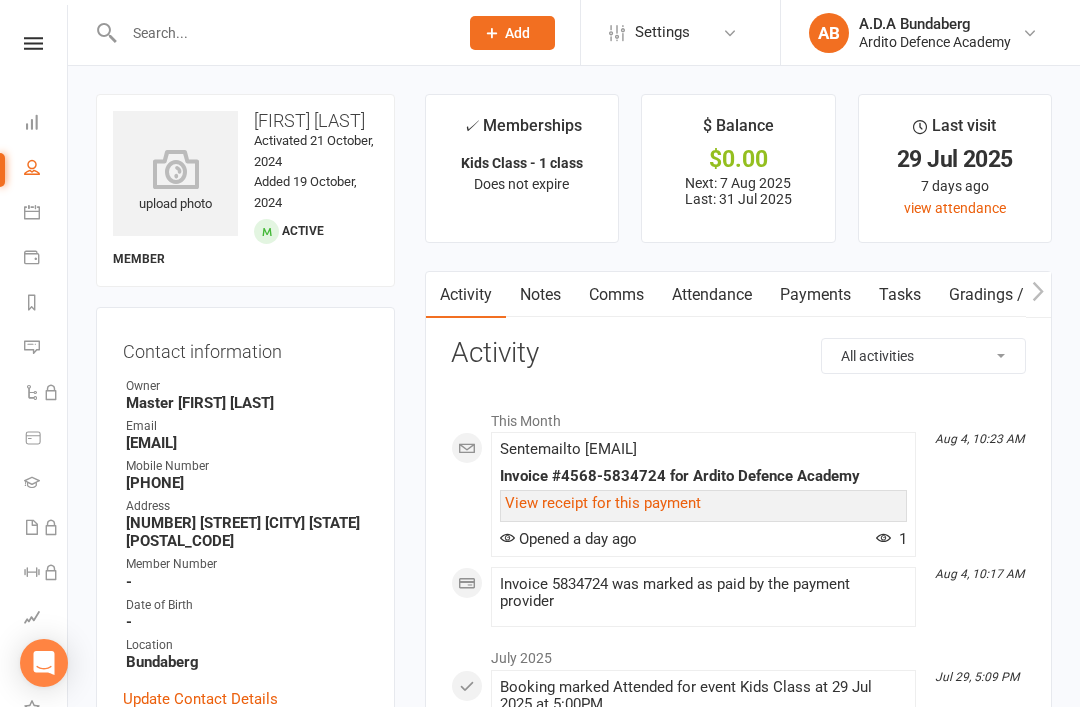 click on "Notes" at bounding box center (540, 295) 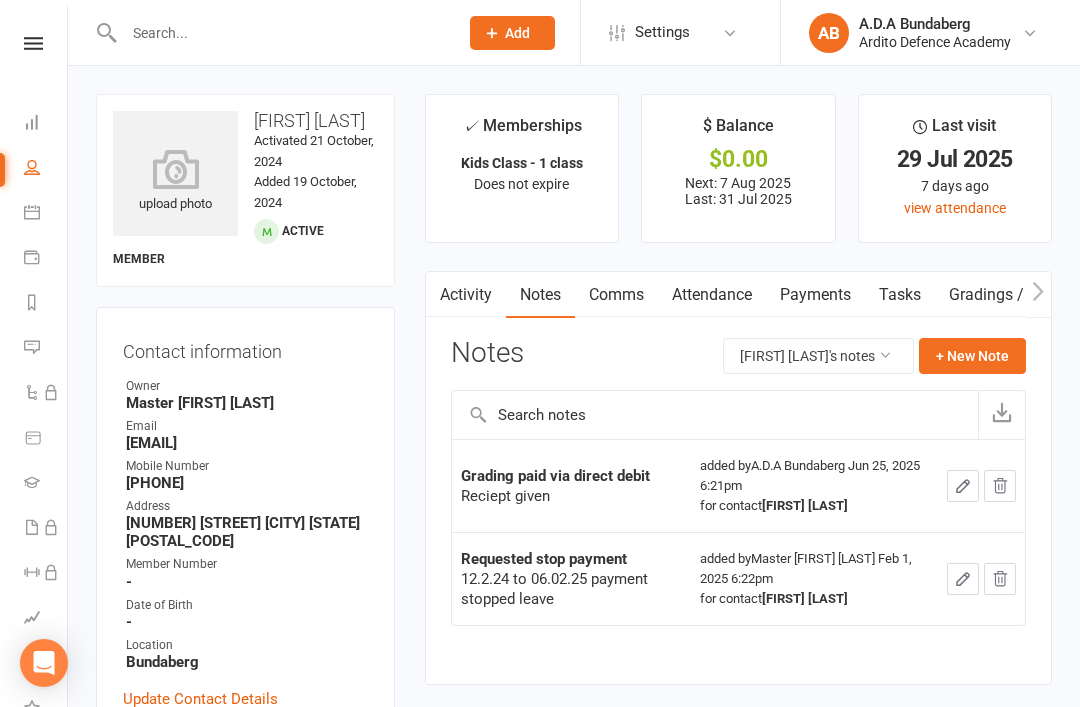 click on "+ New Note" at bounding box center [972, 356] 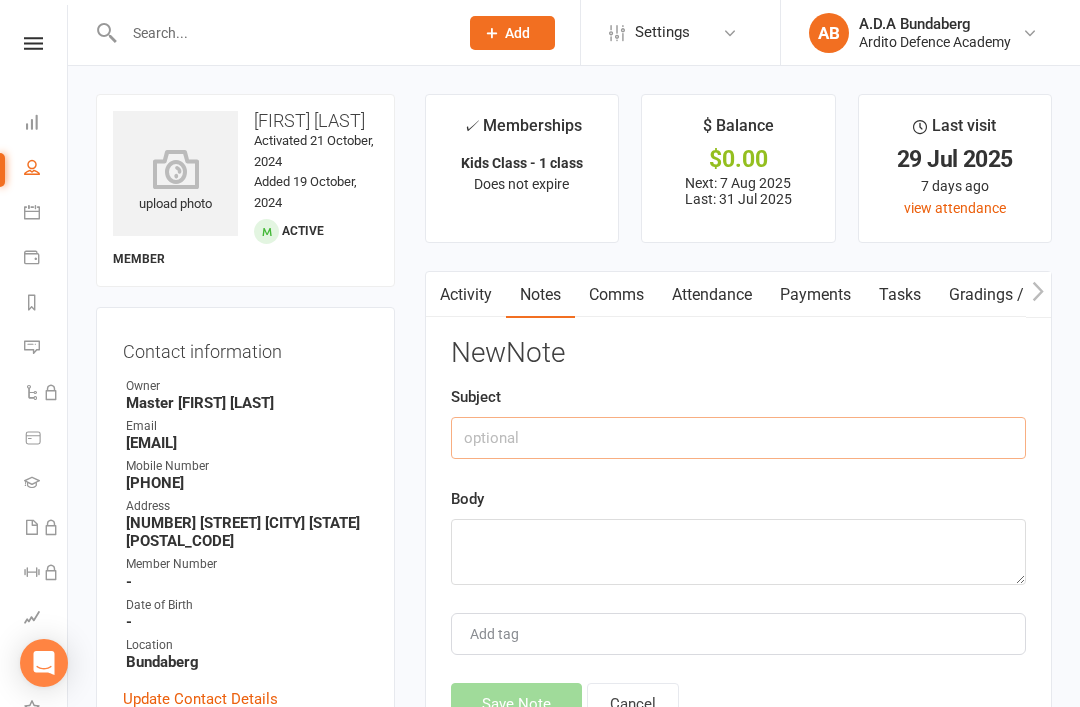 click at bounding box center (738, 438) 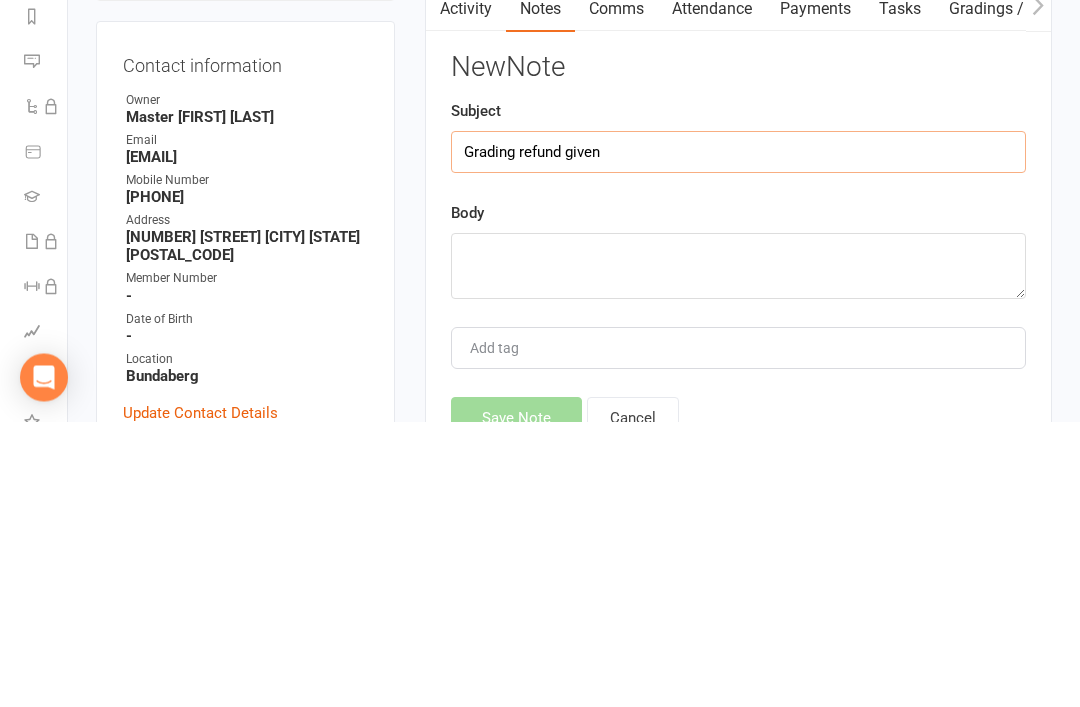 type on "Grading refund given" 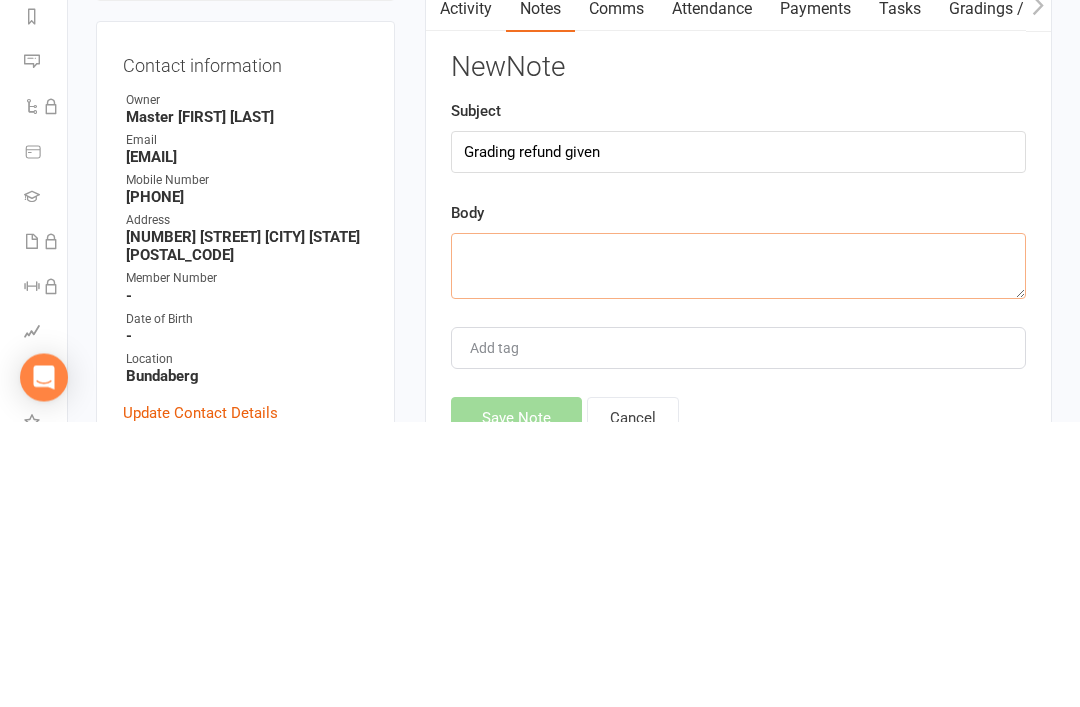 click at bounding box center [738, 552] 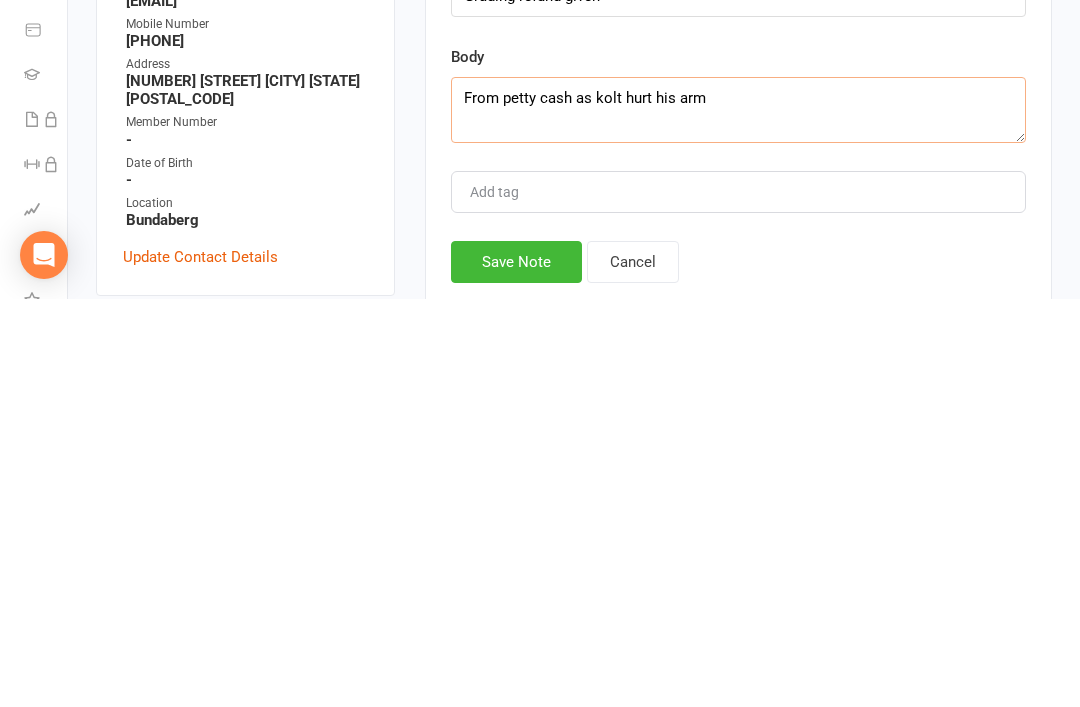 type on "From petty cash as kolt hurt his arm" 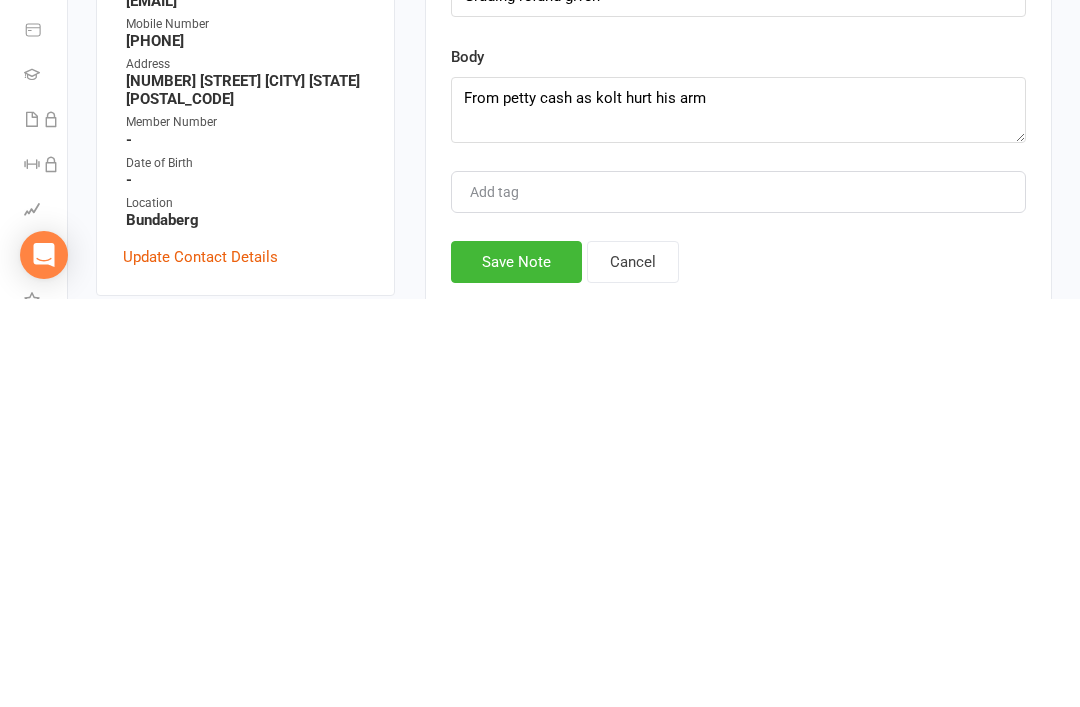 scroll, scrollTop: 442, scrollLeft: 0, axis: vertical 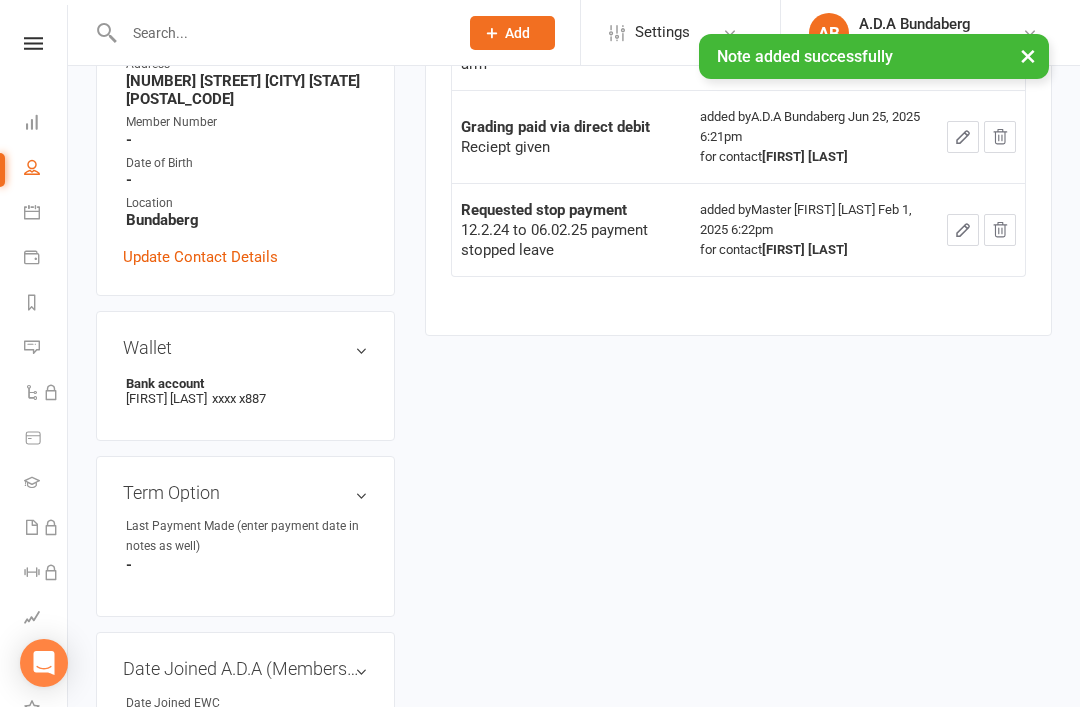 click on "× Note added successfully" at bounding box center [527, 34] 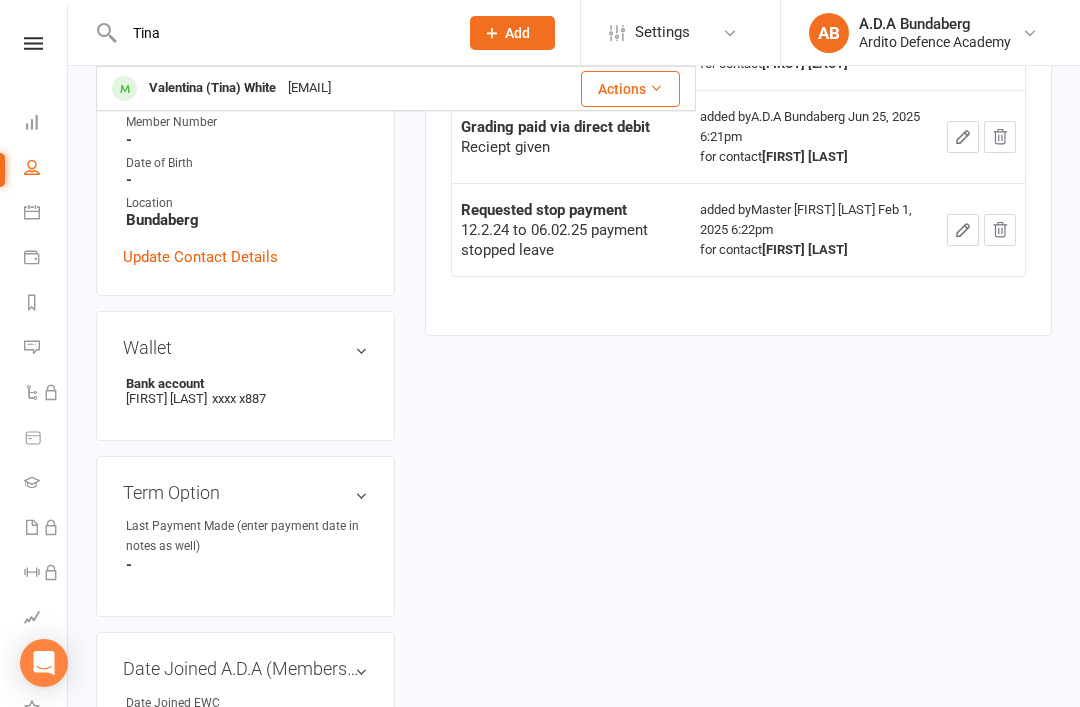 type on "Tina" 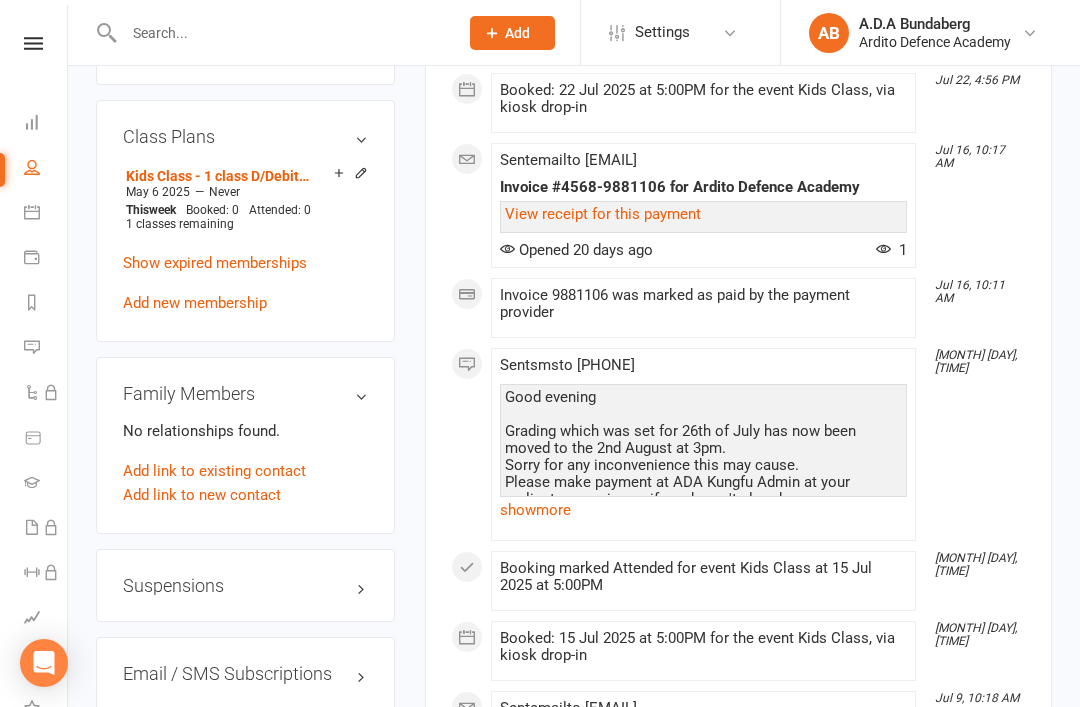scroll, scrollTop: 1189, scrollLeft: 0, axis: vertical 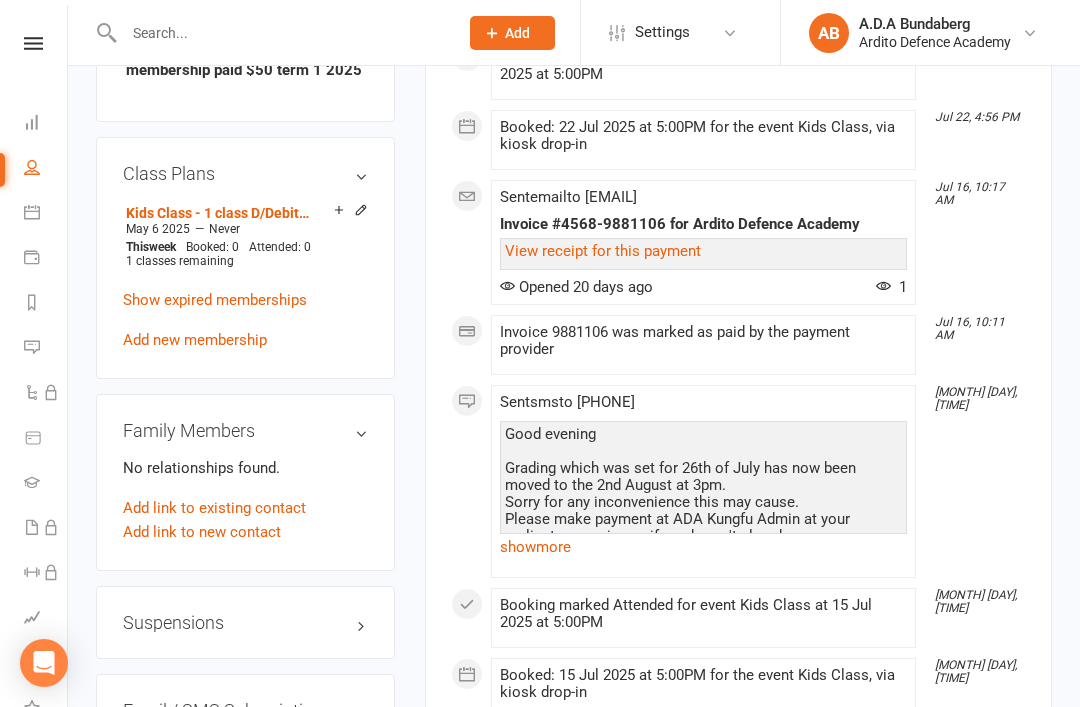 click at bounding box center [33, 43] 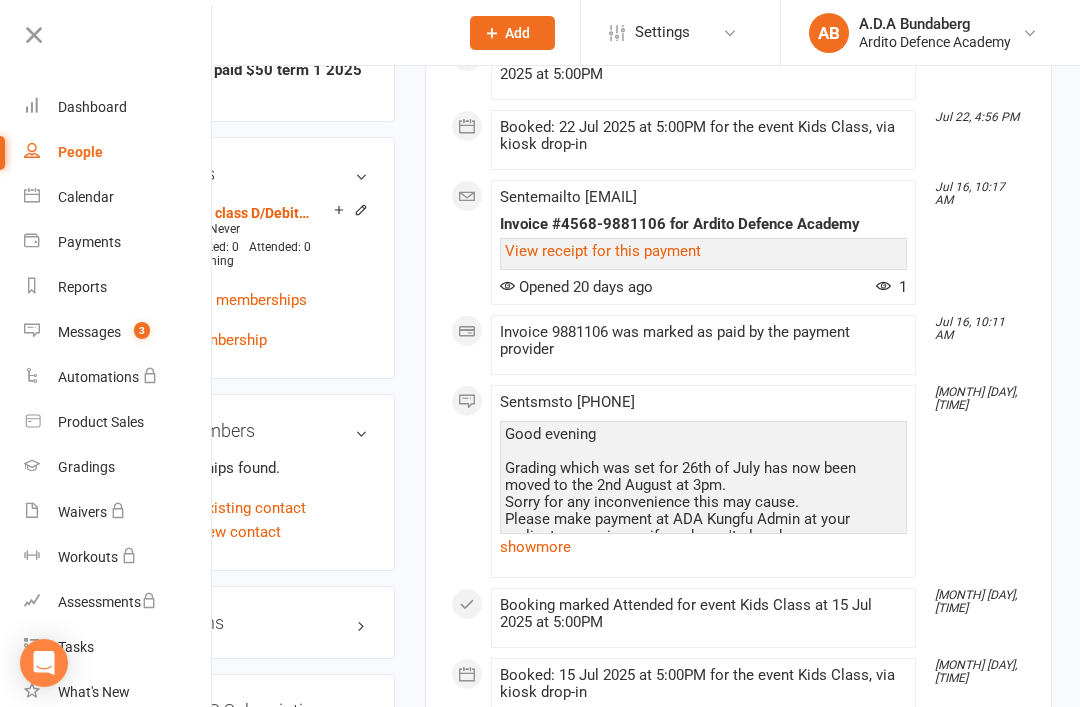 click on "Messages" at bounding box center [89, 332] 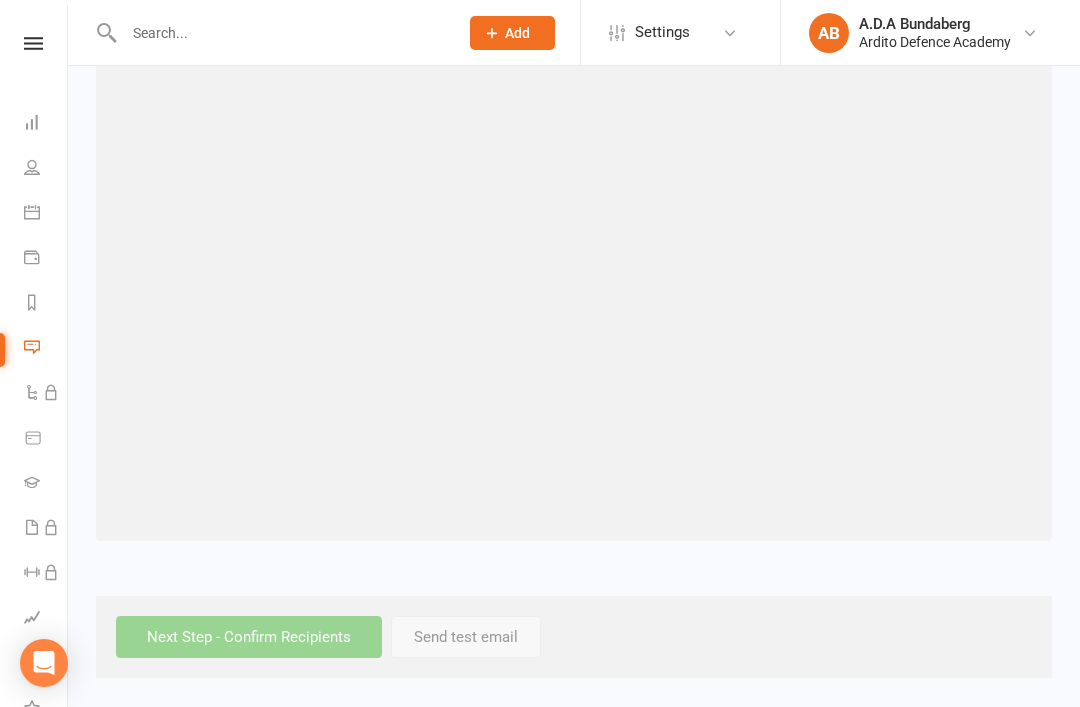 scroll, scrollTop: 0, scrollLeft: 0, axis: both 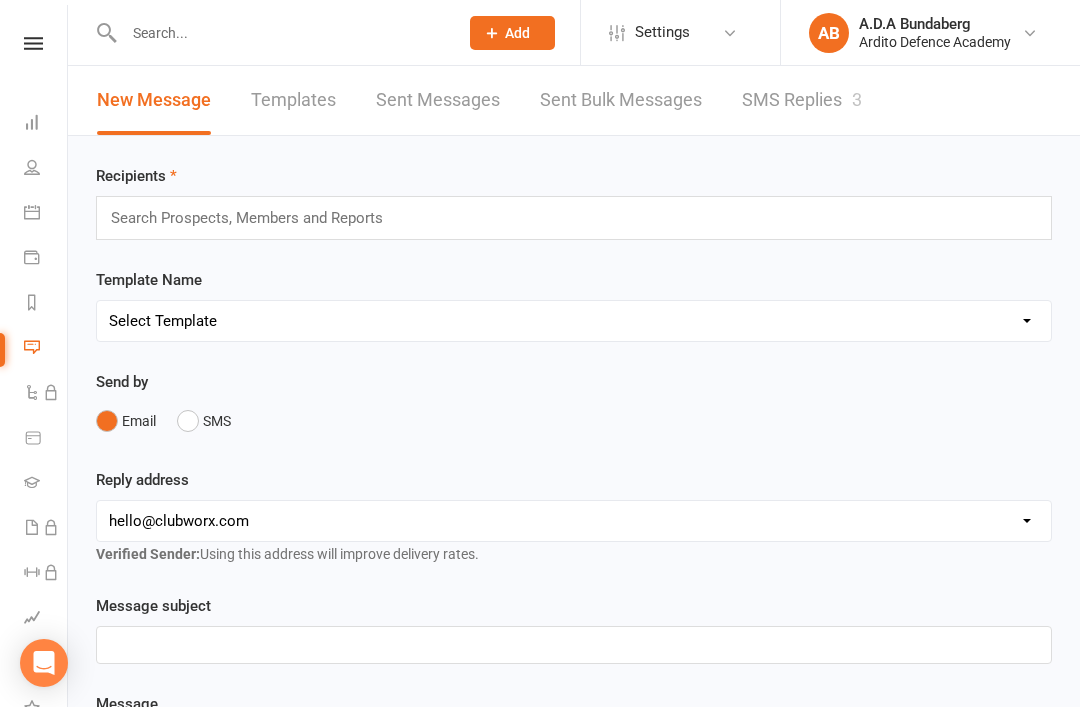 click on "SMS Replies  3" at bounding box center [802, 100] 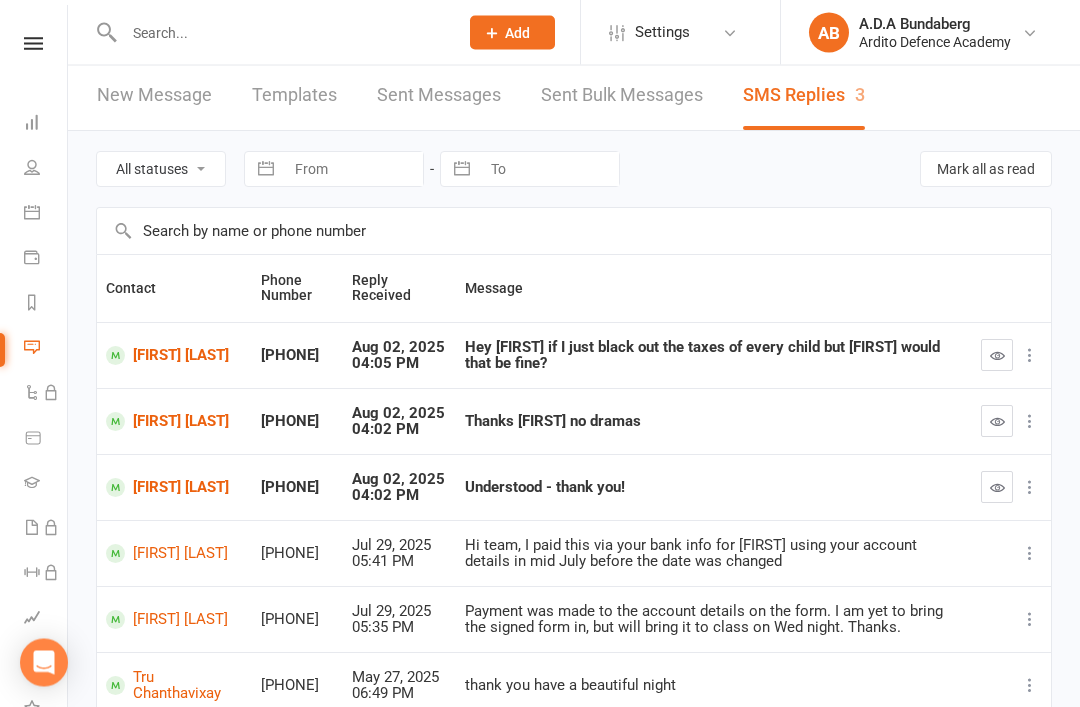 scroll, scrollTop: 5, scrollLeft: 0, axis: vertical 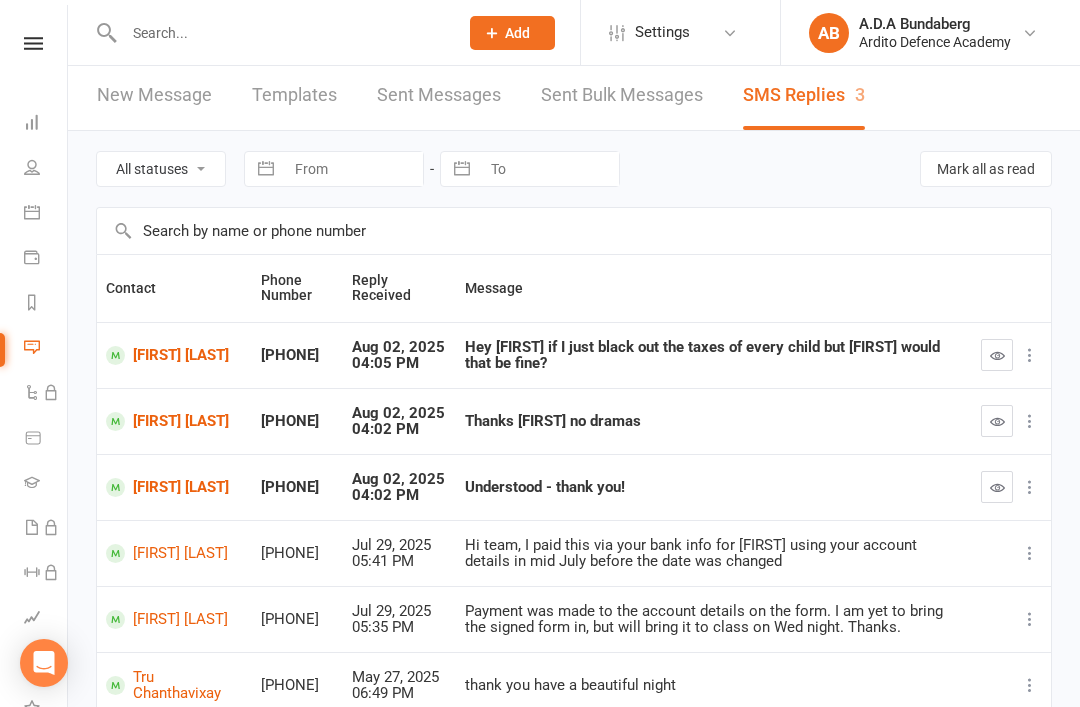 click at bounding box center (1030, 355) 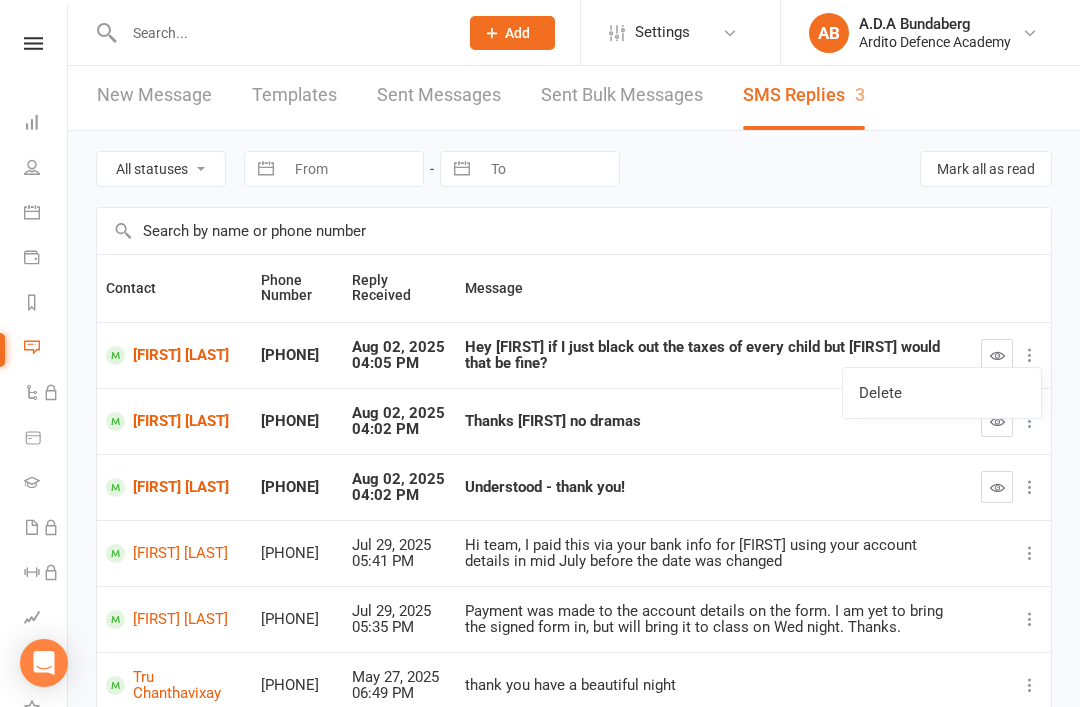 click at bounding box center (997, 355) 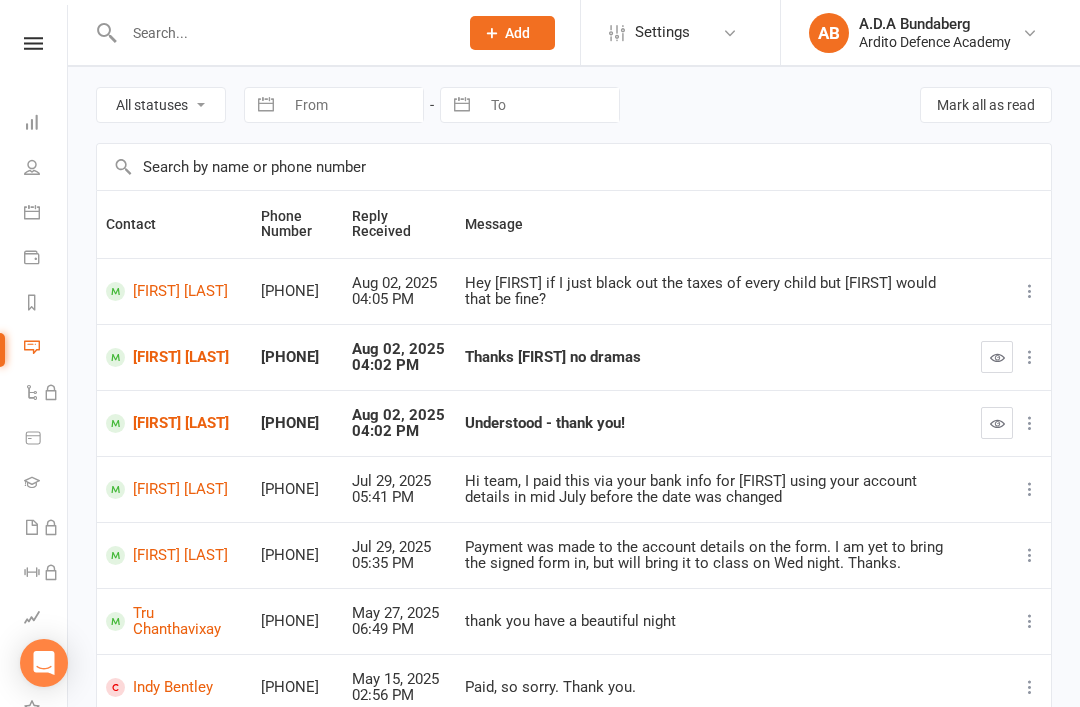 click on "Hey Carly if I just black out the taxes of every child but Ava would that be fine?" at bounding box center (714, 291) 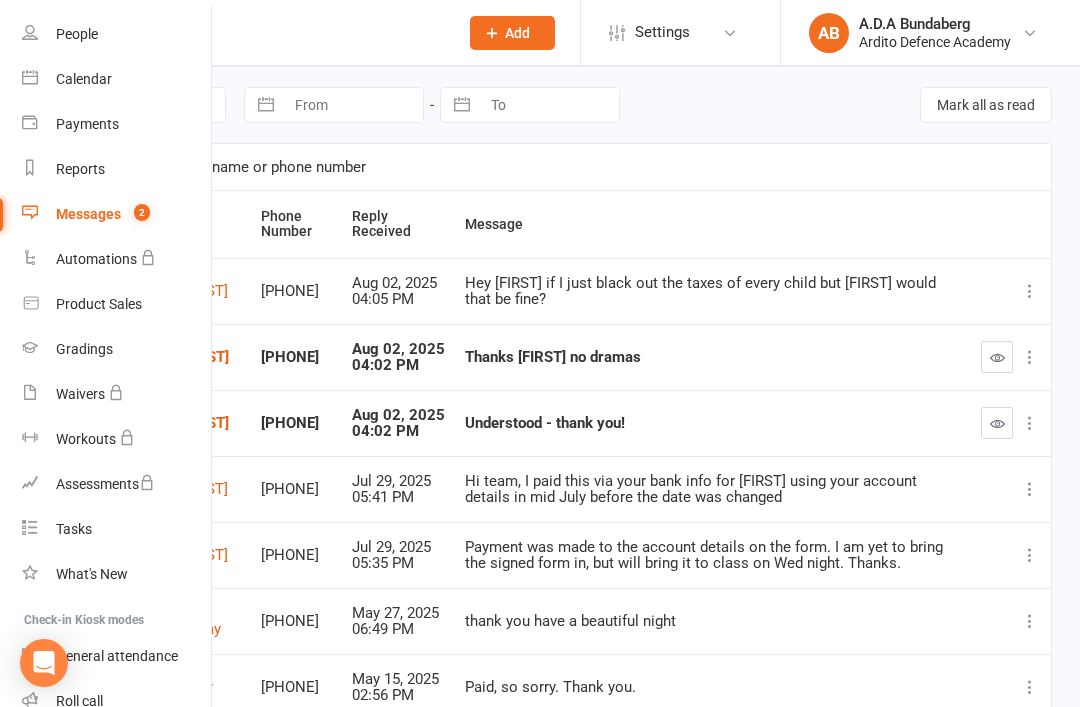 scroll, scrollTop: 116, scrollLeft: 2, axis: both 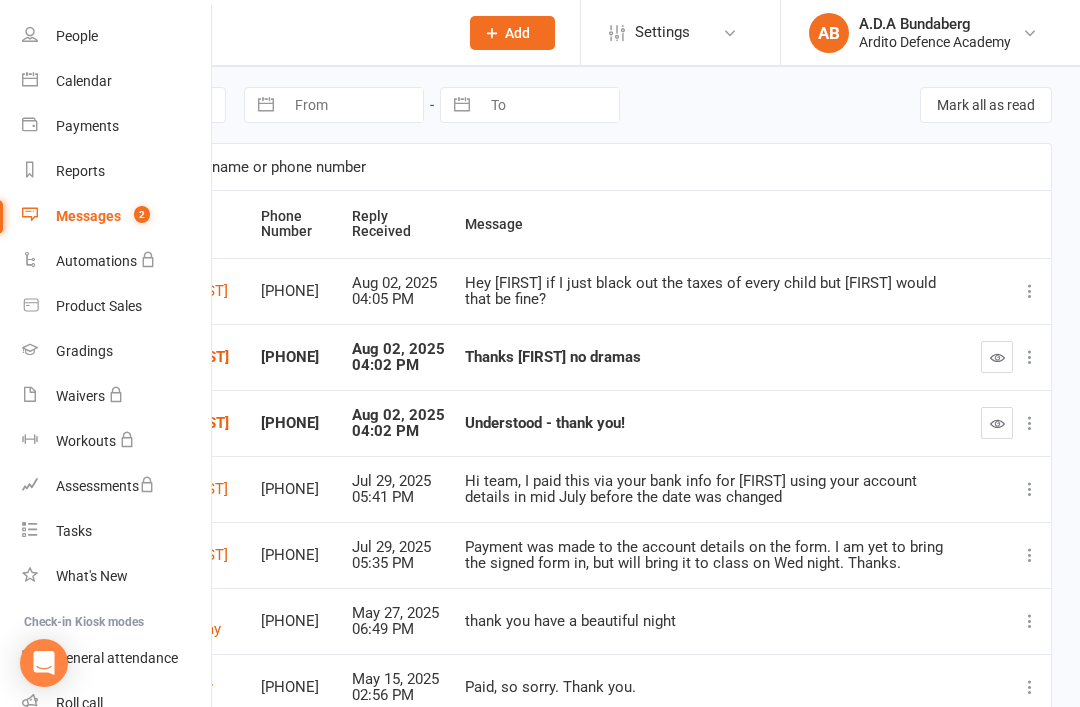 click on "Gradings" at bounding box center [84, 351] 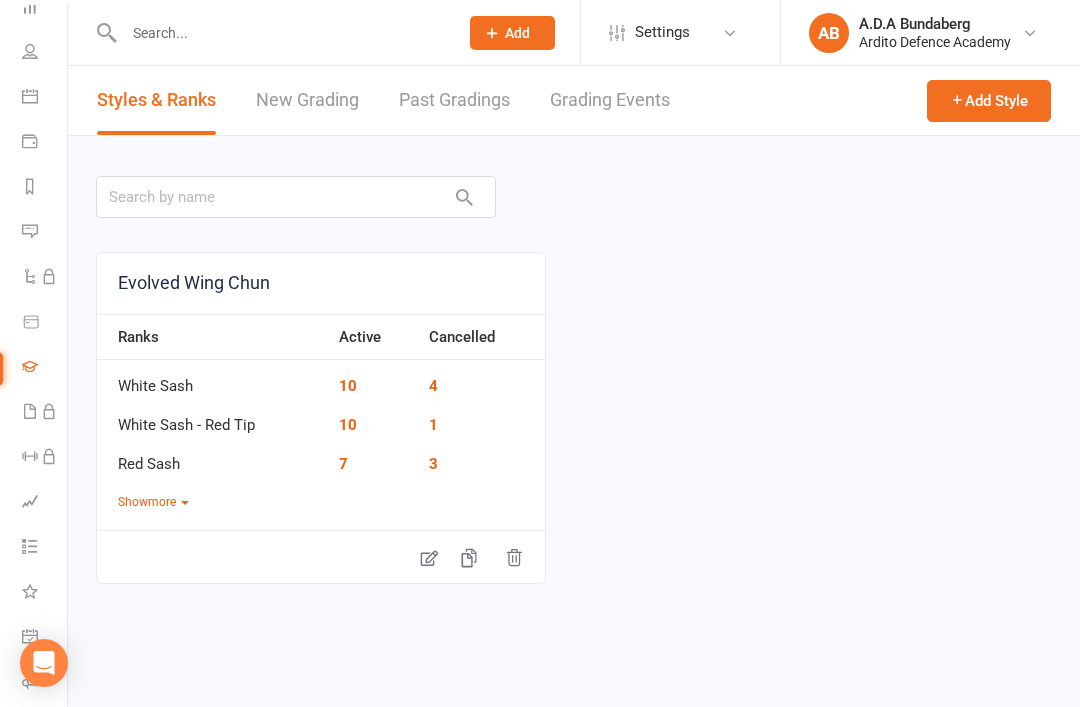 scroll, scrollTop: 0, scrollLeft: 0, axis: both 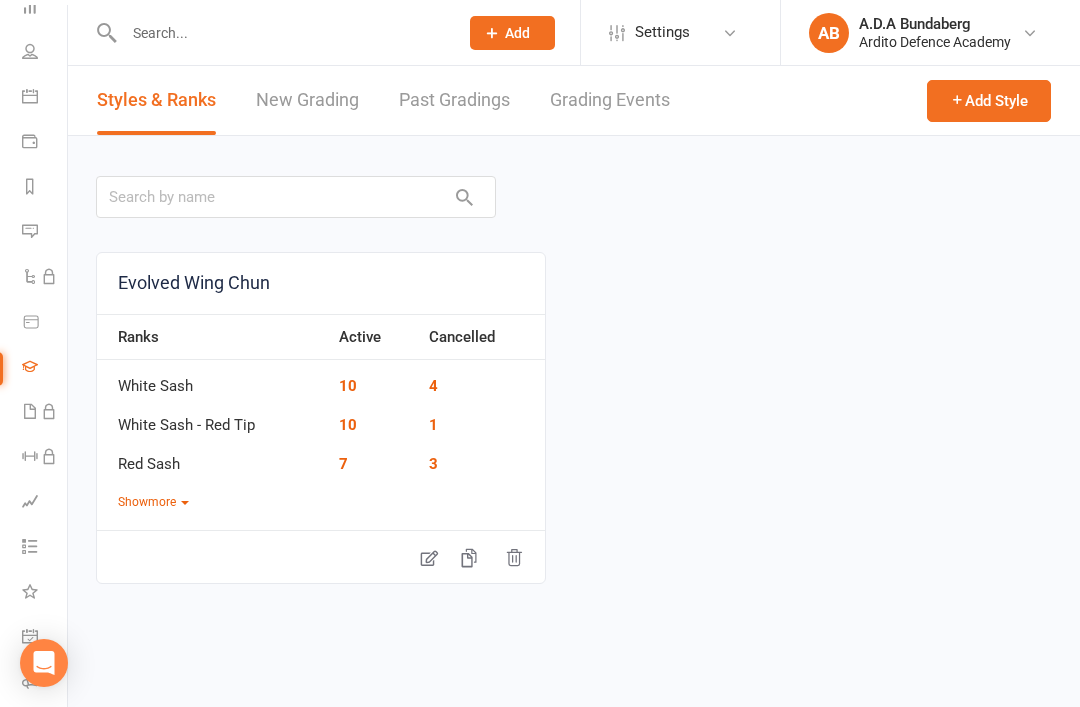 click on "New Grading" at bounding box center (307, 100) 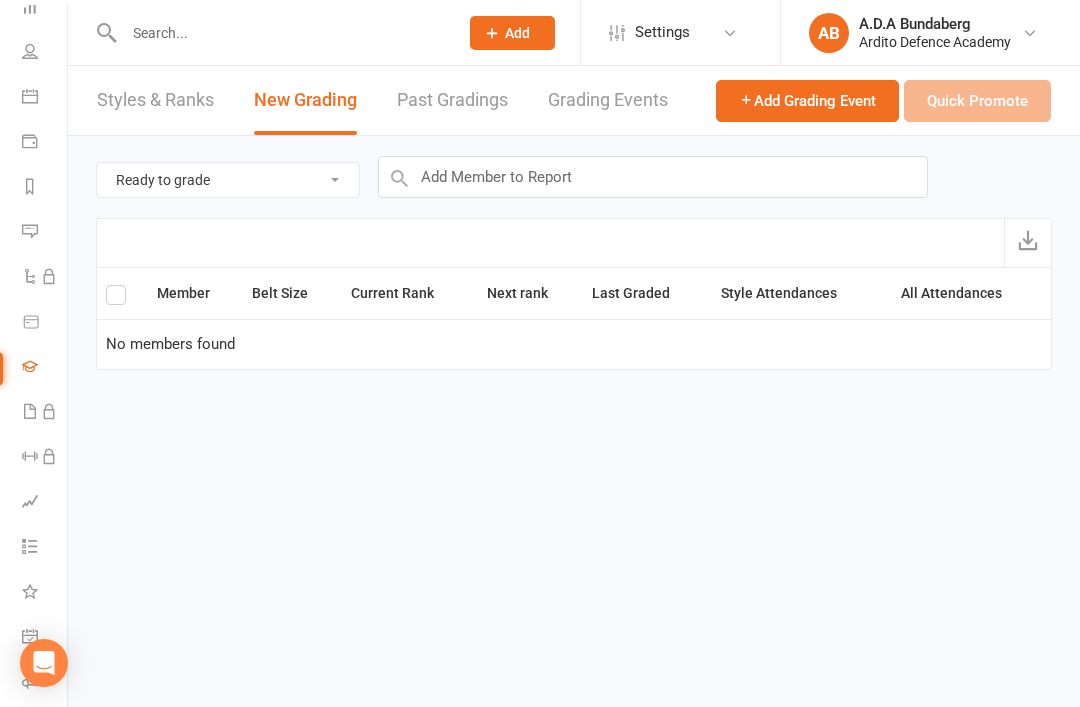 click on "Styles & Ranks" at bounding box center (155, 100) 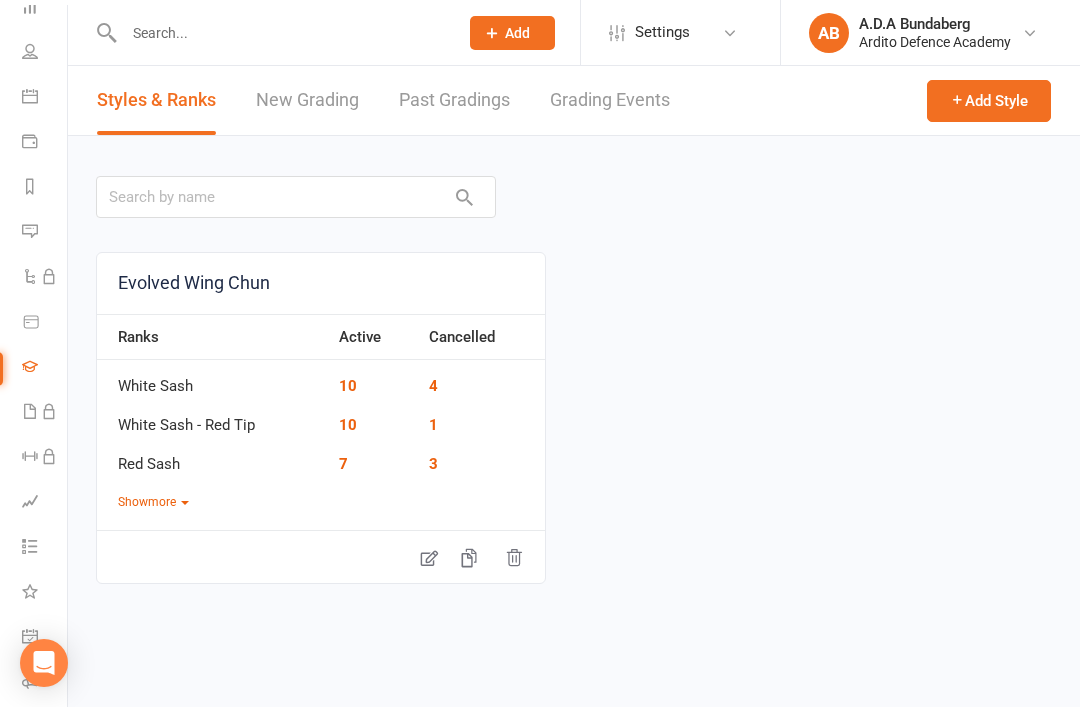 click on "New Grading" at bounding box center [307, 100] 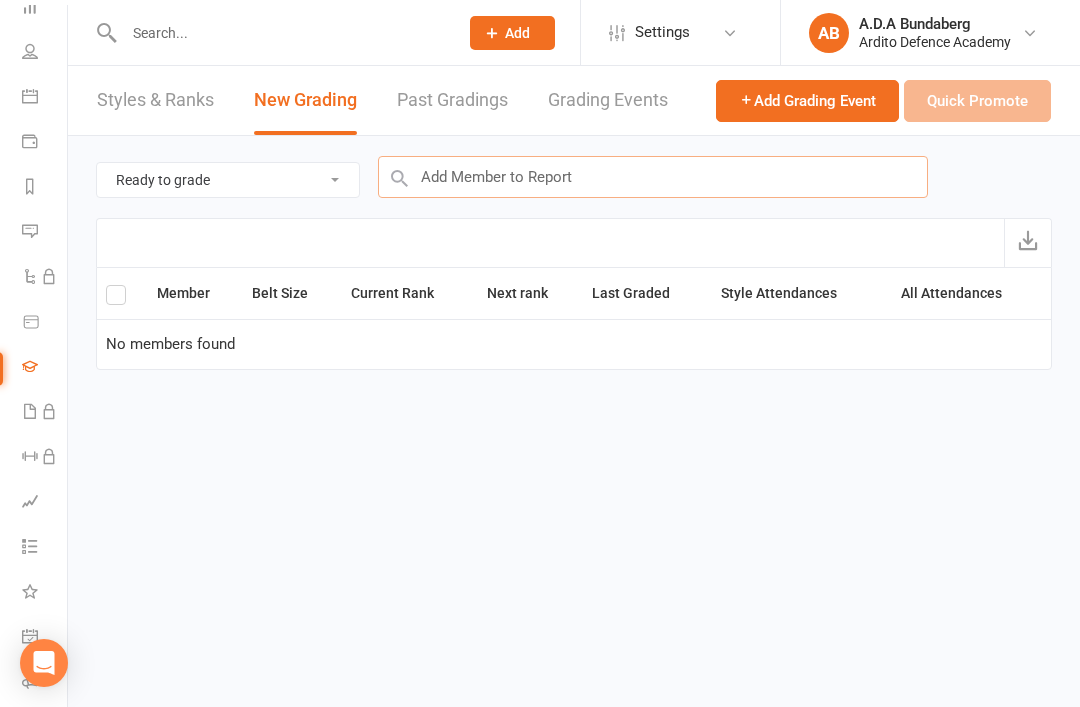 click at bounding box center (653, 177) 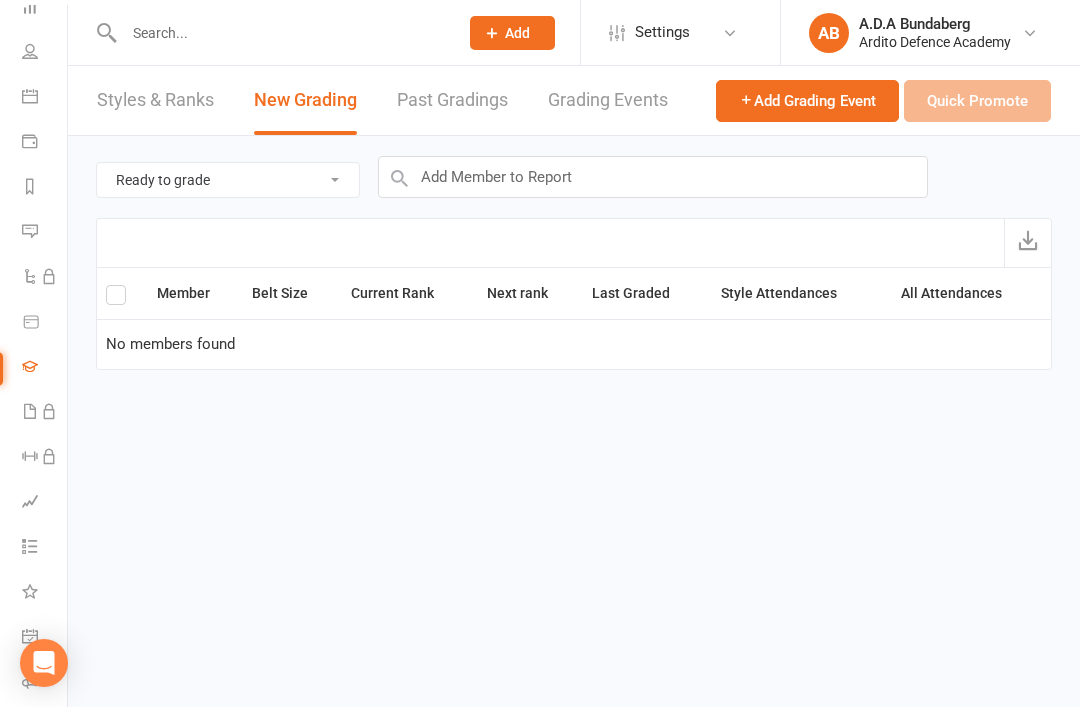 click on "Add Grading Event" at bounding box center [807, 101] 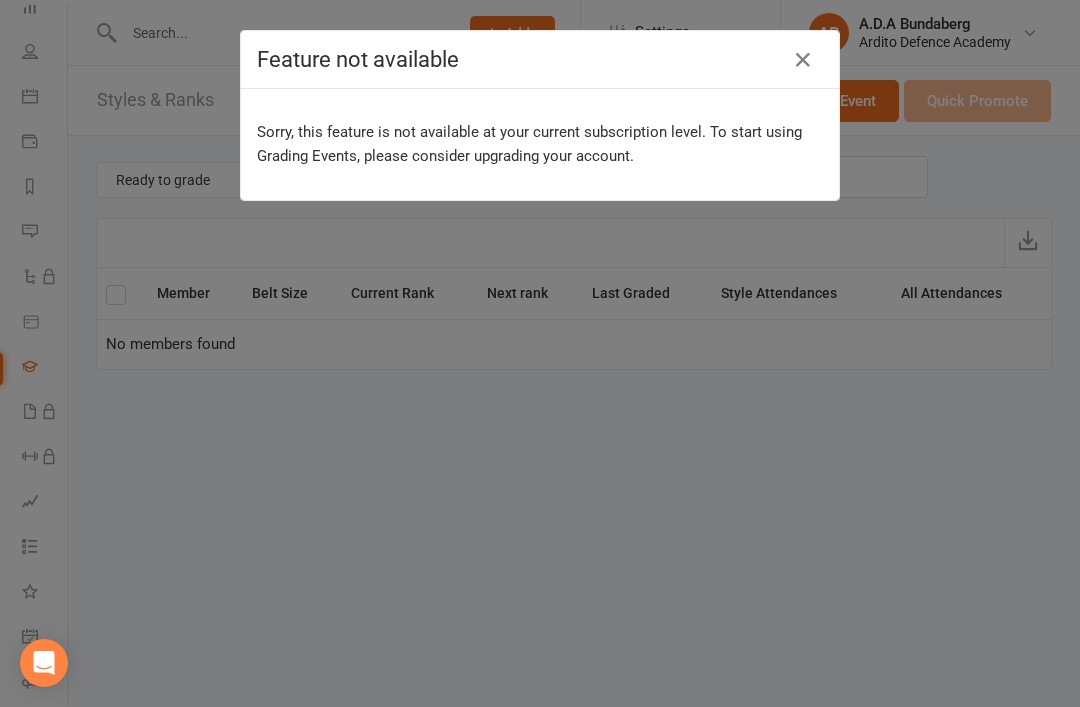 click at bounding box center (803, 60) 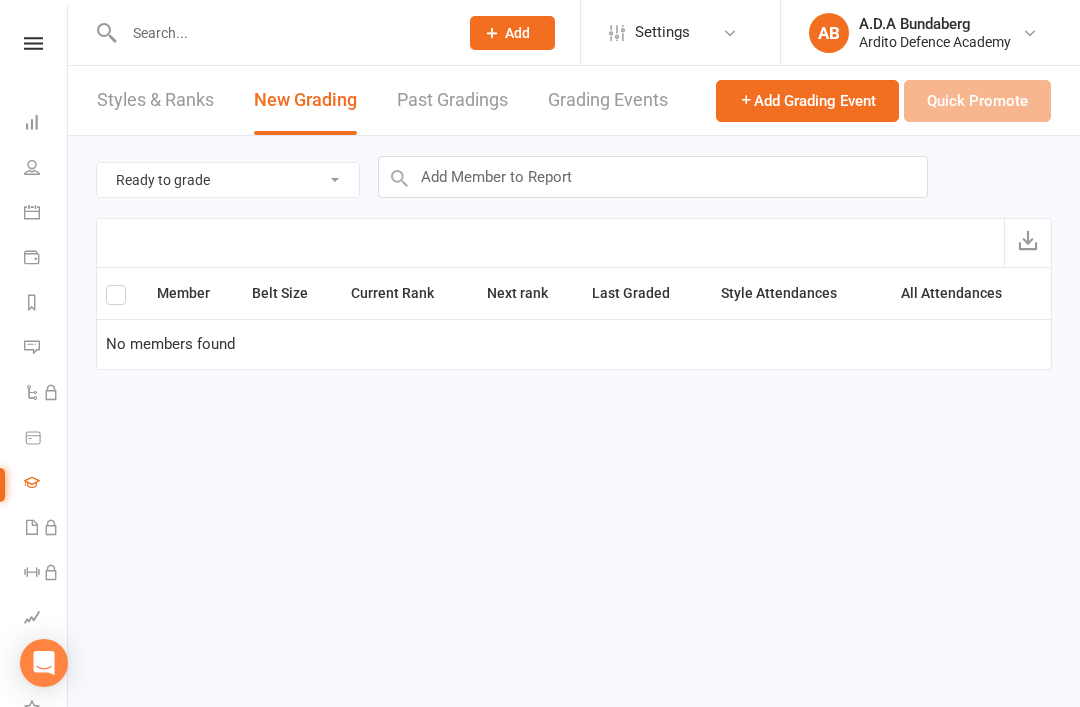 scroll, scrollTop: 0, scrollLeft: 0, axis: both 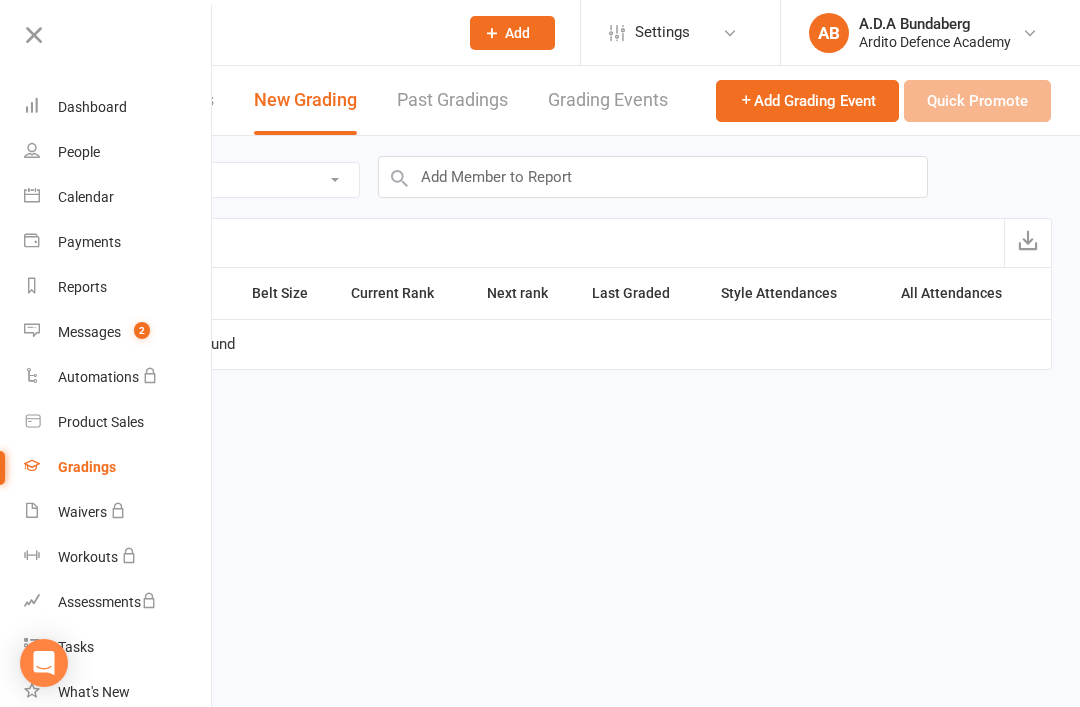 click on "Gradings" at bounding box center (118, 467) 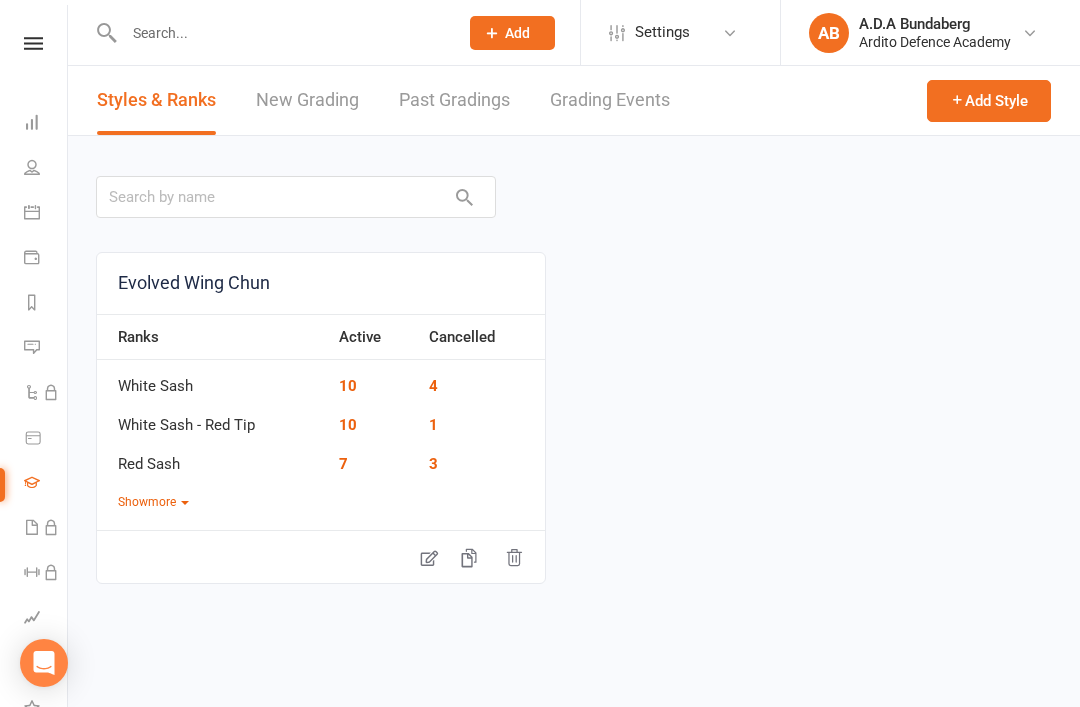 click on "New Grading" at bounding box center (307, 100) 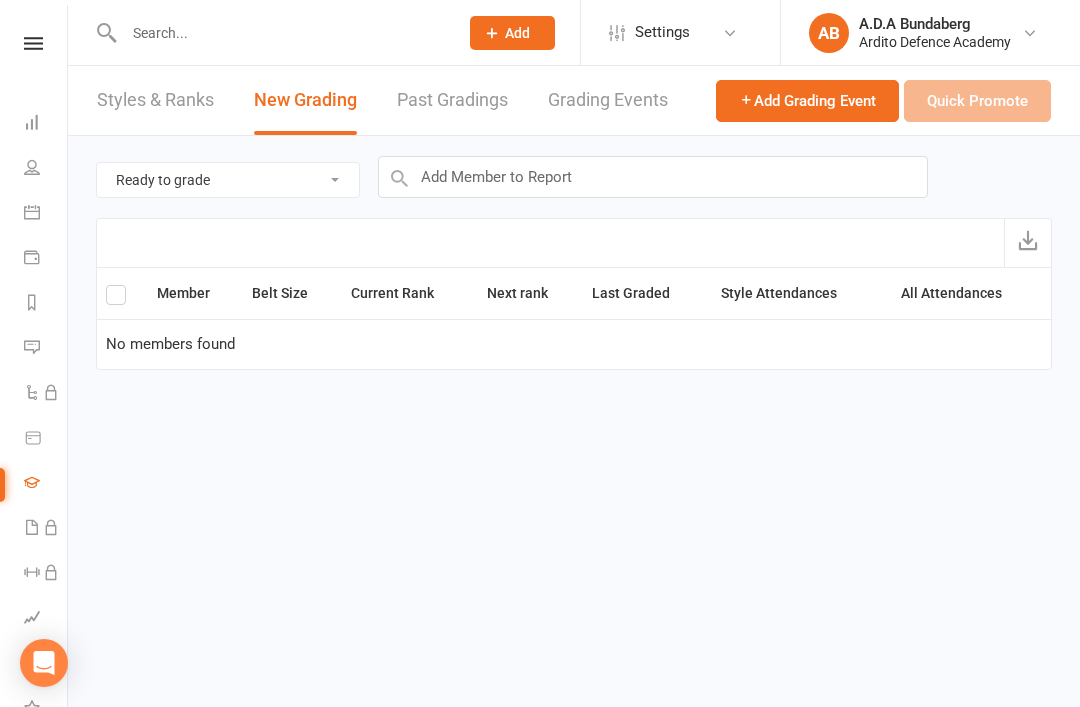 click on "Ready to grade All members enrolled in a style Active members enrolled in a style" at bounding box center [228, 180] 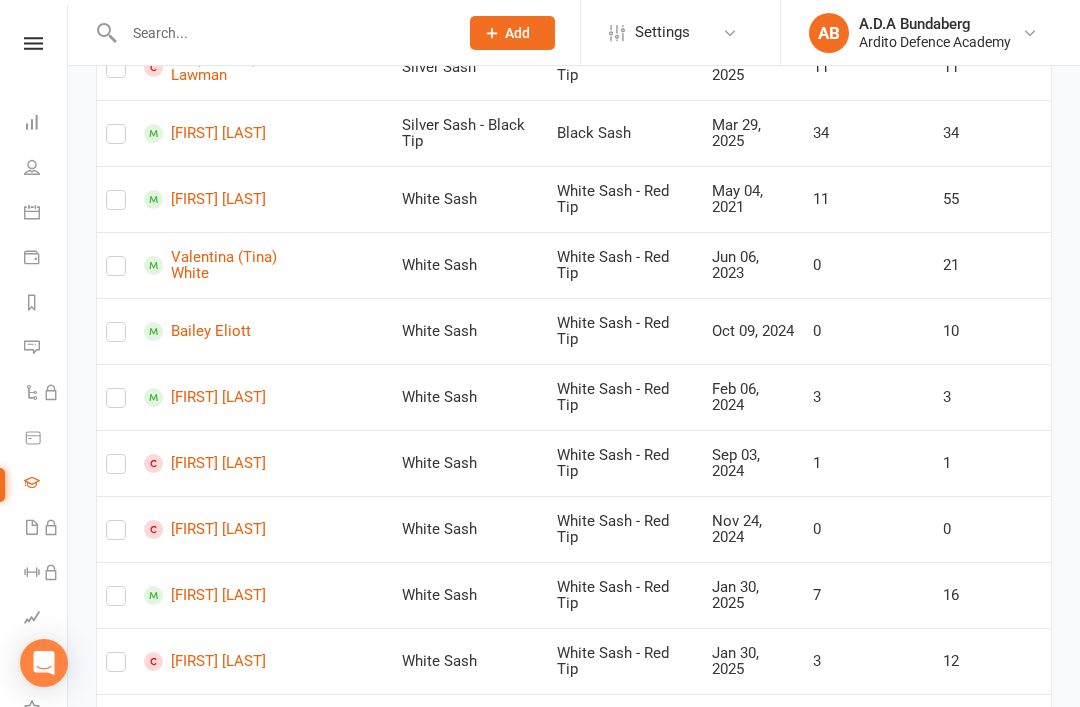 scroll, scrollTop: 1479, scrollLeft: 0, axis: vertical 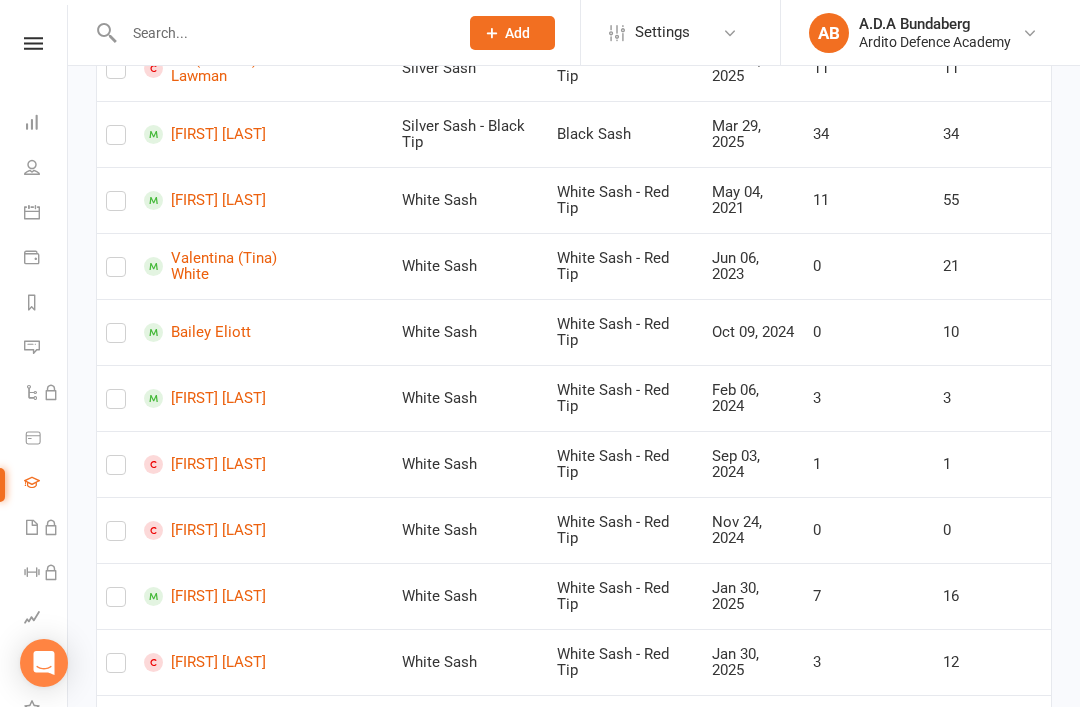 click on "Bailey Eliott" at bounding box center [228, 332] 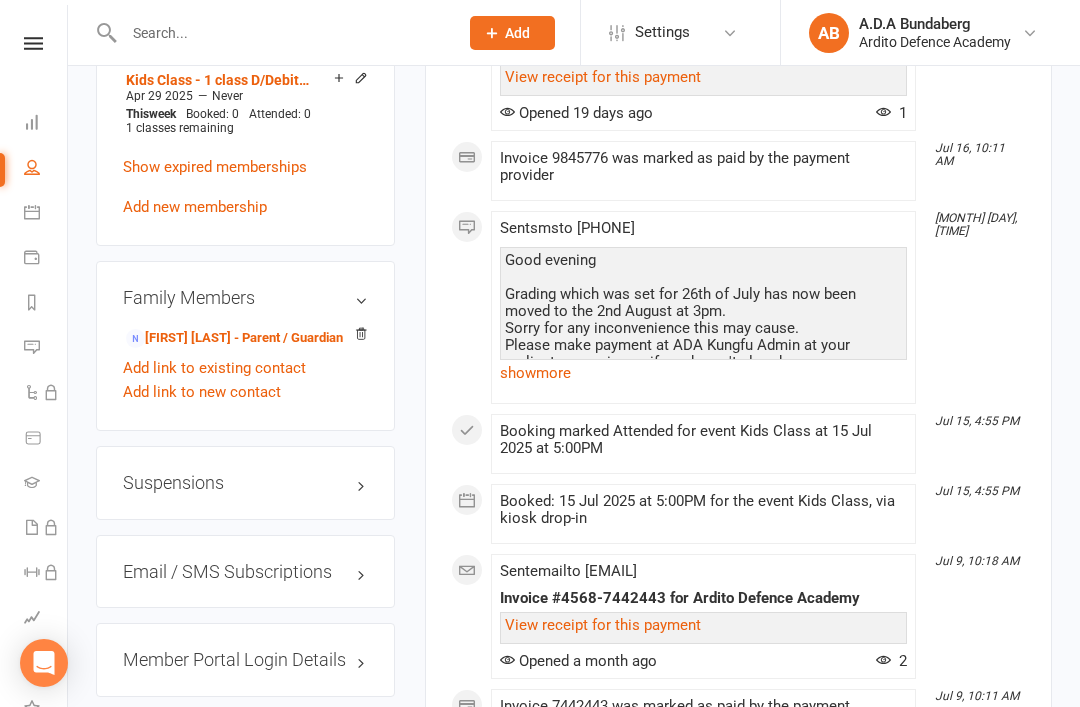 scroll, scrollTop: 1303, scrollLeft: 0, axis: vertical 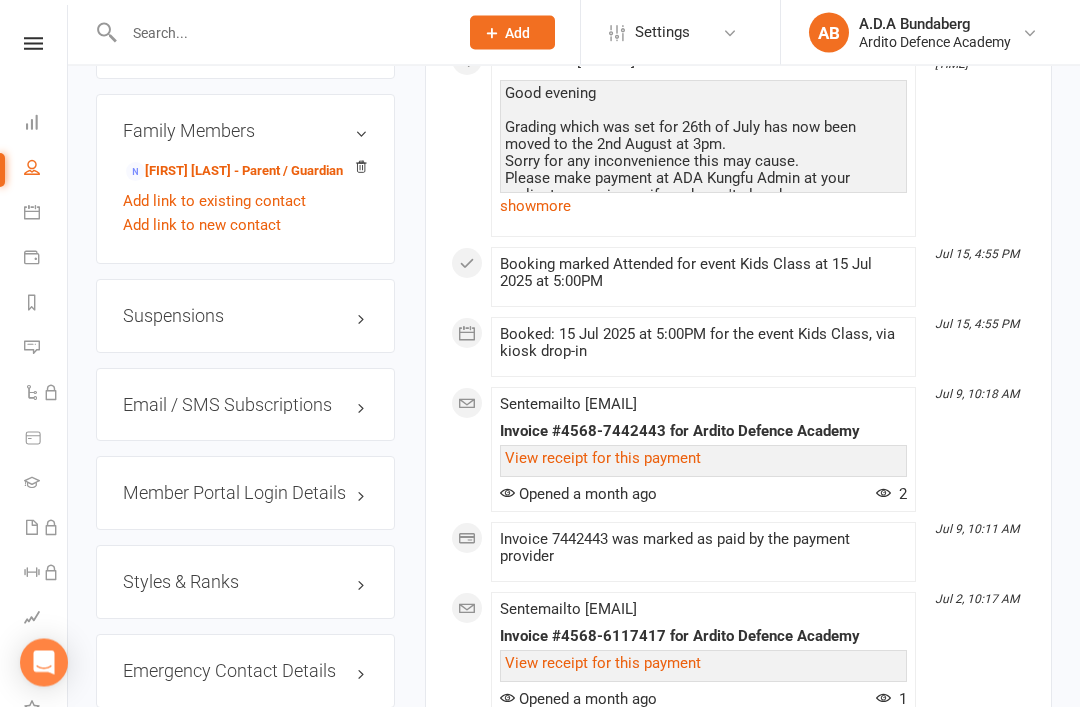 click on "Styles & Ranks" at bounding box center [245, 583] 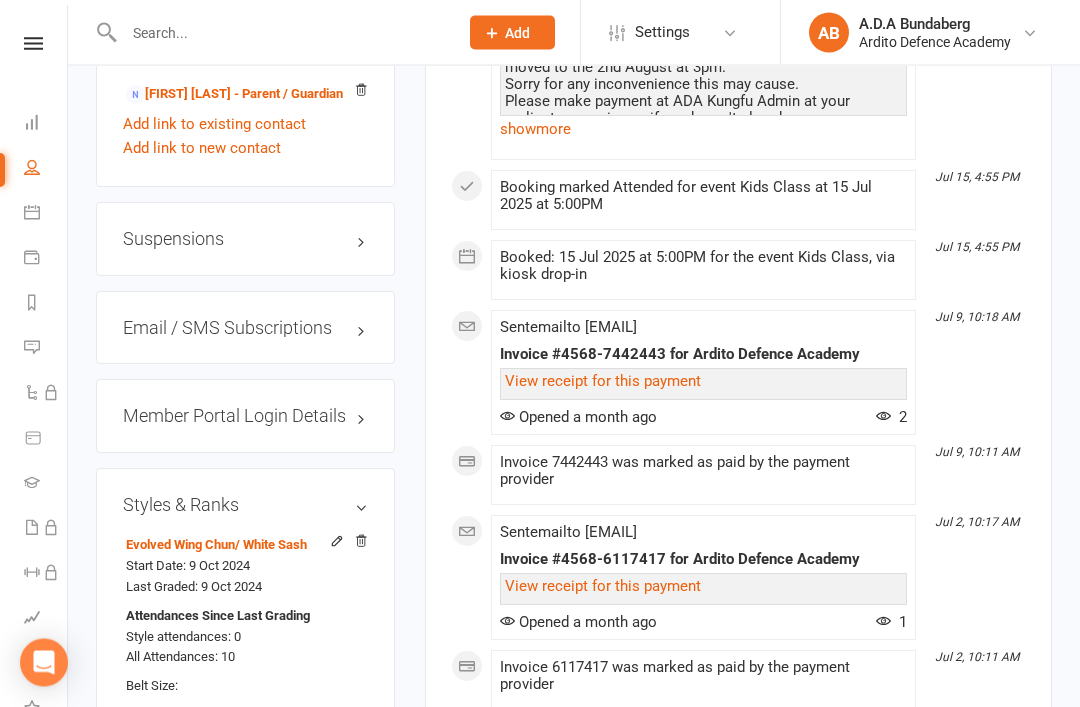 scroll, scrollTop: 1550, scrollLeft: 0, axis: vertical 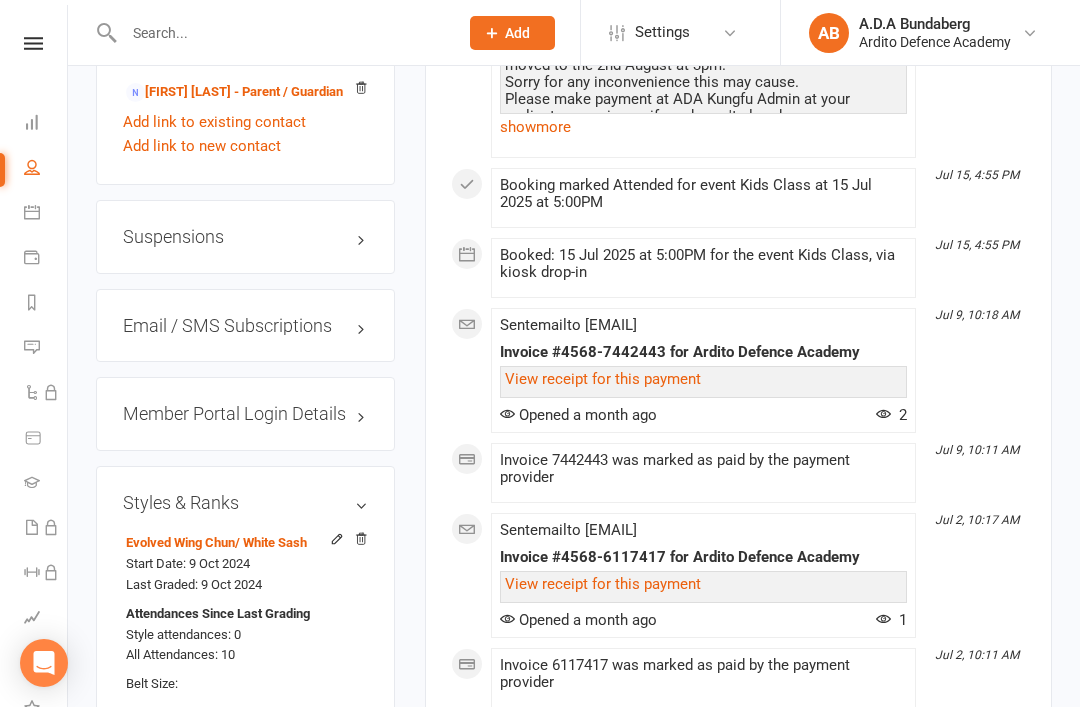 click on "/ White Sash" at bounding box center (271, 542) 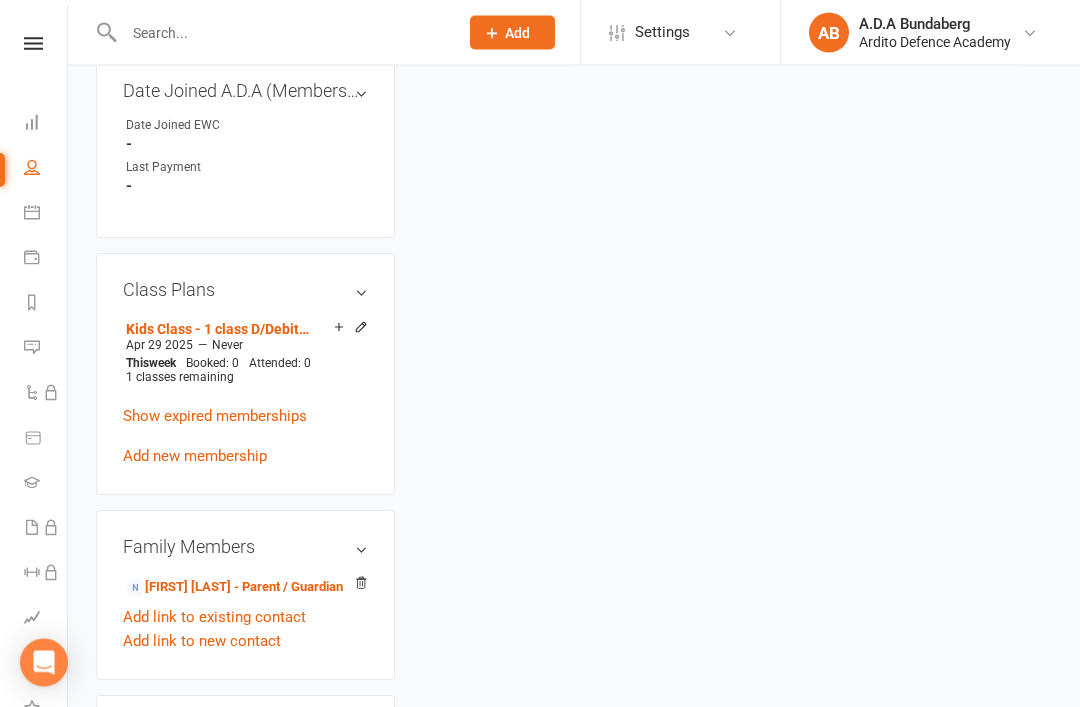 select on "10863" 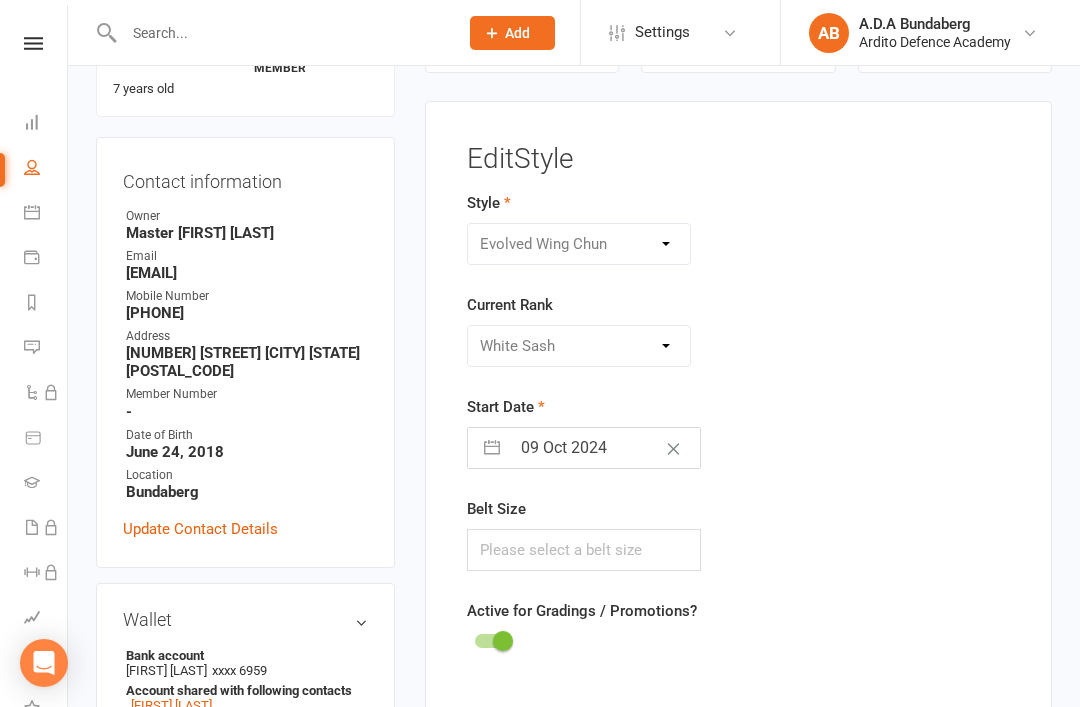 click on "Please Select Starting Rank White Sash White Sash - Red Tip Red Sash Red Sash - Blue Tip Blue Sash Blue Sash - Silver Tip Silver Sash Silver Sash - Black Tip Black Sash" at bounding box center [579, 346] 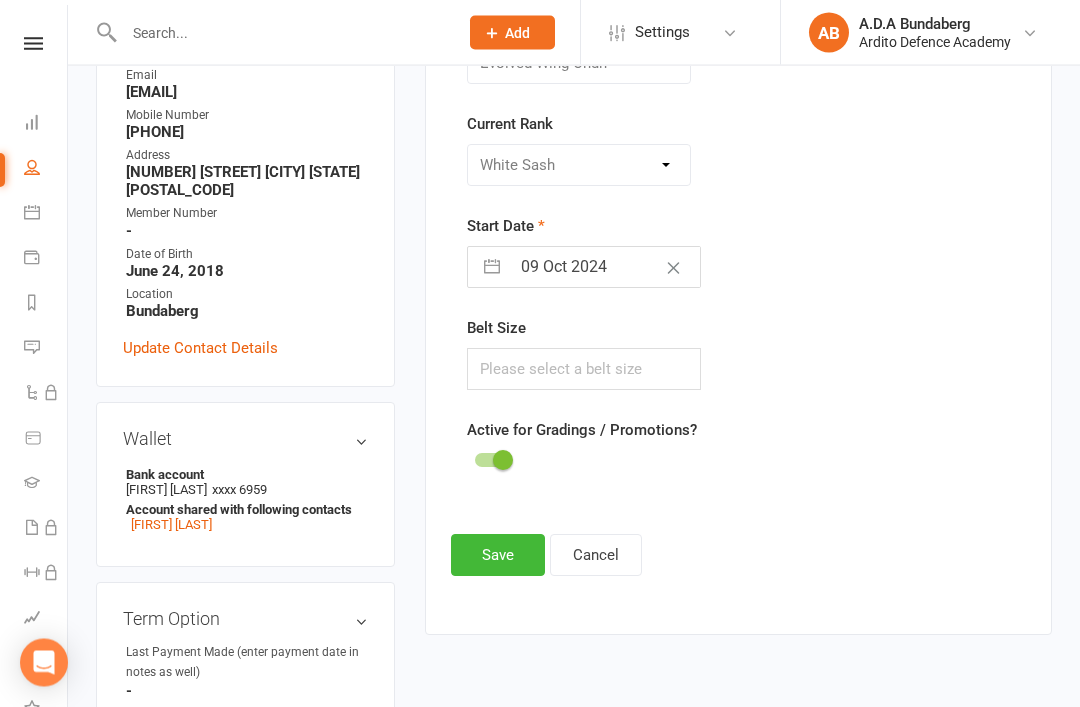 scroll, scrollTop: 353, scrollLeft: 0, axis: vertical 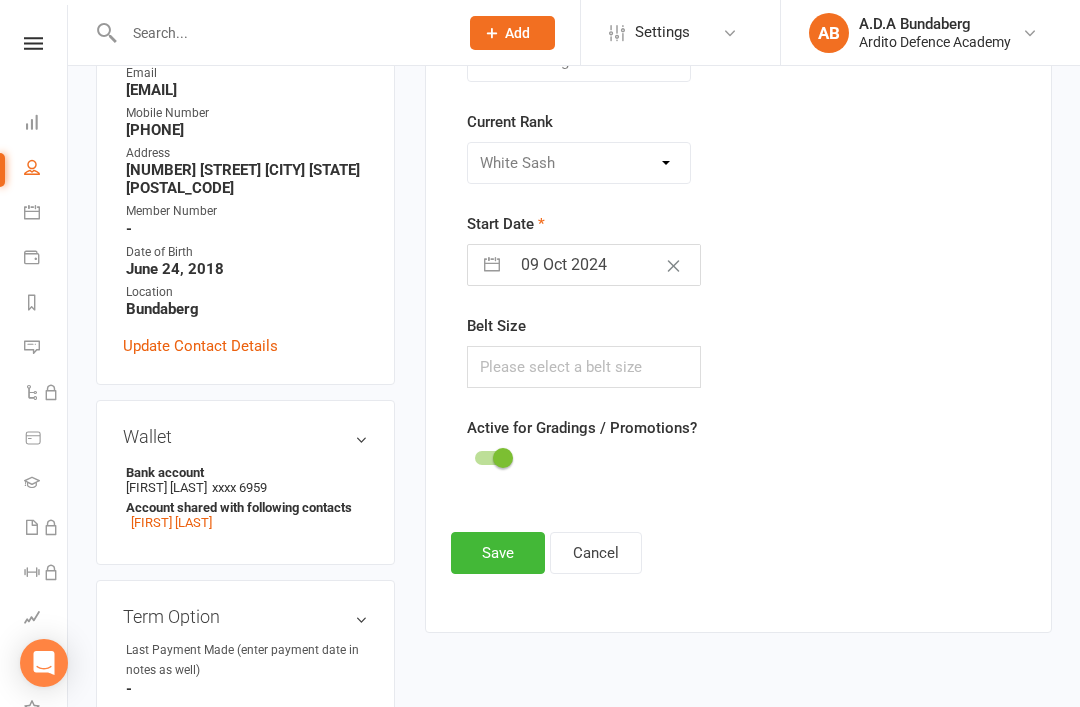 click on "Cancel" at bounding box center [596, 553] 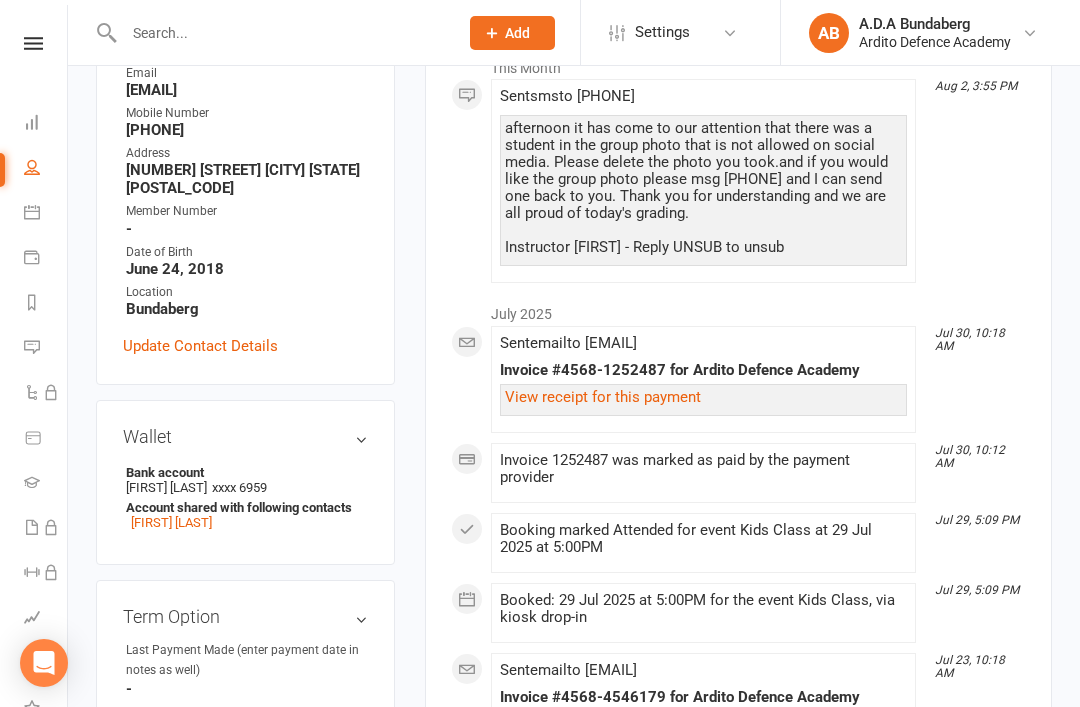 click at bounding box center (33, 43) 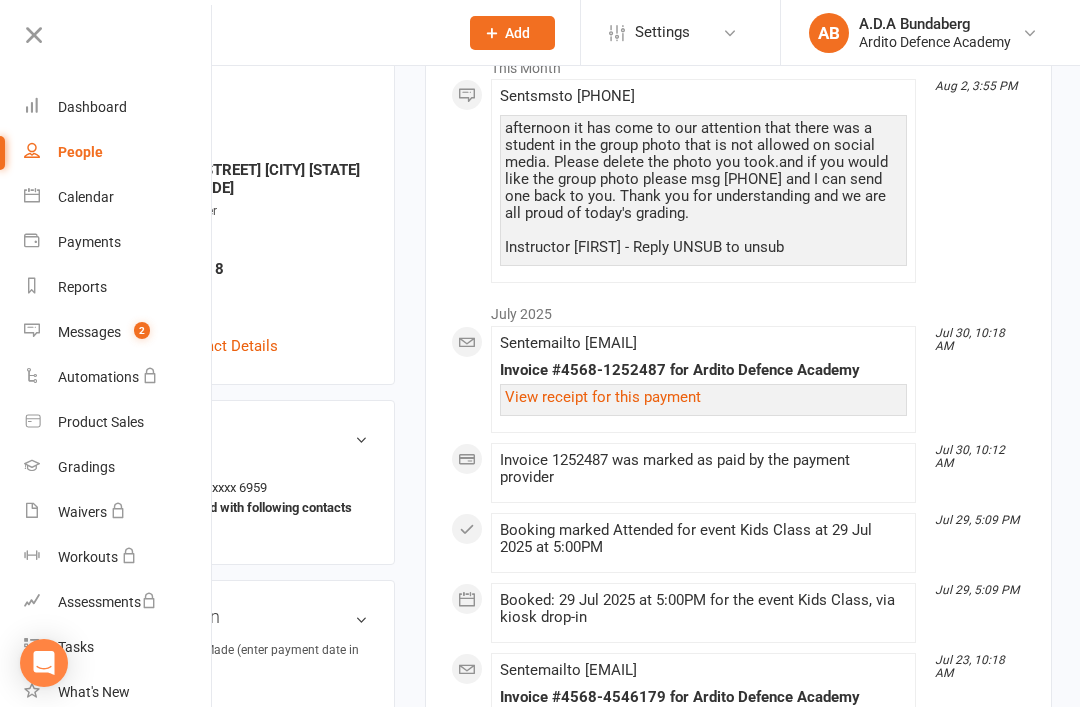 click on "Gradings" at bounding box center [118, 467] 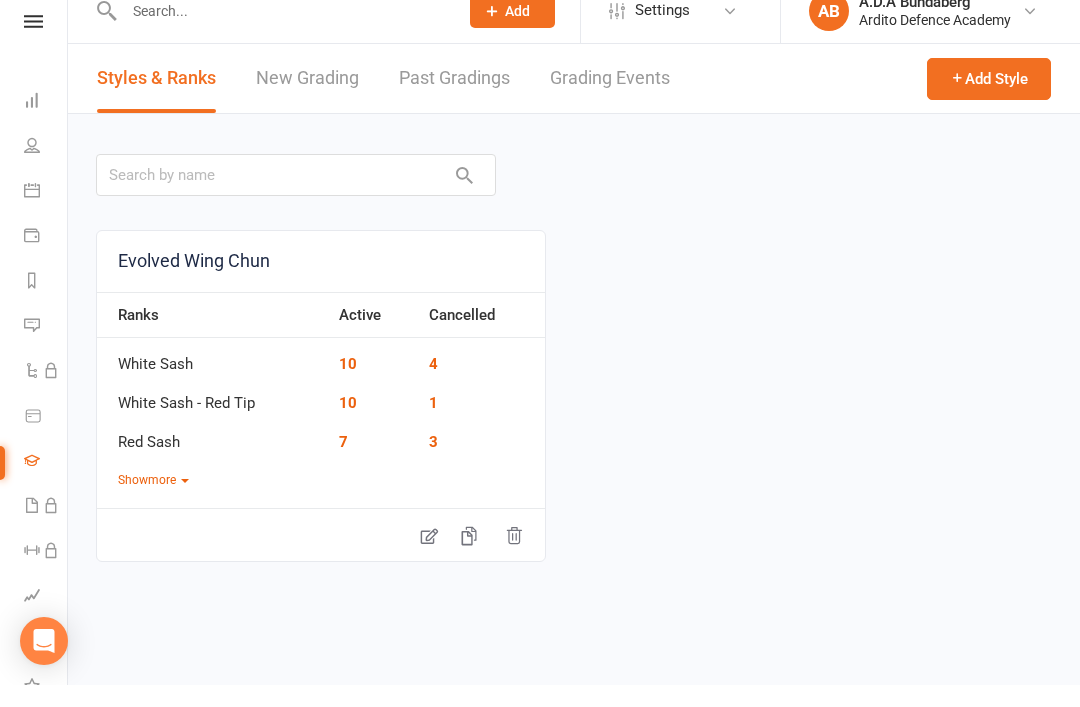scroll, scrollTop: 22, scrollLeft: 0, axis: vertical 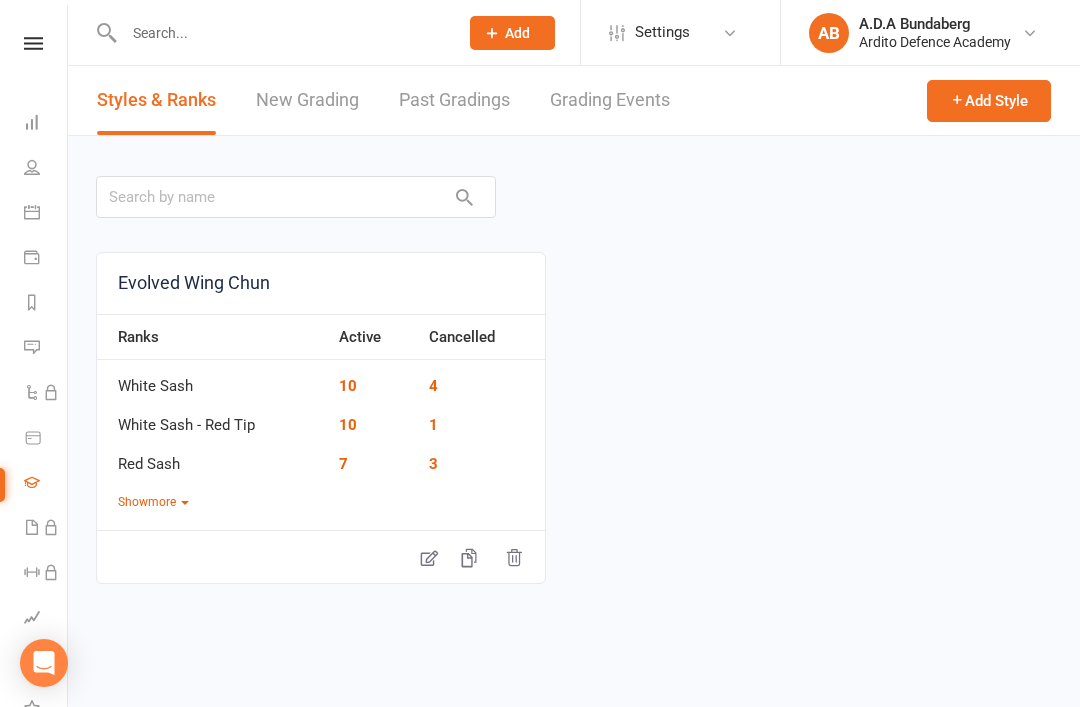click on "New Grading" at bounding box center [307, 100] 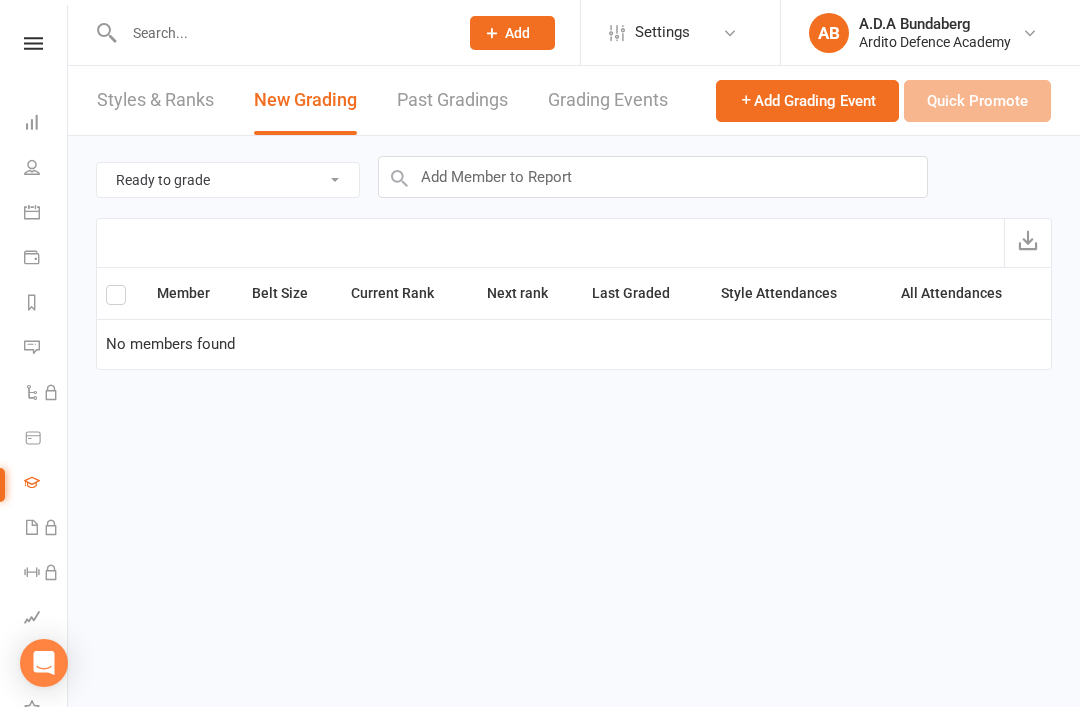 click on "Past Gradings" at bounding box center (452, 100) 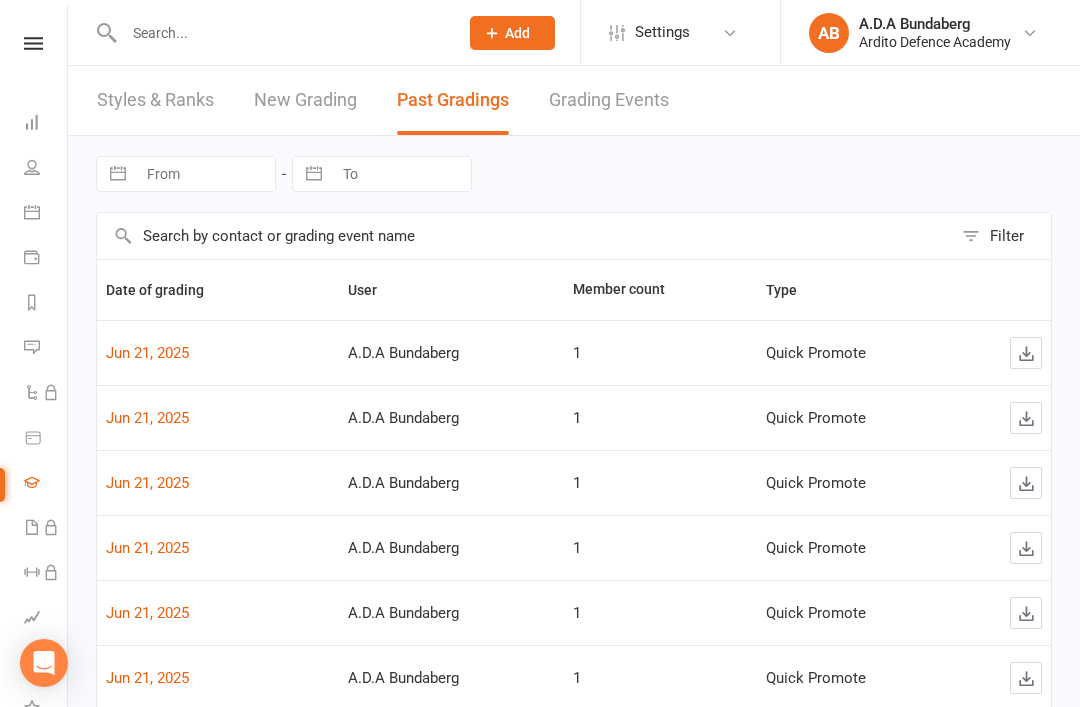 click on "Grading Events" at bounding box center (609, 100) 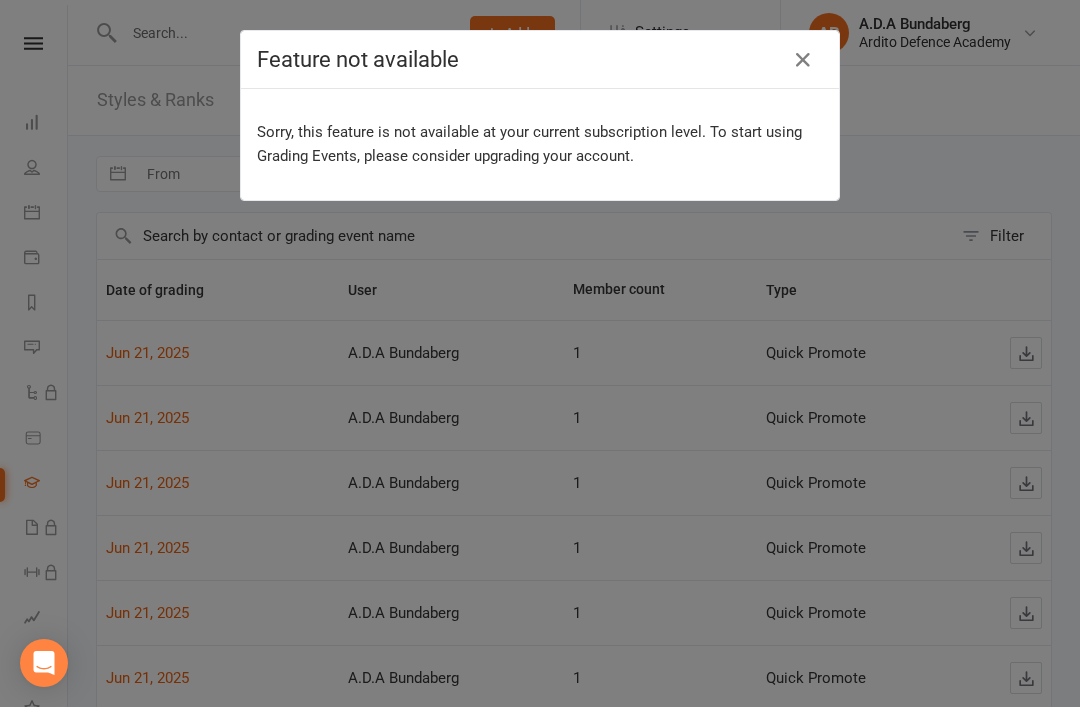 click at bounding box center [803, 60] 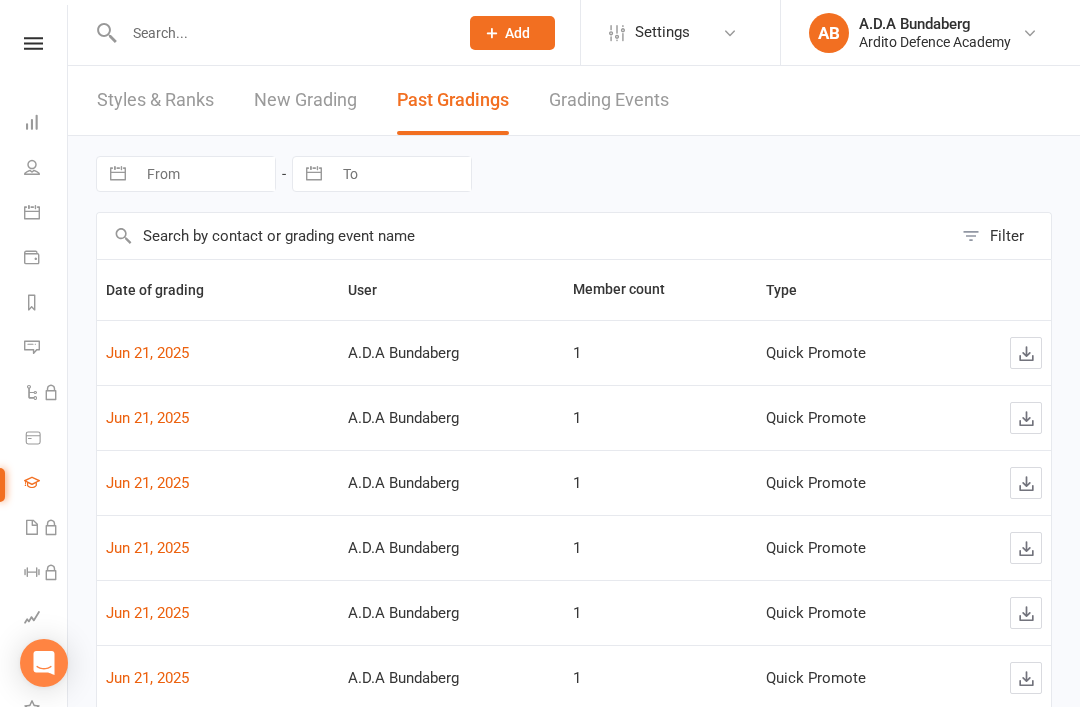 click on "New Grading" at bounding box center [305, 100] 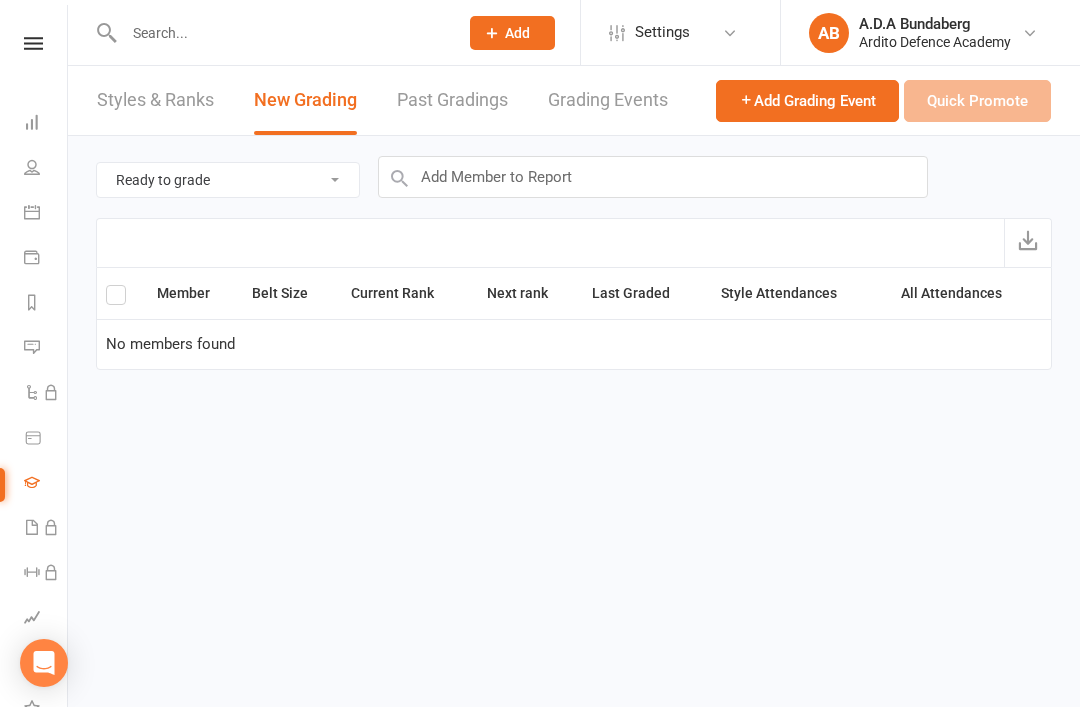 click on "Styles & Ranks" at bounding box center [155, 100] 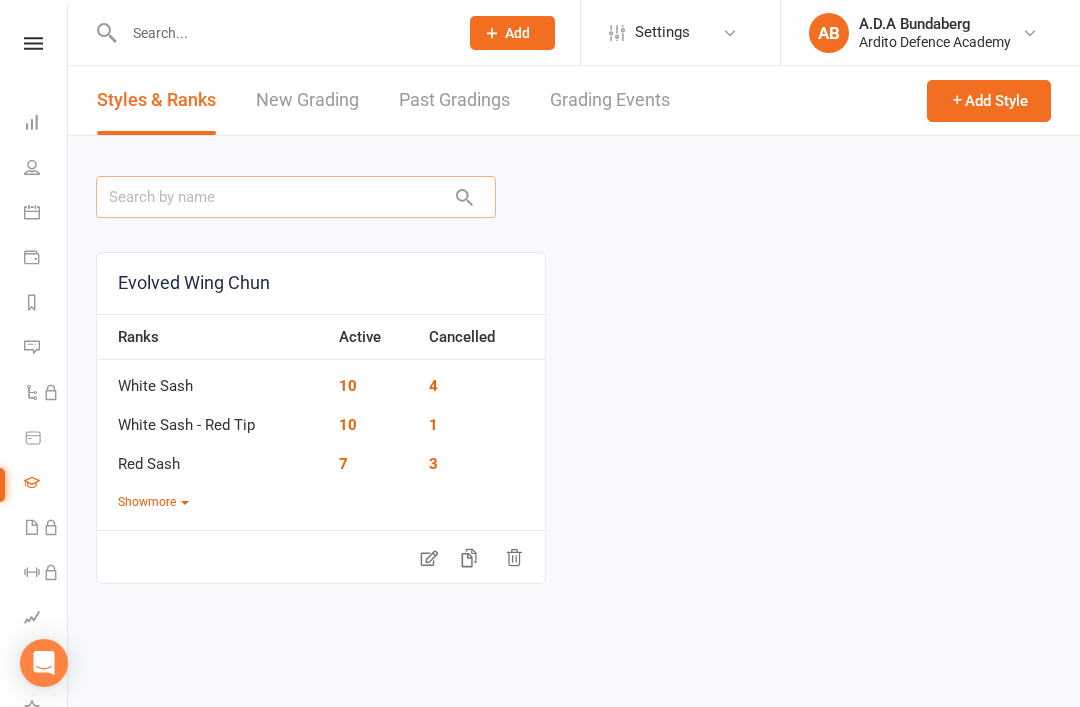 click at bounding box center [296, 197] 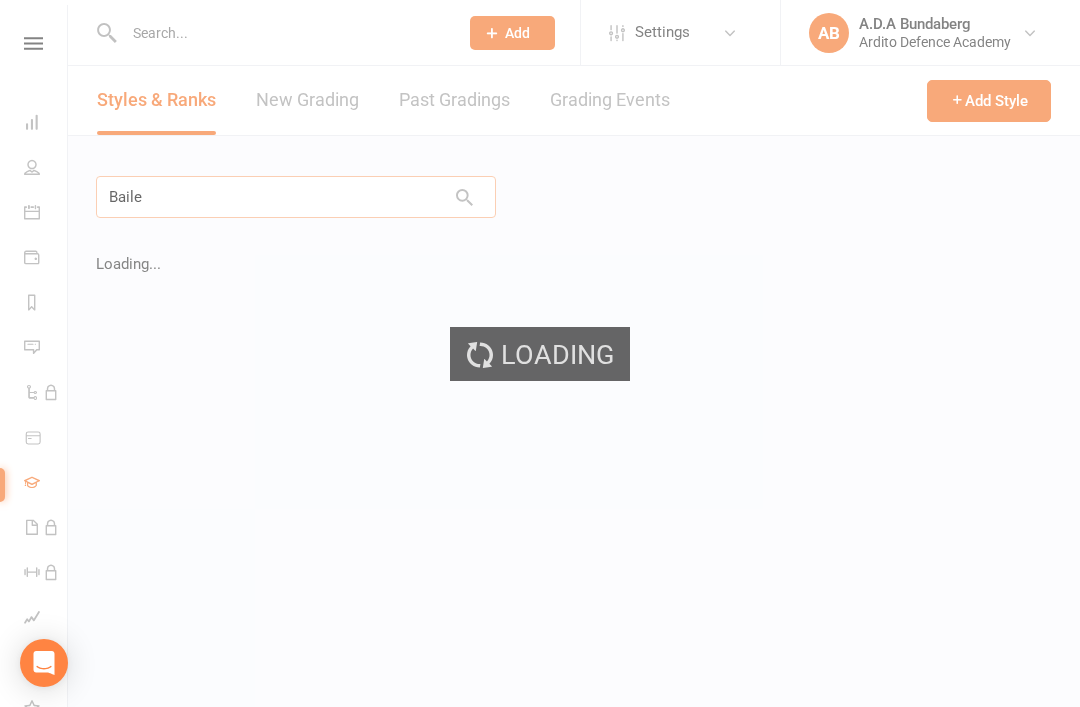 type on "Bailey" 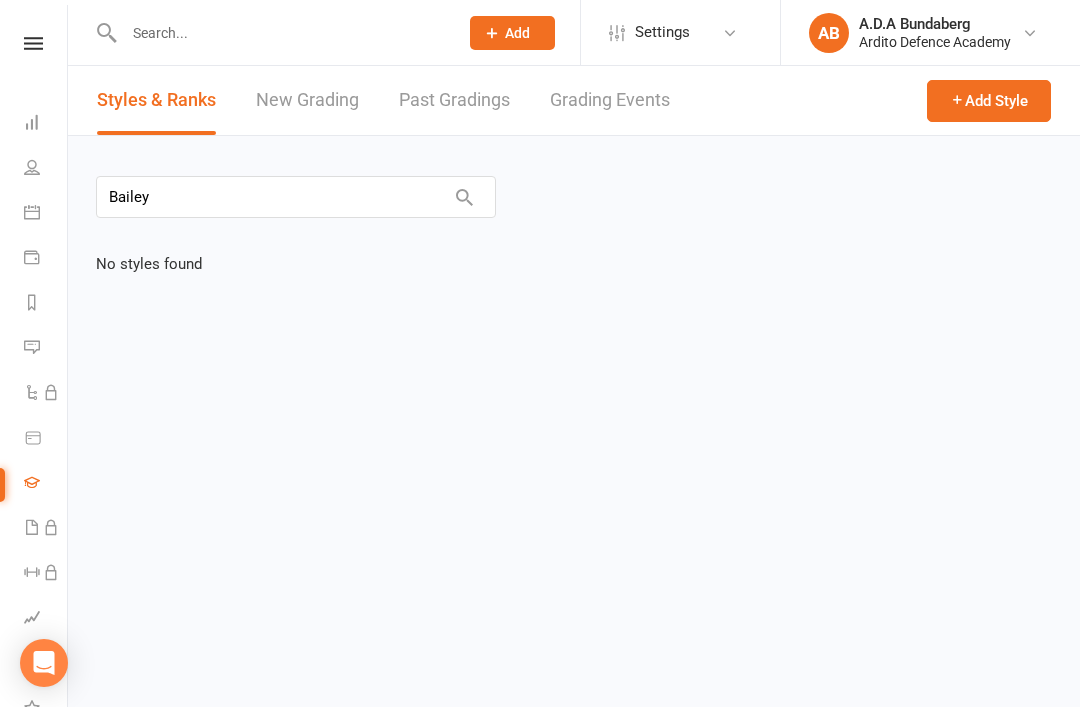 click on "New Grading" at bounding box center (307, 100) 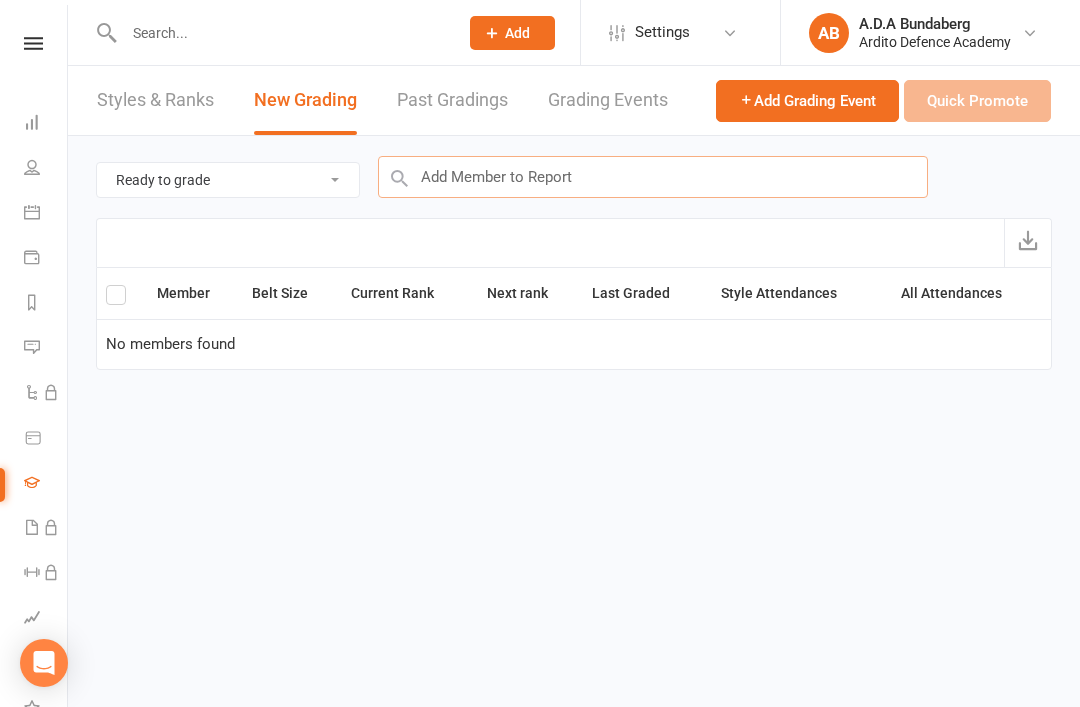click at bounding box center (653, 177) 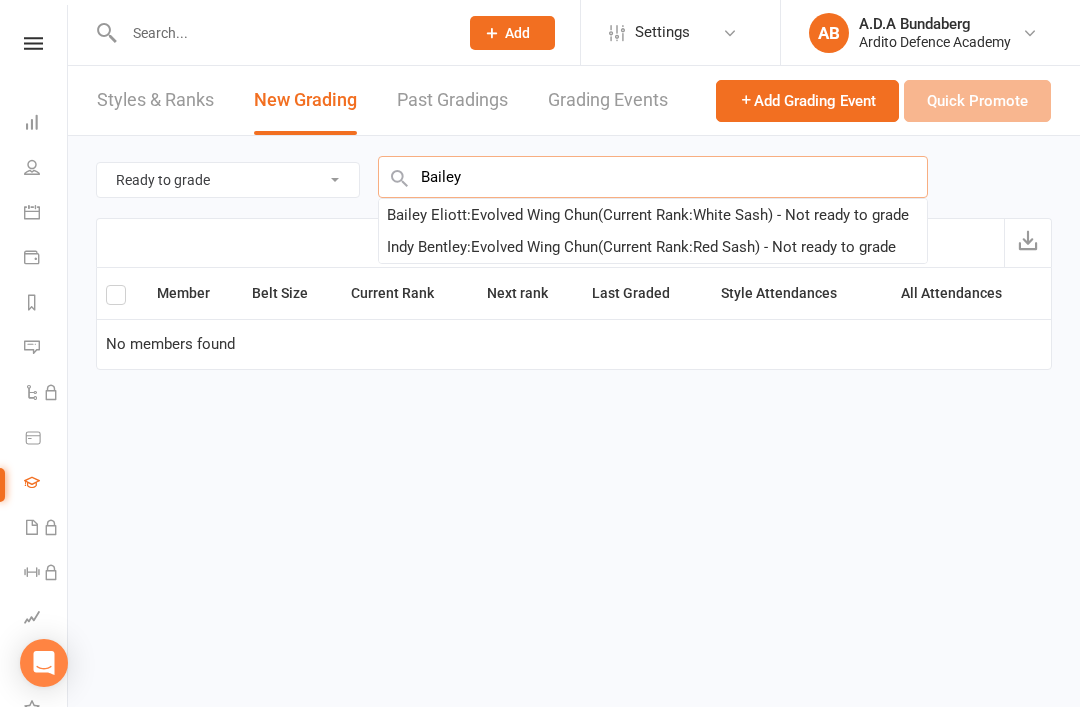 type on "Bailey" 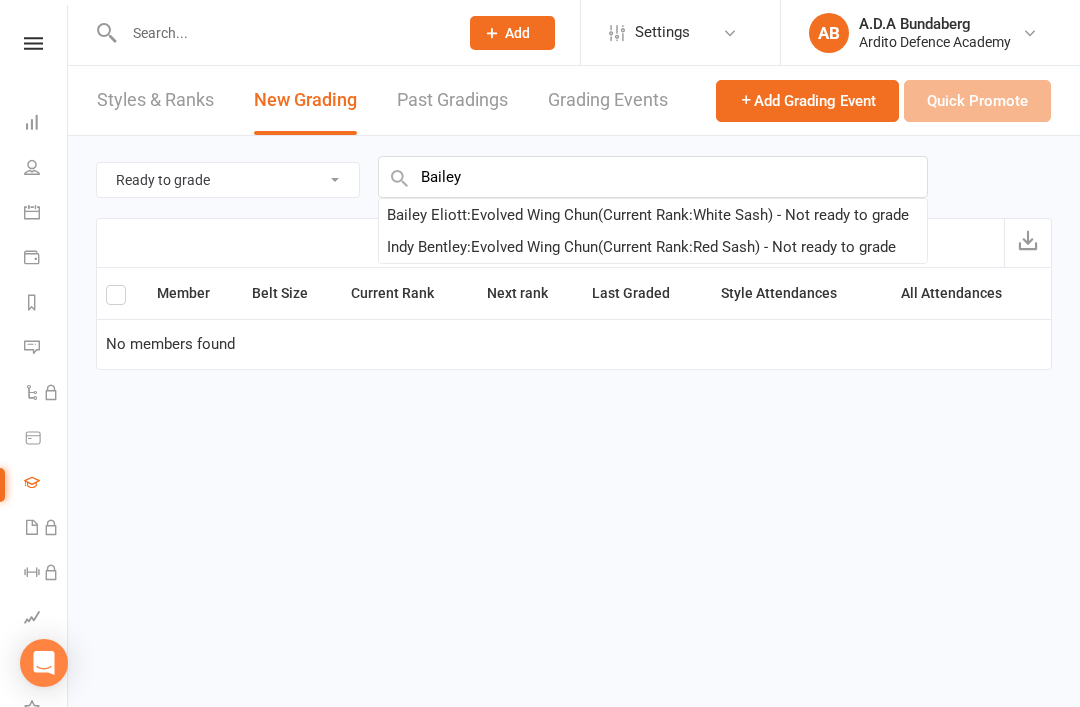 click on "Bailey Eliott :  Evolved Wing Chun  (Current Rank:  White Sash ) -   Not ready to grade" at bounding box center [648, 215] 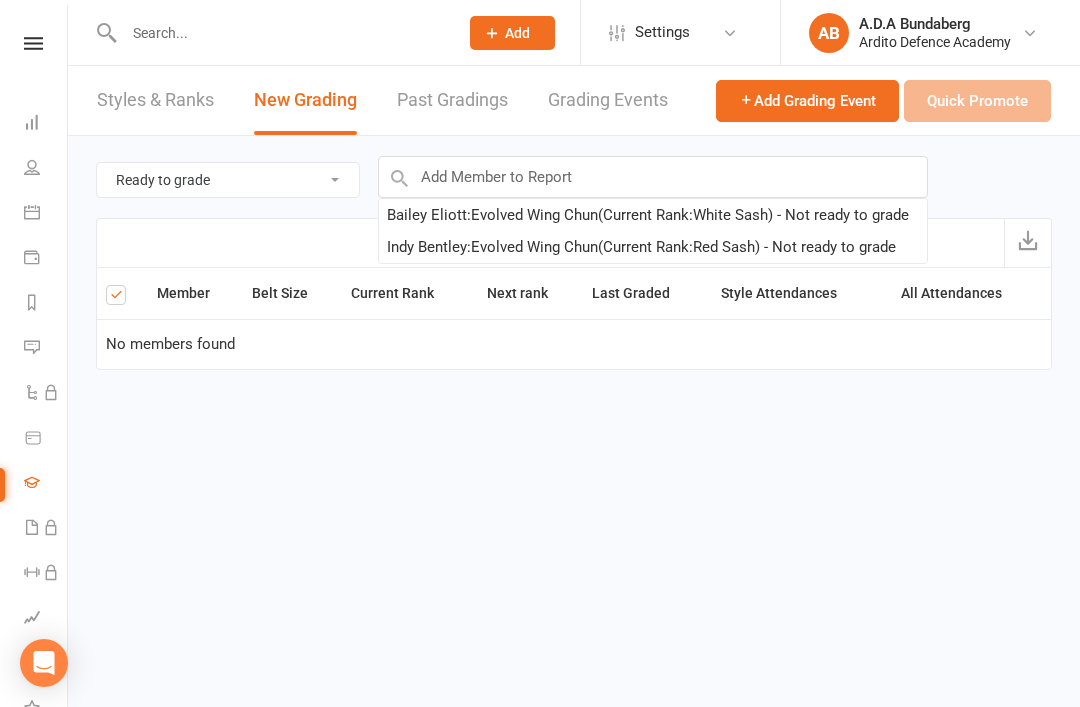 checkbox on "true" 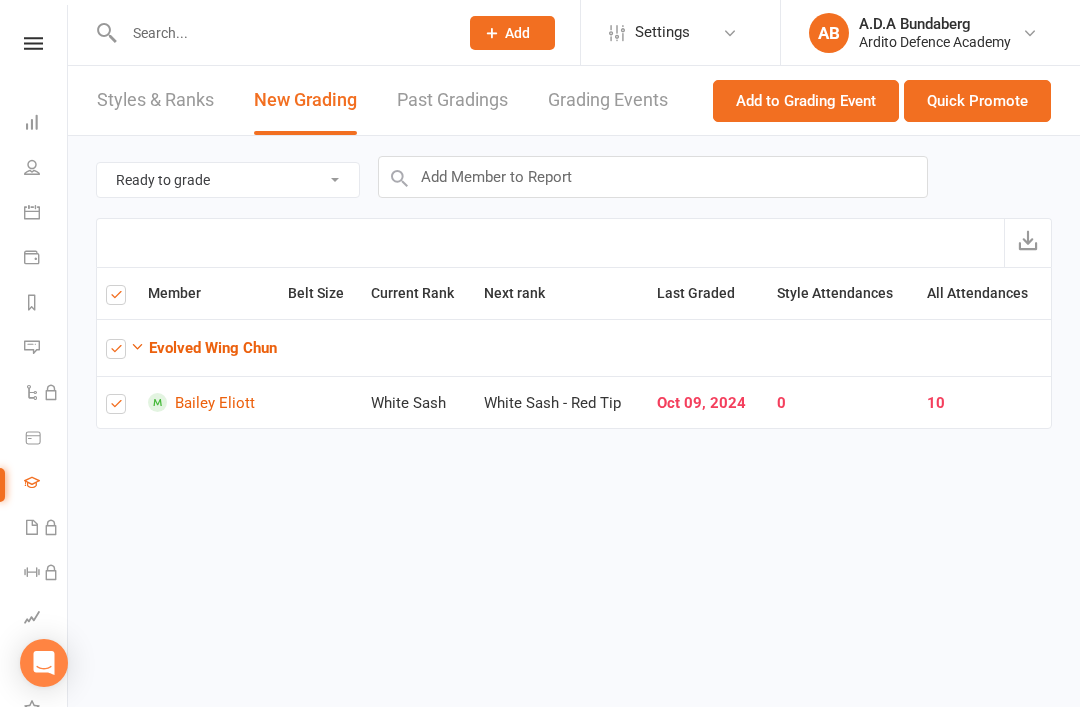 click on "Quick Promote" at bounding box center [977, 101] 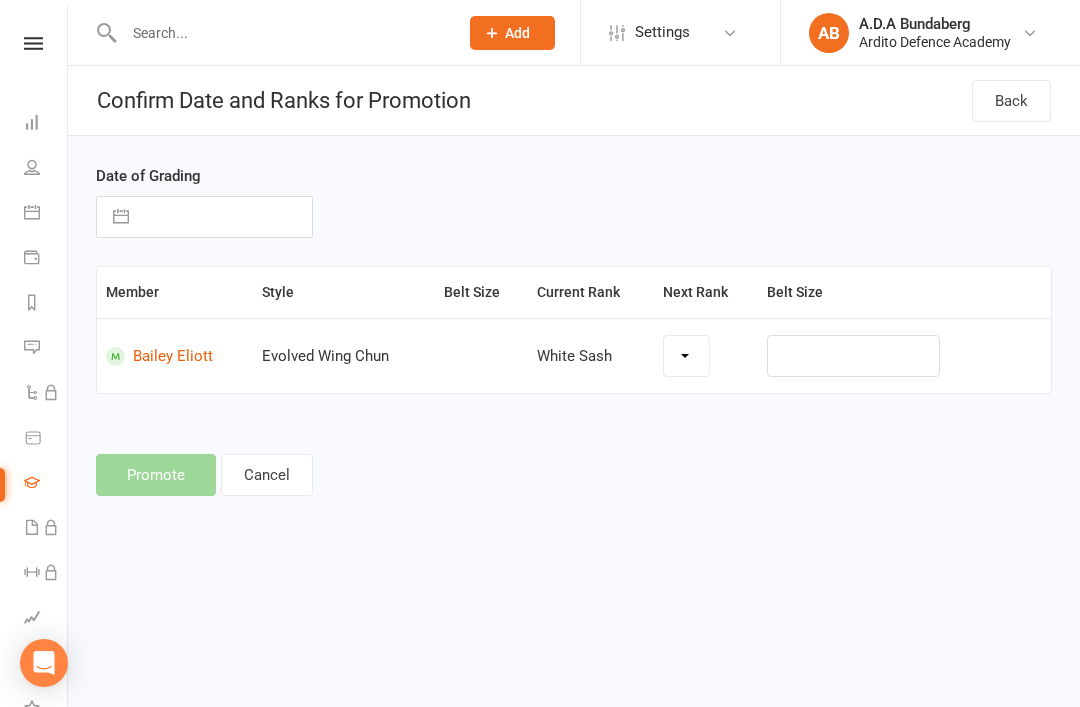 select on "10864" 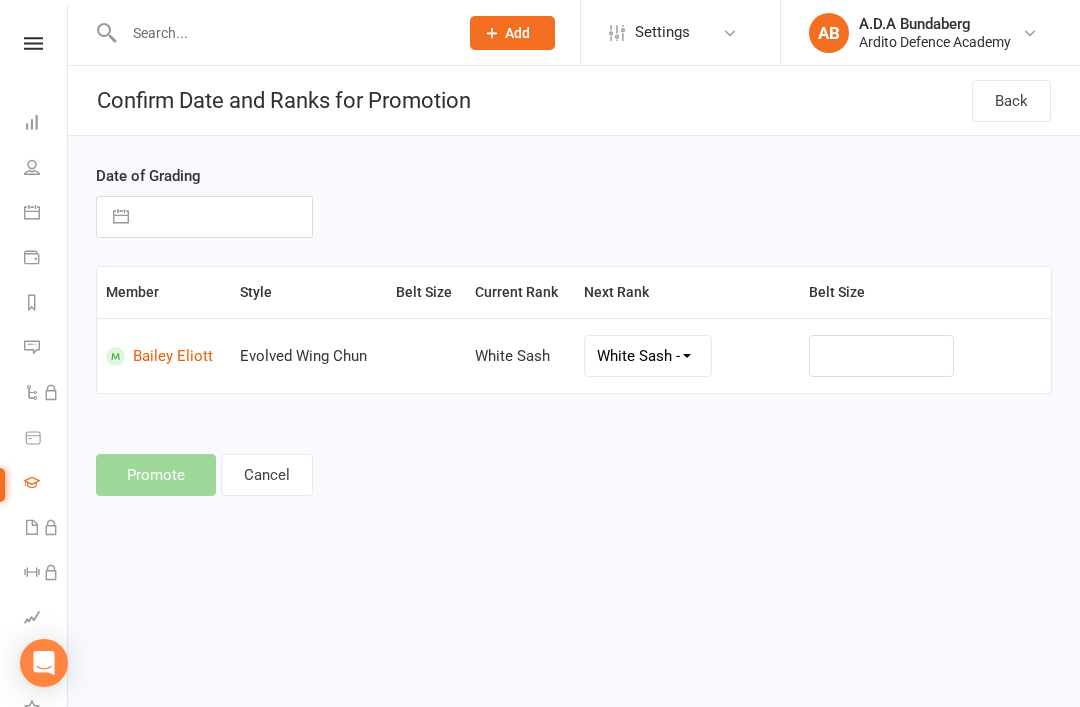 click on "White Sash - Red Tip Red Sash Red Sash - Blue Tip Blue Sash Blue Sash - Silver Tip Silver Sash Silver Sash - Black Tip Black Sash" at bounding box center [648, 356] 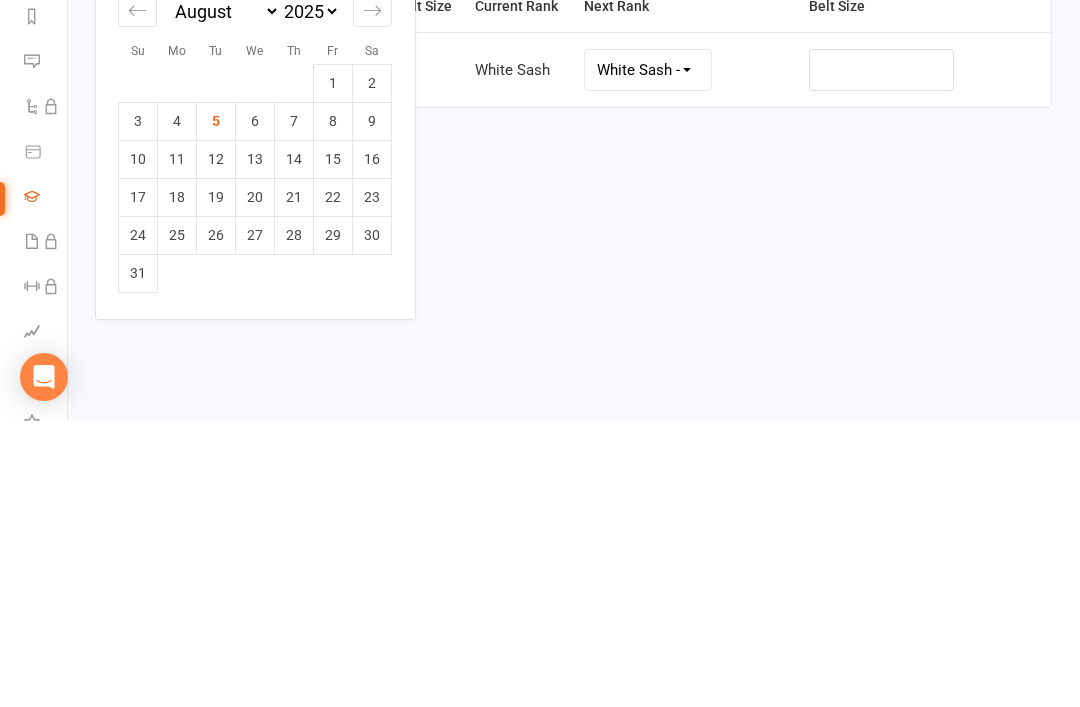 click on "2" at bounding box center [372, 369] 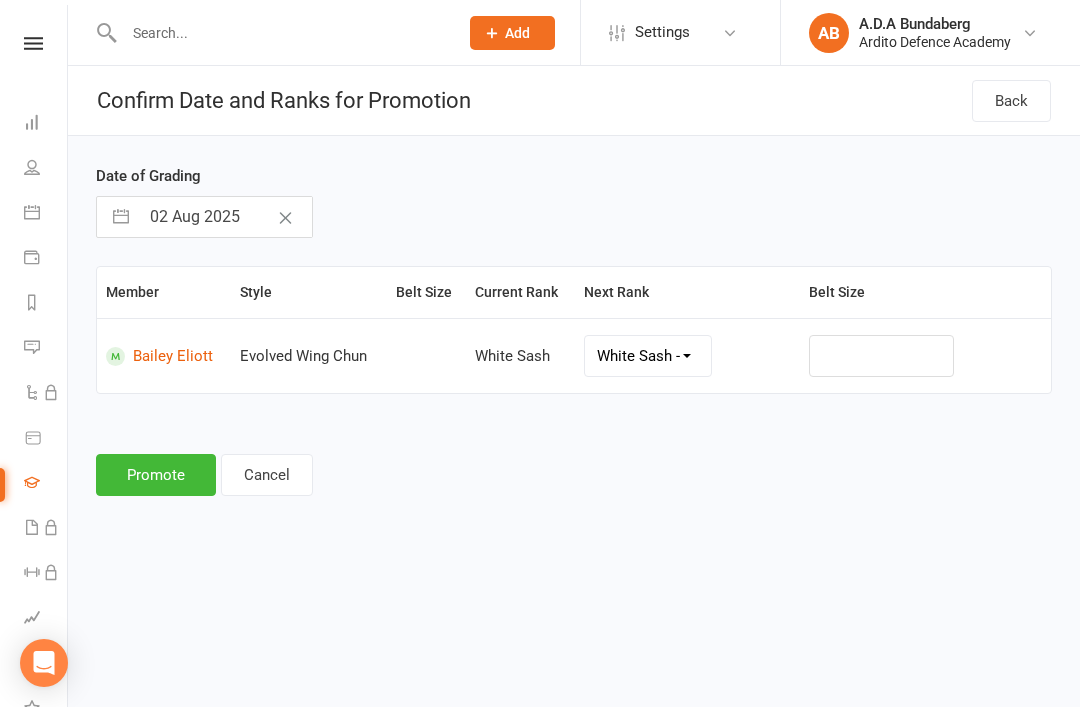 click on "Promote" at bounding box center [156, 475] 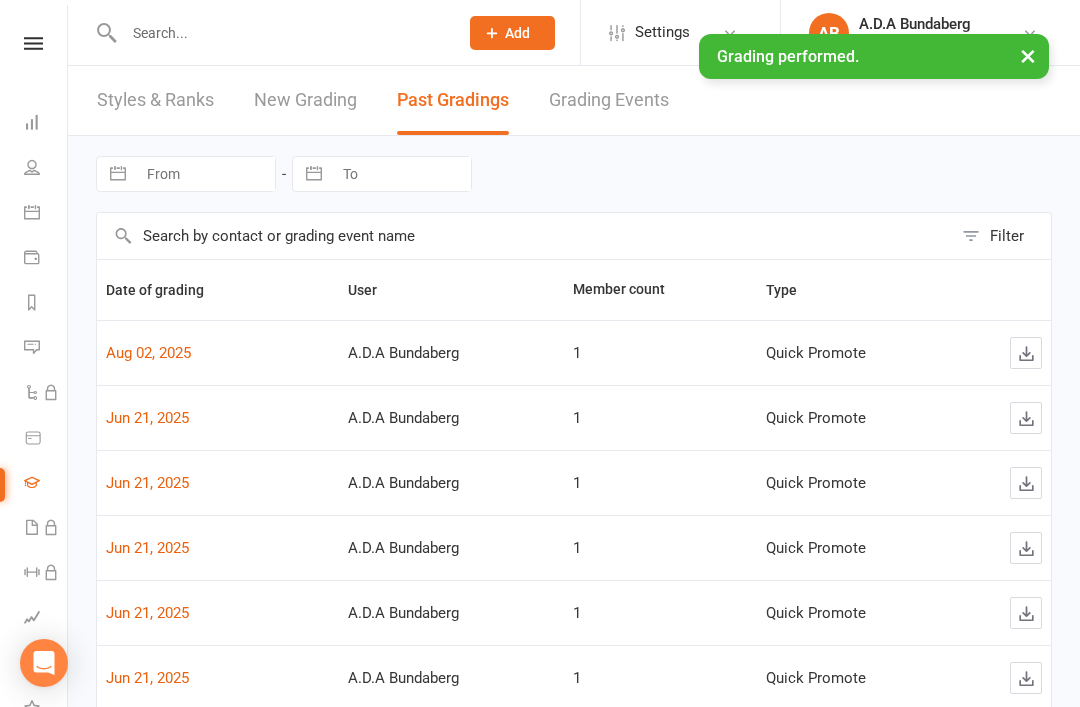 click on "New Grading" at bounding box center [305, 100] 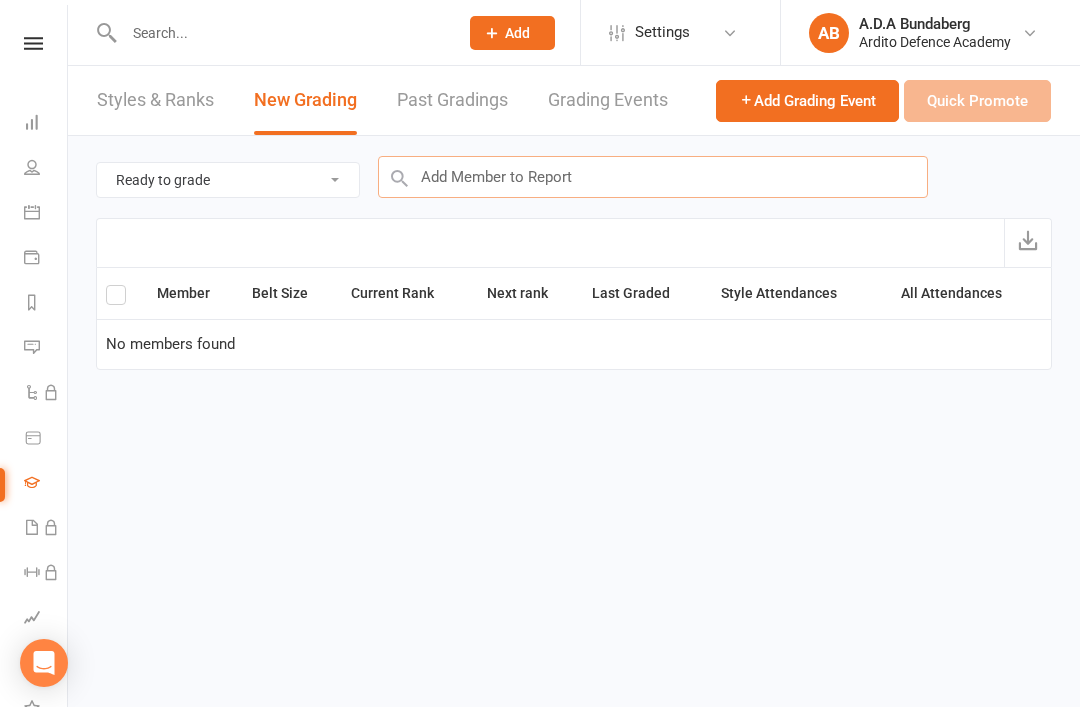 click at bounding box center [653, 177] 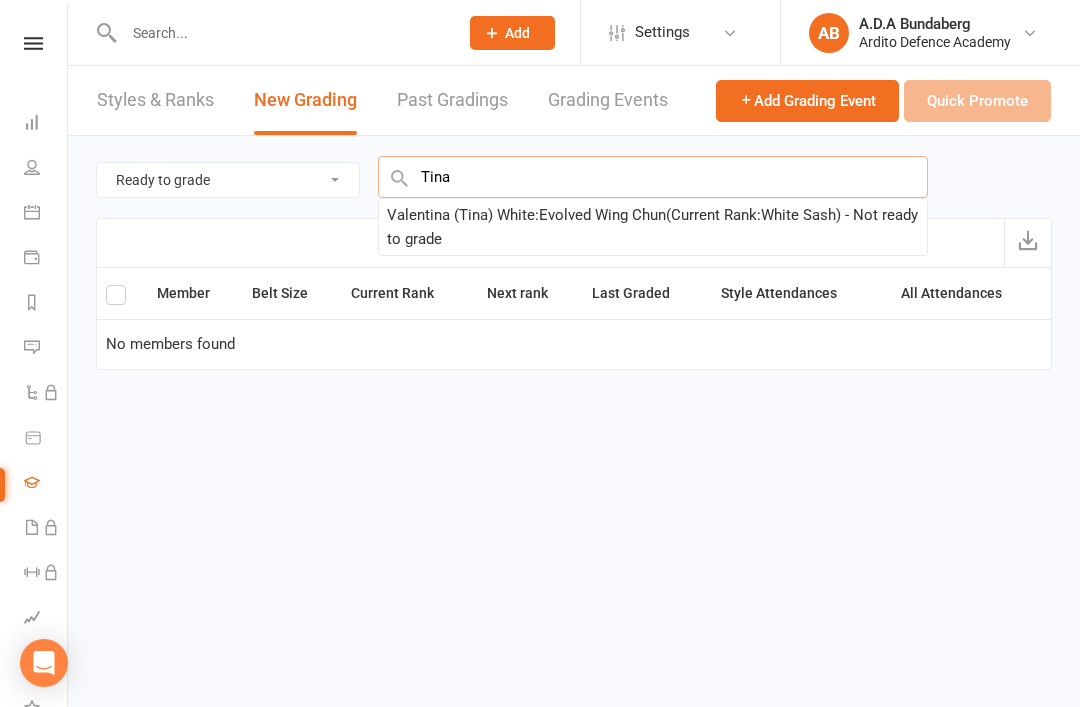 type on "Tina" 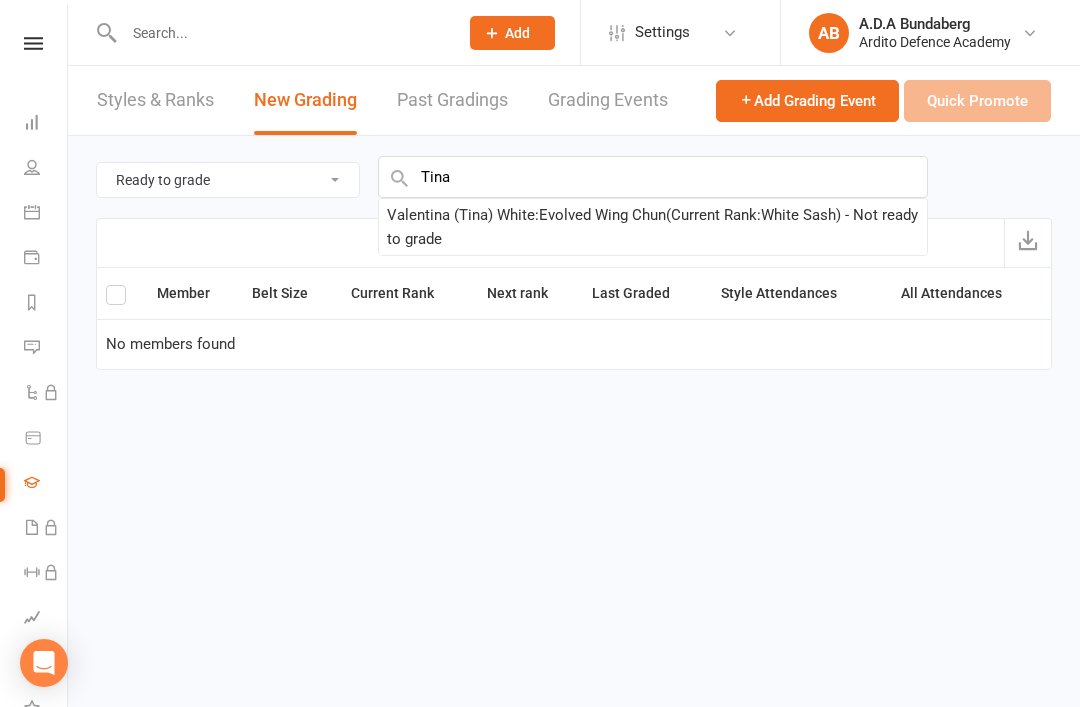 click on "Valentina (Tina) White :  Evolved Wing Chun  (Current Rank:  White Sash ) -   Not ready to grade" at bounding box center (653, 227) 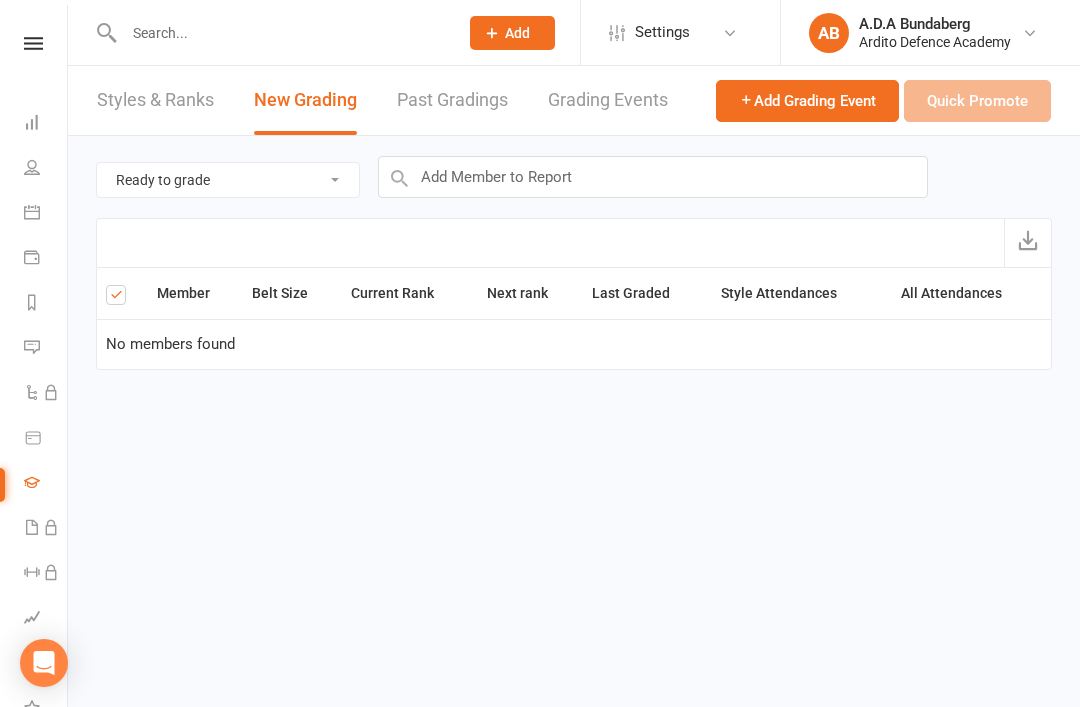 checkbox on "true" 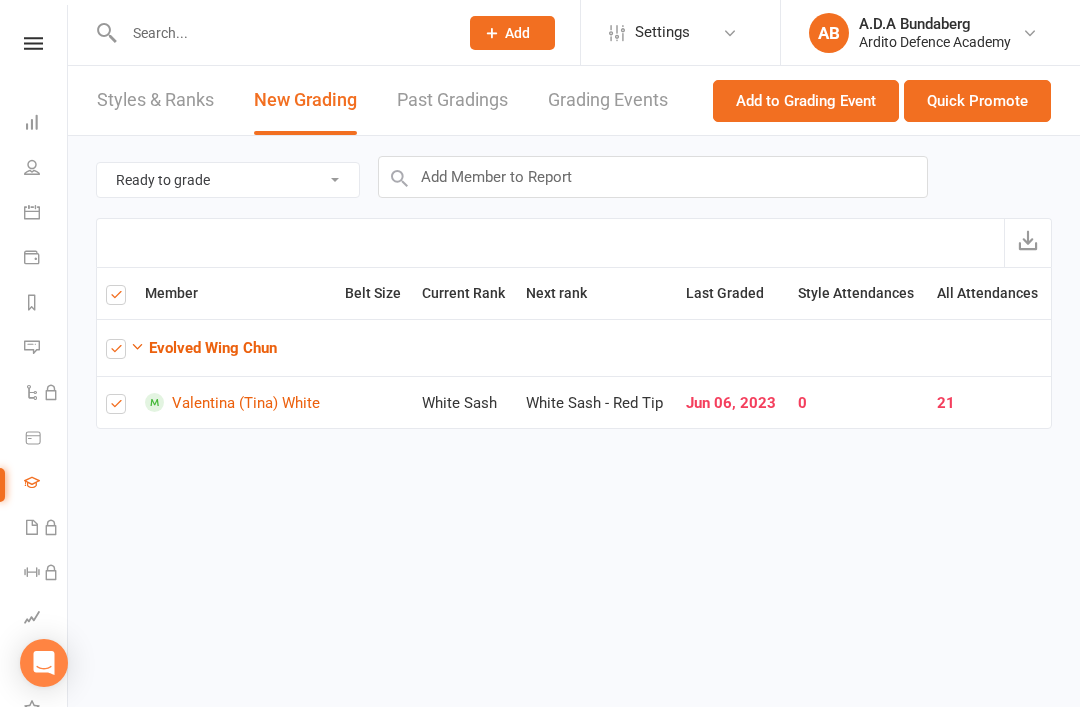 click on "Quick Promote" at bounding box center [977, 101] 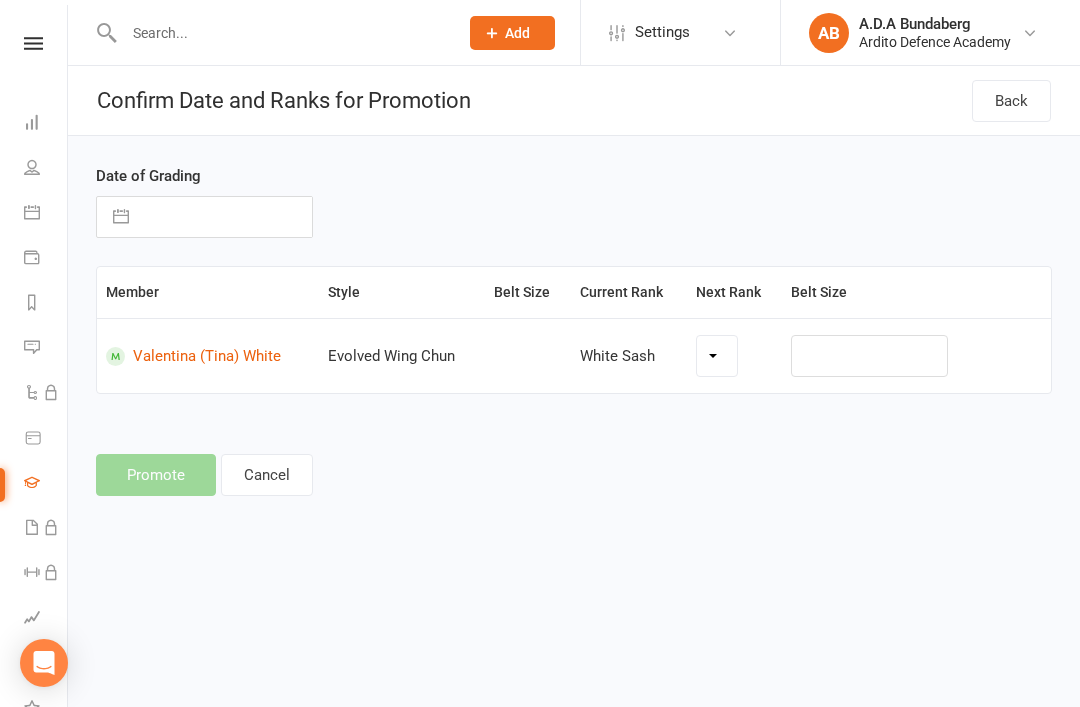 select on "10864" 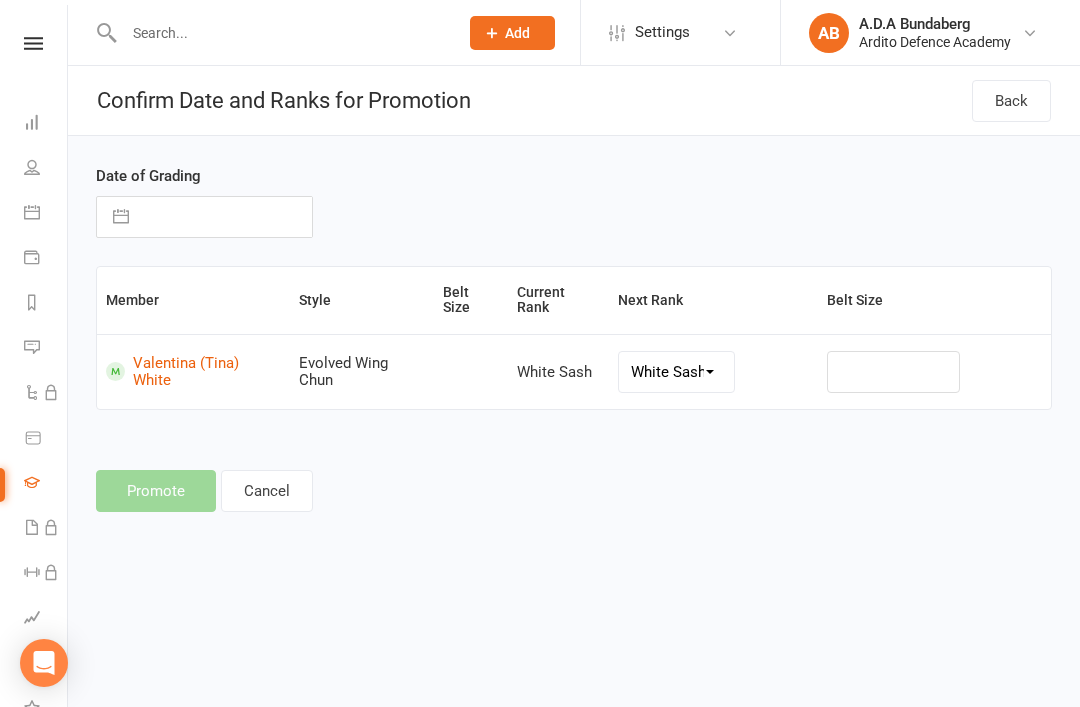 click at bounding box center [225, 217] 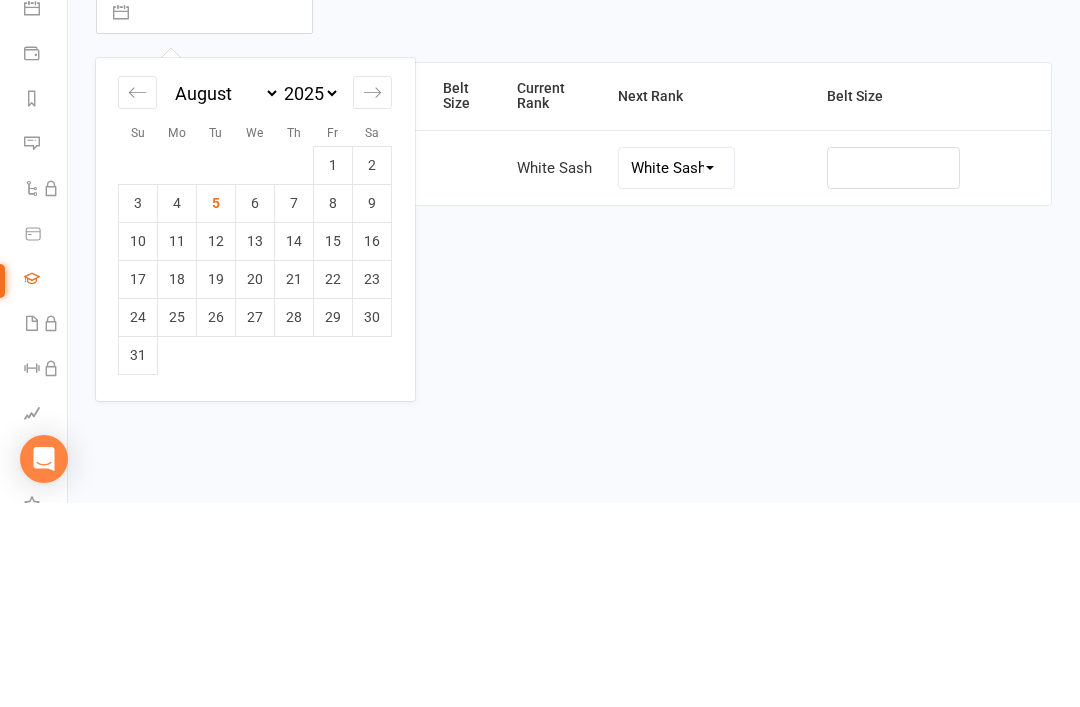 click on "2" at bounding box center (372, 369) 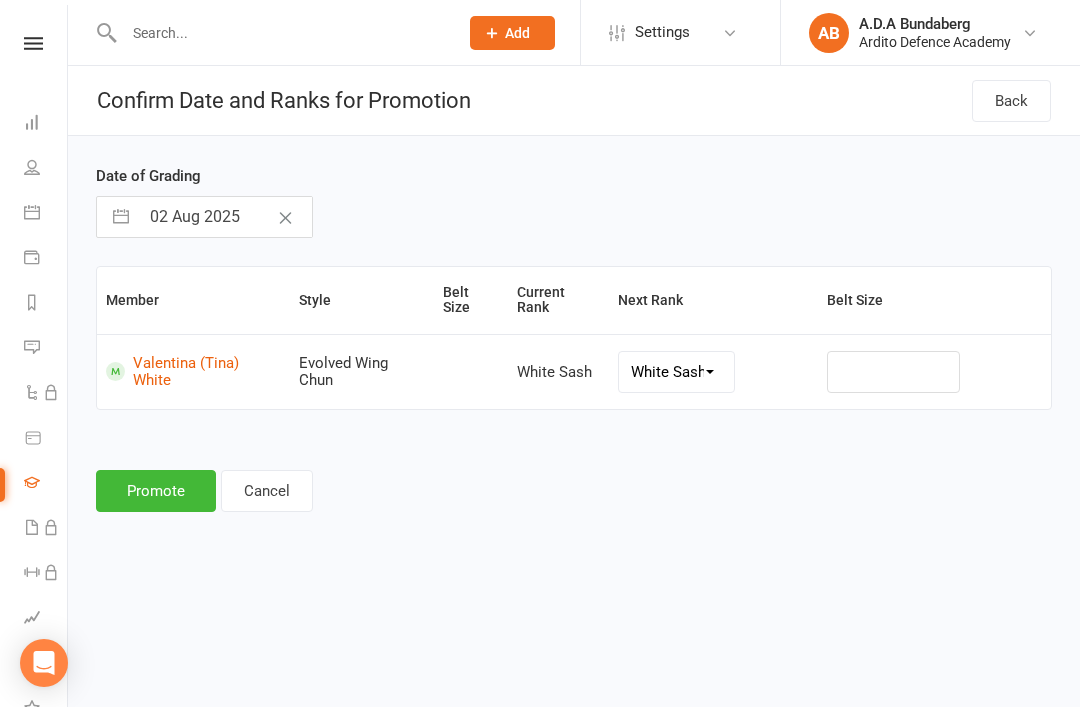 click on "Promote" at bounding box center (156, 491) 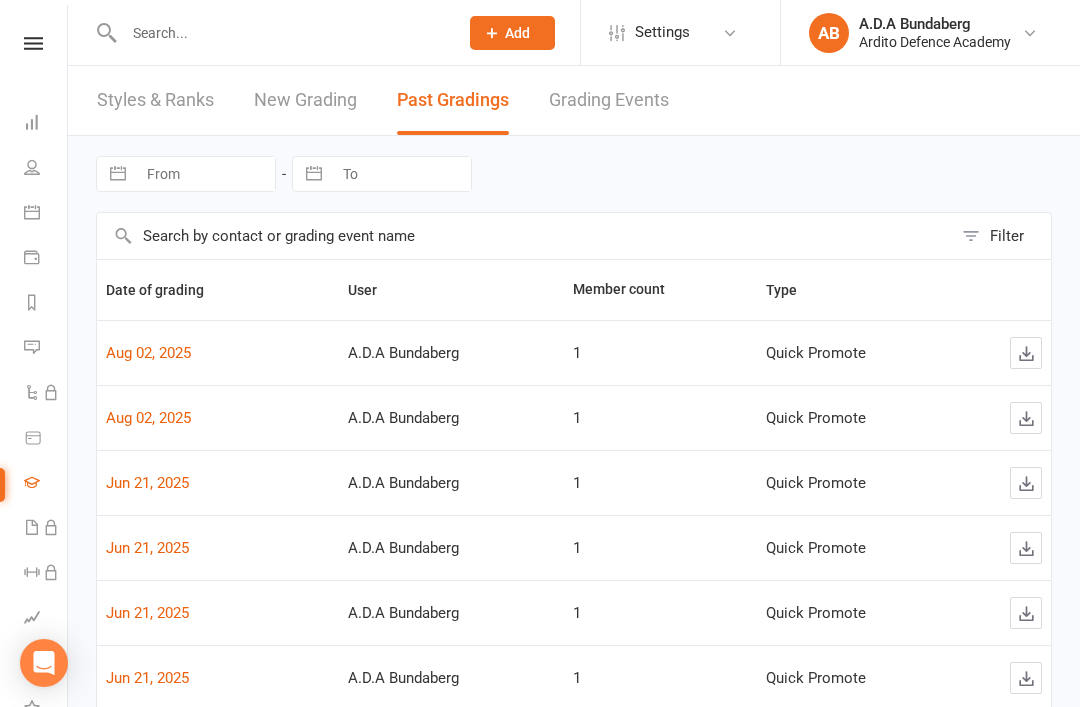 click on "New Grading" at bounding box center (305, 100) 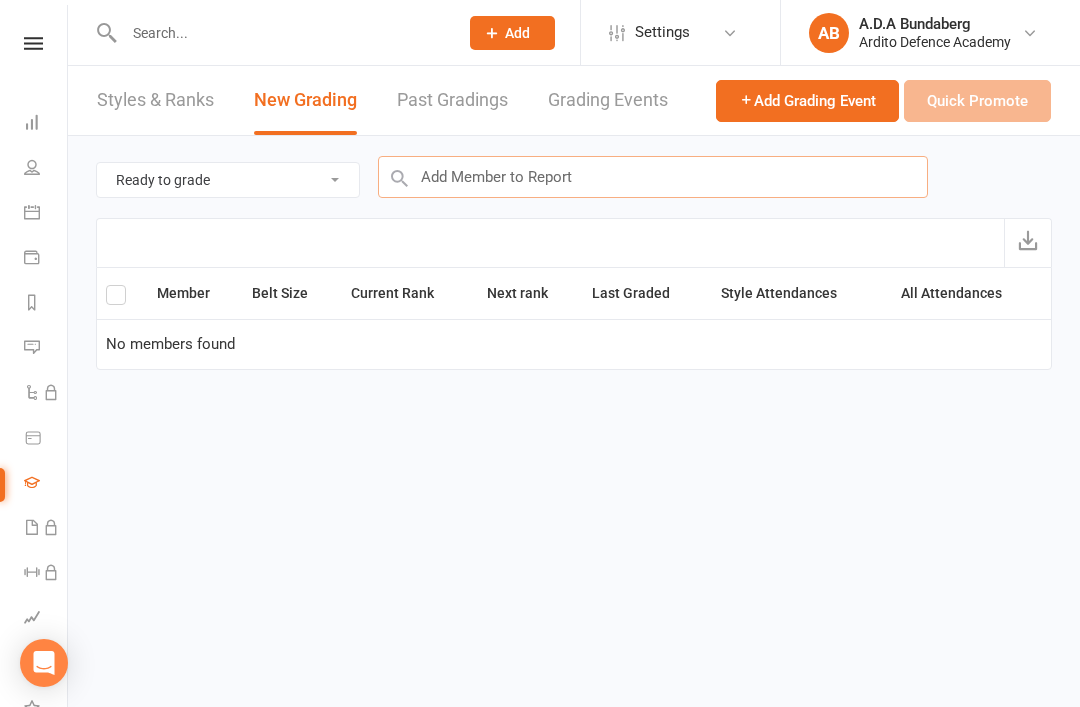 click at bounding box center (653, 177) 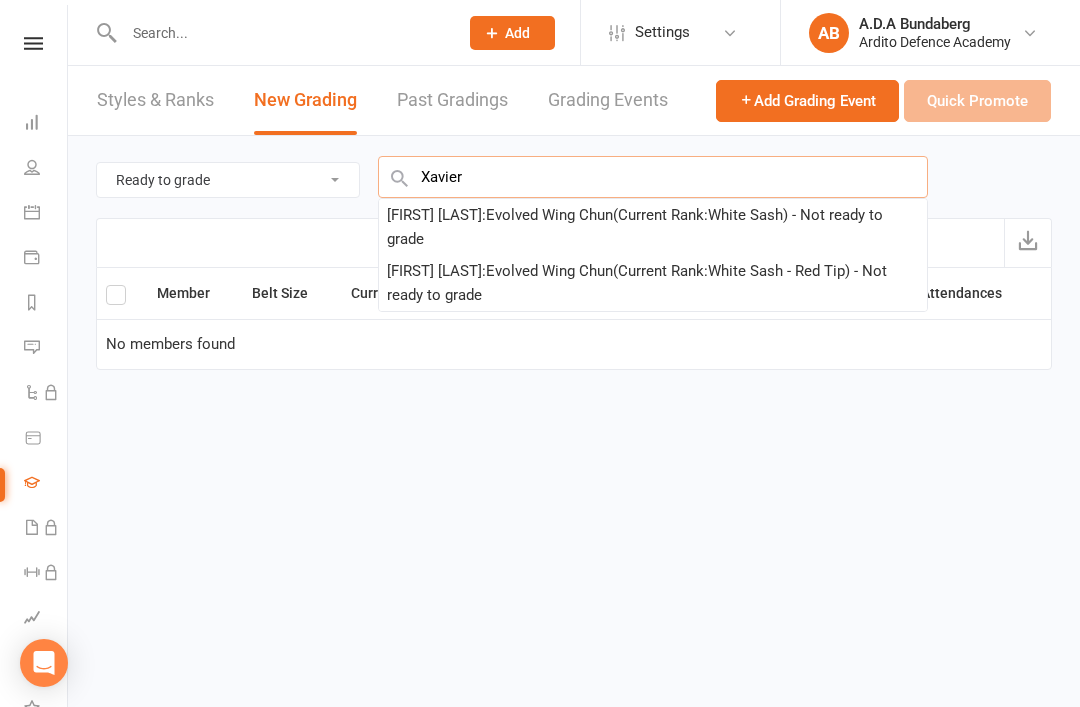 type on "Xavier" 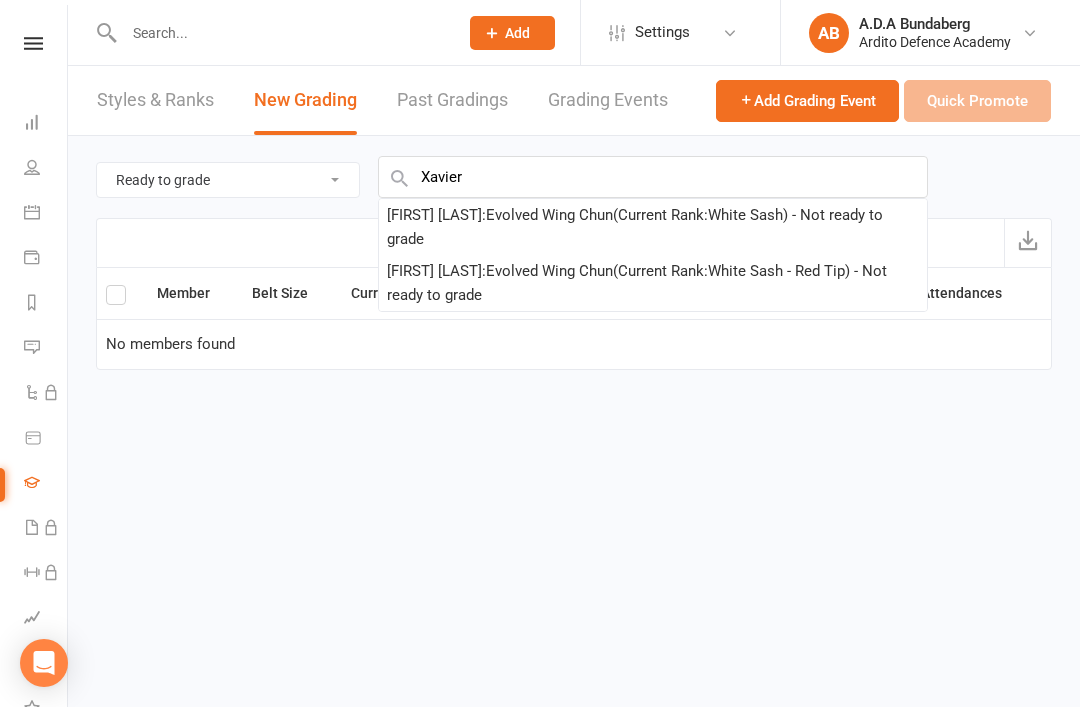 click on "Xavier Higgs :  Evolved Wing Chun  (Current Rank:  White Sash ) -   Not ready to grade" at bounding box center (653, 227) 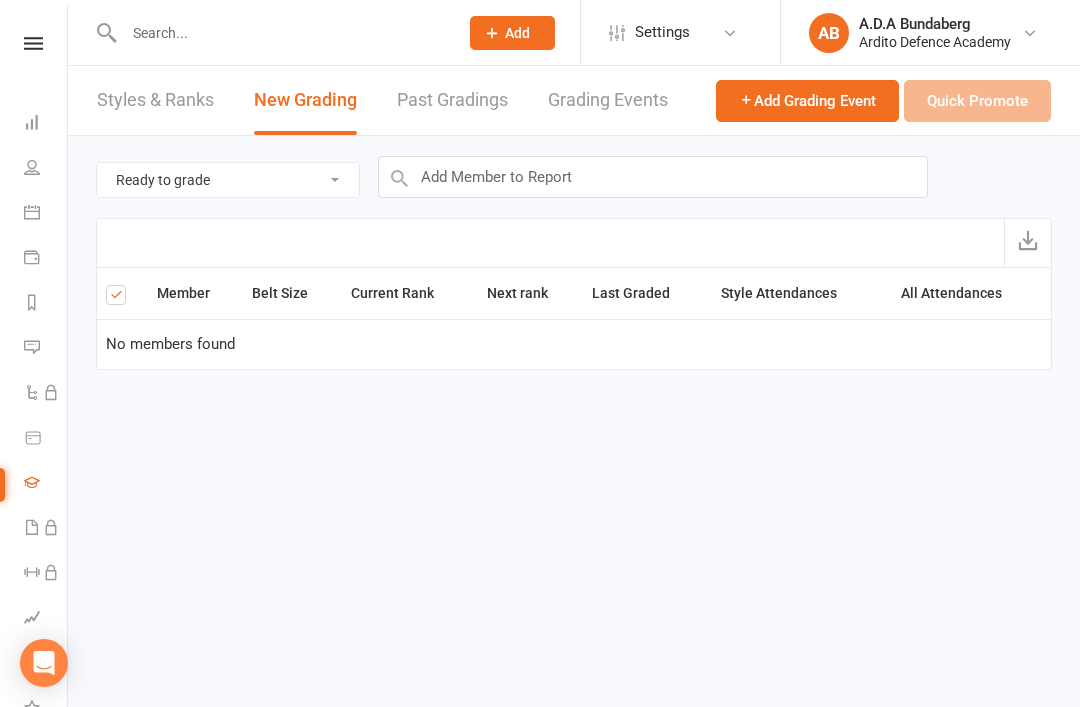 checkbox on "true" 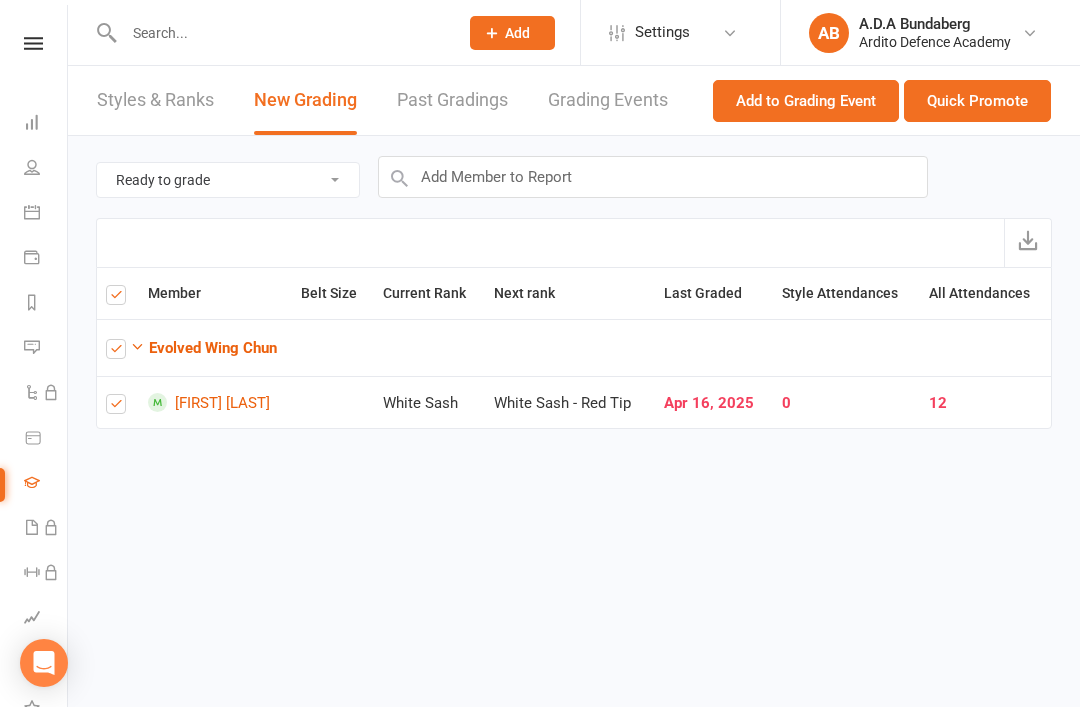 click on "Quick Promote" at bounding box center [977, 101] 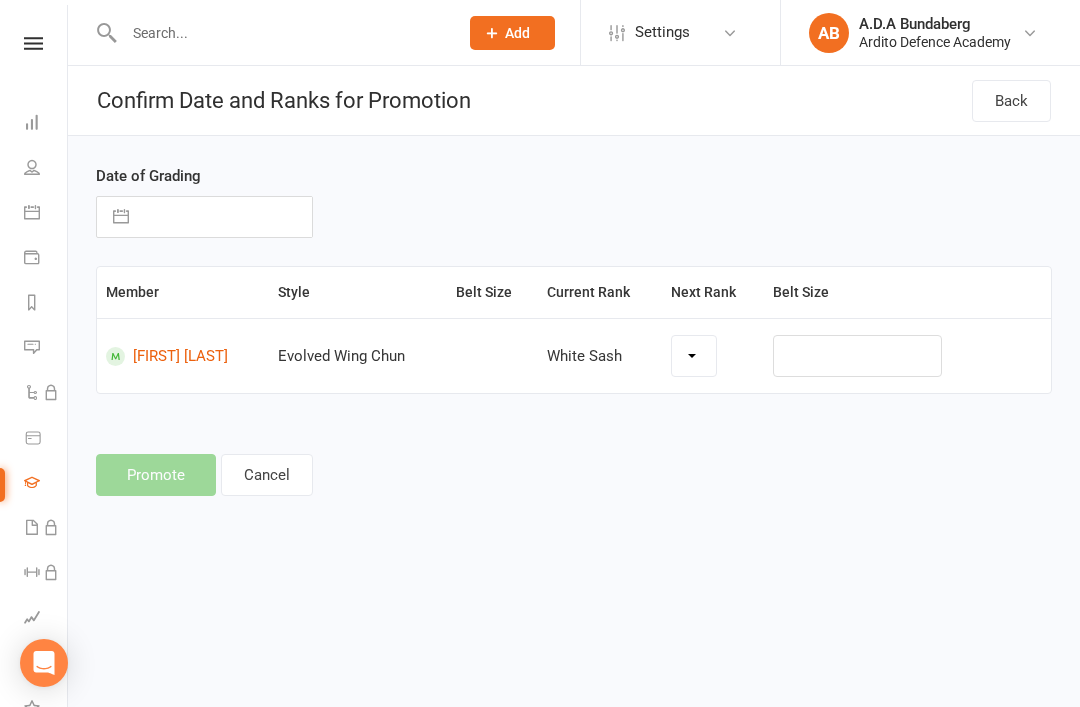 select on "10864" 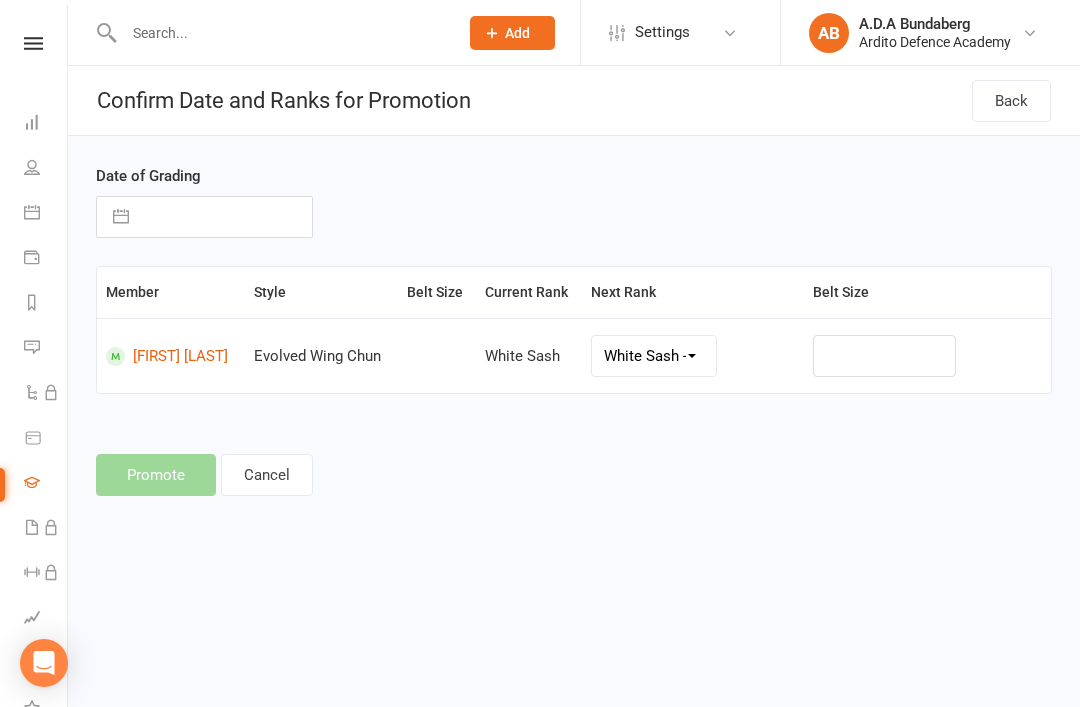 click at bounding box center [225, 217] 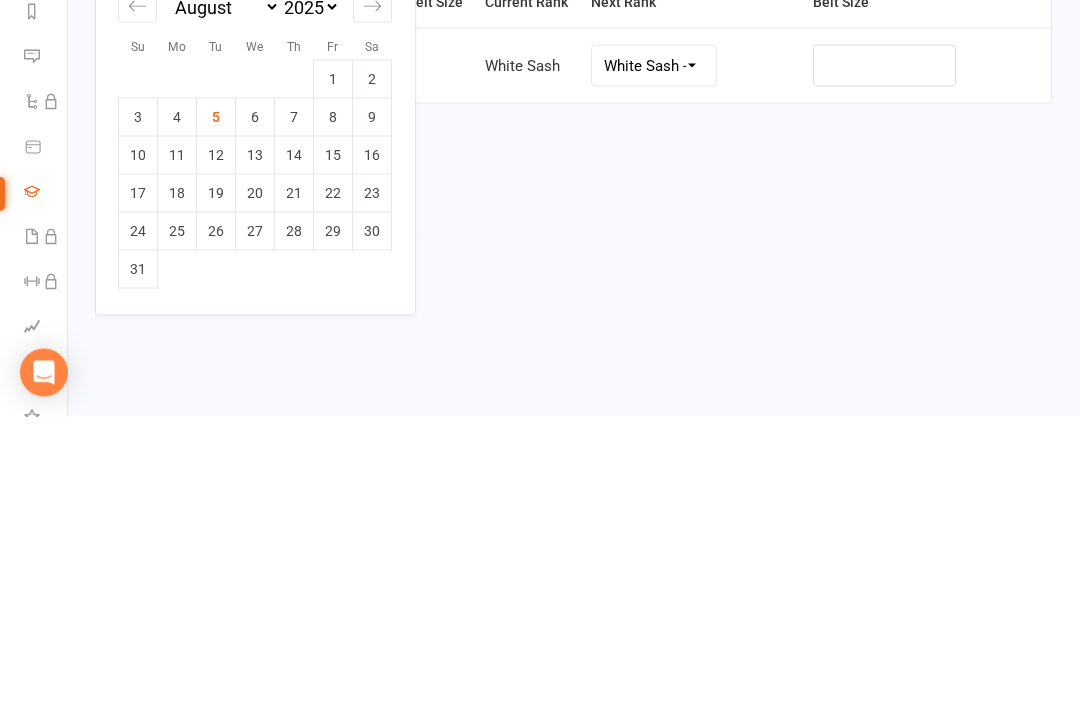 click on "2" at bounding box center [372, 369] 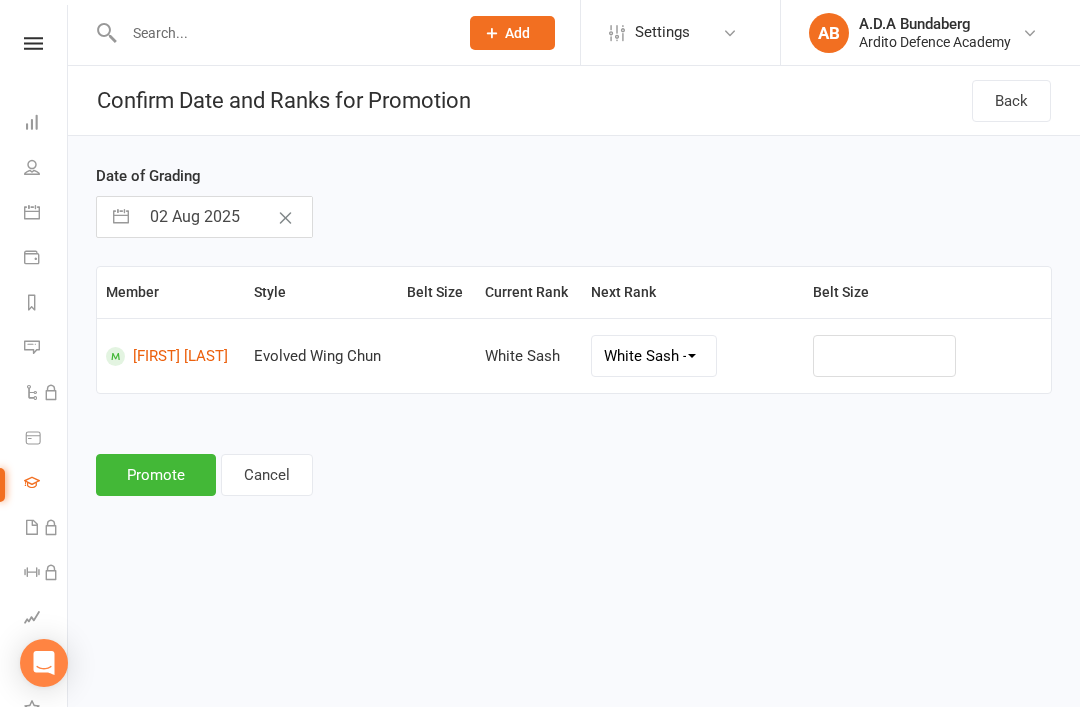 click on "Promote" at bounding box center (156, 475) 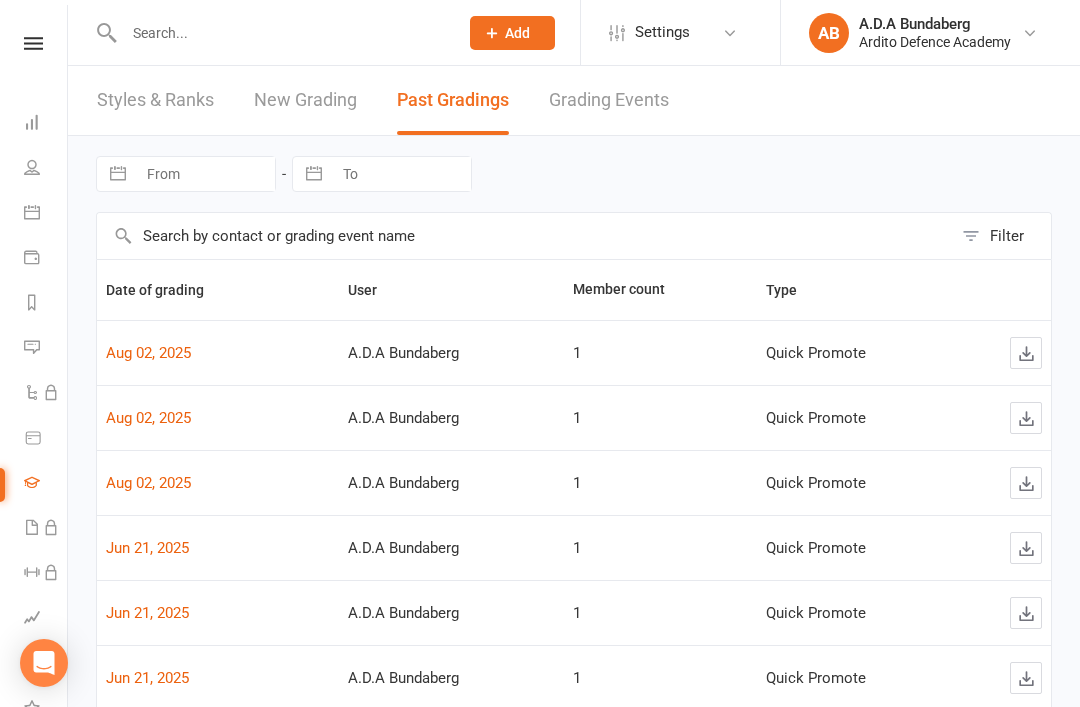 click on "New Grading" at bounding box center (305, 100) 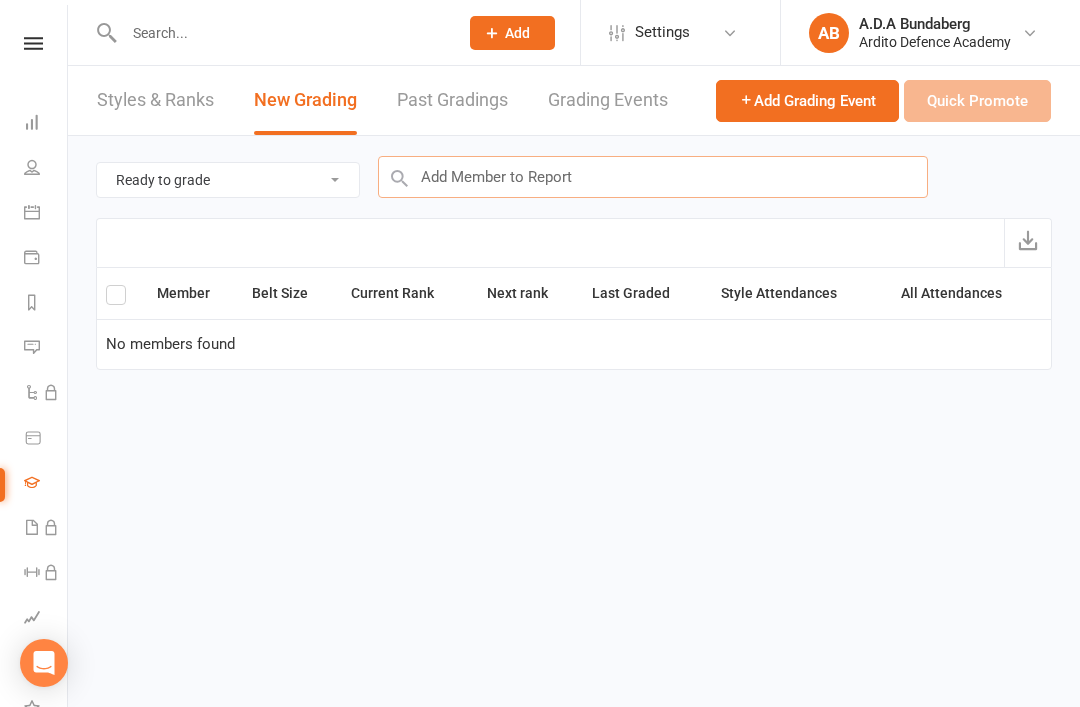 click at bounding box center [653, 177] 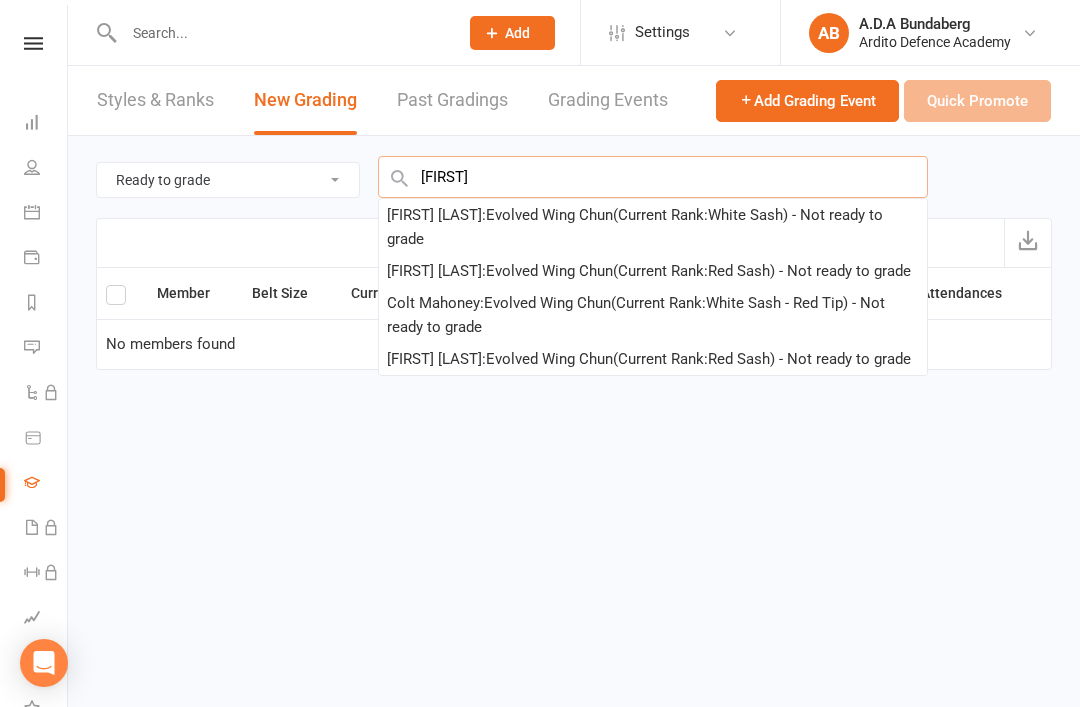 type on "Marcus" 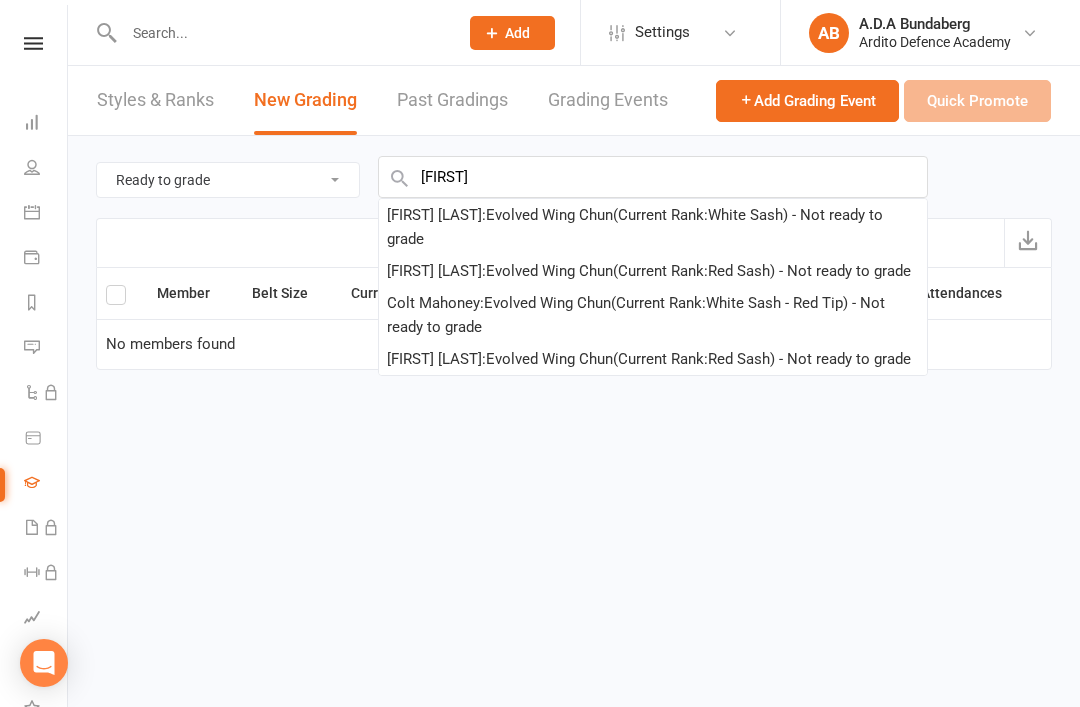 click on "Marcus Gates :  Evolved Wing Chun  (Current Rank:  White Sash ) -   Not ready to grade" at bounding box center [653, 227] 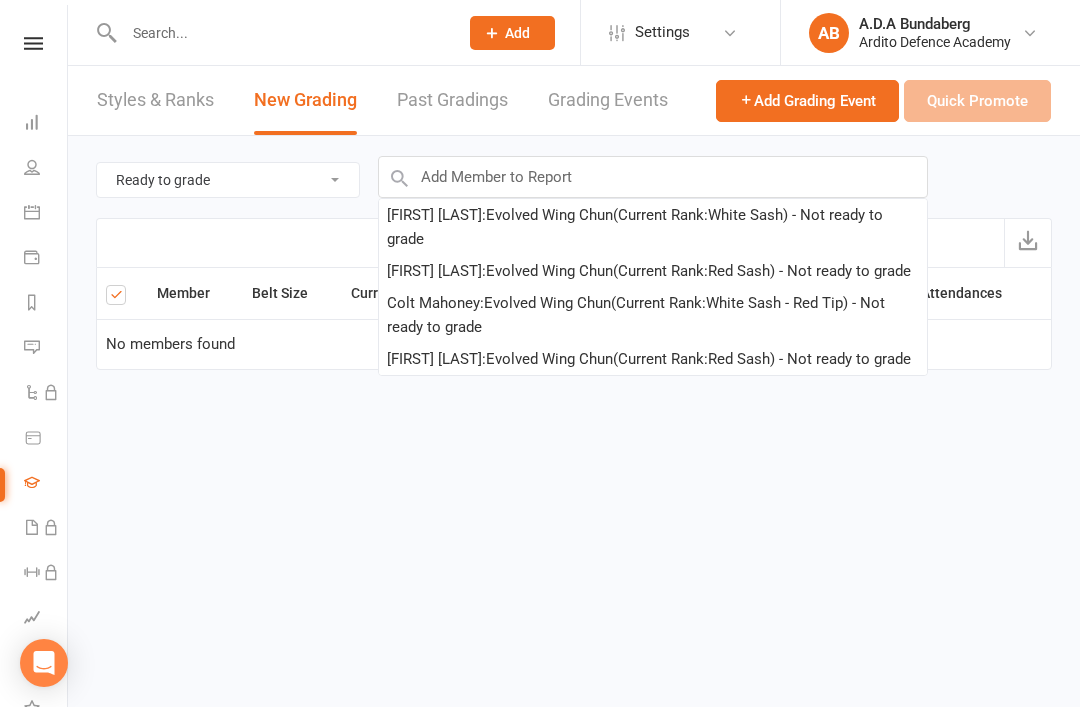 checkbox on "true" 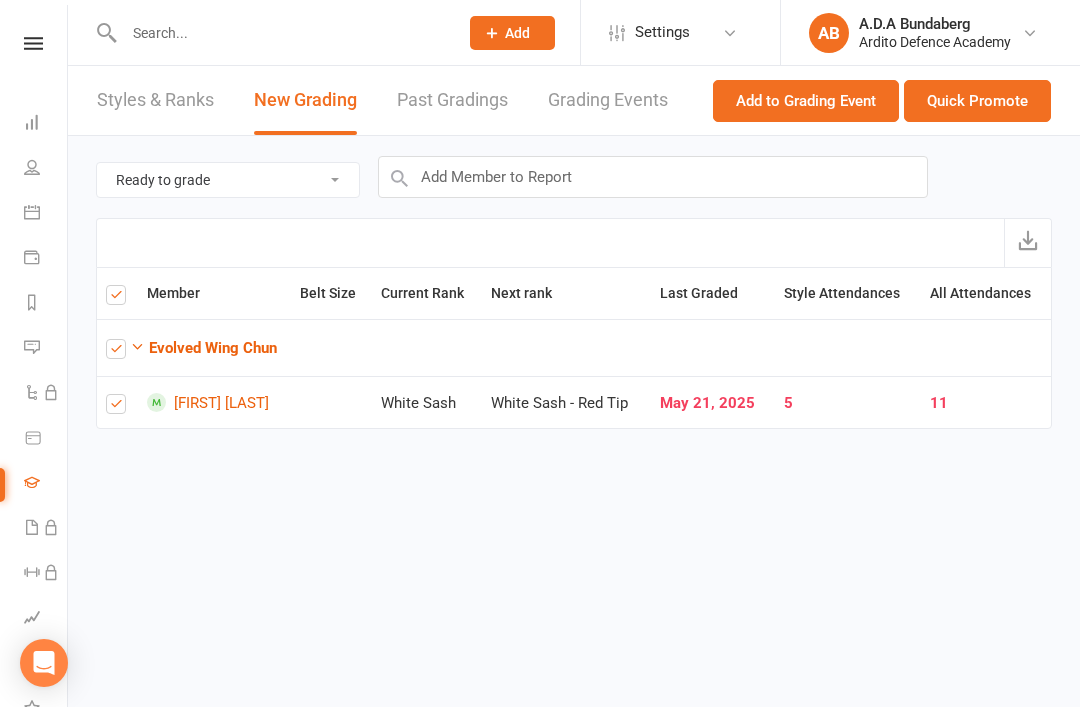 click on "Quick Promote" at bounding box center [977, 101] 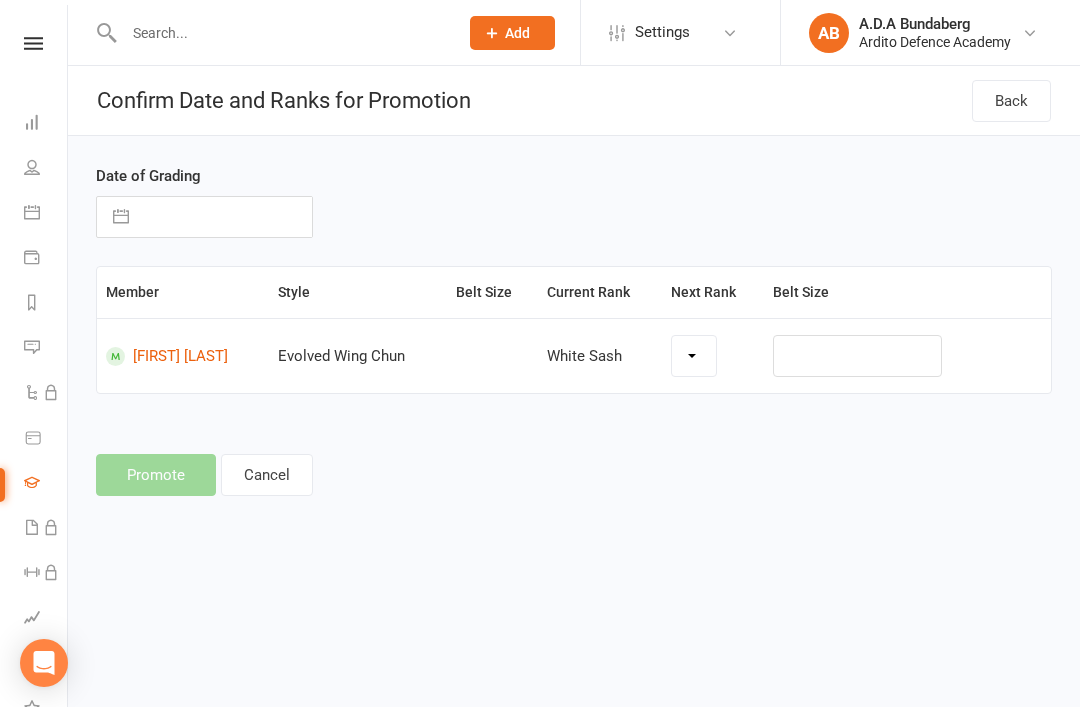 select on "10864" 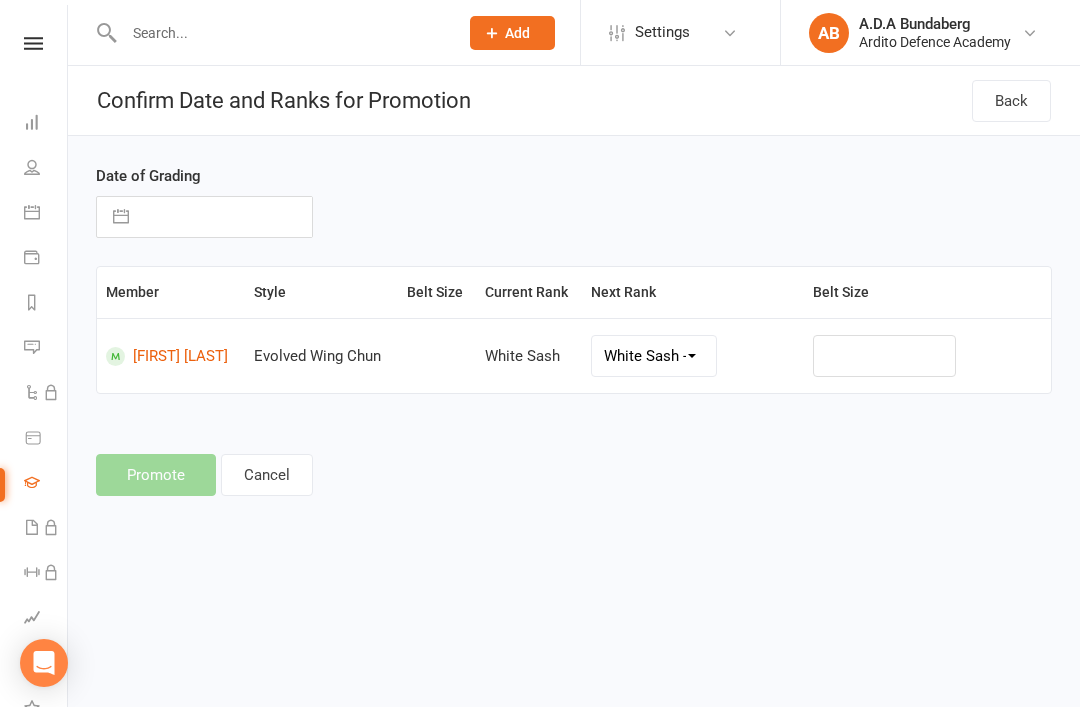 click at bounding box center [225, 217] 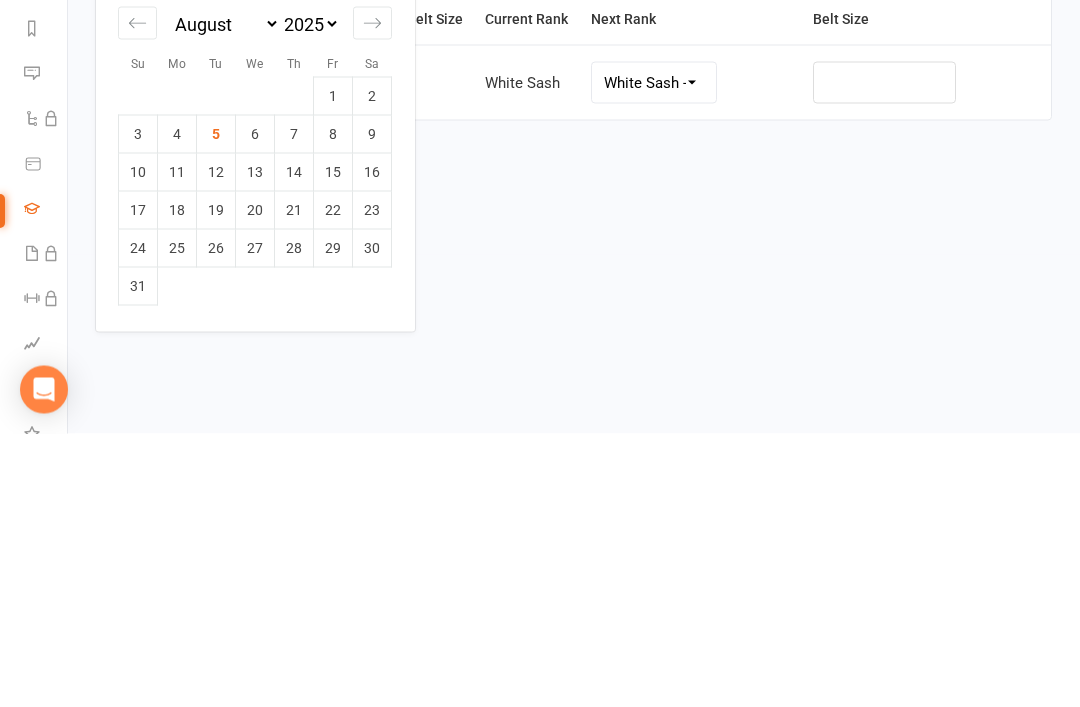 click on "2" at bounding box center (372, 369) 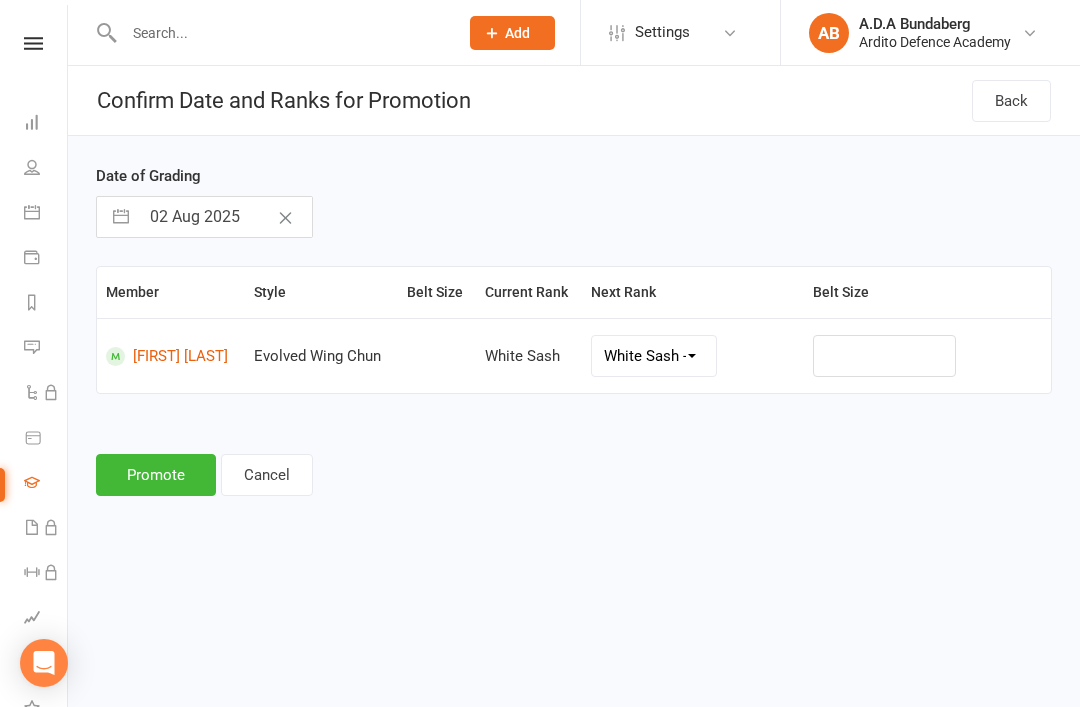 click on "Promote" at bounding box center (156, 475) 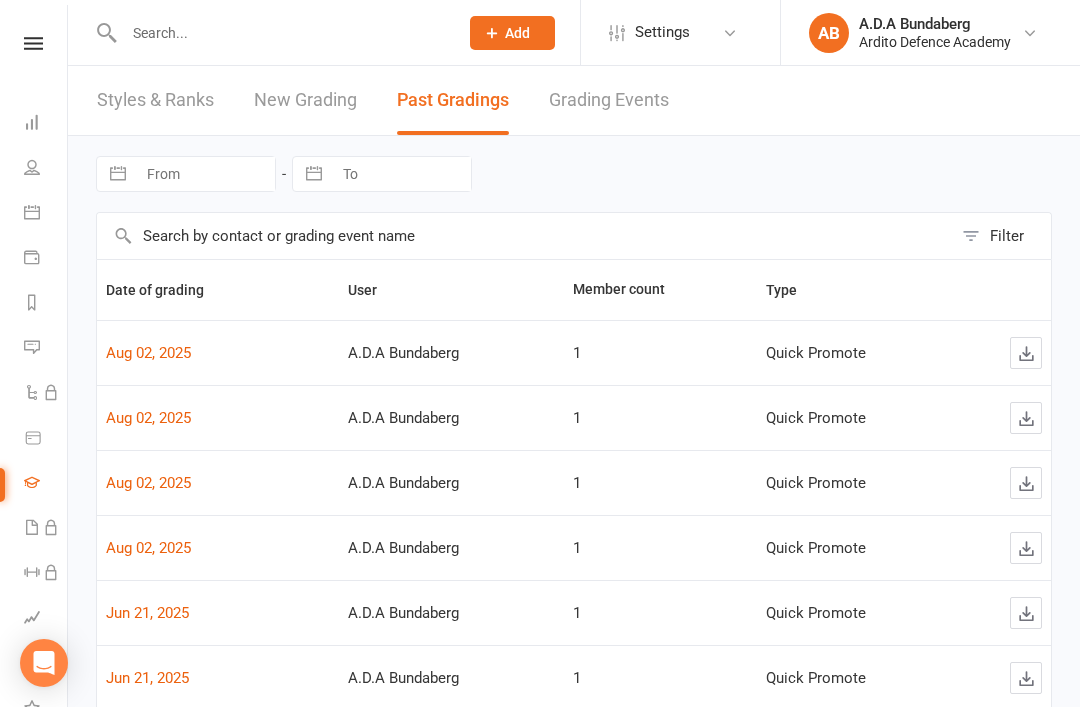click on "New Grading" at bounding box center (305, 100) 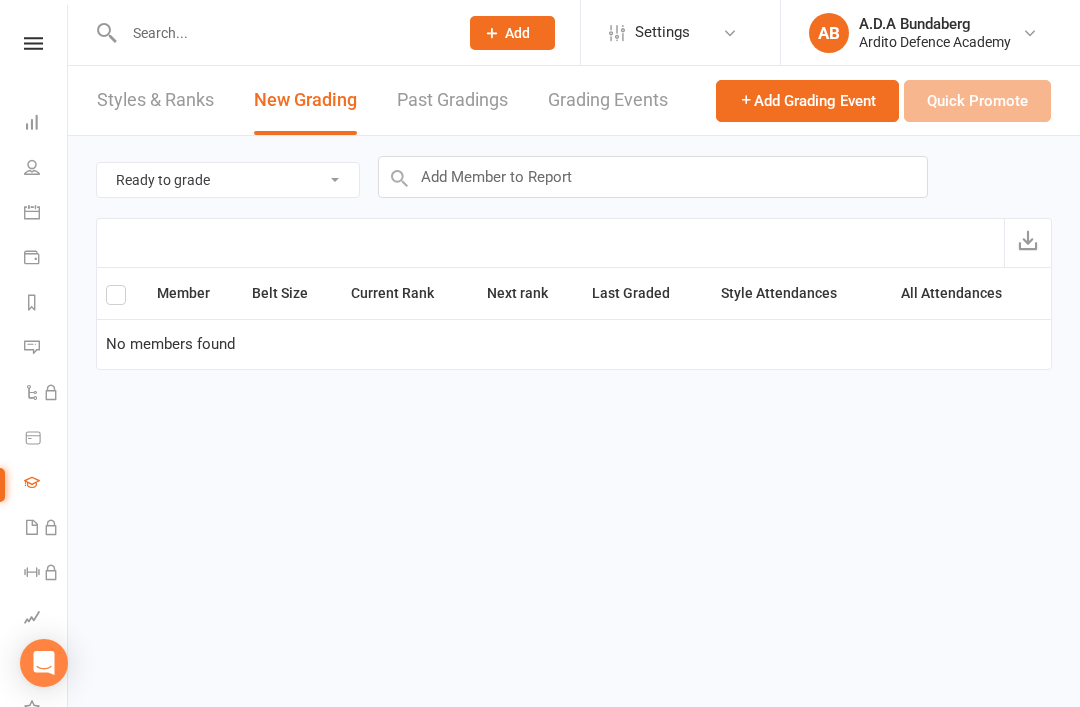 click at bounding box center [281, 33] 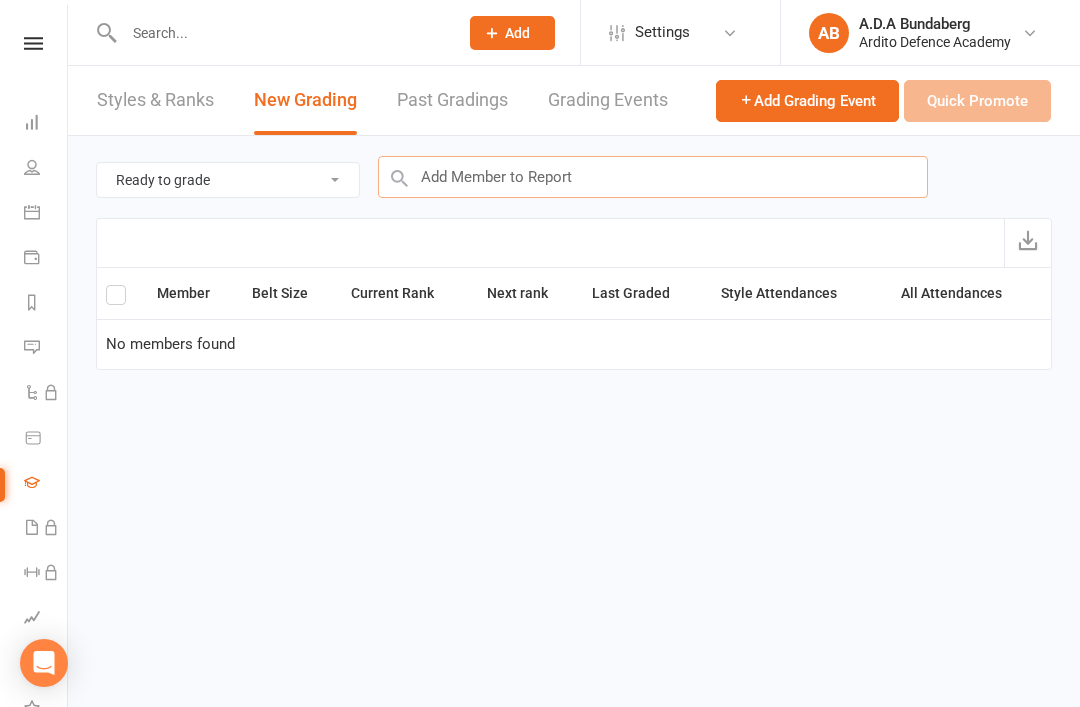 click at bounding box center (653, 177) 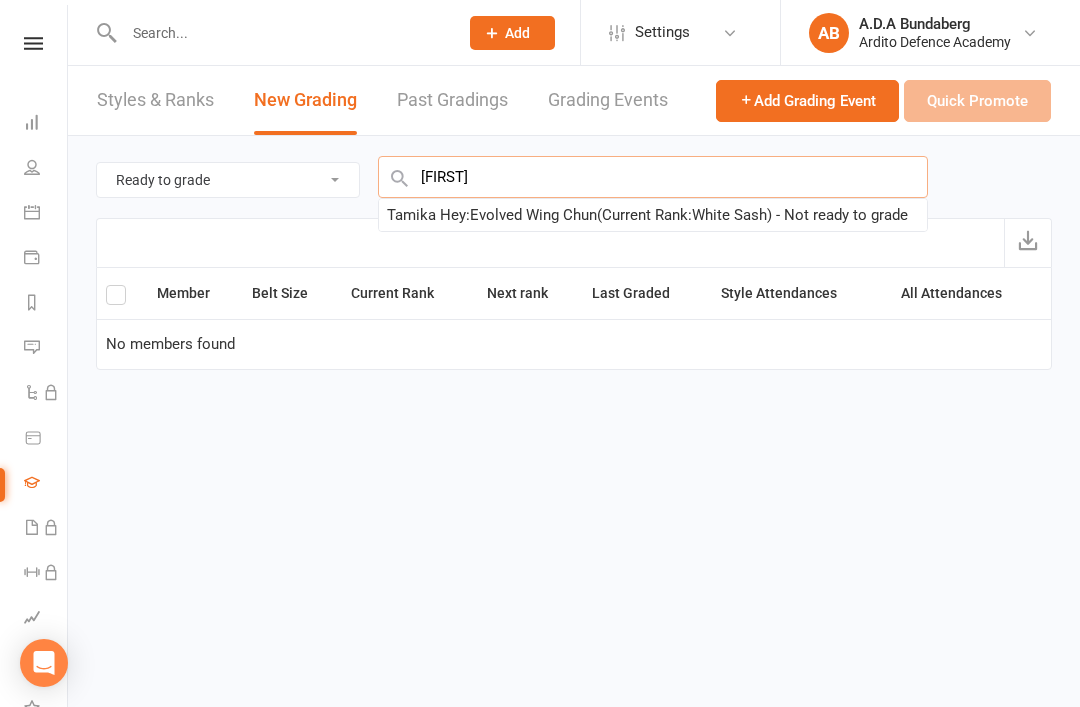 type on "Tamika" 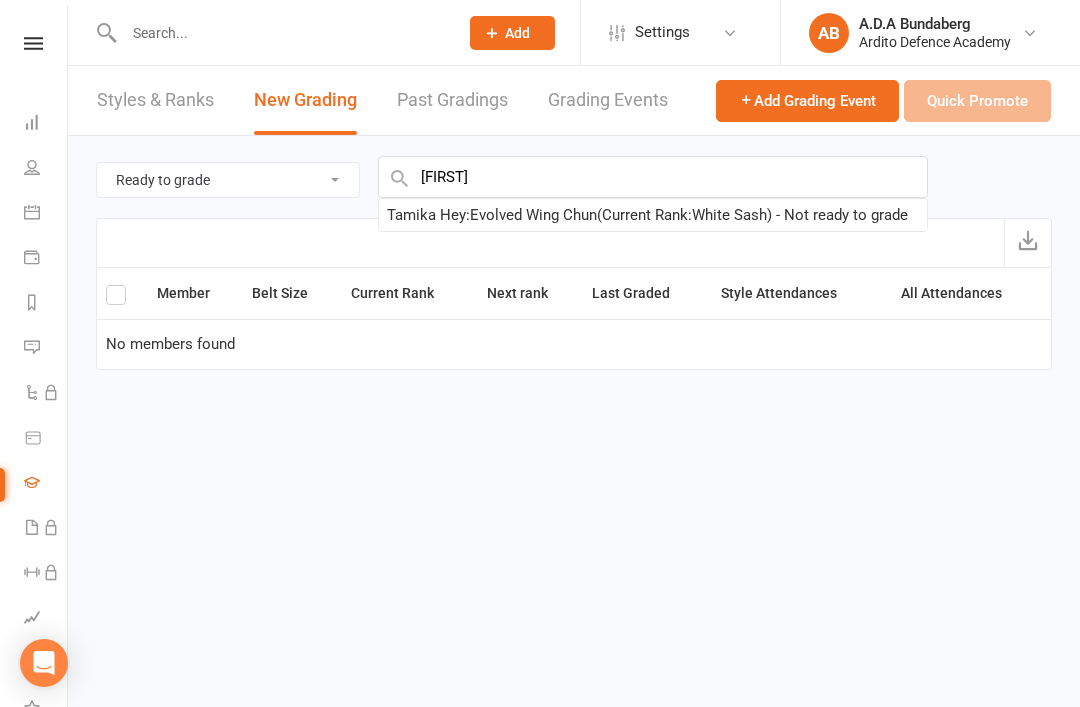 click on "Tamika Hey :  Evolved Wing Chun  (Current Rank:  White Sash ) -   Not ready to grade" at bounding box center [647, 215] 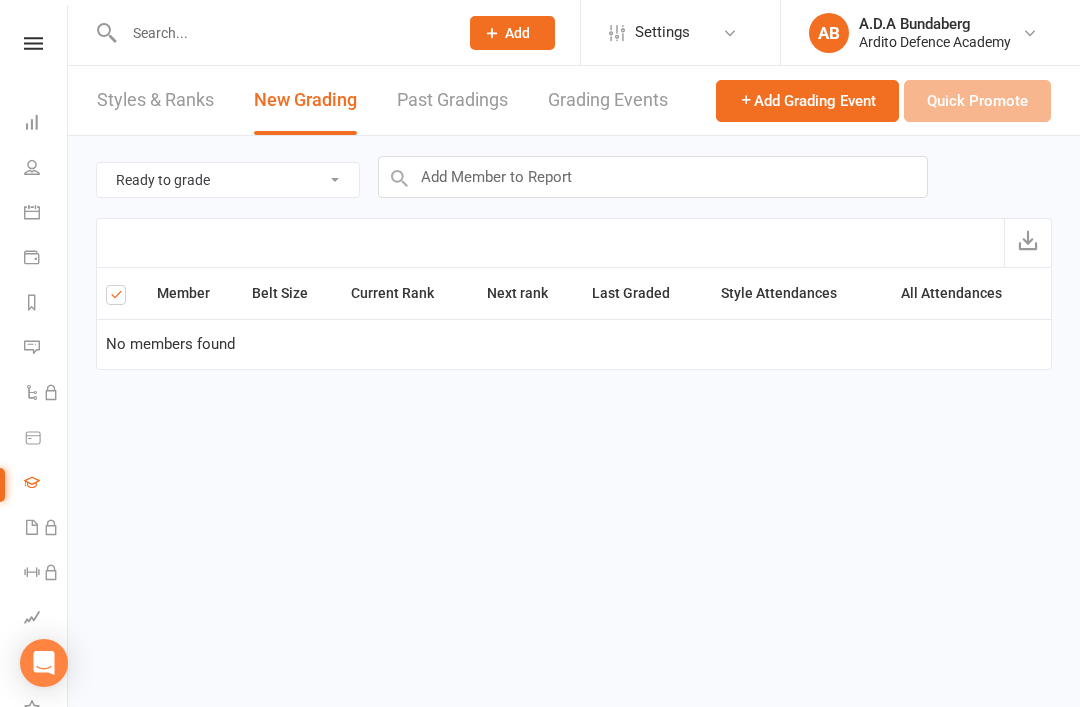 checkbox on "true" 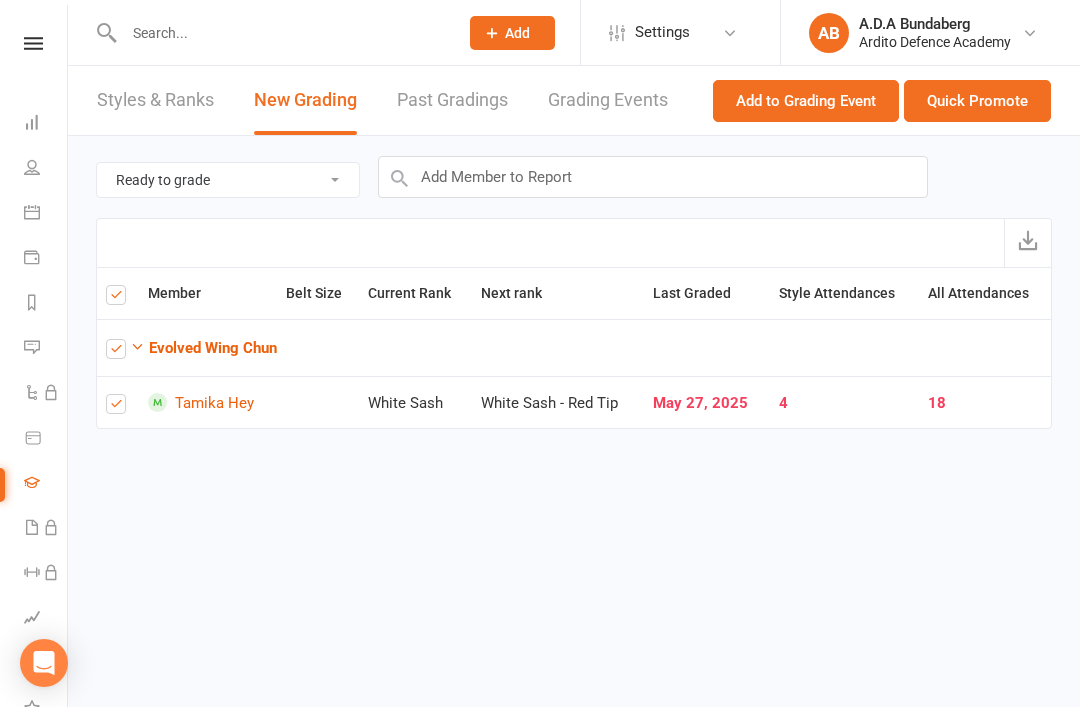 click on "Quick Promote" at bounding box center [977, 101] 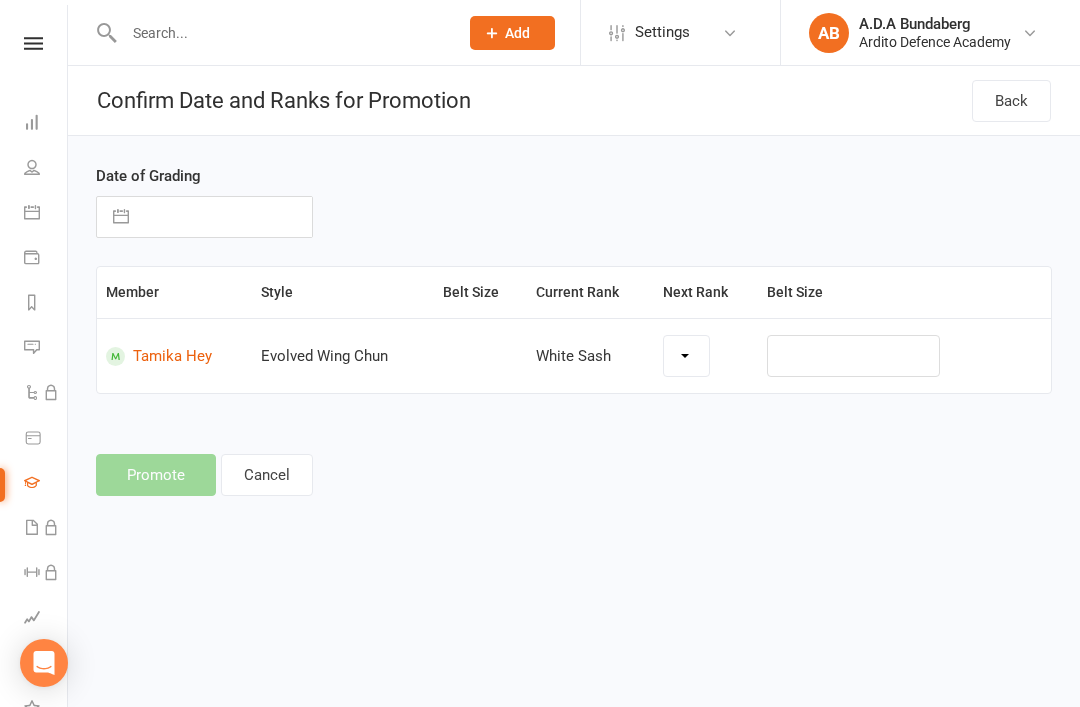 select on "10864" 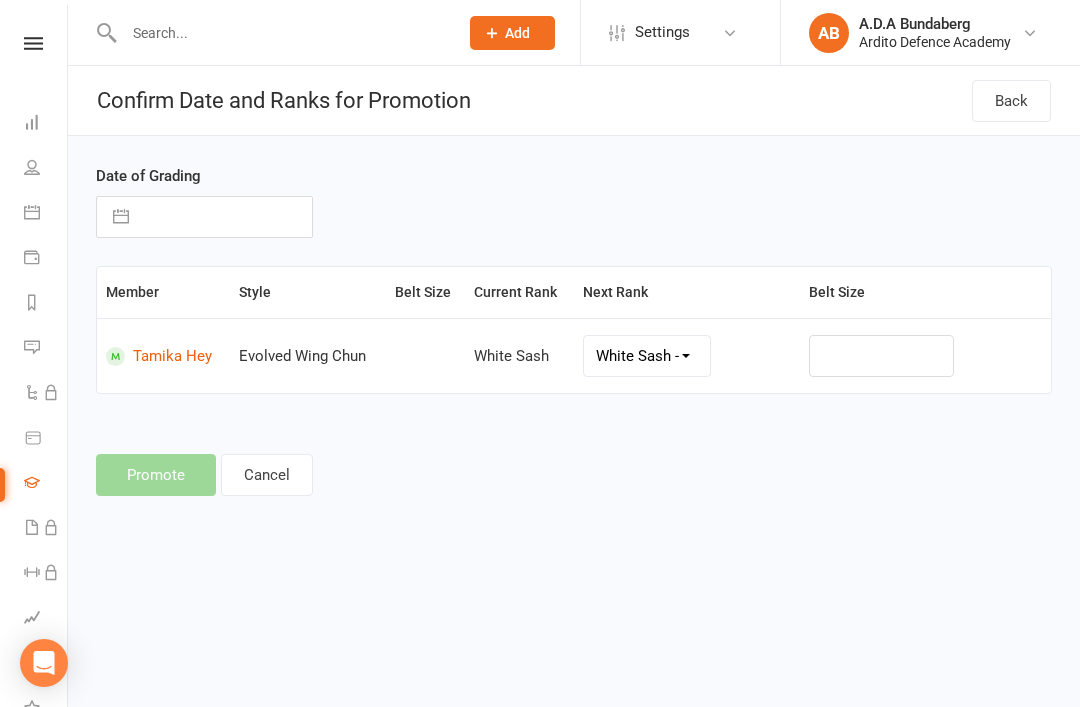click at bounding box center [225, 217] 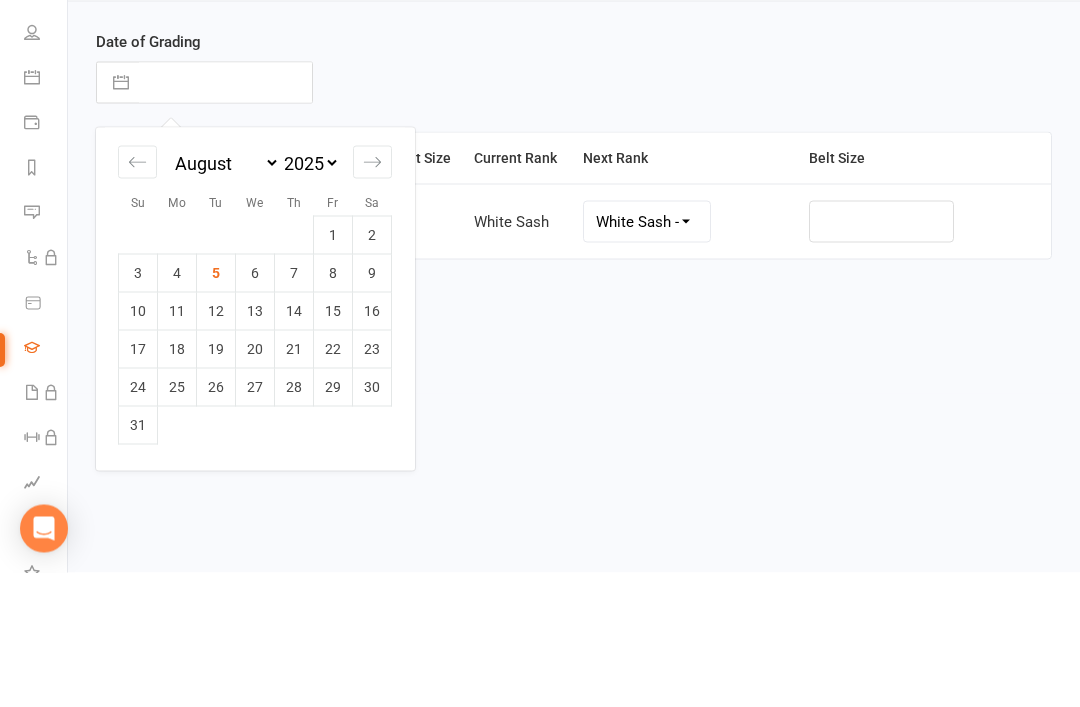 click on "2" at bounding box center (372, 369) 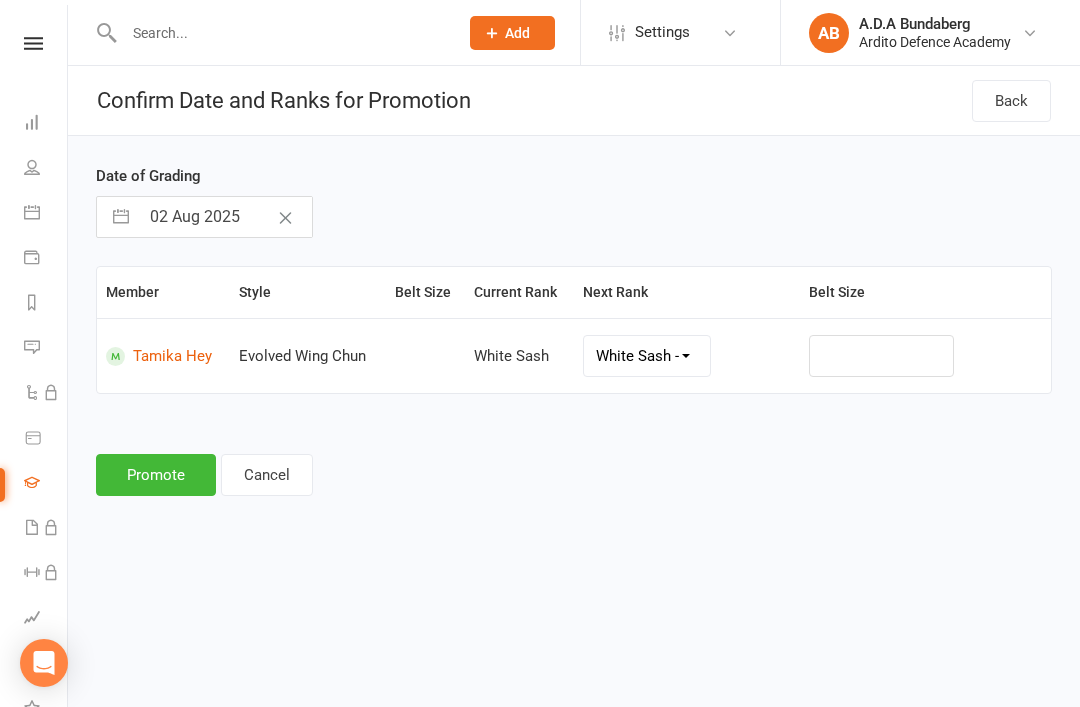 click on "Promote" at bounding box center (156, 475) 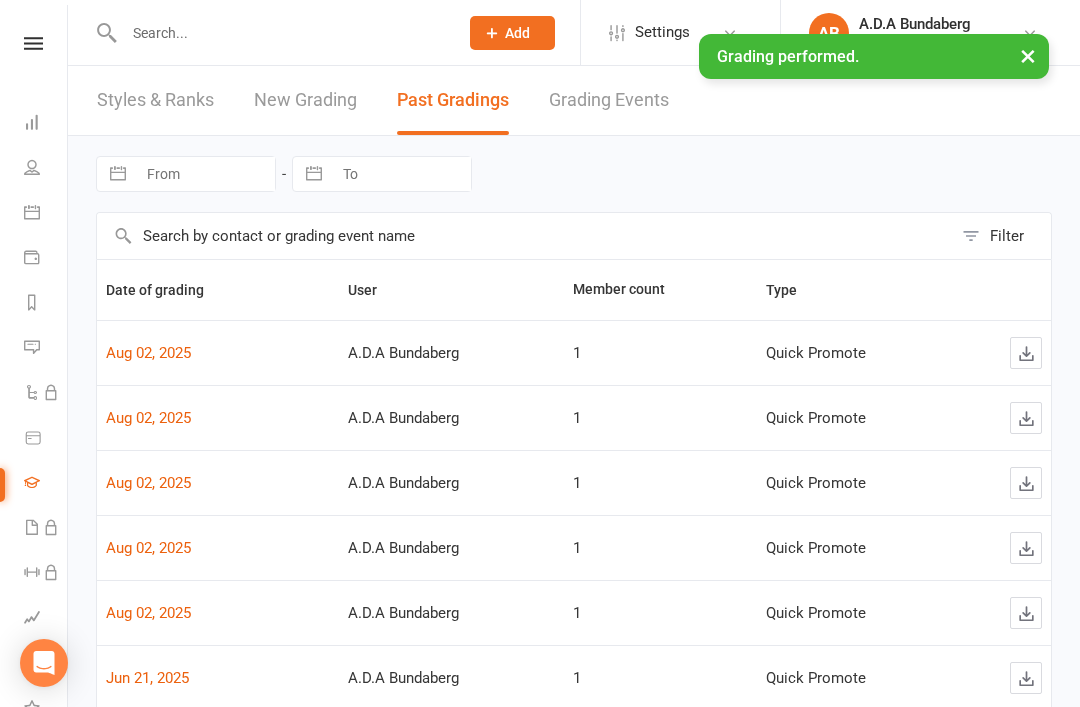 click on "New Grading" at bounding box center (305, 100) 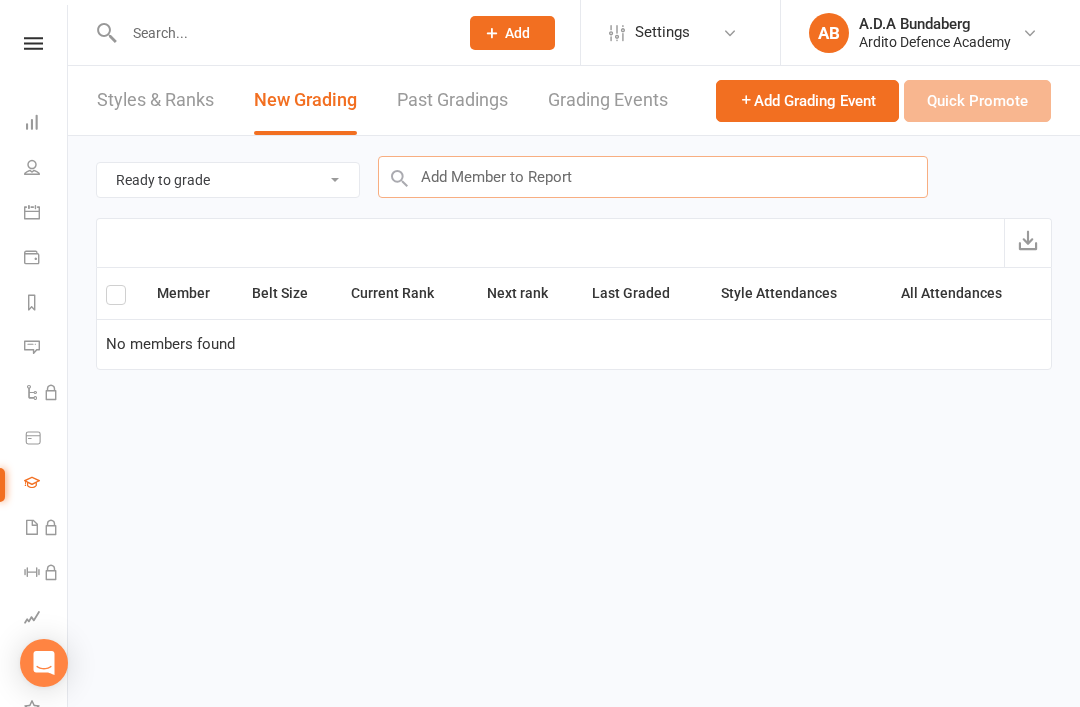 click at bounding box center (653, 177) 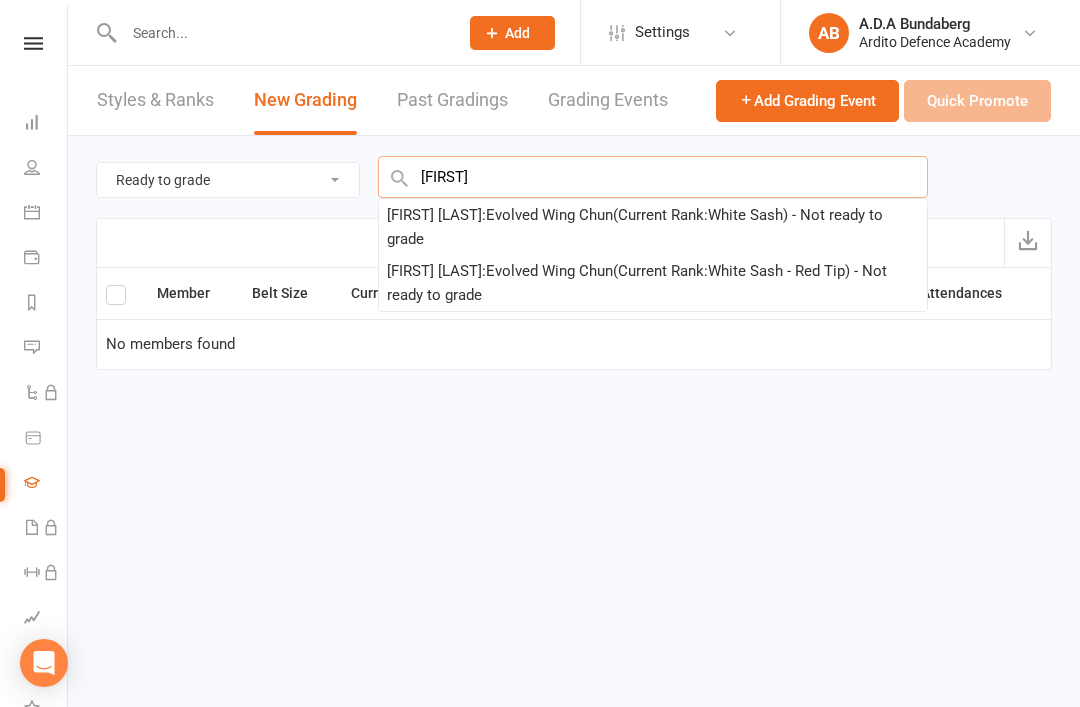 type on "Avery" 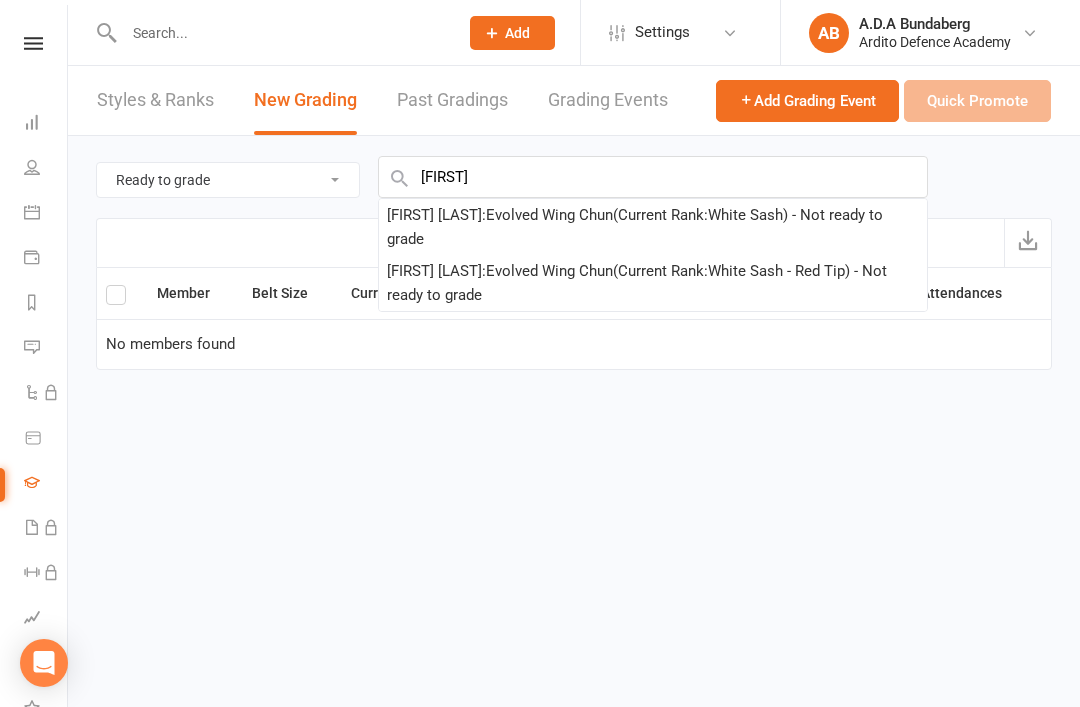 click on "Avery Reis :  Evolved Wing Chun  (Current Rank:  White Sash ) -   Not ready to grade" at bounding box center [653, 227] 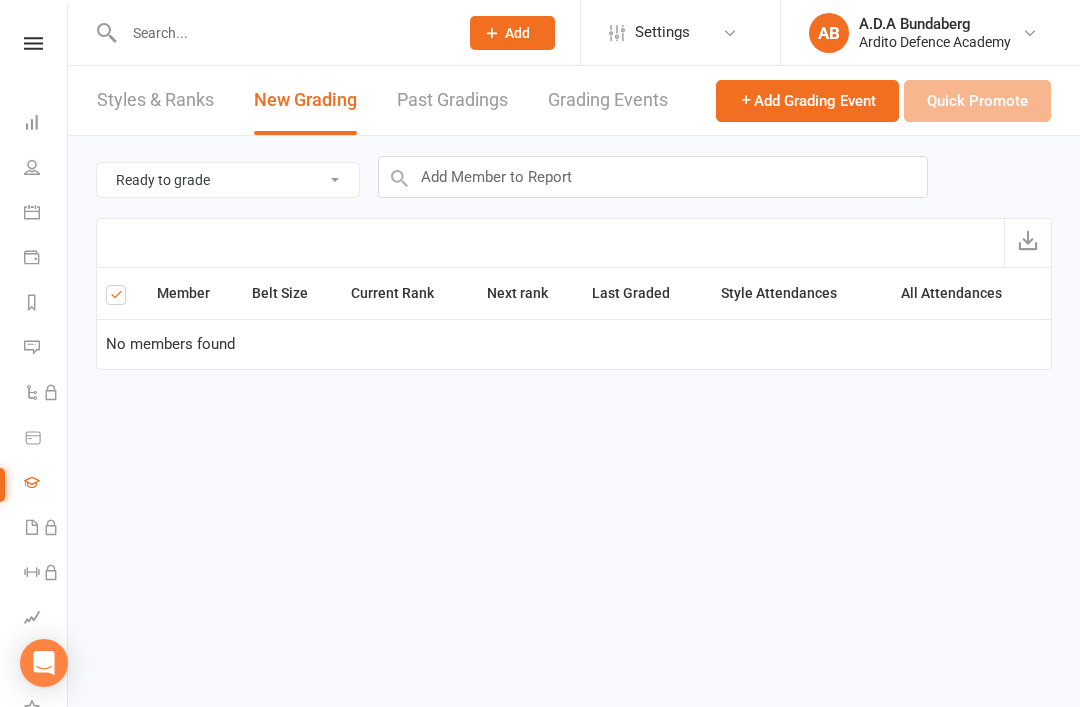checkbox on "true" 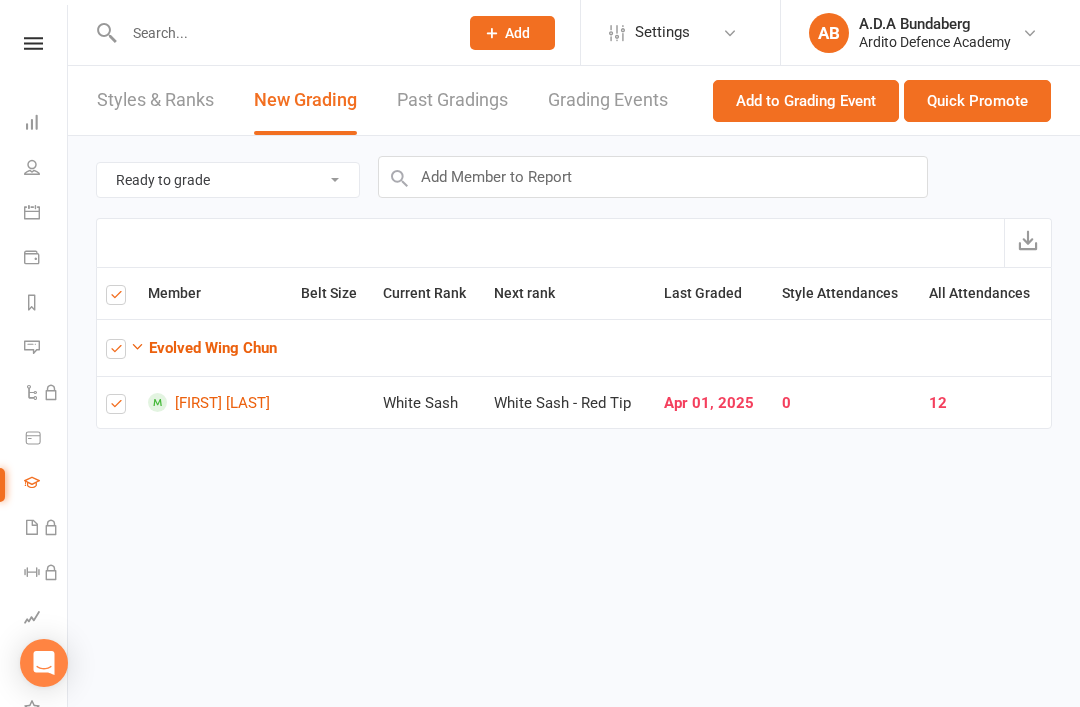click on "Quick Promote" at bounding box center [977, 101] 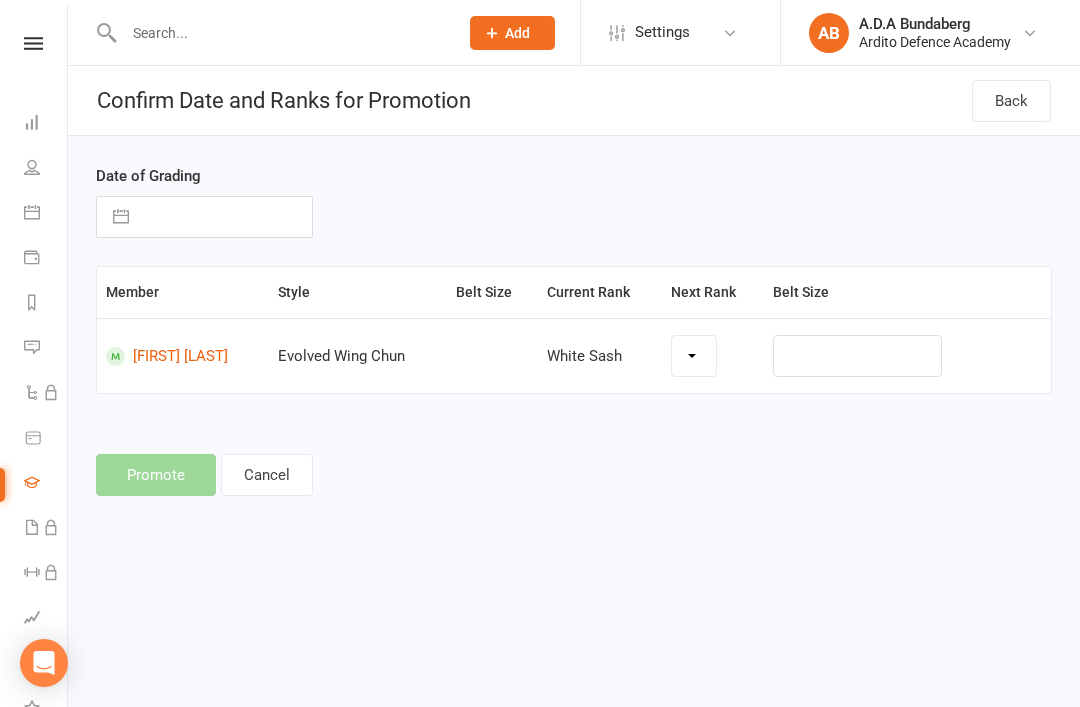 select on "10864" 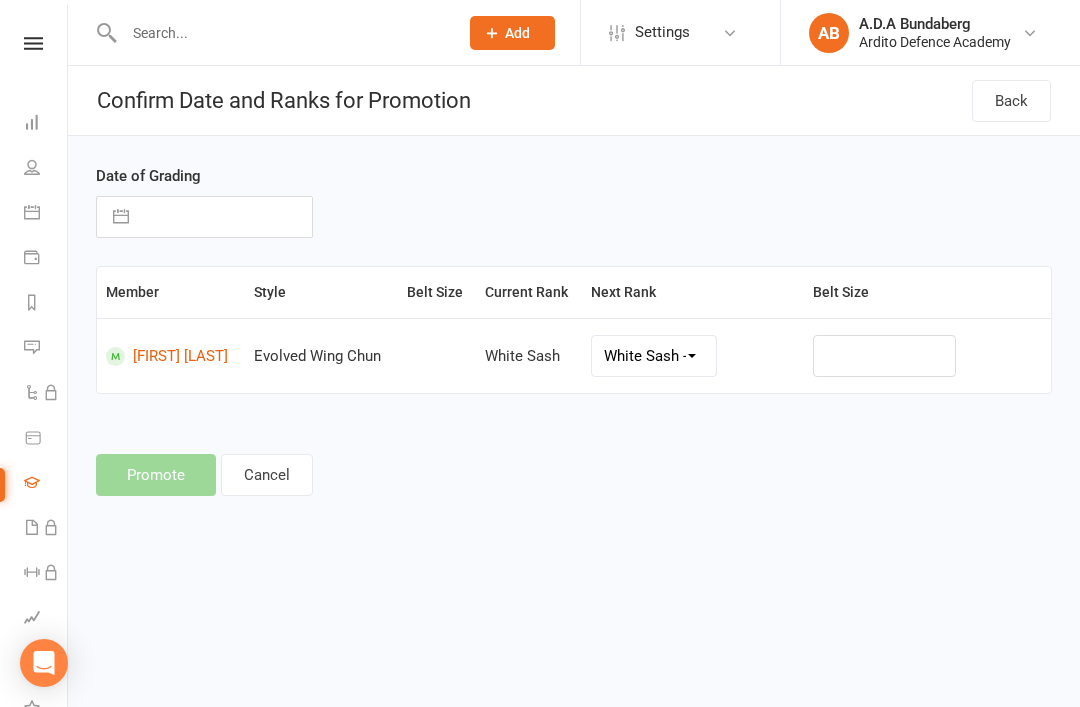 click at bounding box center [225, 217] 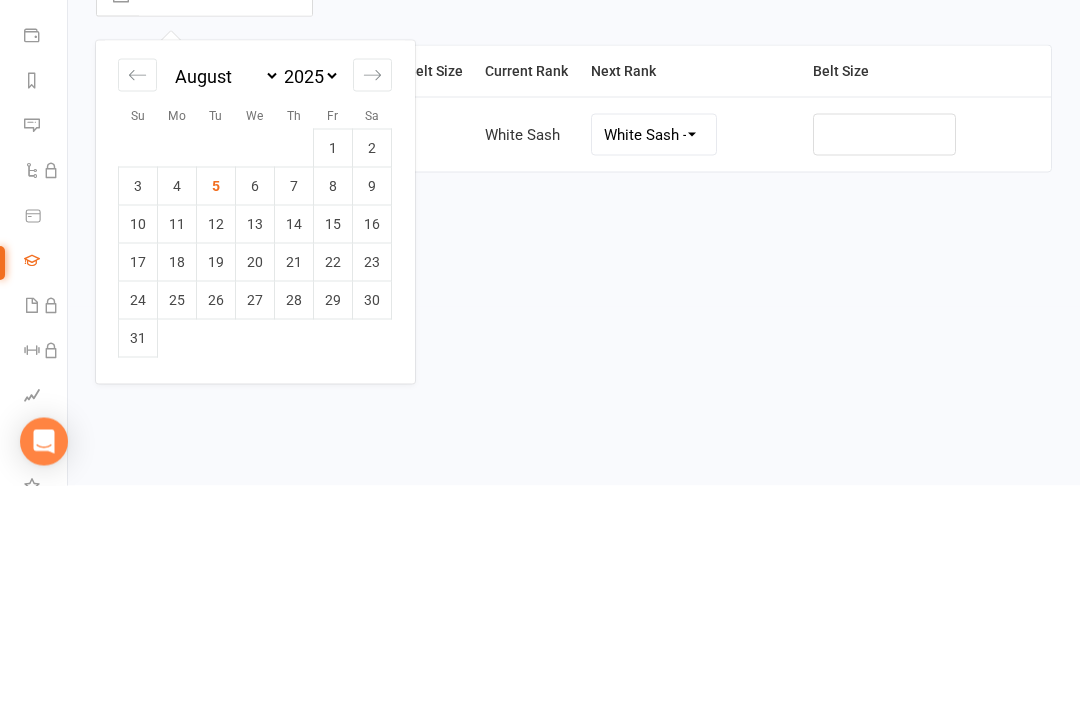 click on "2" at bounding box center [372, 369] 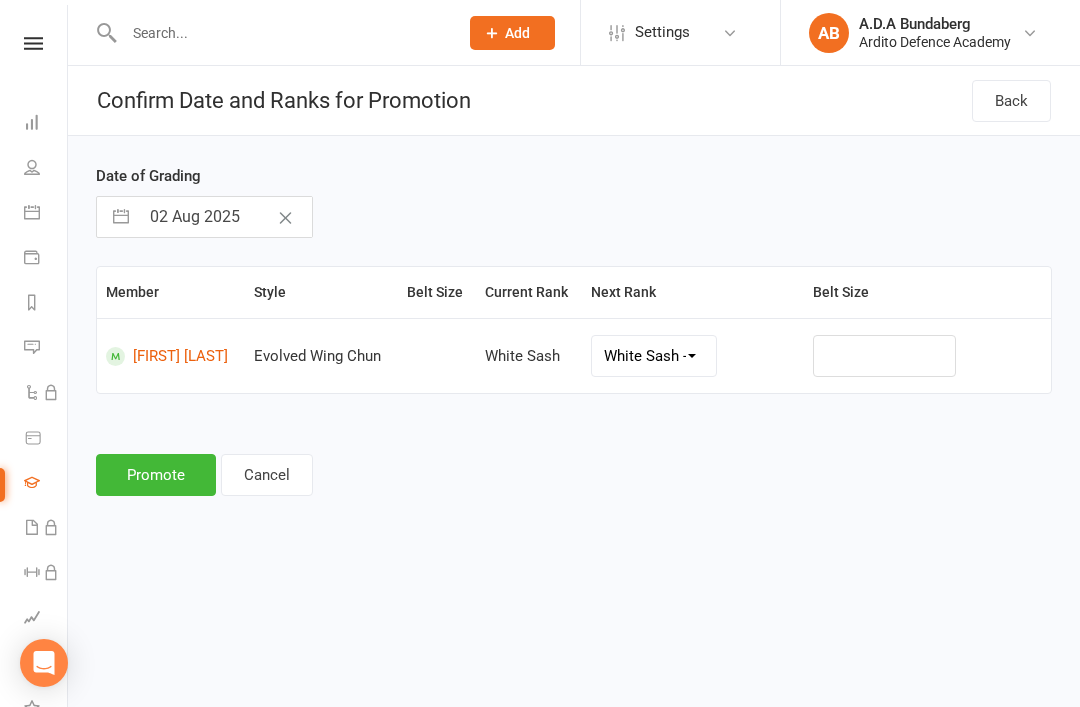 click on "Promote" at bounding box center [156, 475] 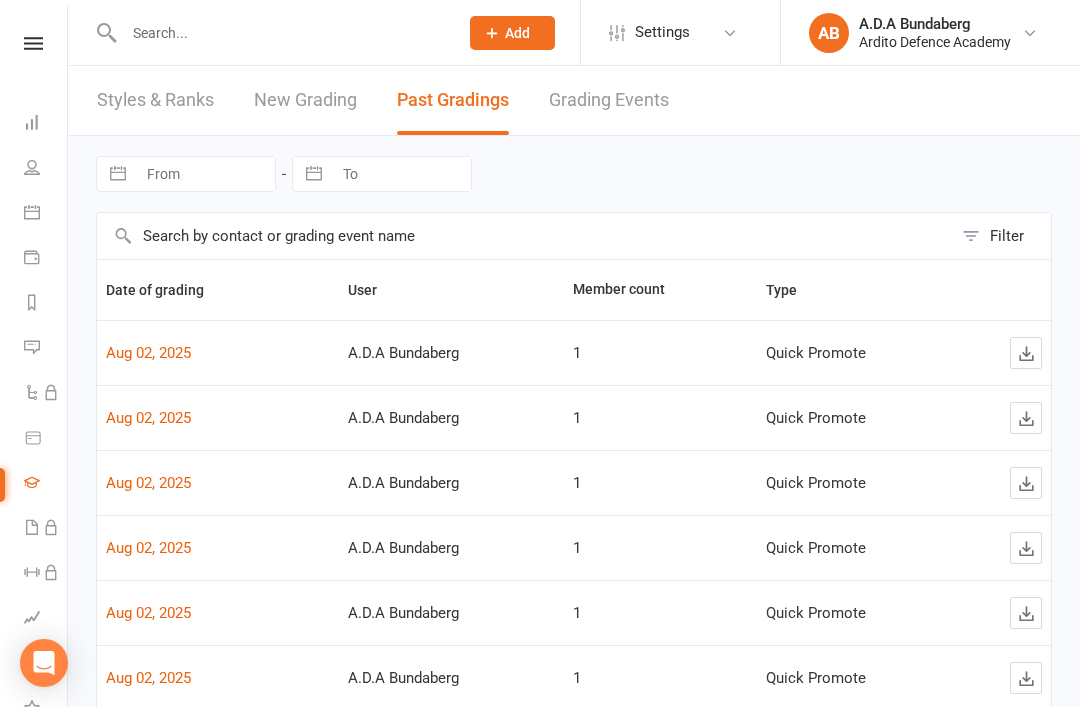 click at bounding box center (33, 43) 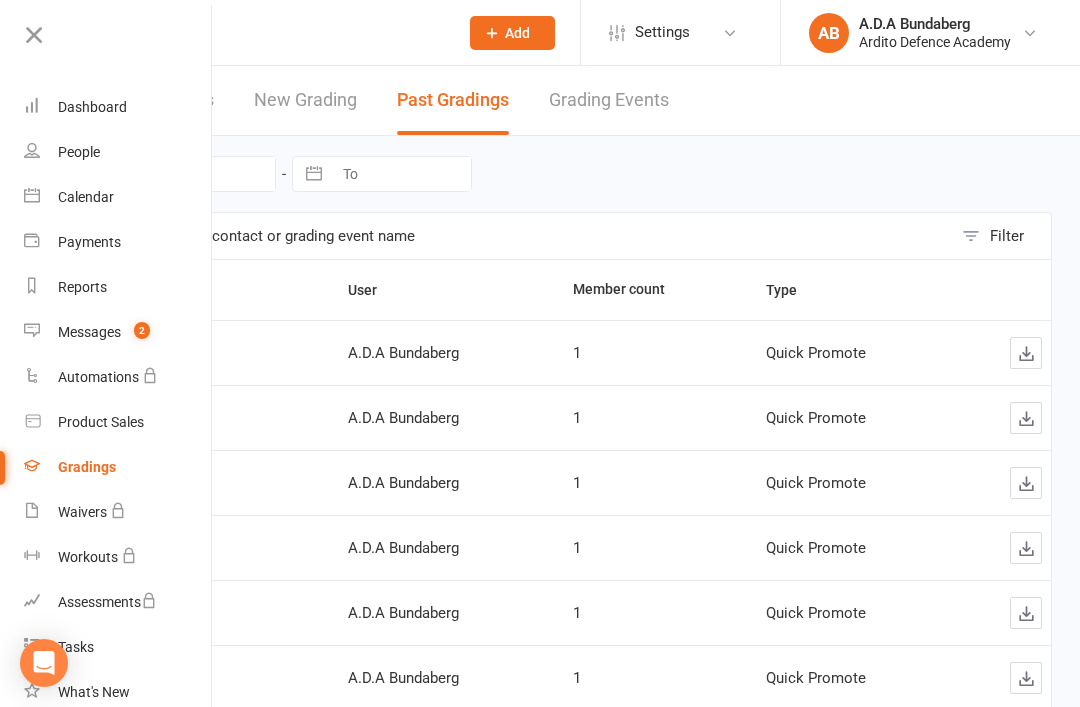 click on "Messages" at bounding box center (89, 332) 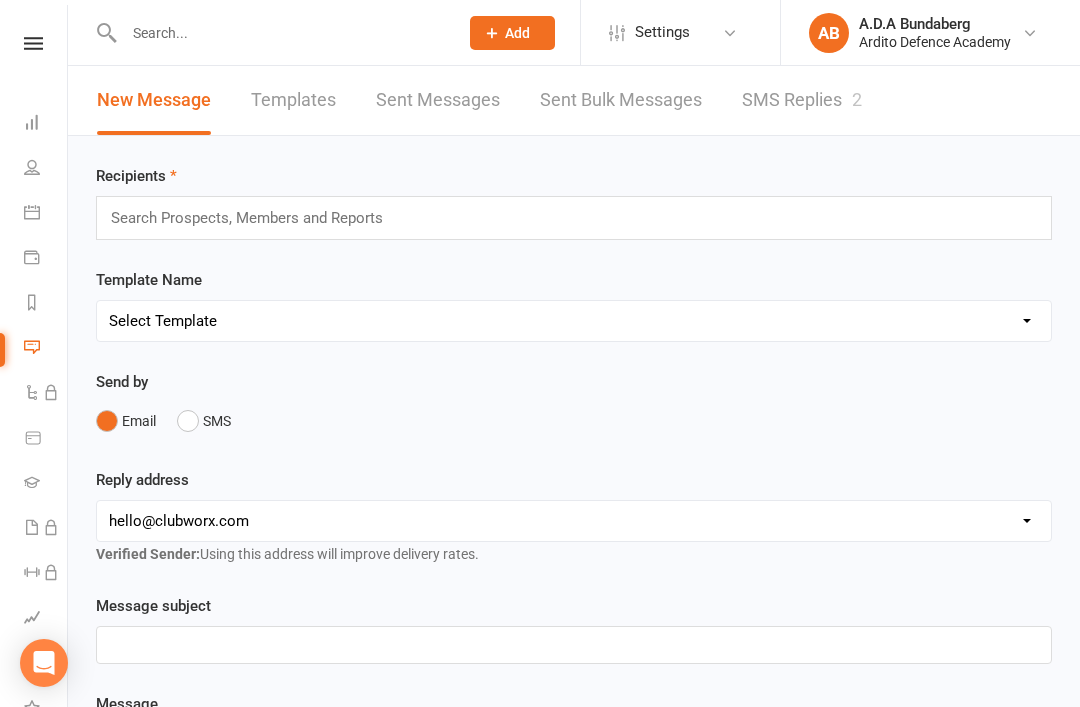 click on "SMS Replies  2" at bounding box center [802, 100] 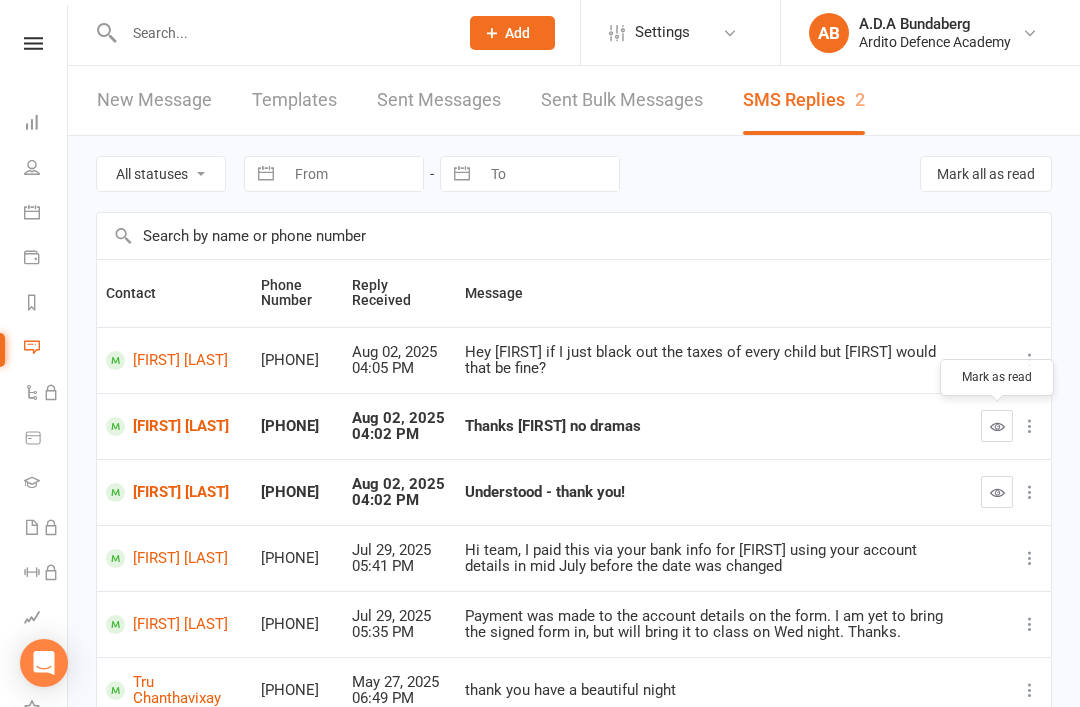 click at bounding box center [997, 426] 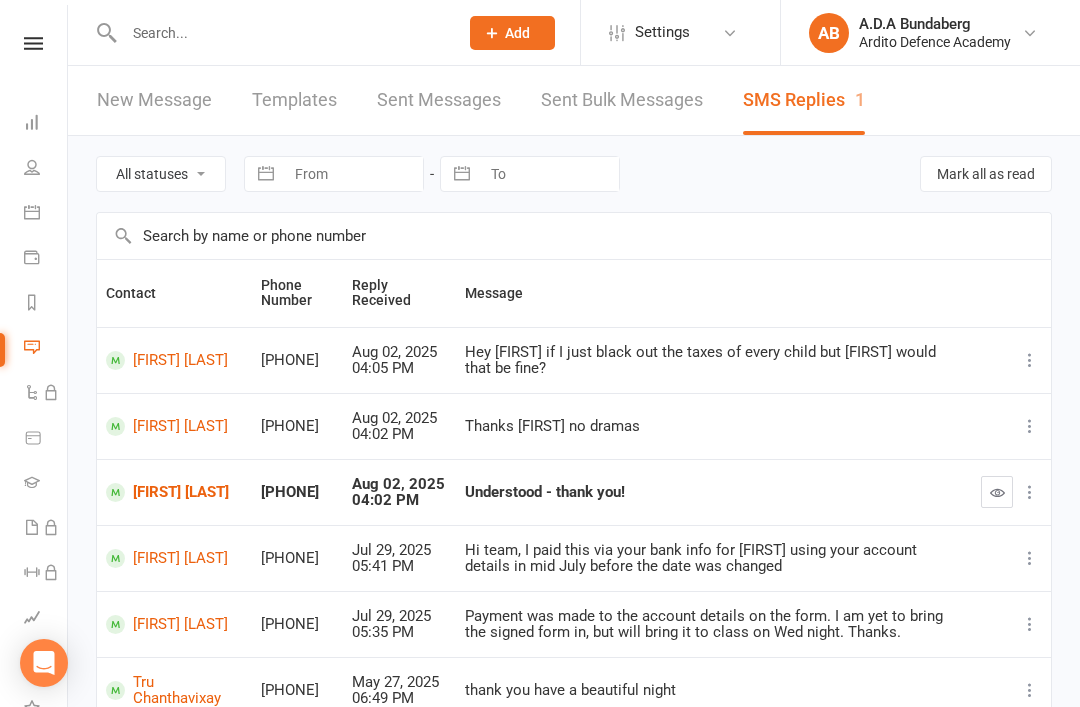 click at bounding box center [997, 492] 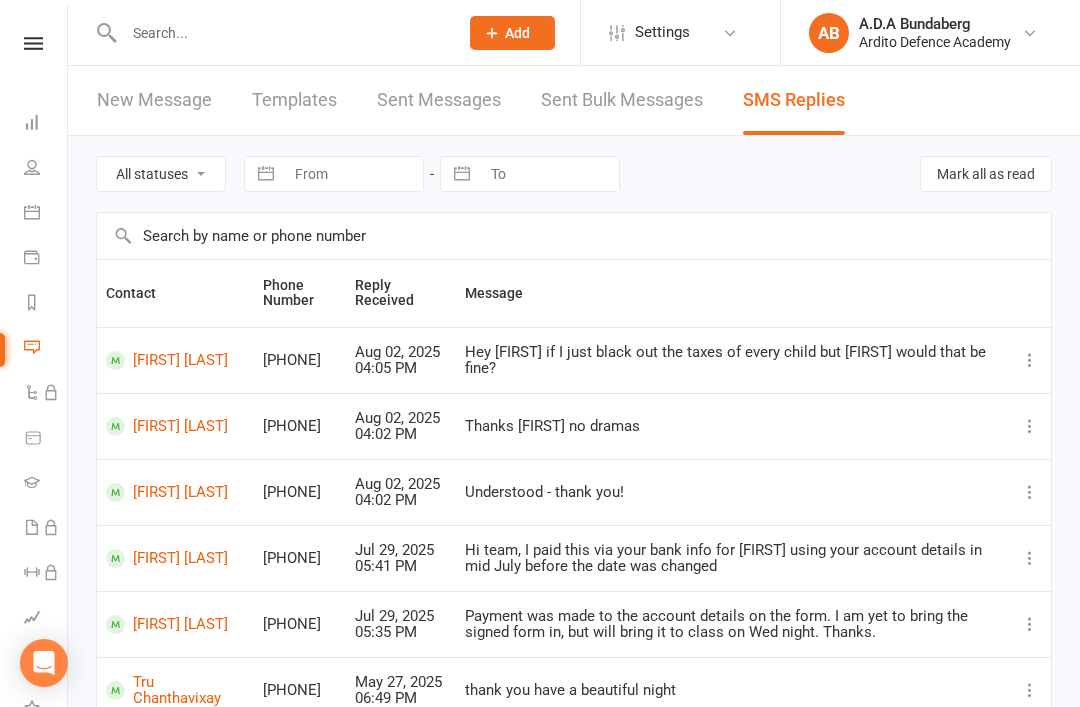 click on "Clubworx Dashboard People Calendar Payments Reports Messages   Automations   Product Sales Gradings   Waivers   Workouts   Assessments  Tasks   What's New Check-in Kiosk modes General attendance Roll call Class check-in" at bounding box center (34, 358) 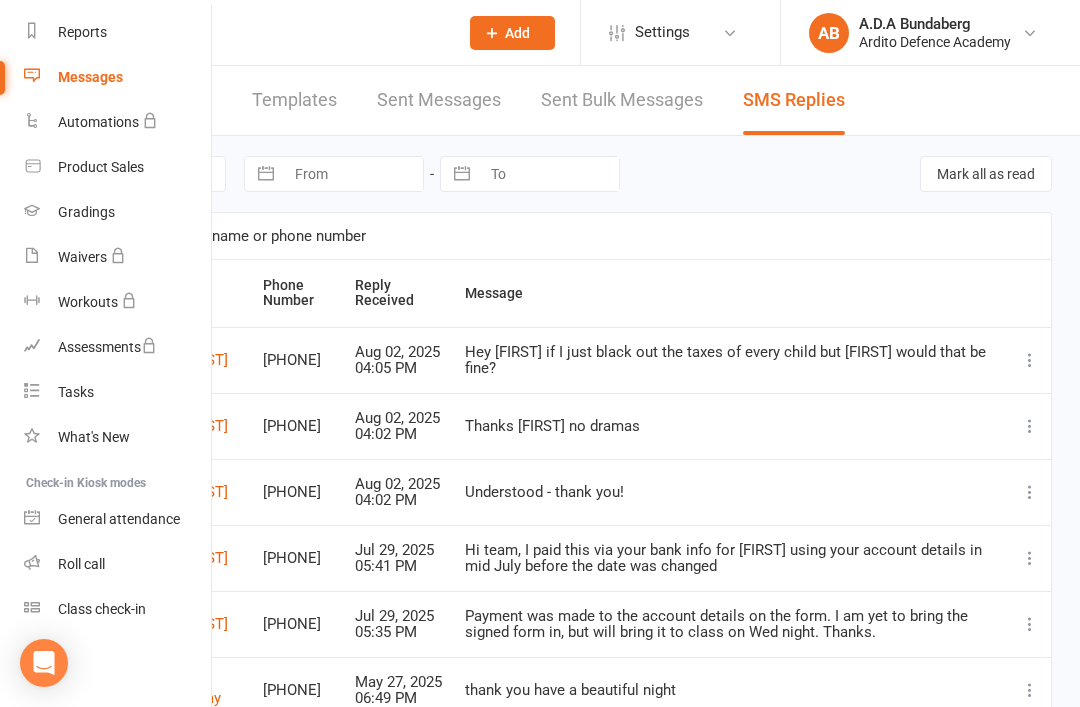 scroll, scrollTop: 255, scrollLeft: 0, axis: vertical 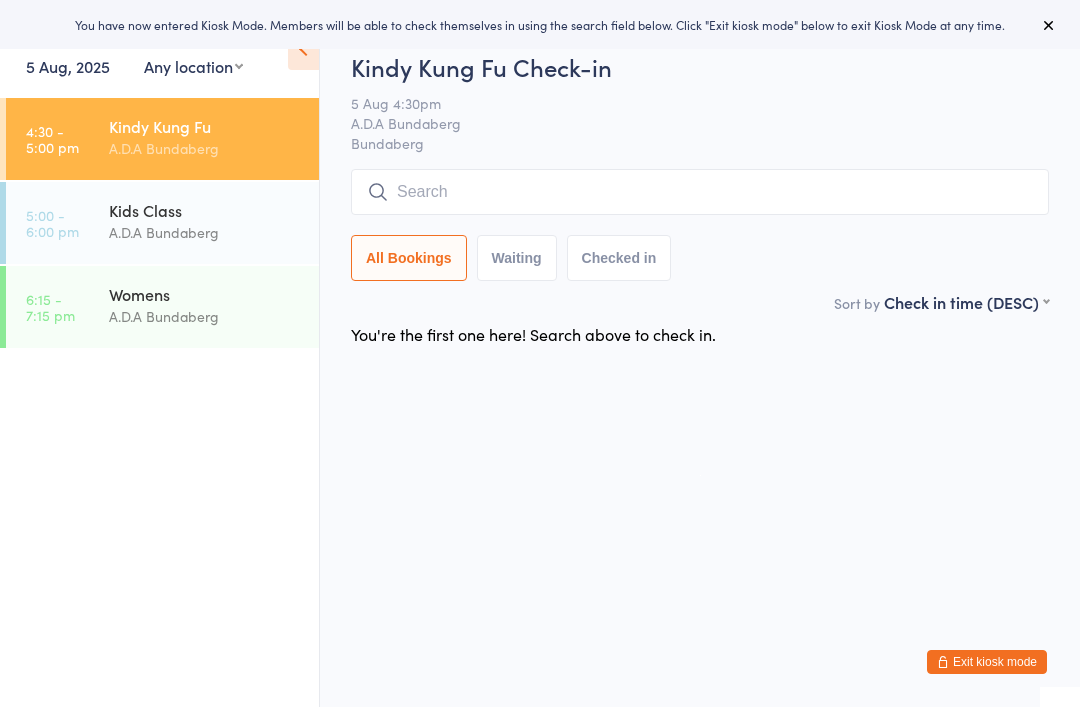 click at bounding box center (700, 192) 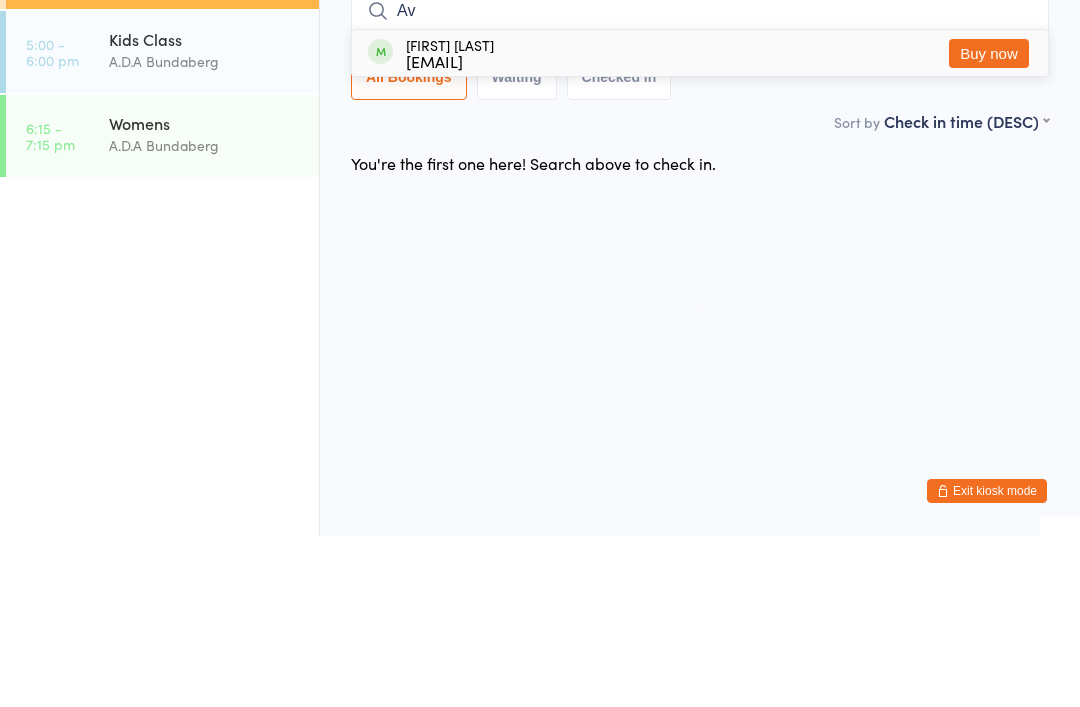 type on "A" 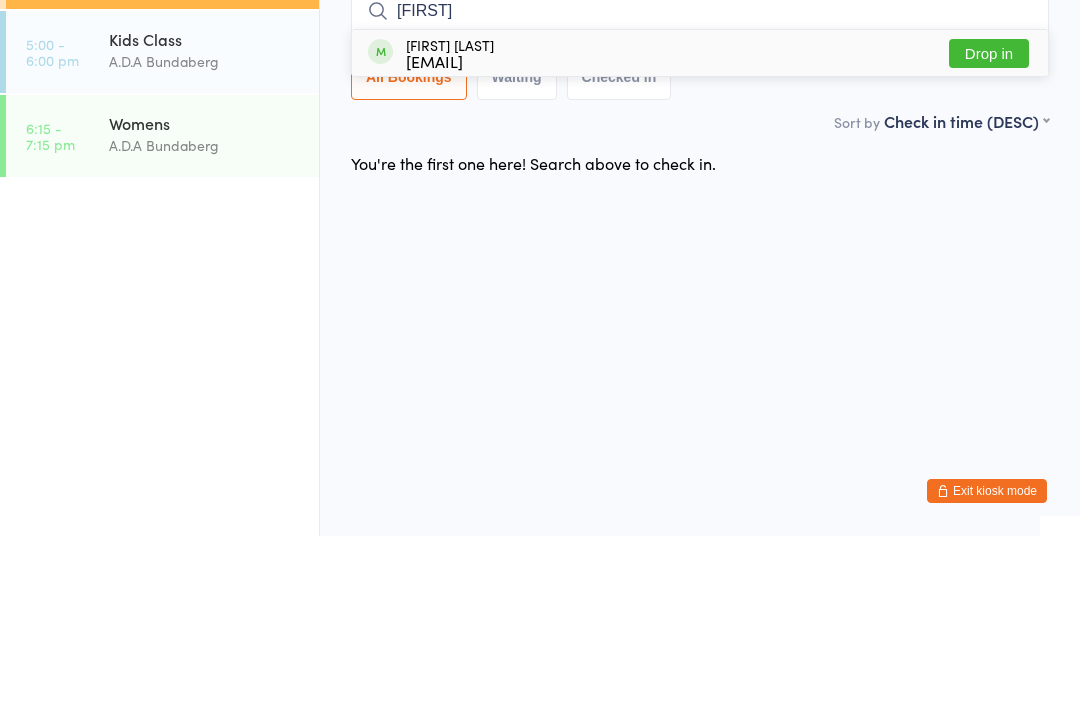 type on "Sofi" 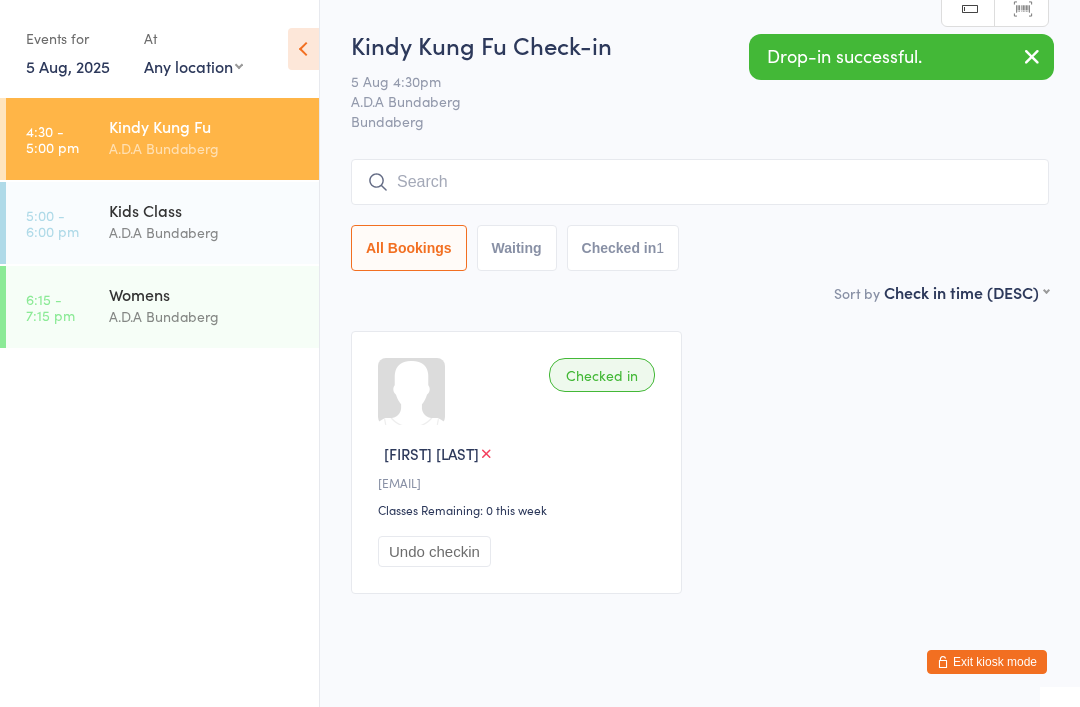 click at bounding box center (700, 182) 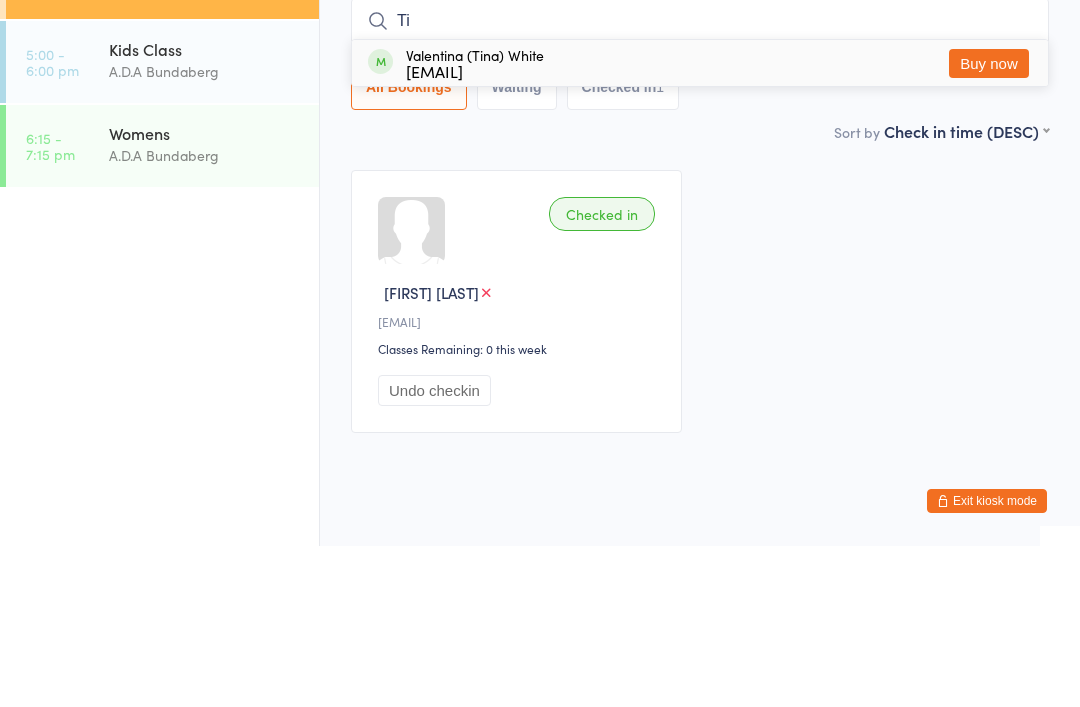type on "T" 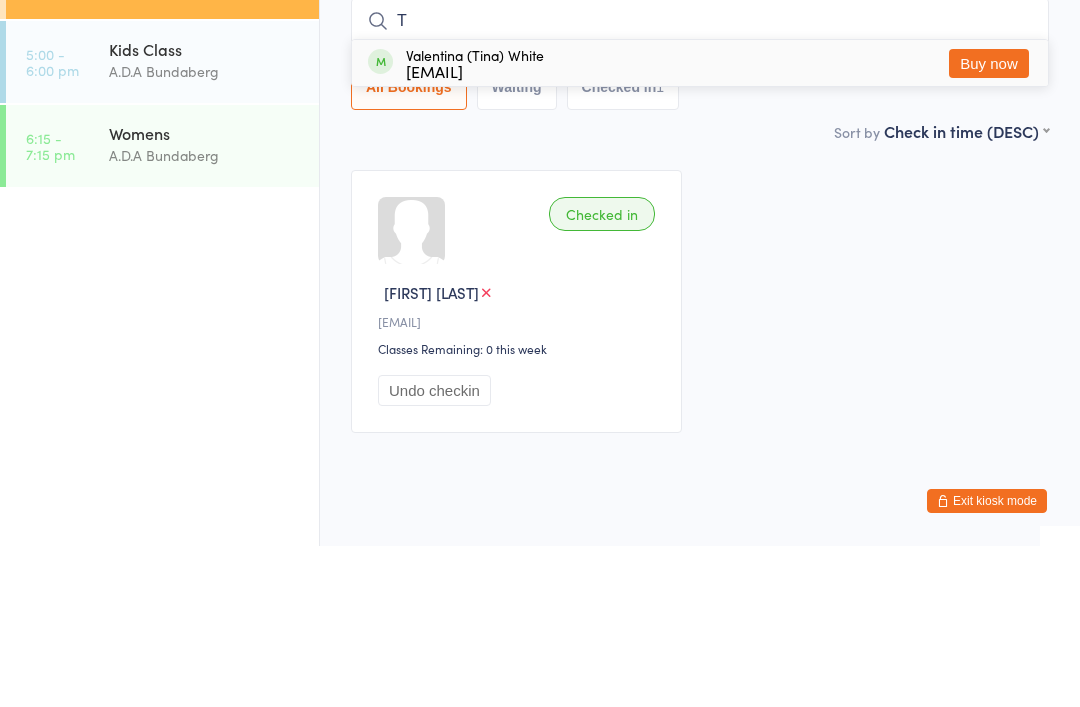 type 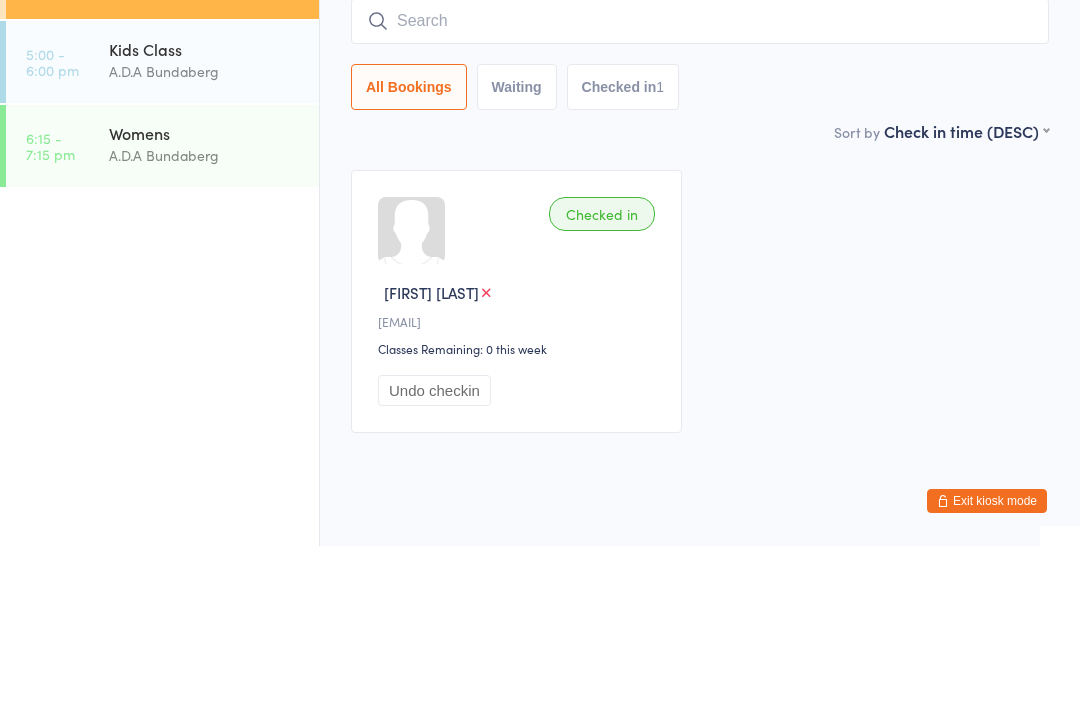 click on "Checked in Sofia H  A•a@shiulungkungfu.com.au Classes Remaining: 0 this week   Undo checkin" at bounding box center [700, 462] 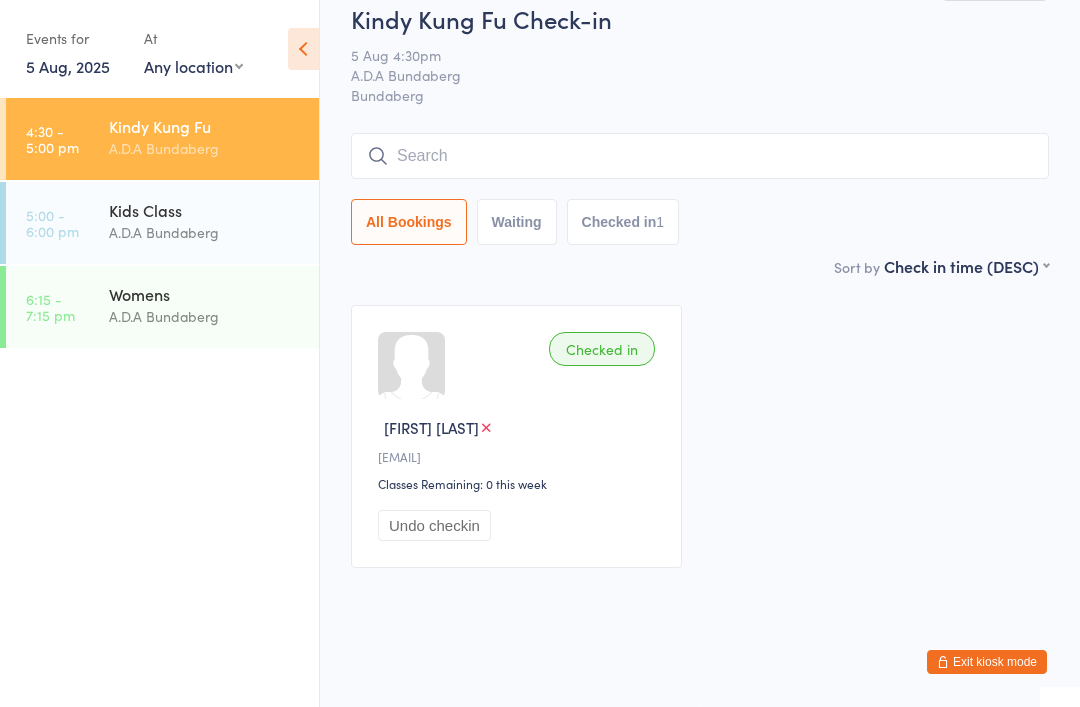 click on "You have now entered Kiosk Mode. Members will be able to check themselves in using the search field below. Click "Exit kiosk mode" below to exit Kiosk Mode at any time. Drop-in successful. Events for 5 Aug, 2025 5 Aug, 2025
August 2025
Sun Mon Tue Wed Thu Fri Sat
31
27
28
29
30
31
01
02
32
03
04
05
06
07
08
09
33
10
11
12
13
14
15
16
34
17
18
19
20
21
22" at bounding box center (540, 327) 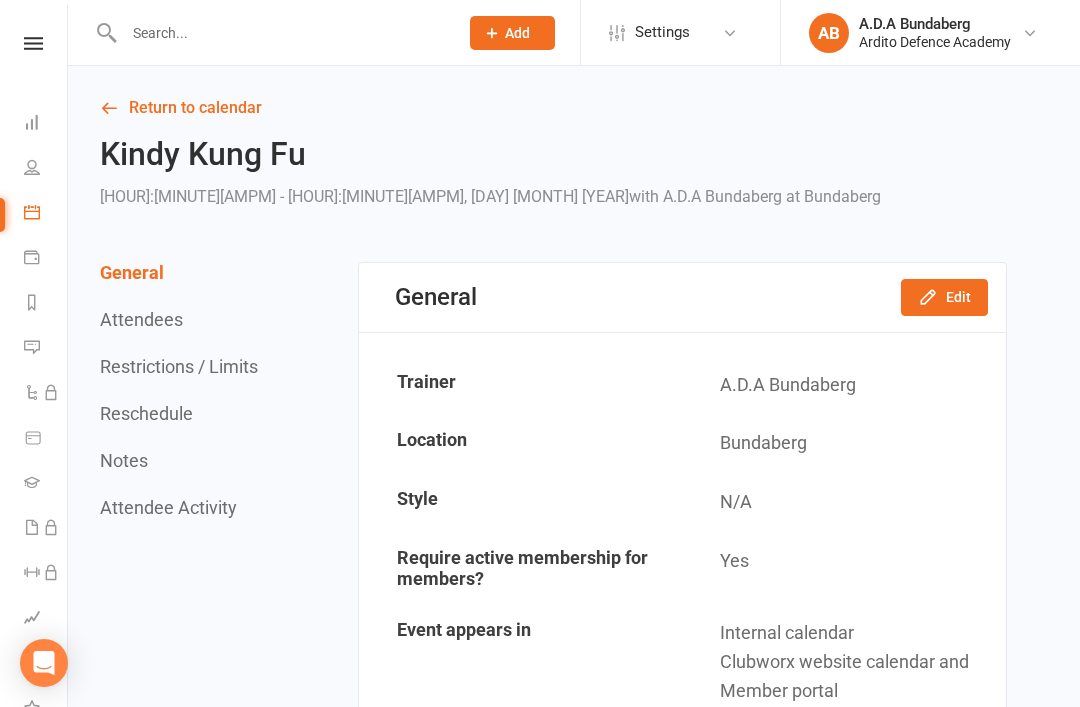scroll, scrollTop: 0, scrollLeft: 0, axis: both 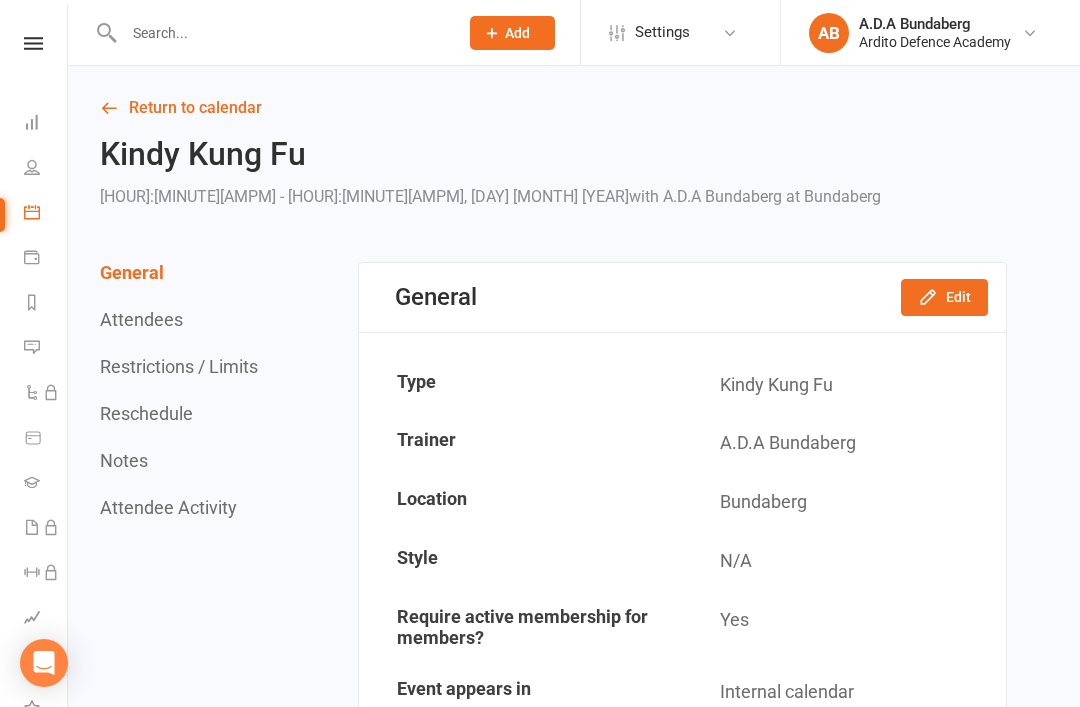 click at bounding box center (270, 32) 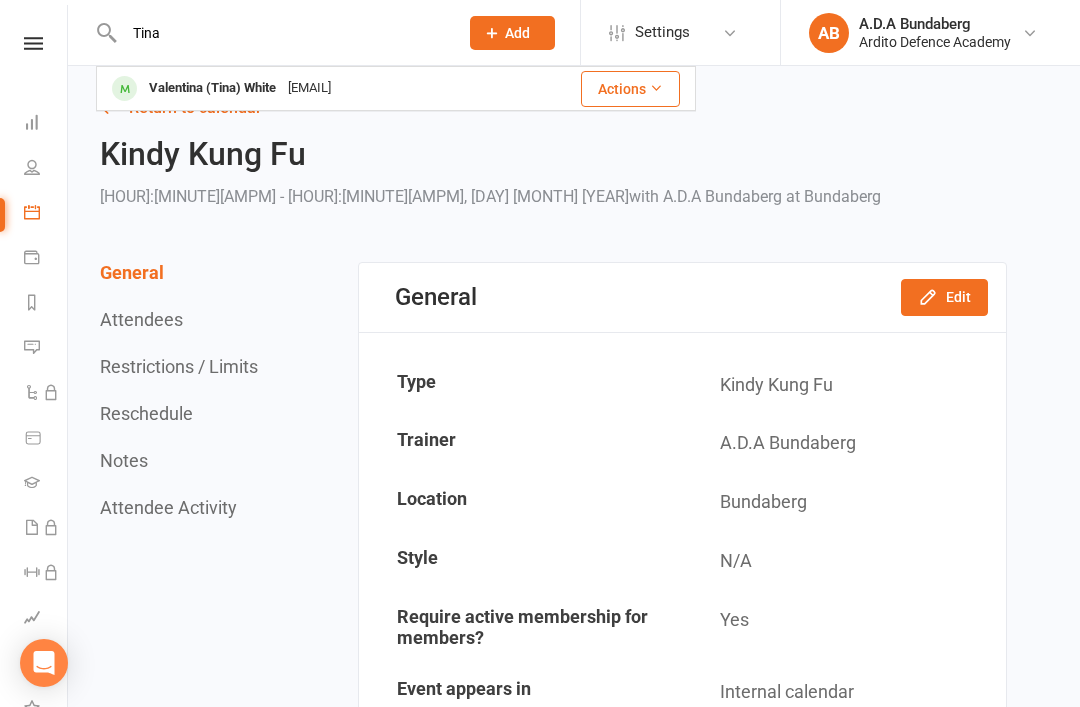 type on "Tina" 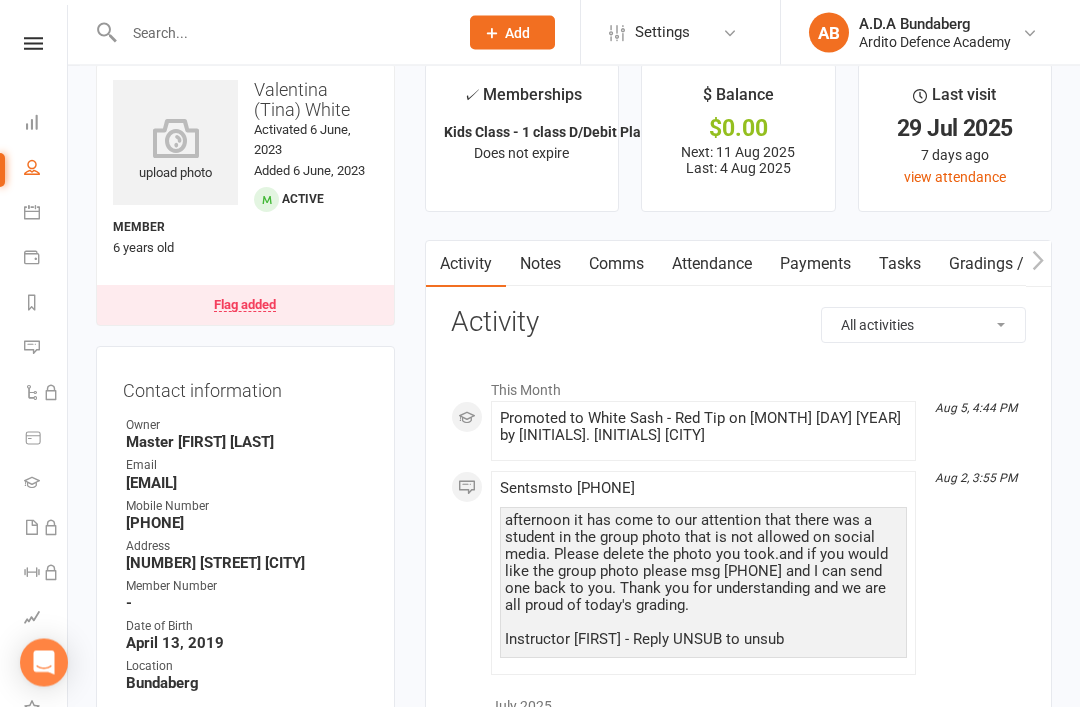 scroll, scrollTop: 0, scrollLeft: 0, axis: both 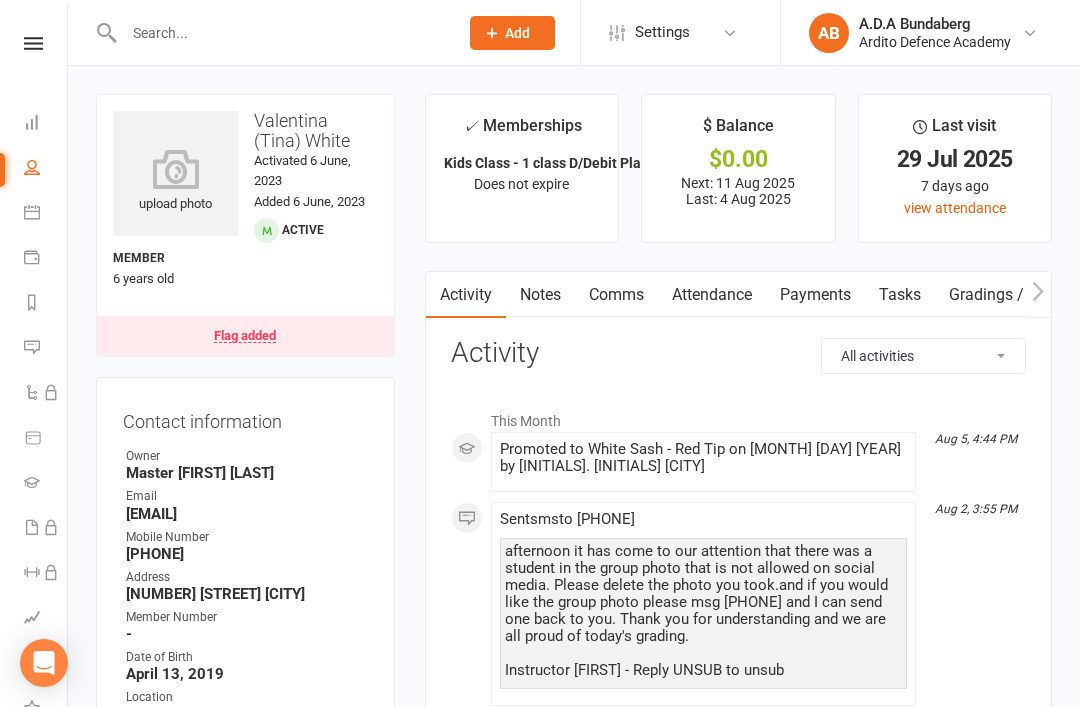 click on "Notes" at bounding box center [540, 295] 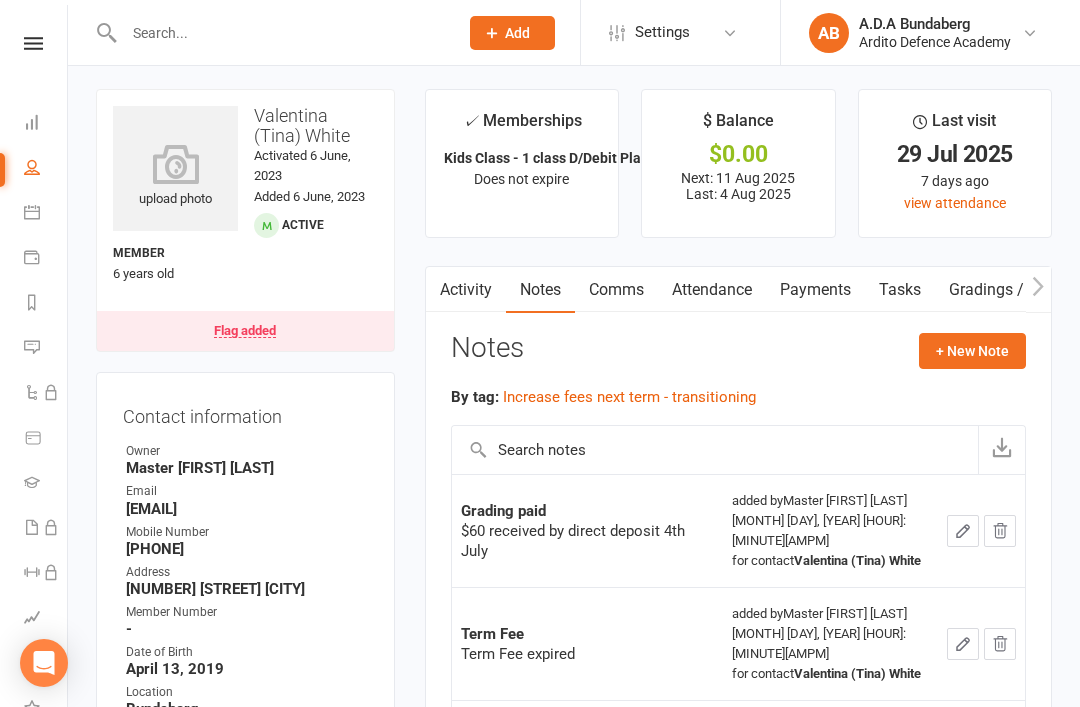 scroll, scrollTop: 4, scrollLeft: 0, axis: vertical 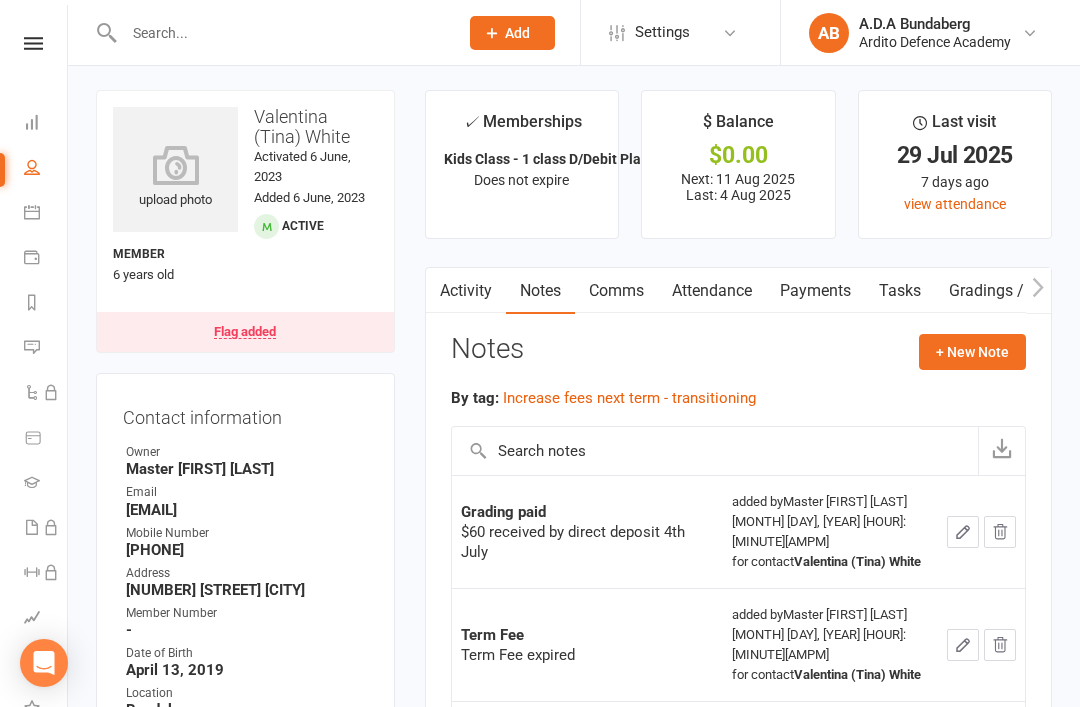 click on "Payments" at bounding box center (815, 291) 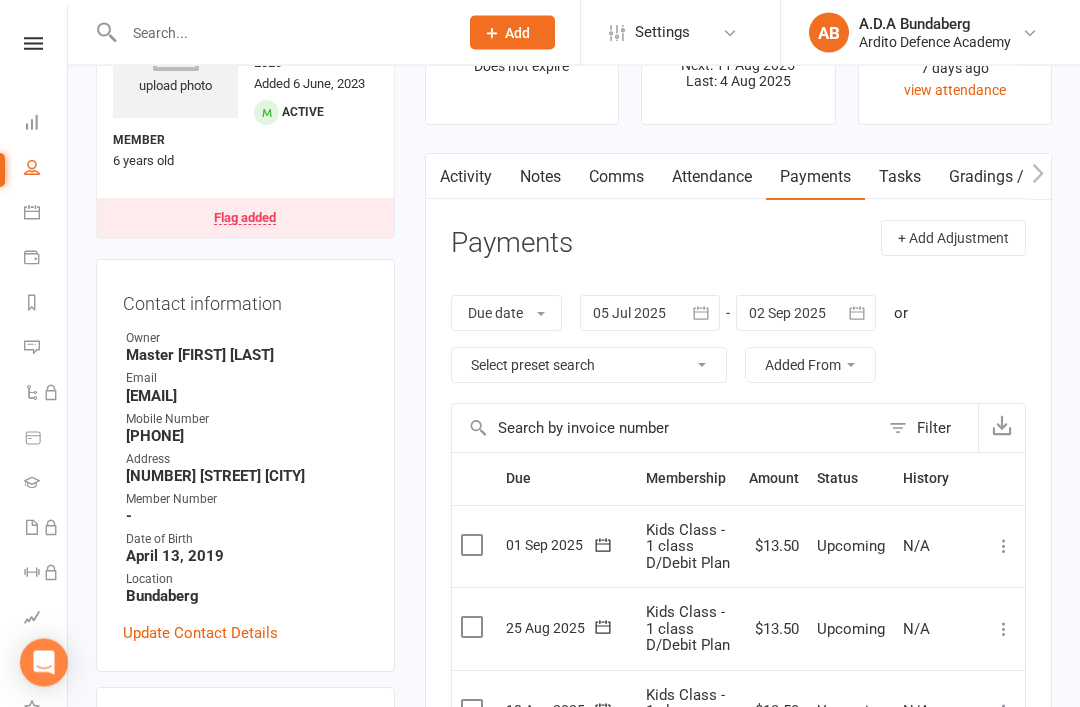 scroll, scrollTop: 118, scrollLeft: 0, axis: vertical 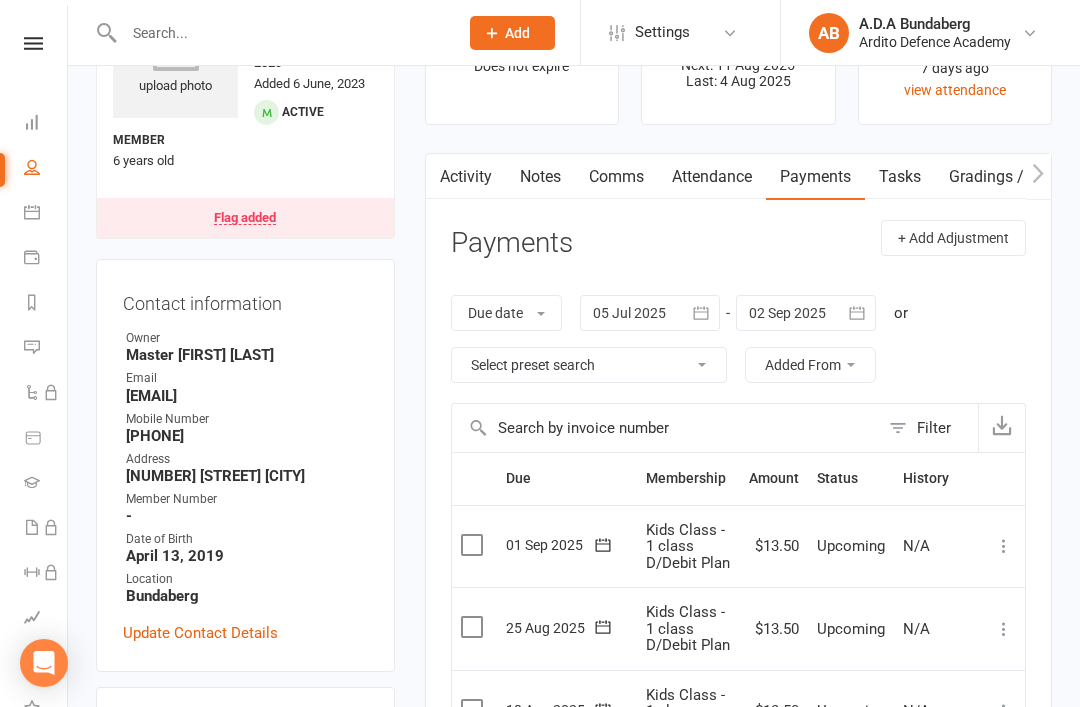 click at bounding box center (33, 43) 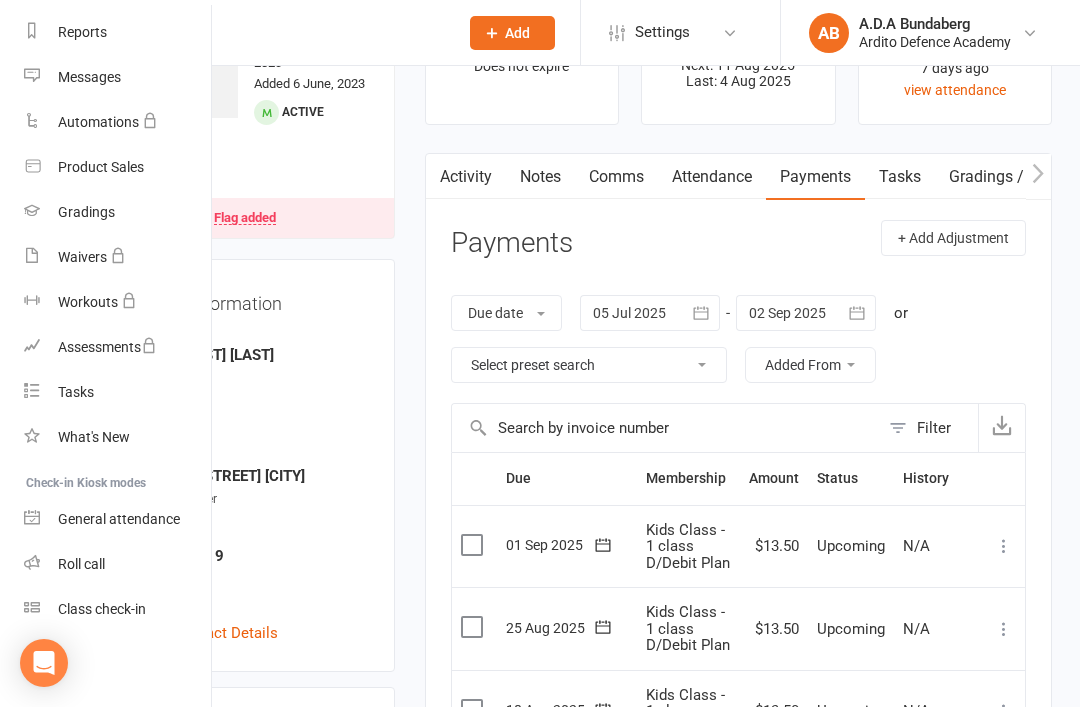 scroll, scrollTop: 255, scrollLeft: 0, axis: vertical 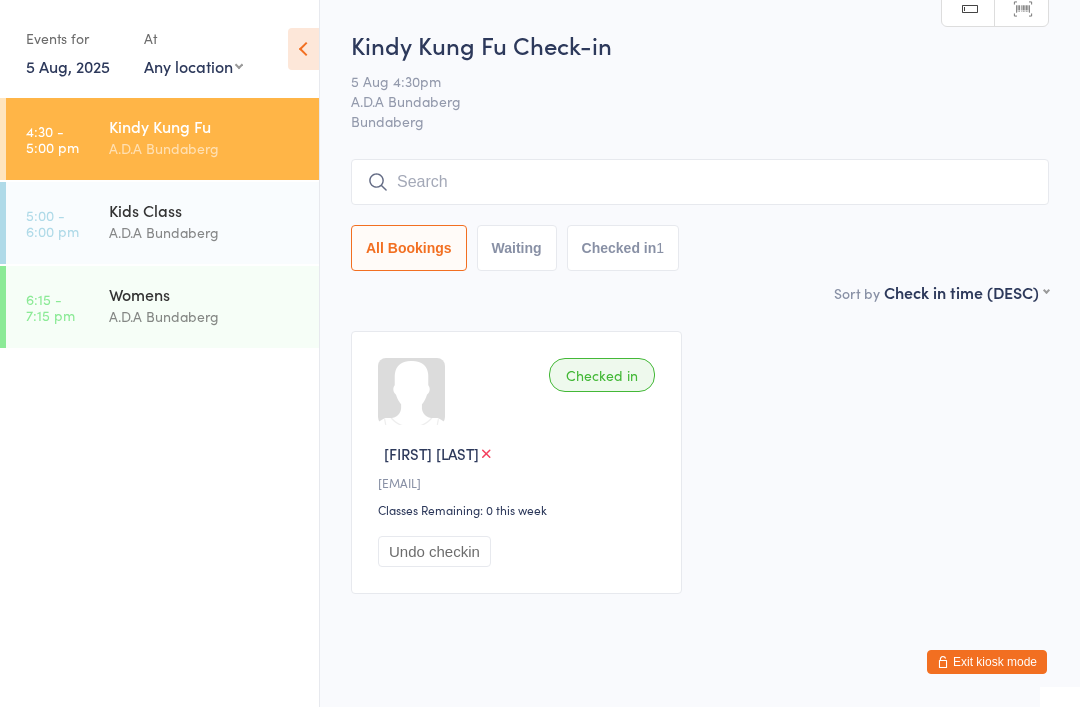 click on "Exit kiosk mode" at bounding box center (987, 662) 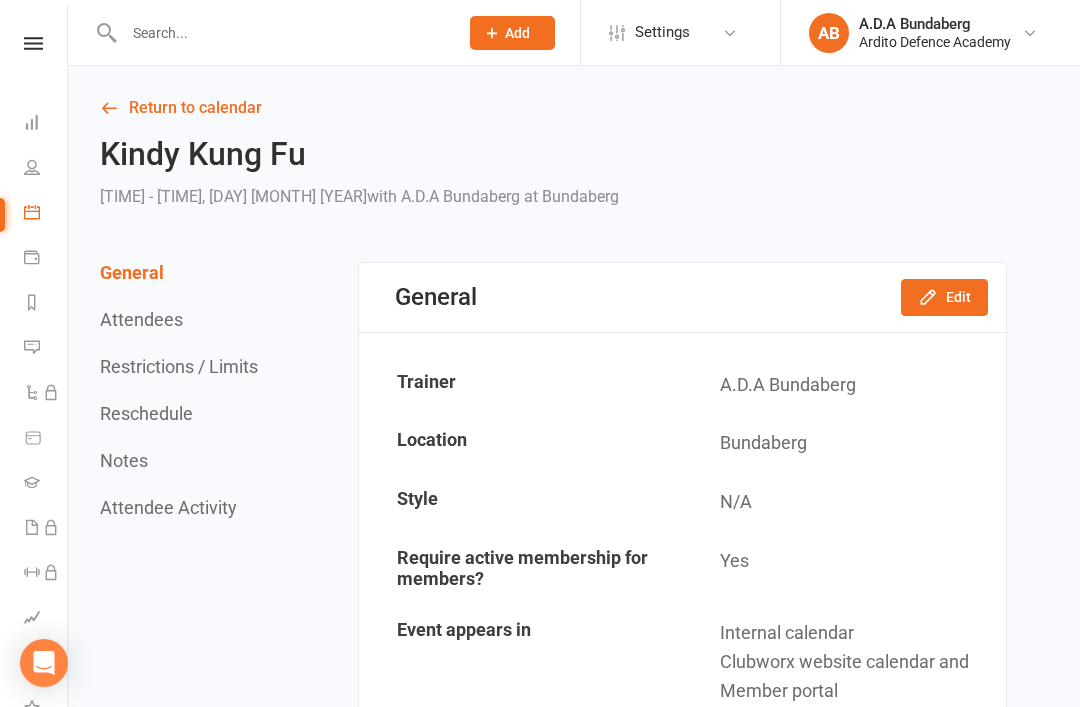 scroll, scrollTop: 0, scrollLeft: 0, axis: both 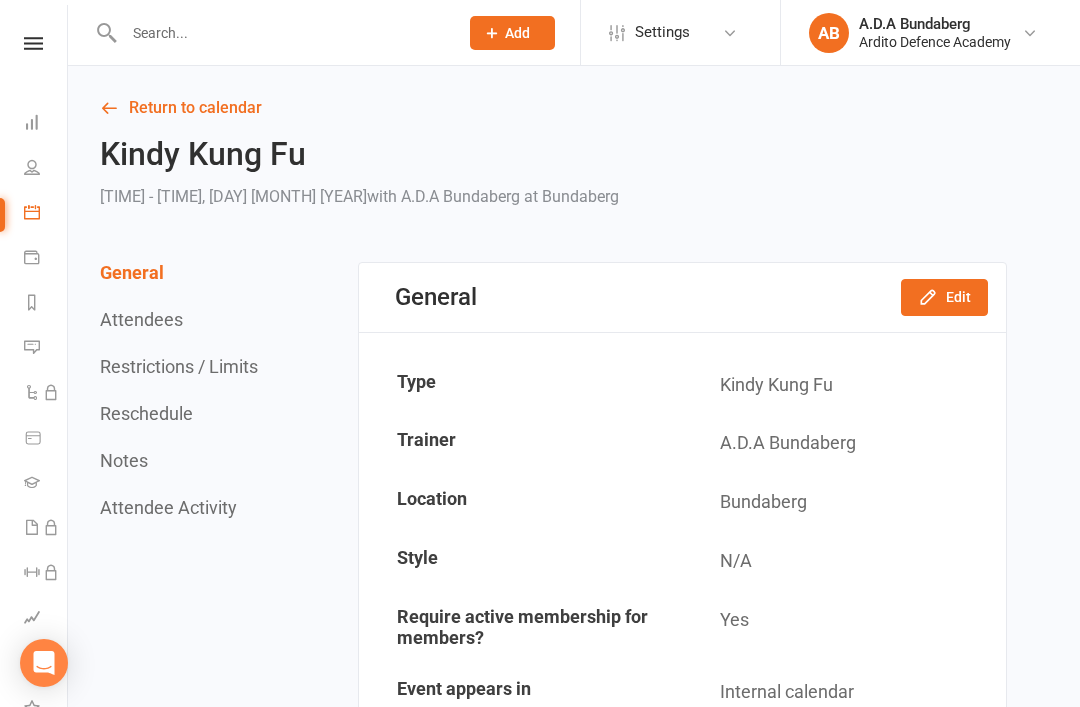 click at bounding box center (33, 43) 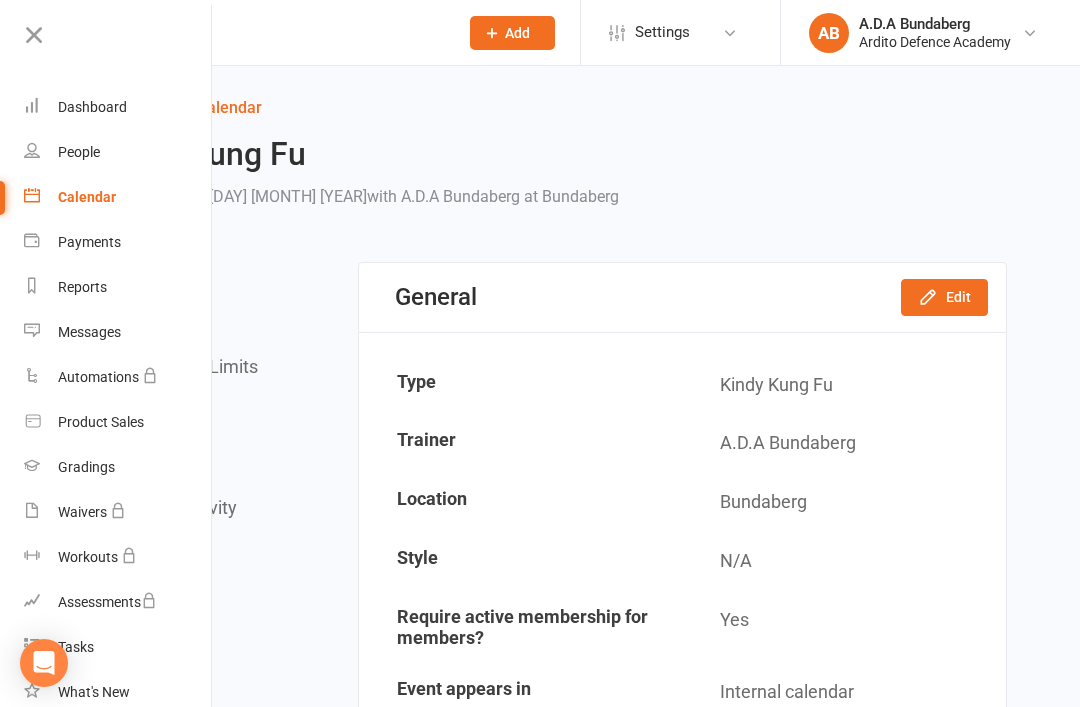 click on "Gradings" at bounding box center (86, 467) 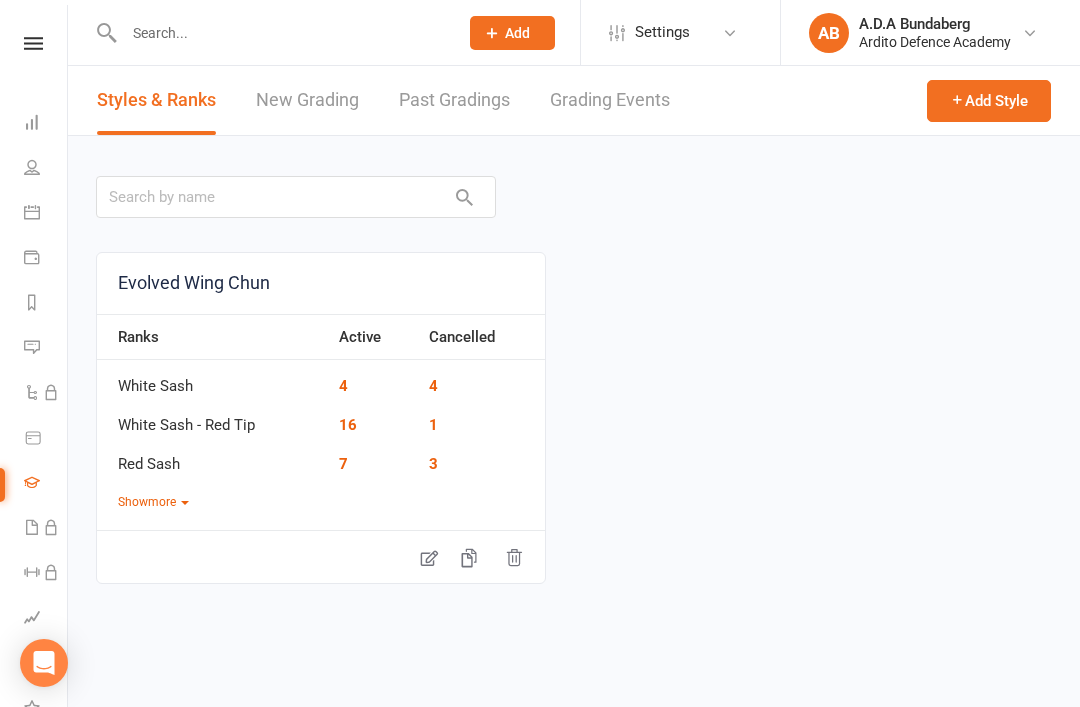 click on "New Grading" at bounding box center [307, 100] 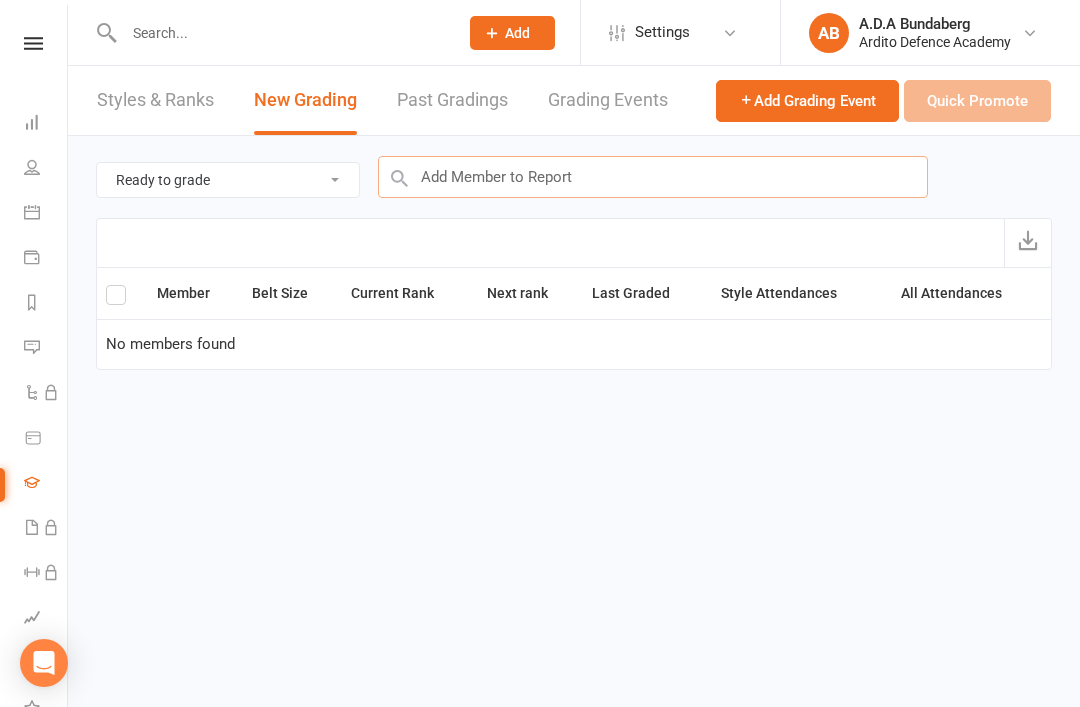 click at bounding box center [653, 177] 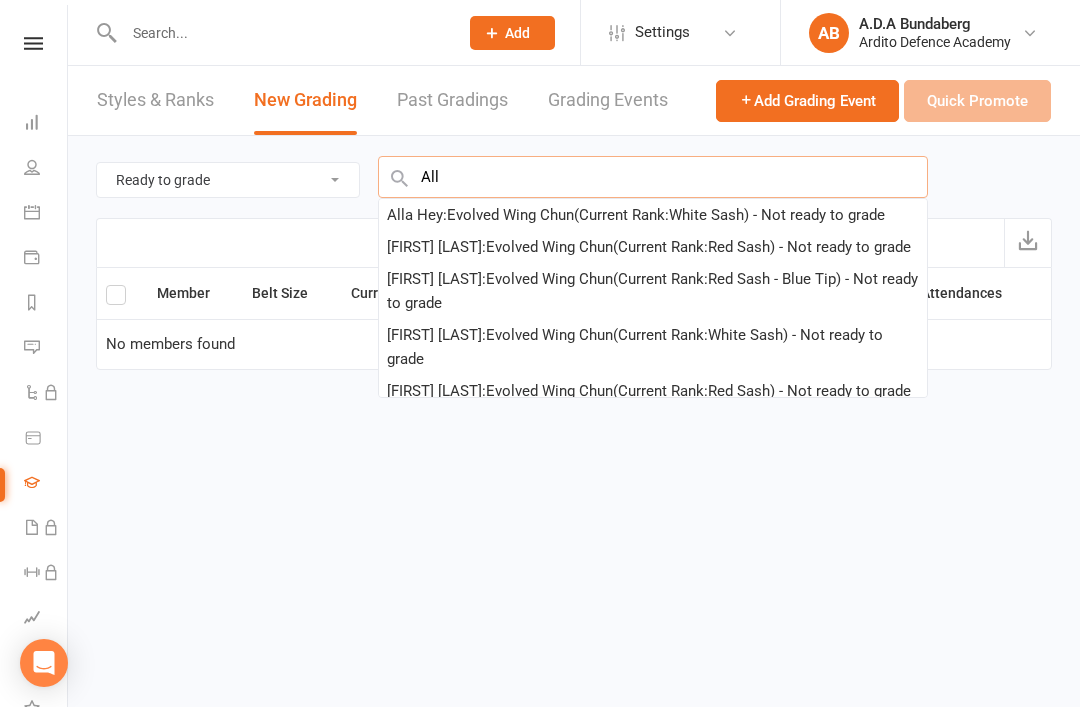 type on "All" 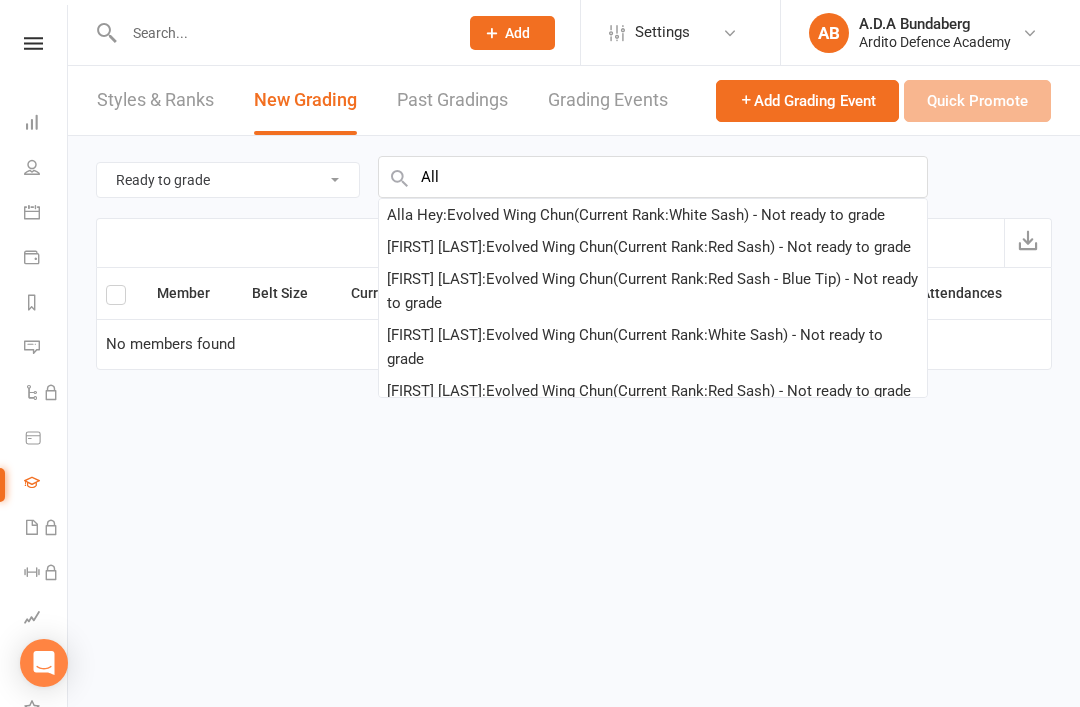 click on "Alla Hey :  Evolved Wing Chun  (Current Rank:  White Sash ) -   Not ready to grade" at bounding box center [636, 215] 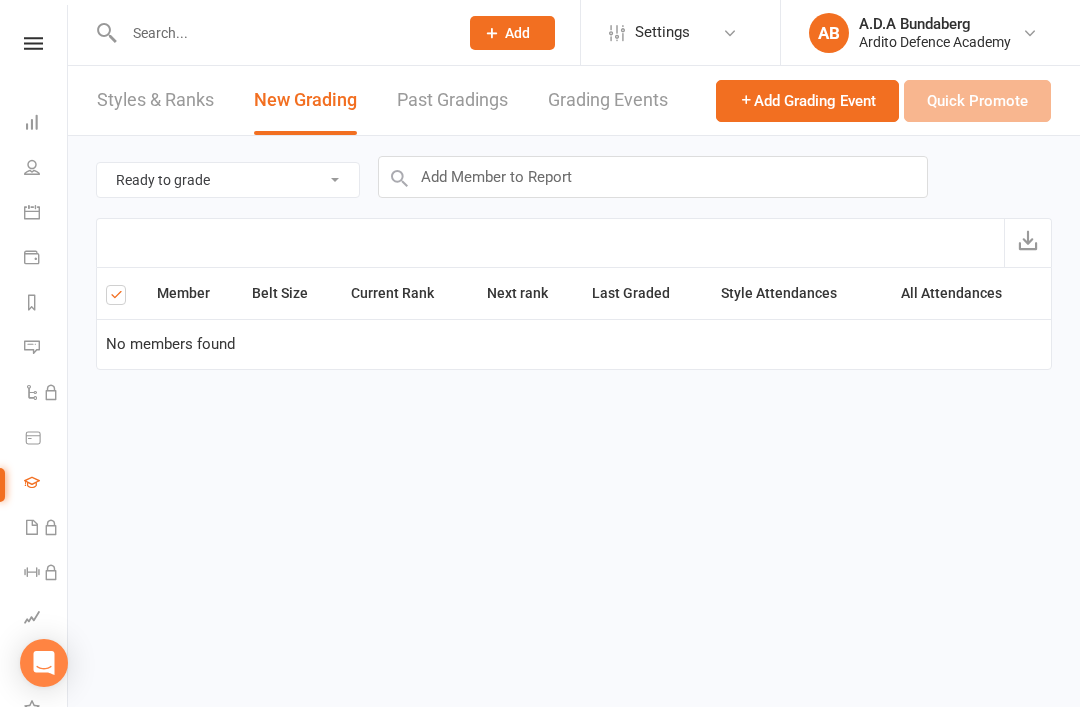 checkbox on "true" 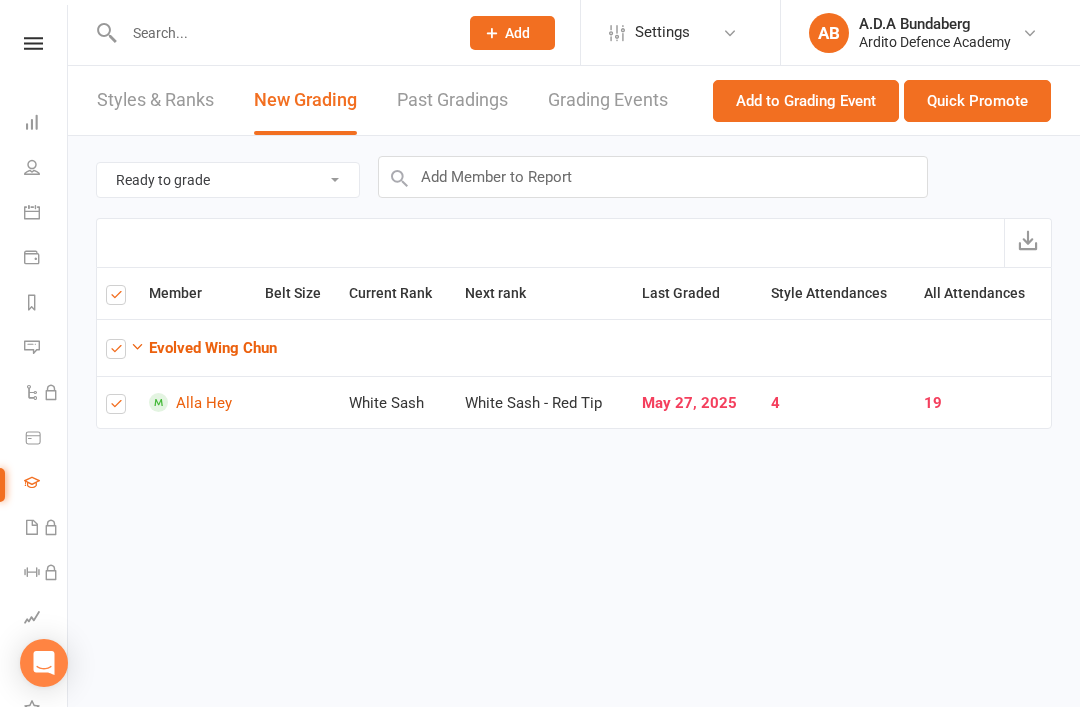 click on "Quick Promote" at bounding box center (977, 101) 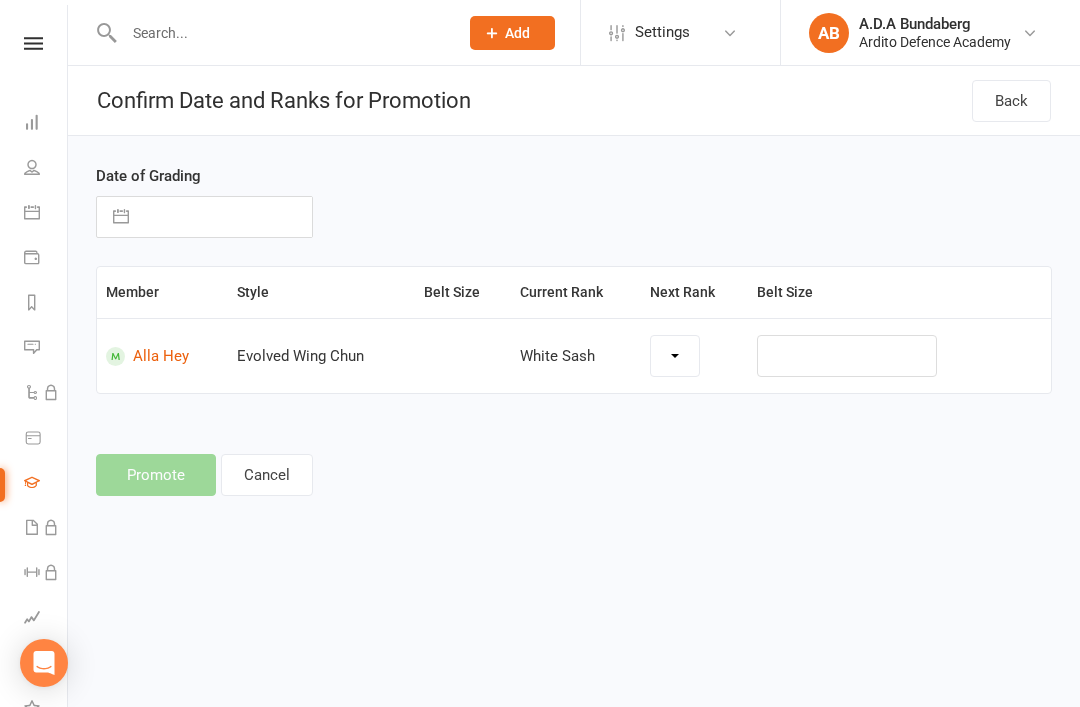 select on "10864" 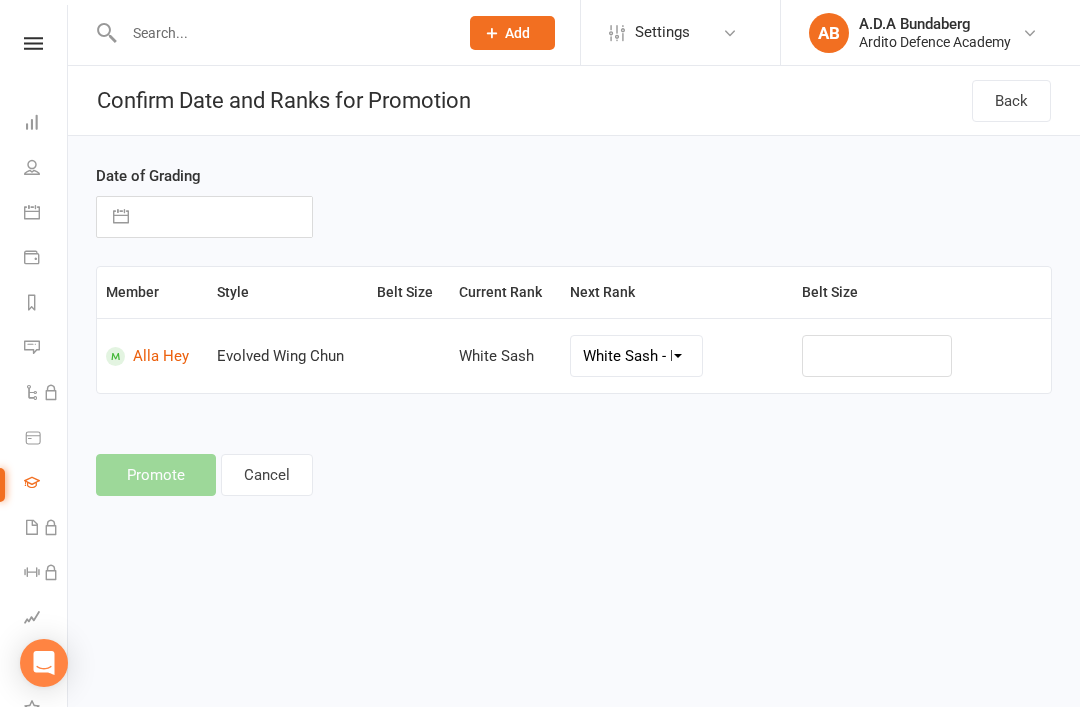 click at bounding box center [225, 217] 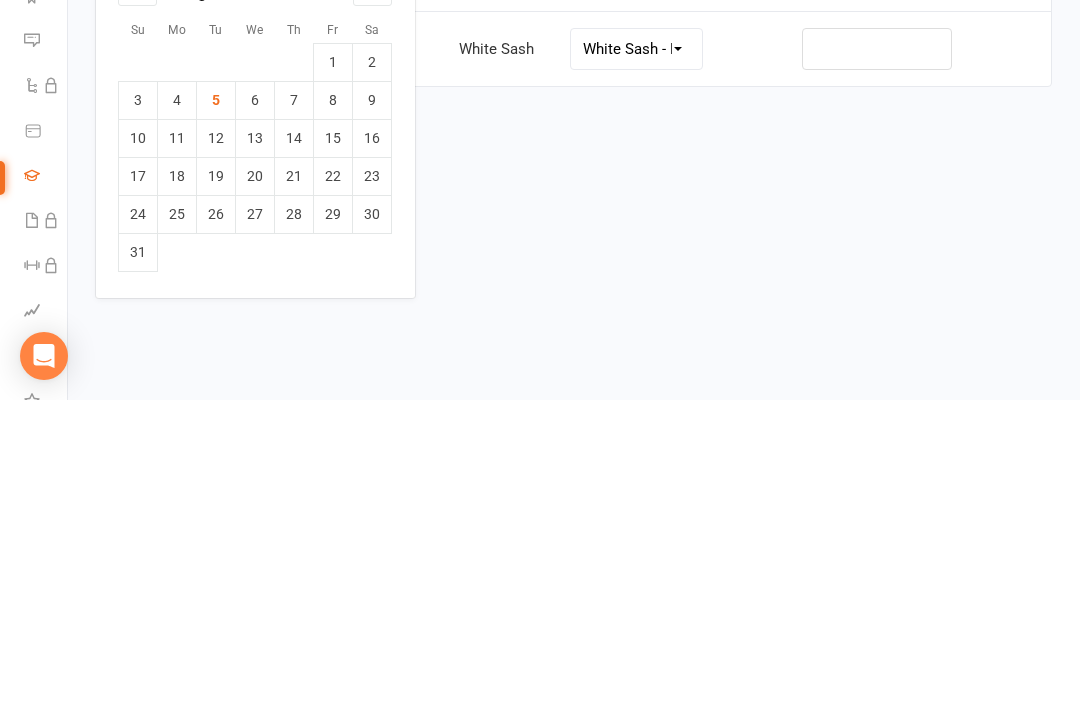 click on "2" at bounding box center (372, 369) 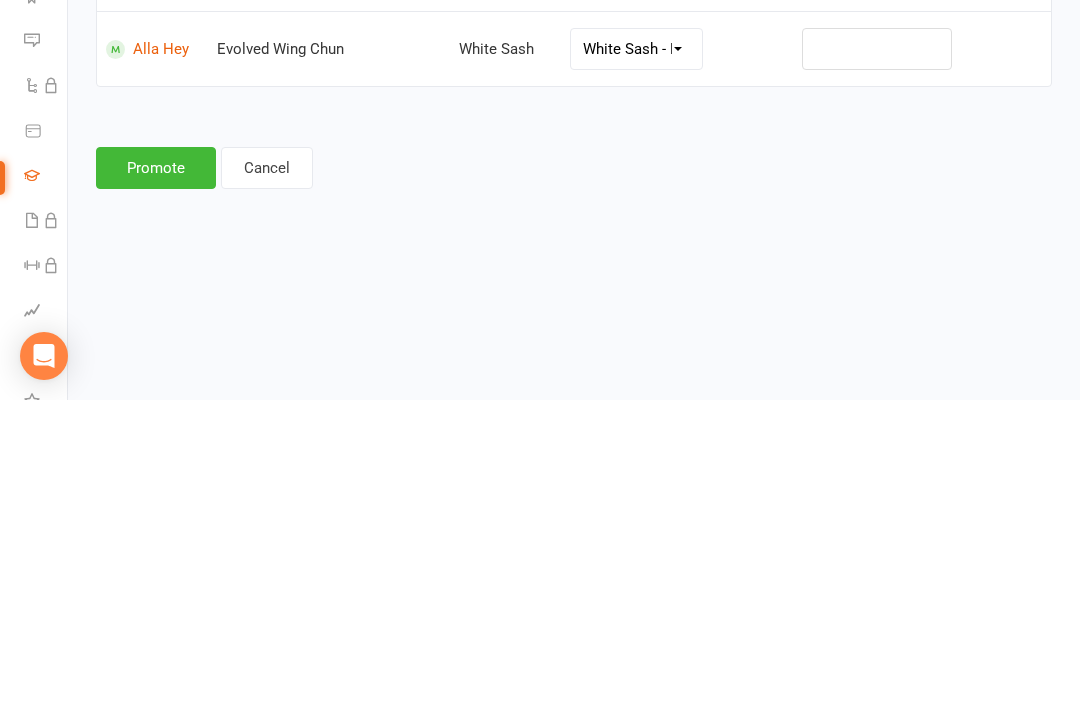type on "02 Aug 2025" 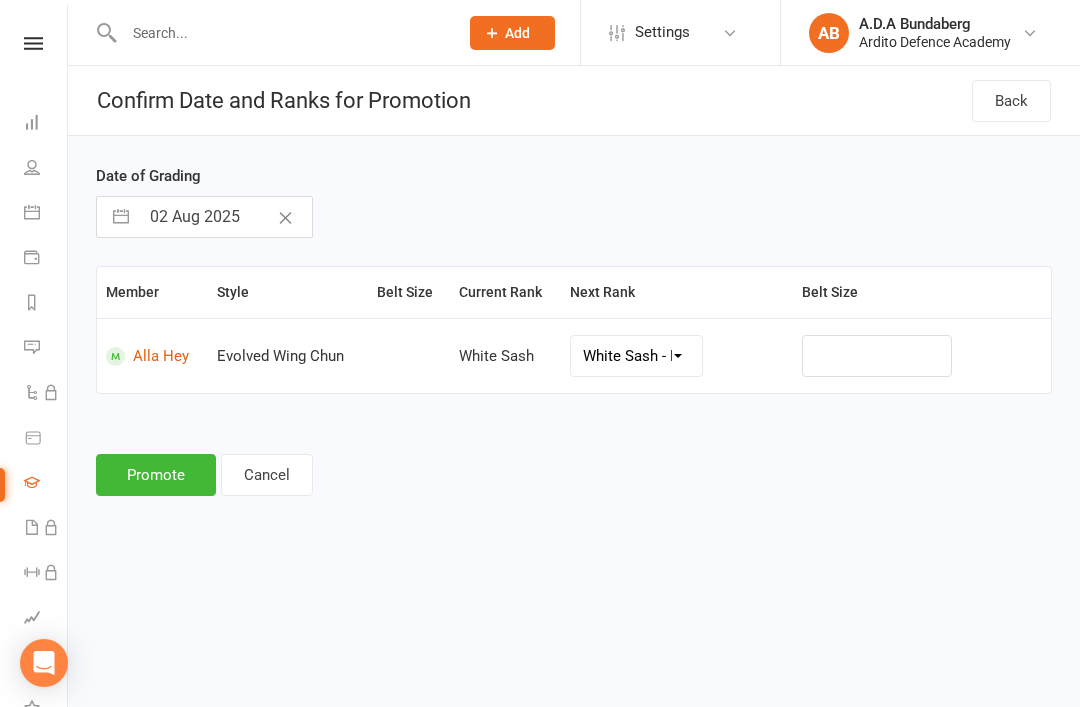 click on "Promote" at bounding box center (156, 475) 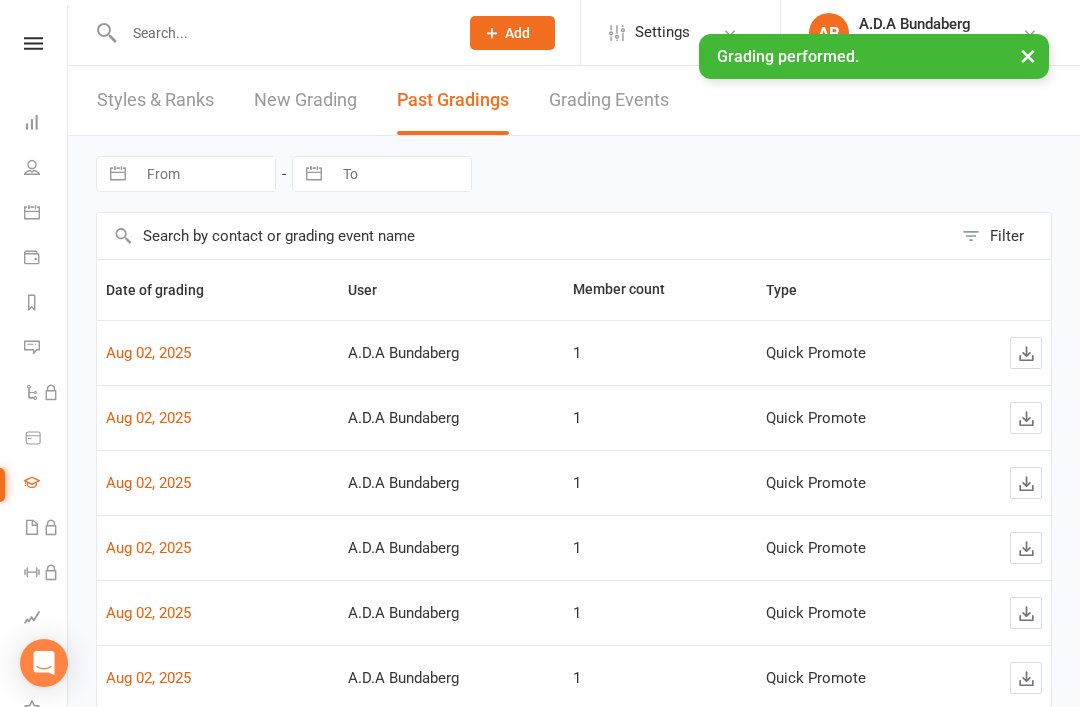 click on "Clubworx Dashboard People Calendar Payments Reports Messages   Automations   Product Sales Gradings   Waivers   Workouts   Assessments  Tasks   What's New Check-in Kiosk modes General attendance Roll call Class check-in" at bounding box center (34, 358) 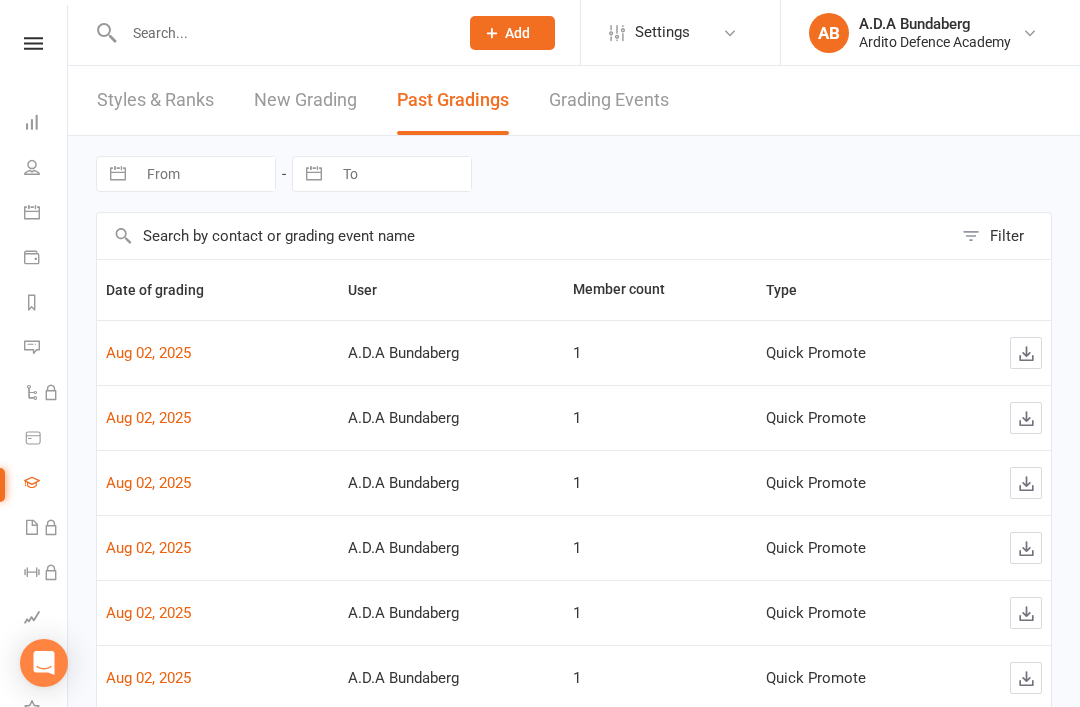 click at bounding box center (33, 43) 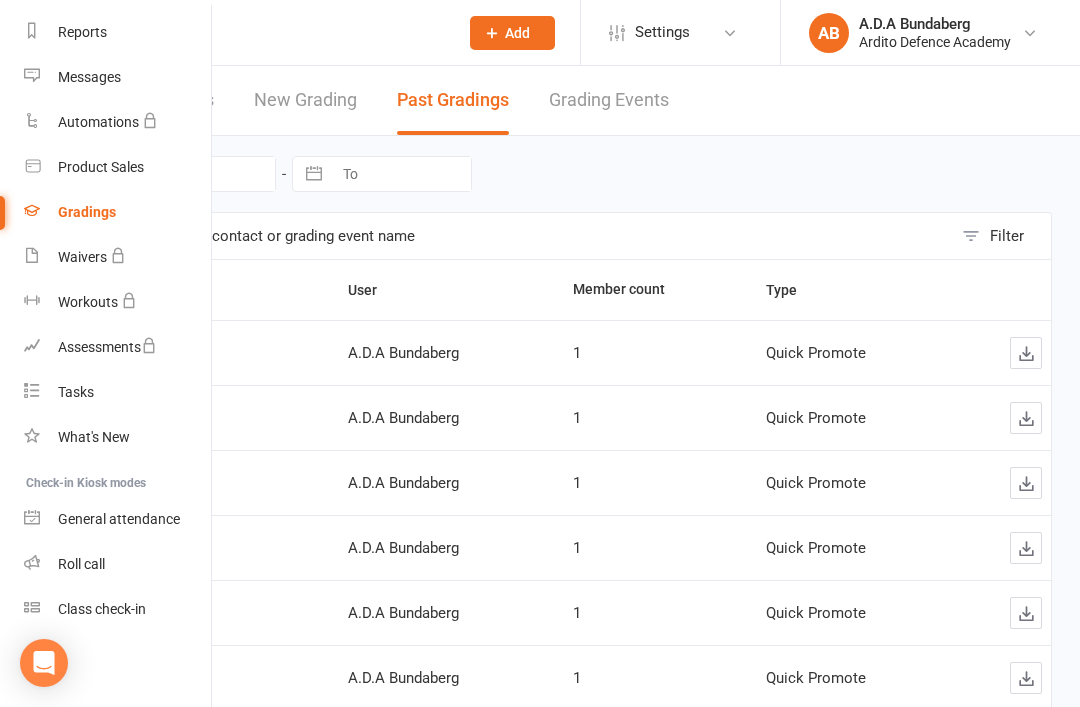 scroll, scrollTop: 255, scrollLeft: 0, axis: vertical 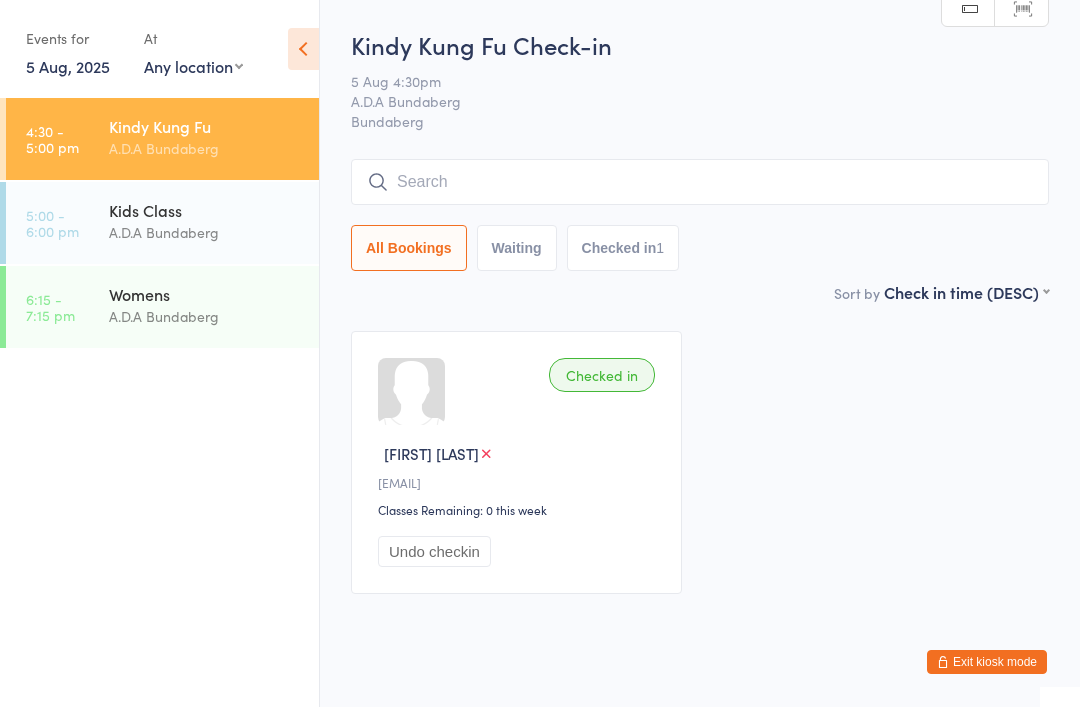click at bounding box center [700, 182] 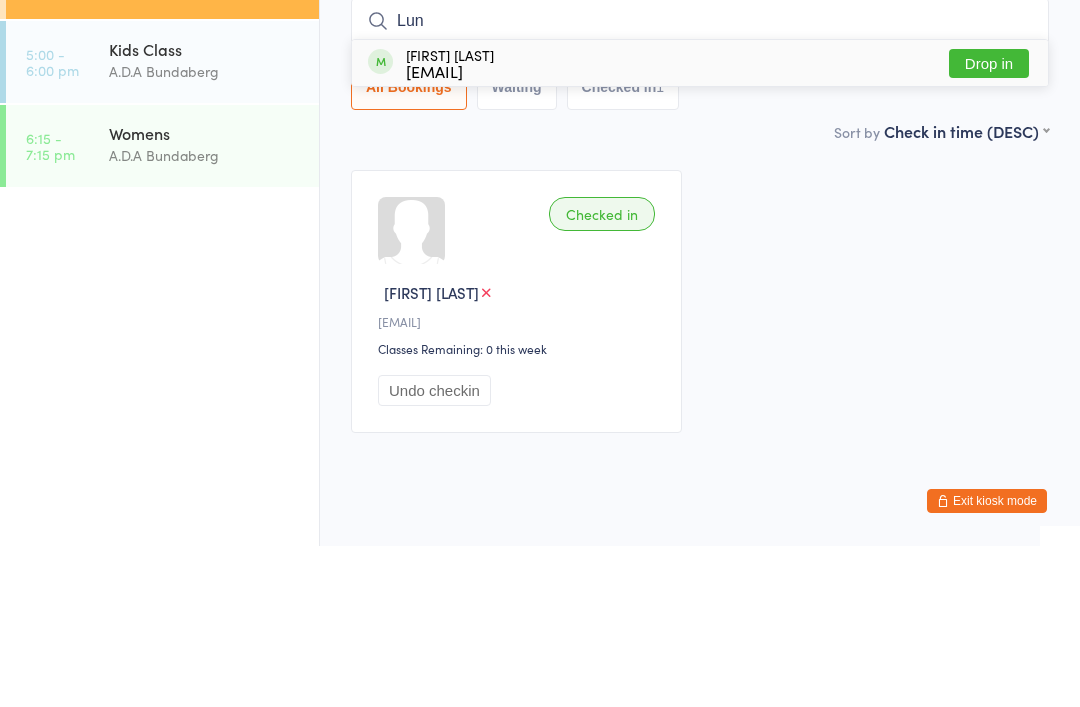 type on "Lun" 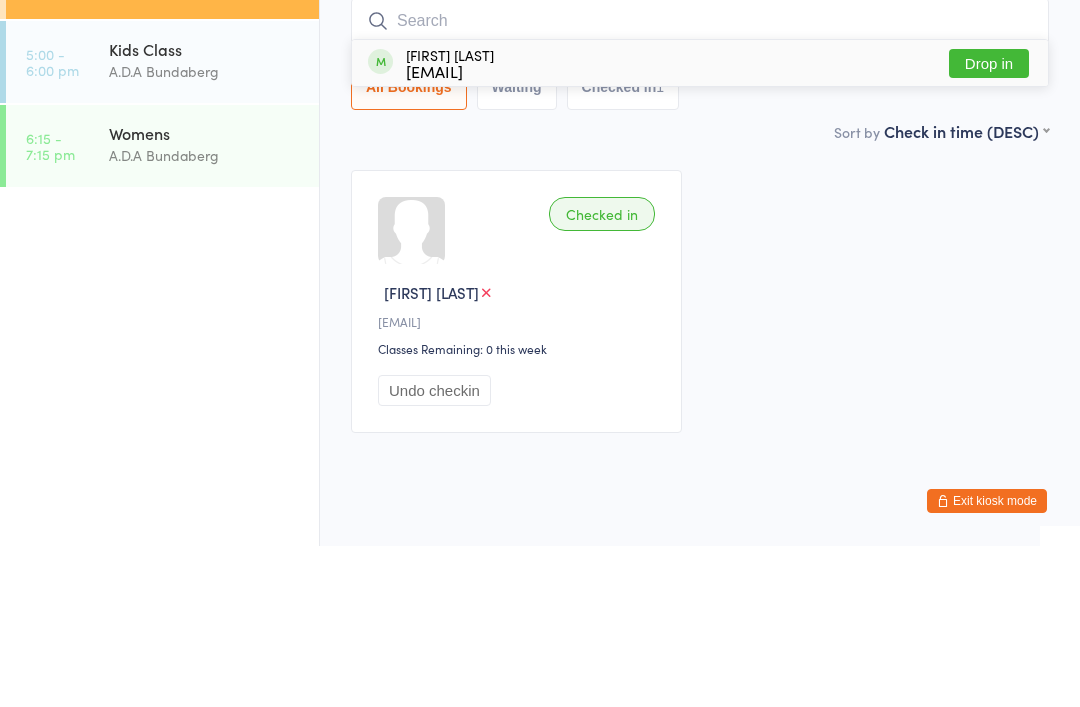 scroll, scrollTop: 51, scrollLeft: 0, axis: vertical 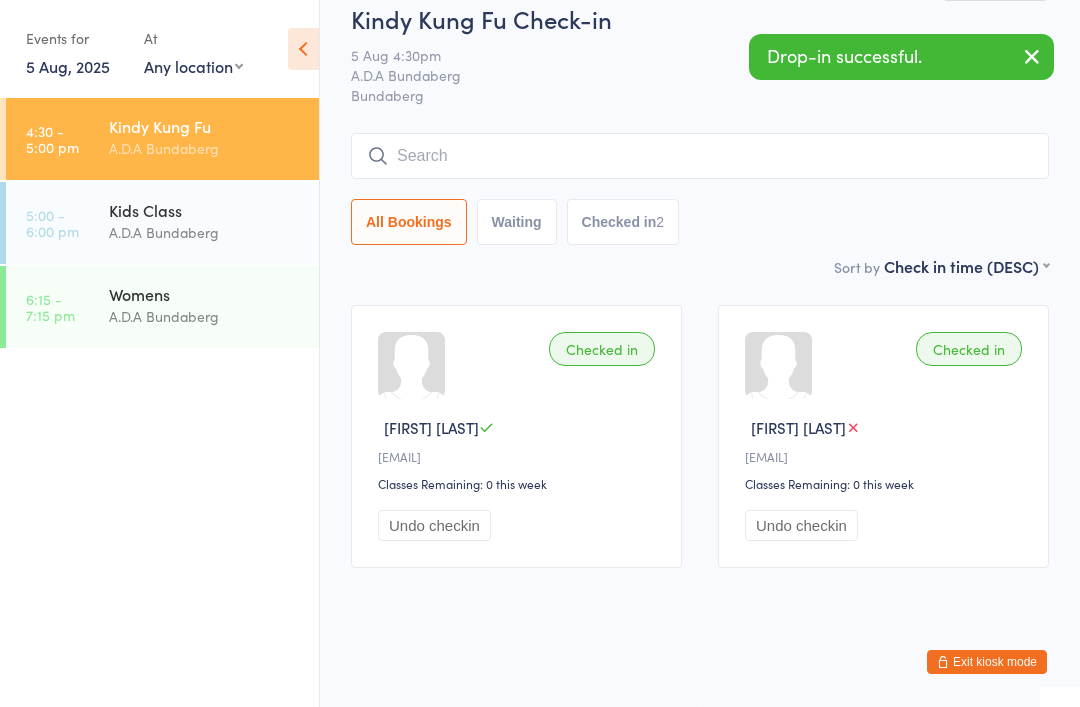 click at bounding box center [700, 156] 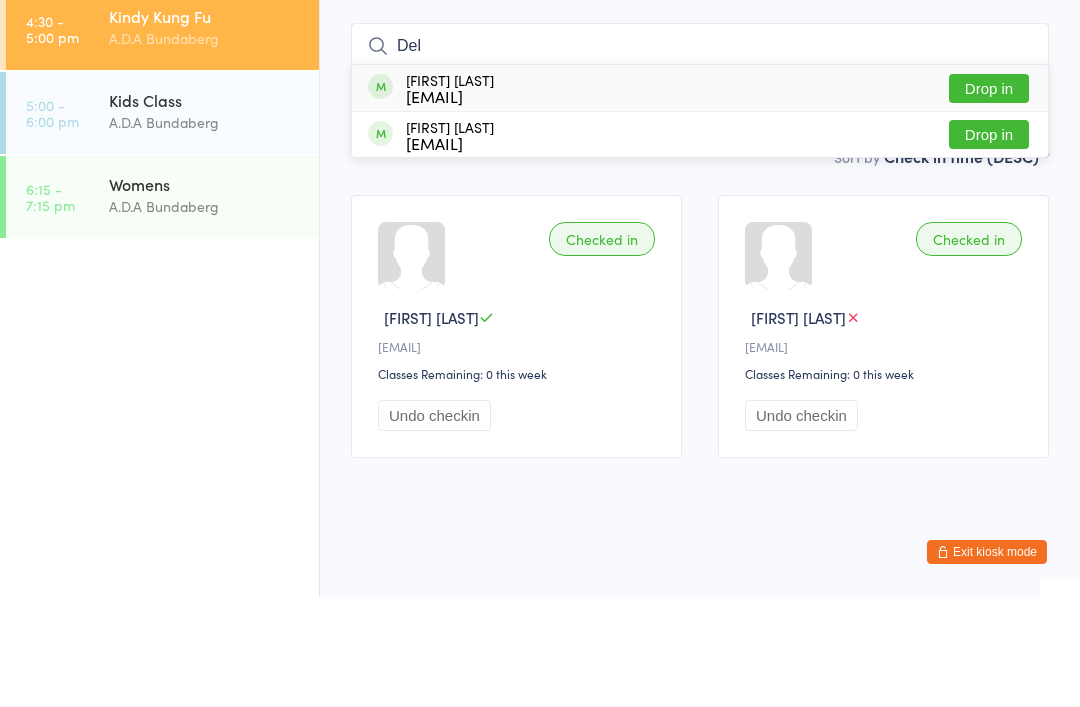 type on "Del" 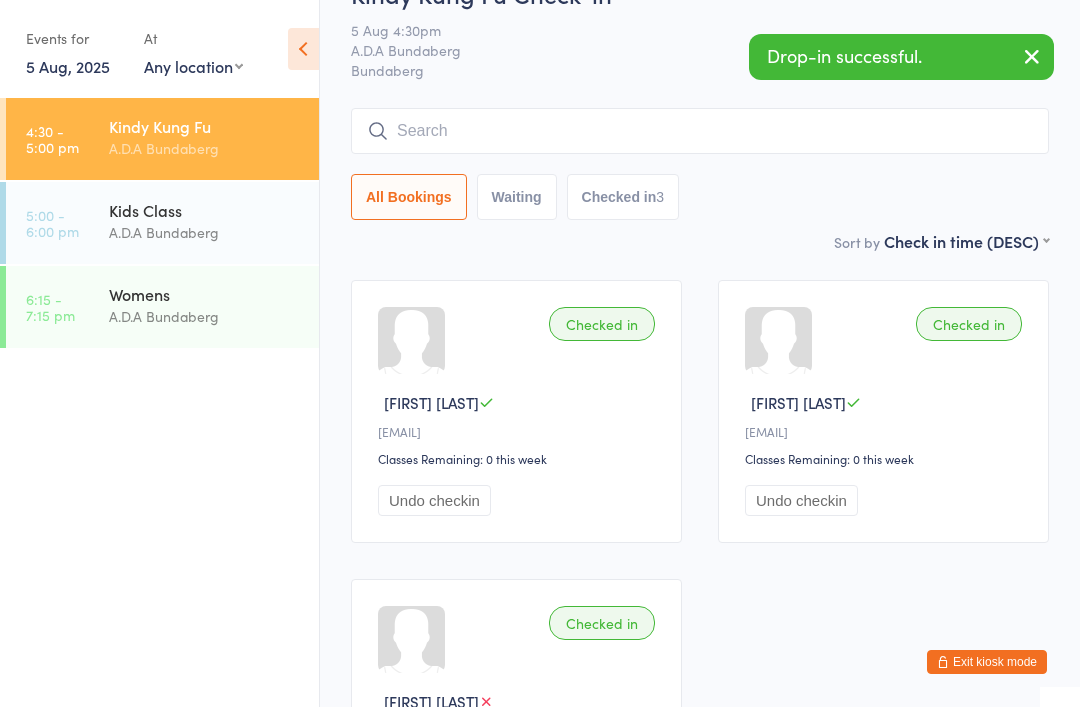 click at bounding box center [700, 131] 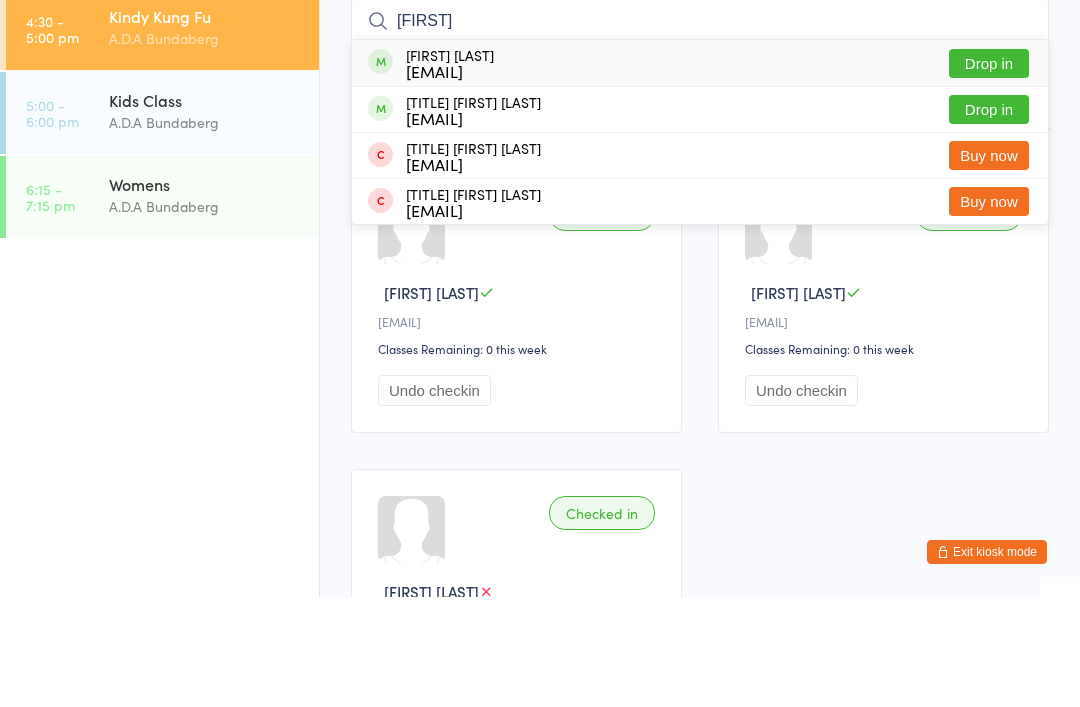 type on "Aster" 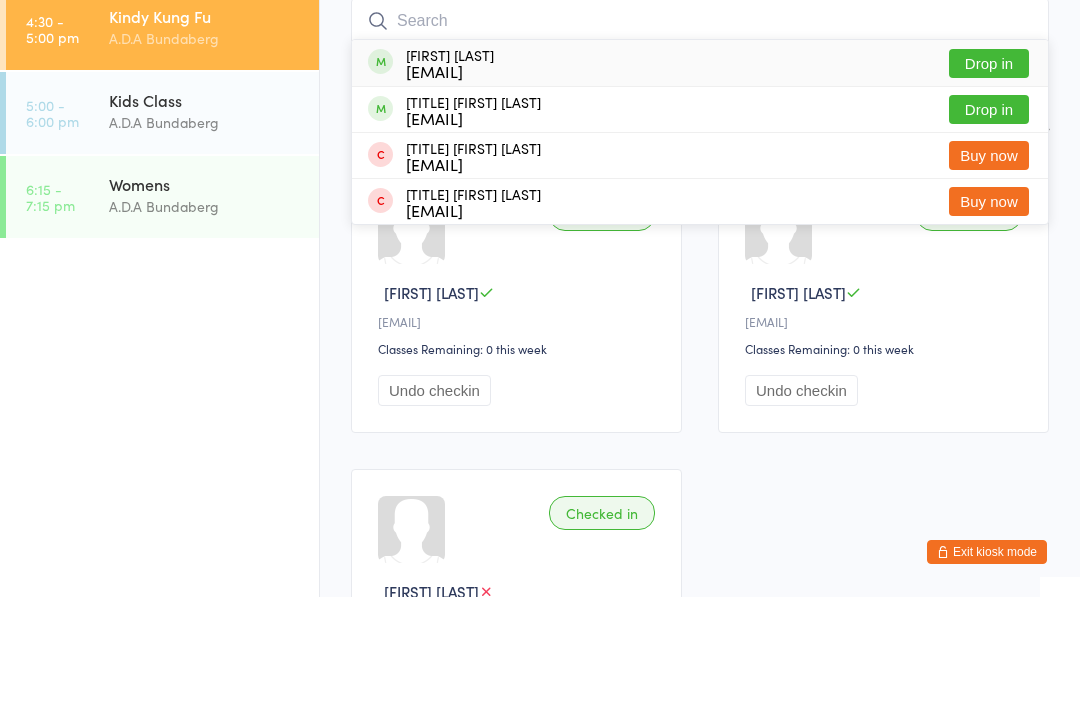 scroll, scrollTop: 161, scrollLeft: 0, axis: vertical 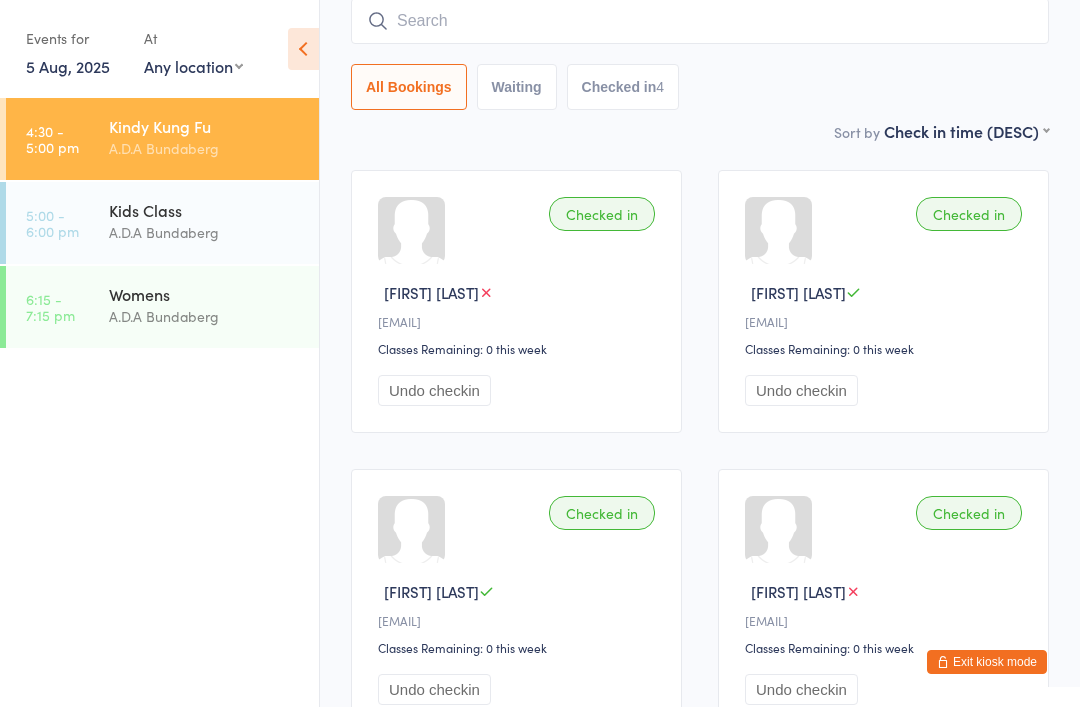 click on "A.D.A Bundaberg" at bounding box center [205, 232] 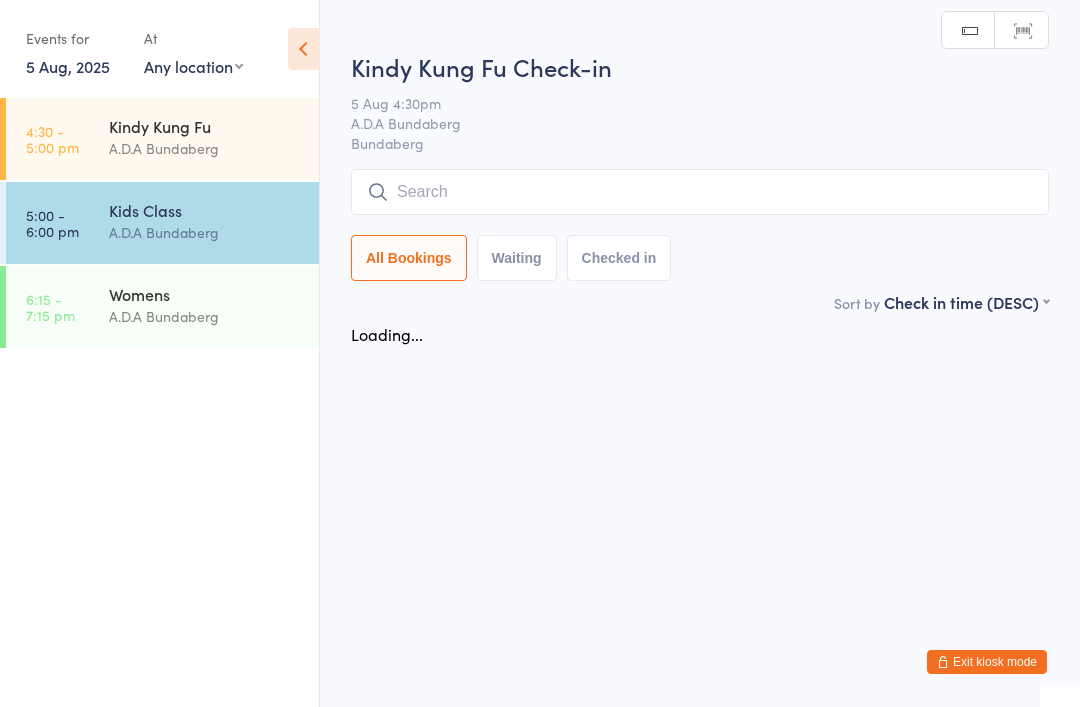 scroll, scrollTop: 0, scrollLeft: 0, axis: both 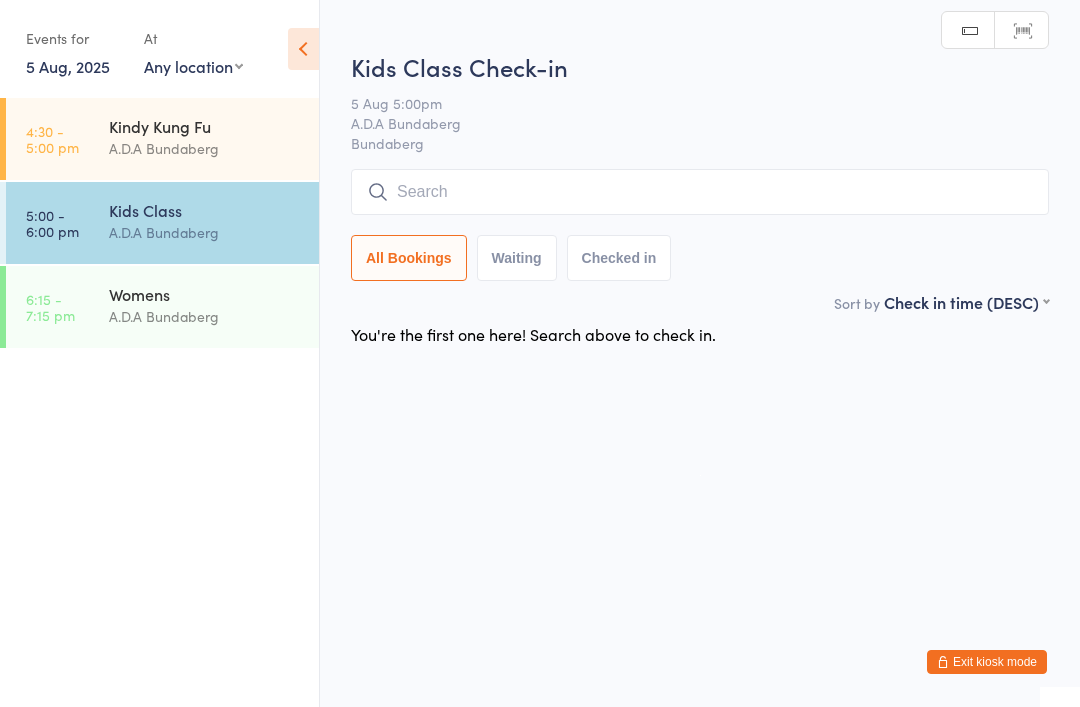 click at bounding box center [700, 192] 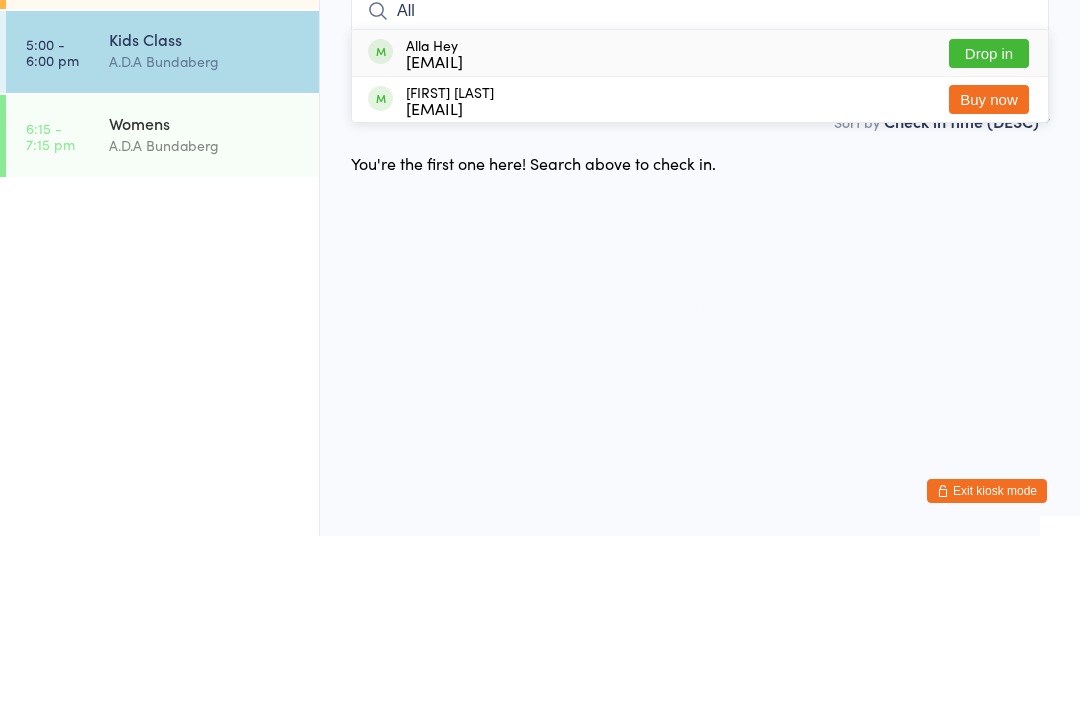 type on "All" 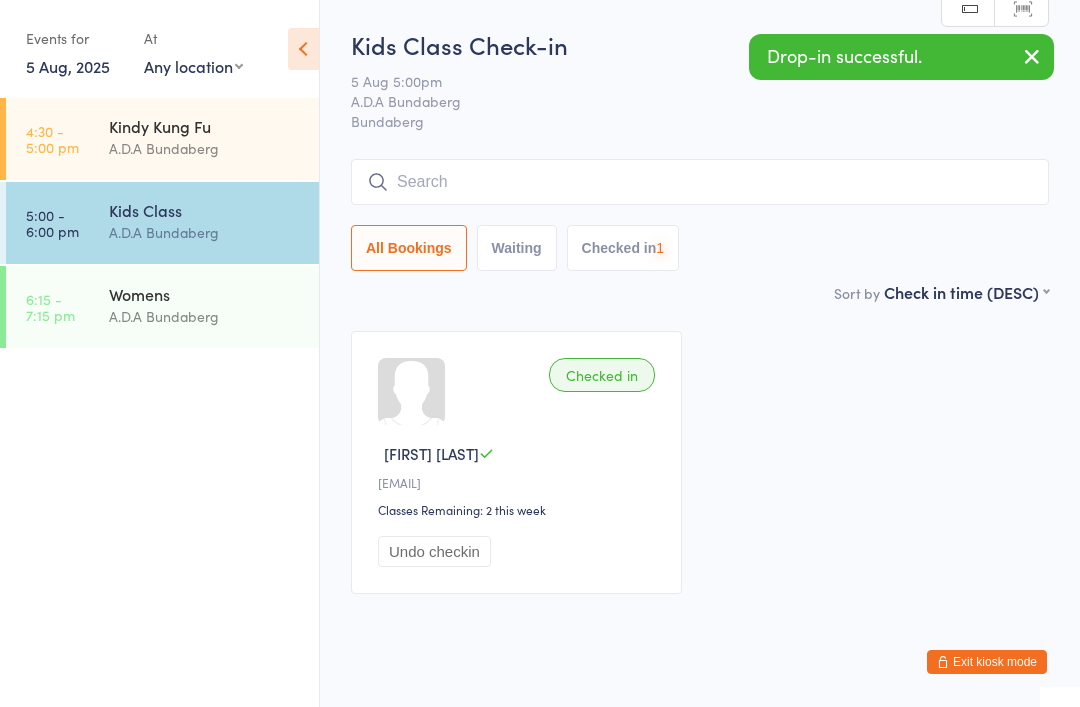 click at bounding box center [700, 182] 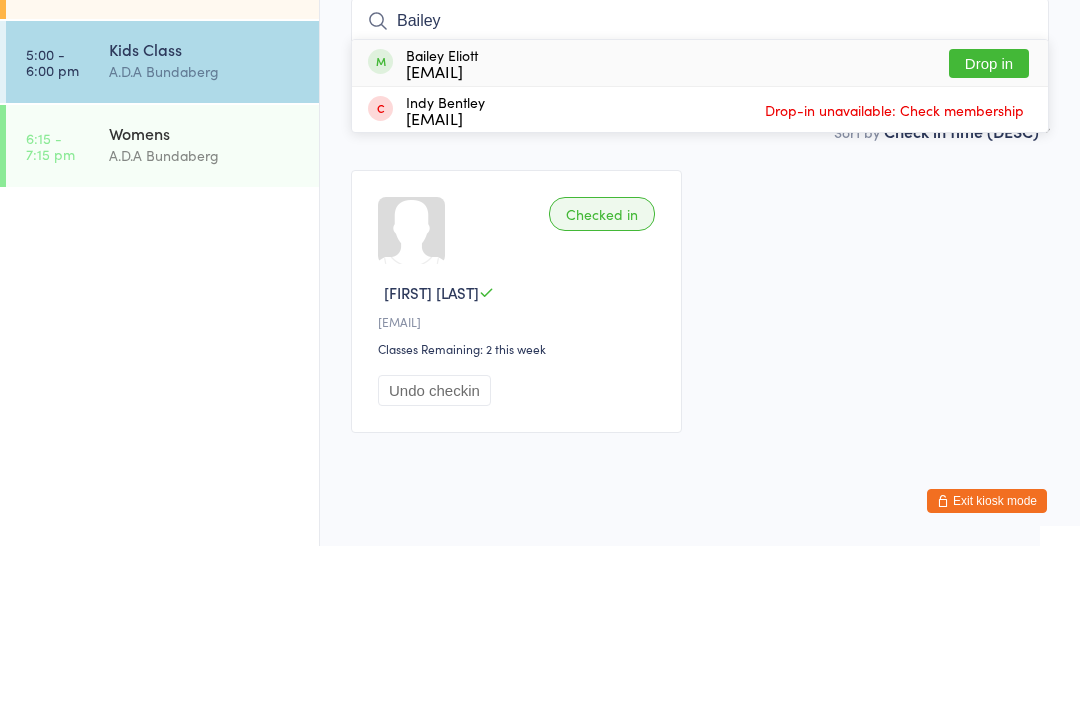 type on "Bailey" 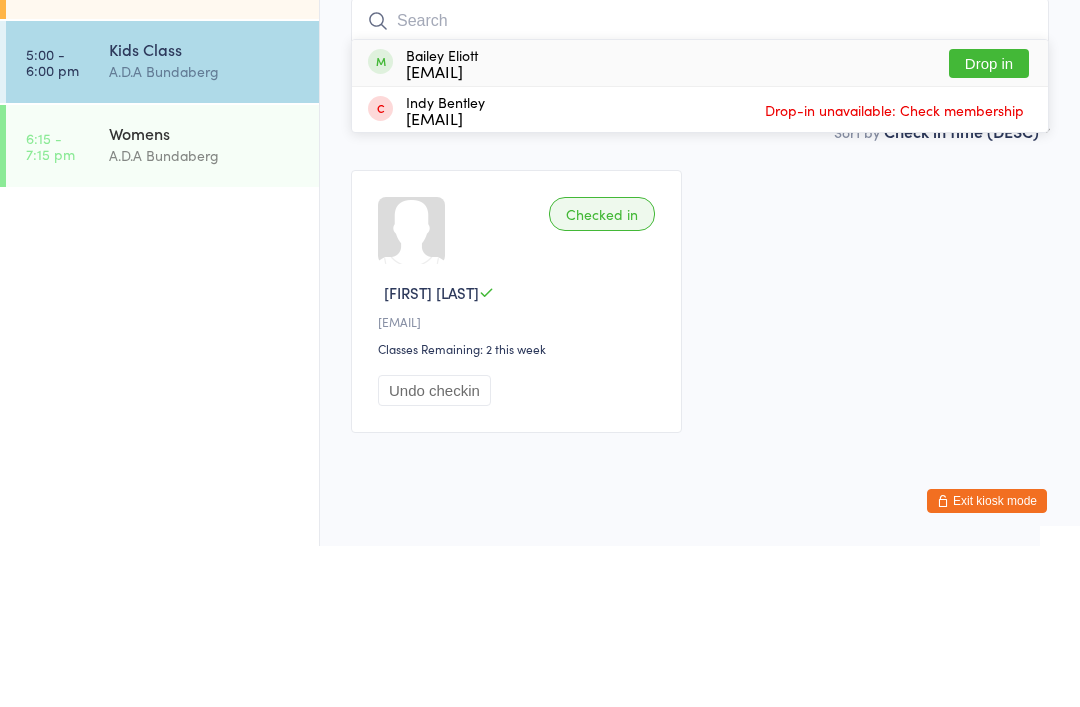 scroll, scrollTop: 51, scrollLeft: 0, axis: vertical 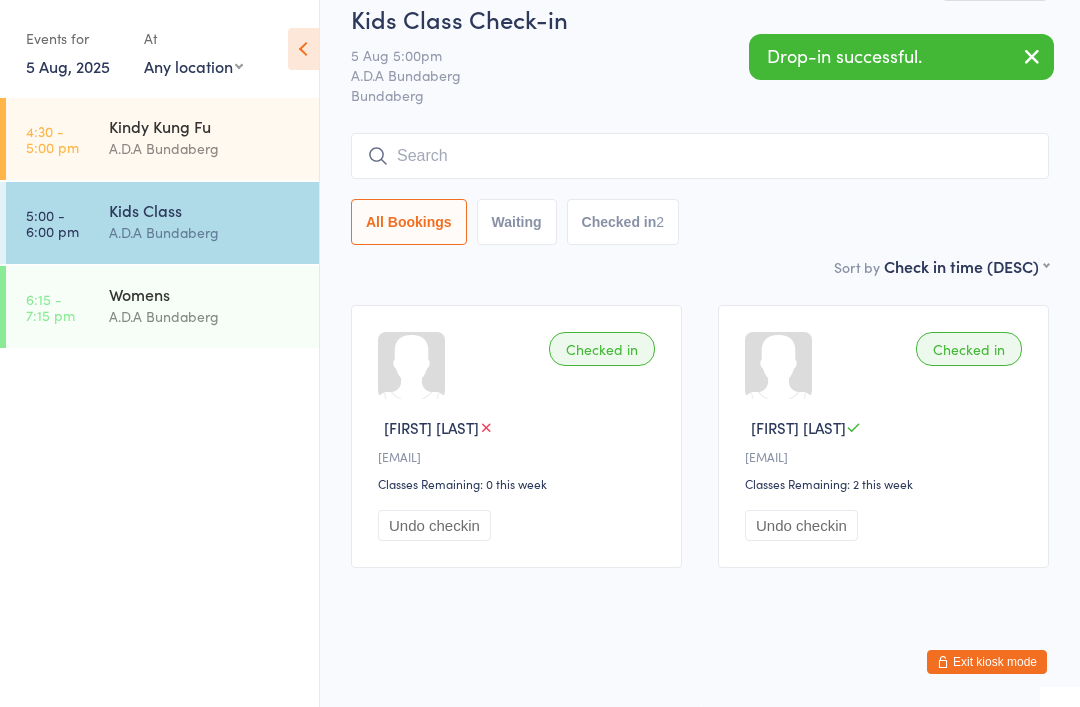 click at bounding box center [700, 156] 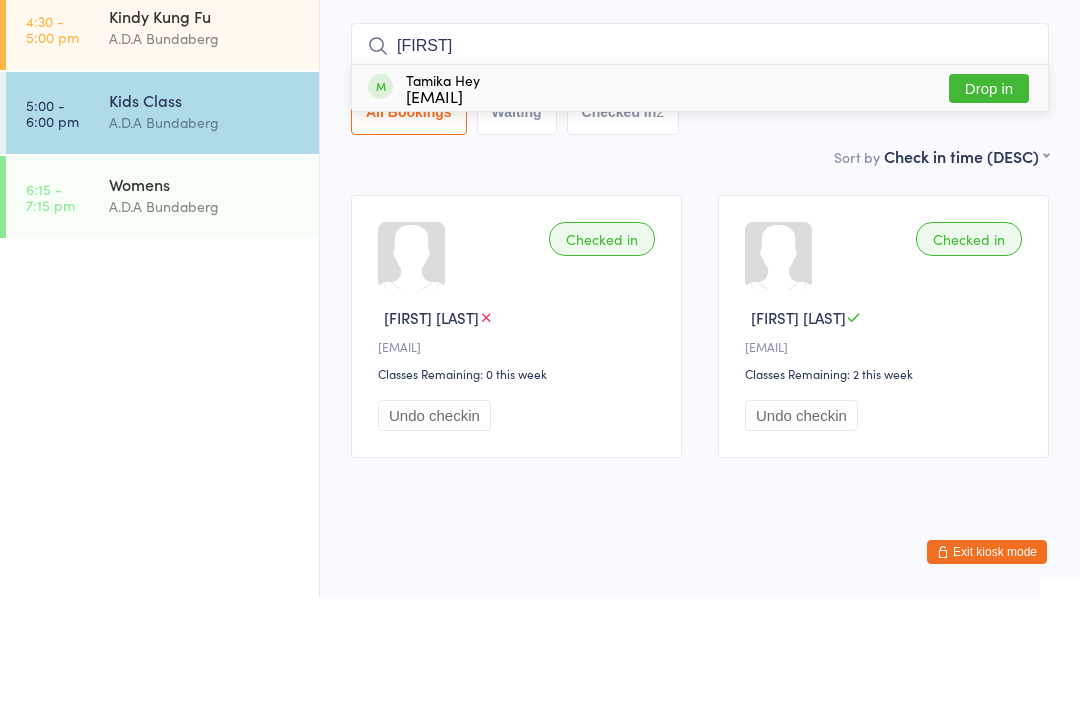 type on "Tamika" 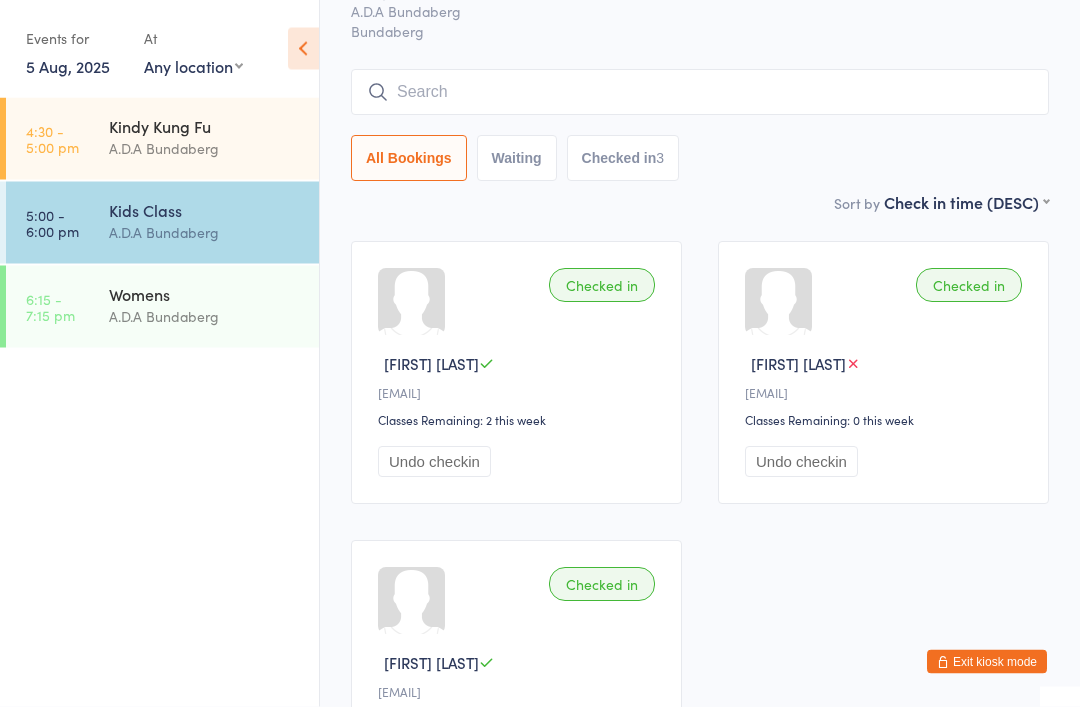 scroll, scrollTop: 74, scrollLeft: 0, axis: vertical 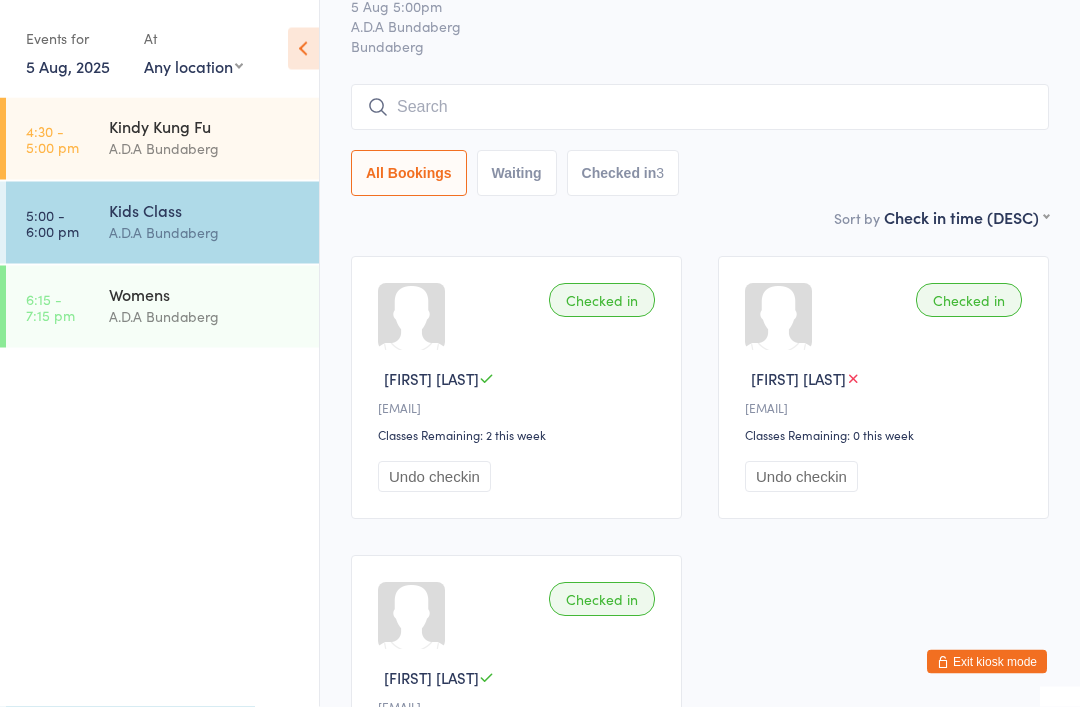 click at bounding box center (700, 108) 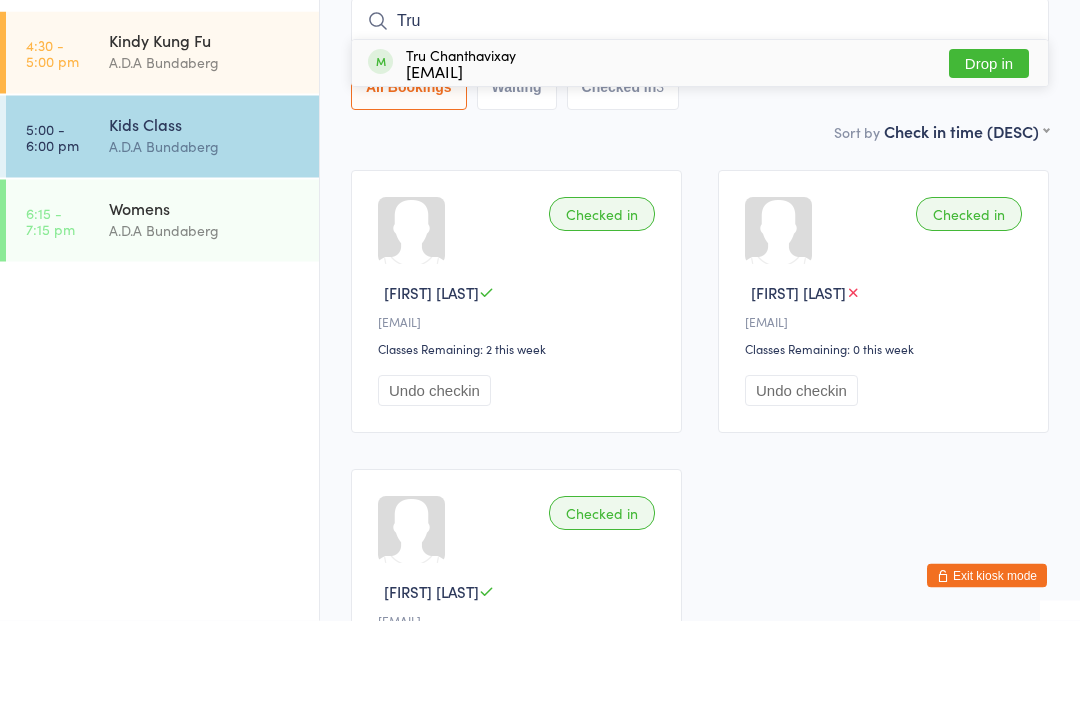 type on "Tru" 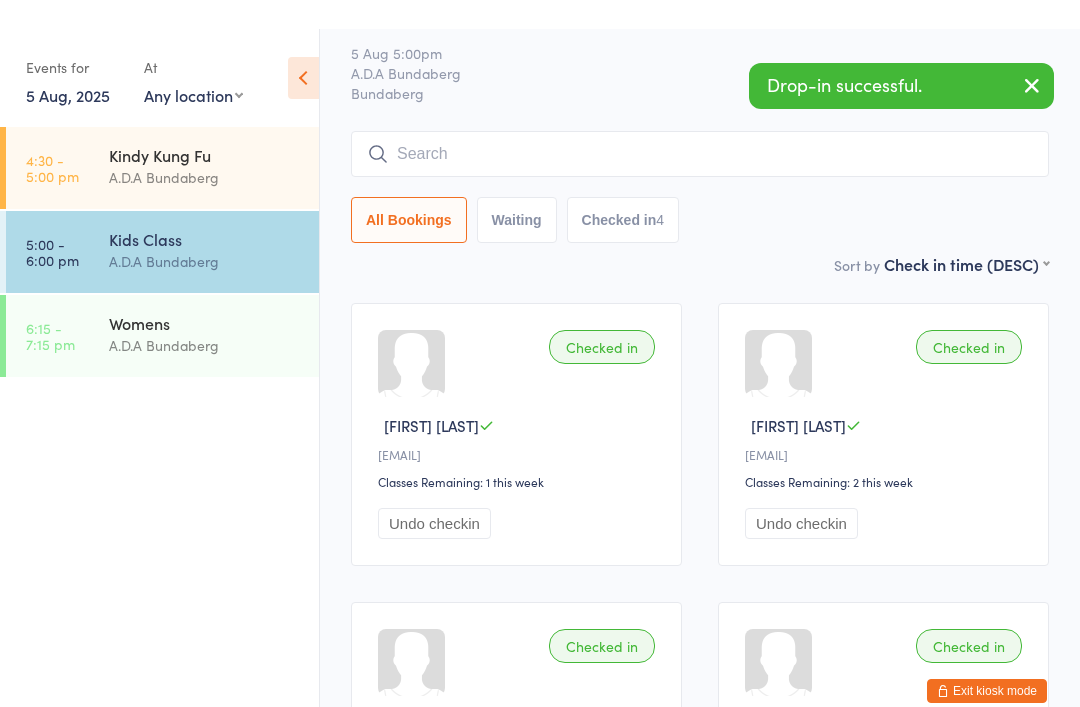 scroll, scrollTop: 0, scrollLeft: 0, axis: both 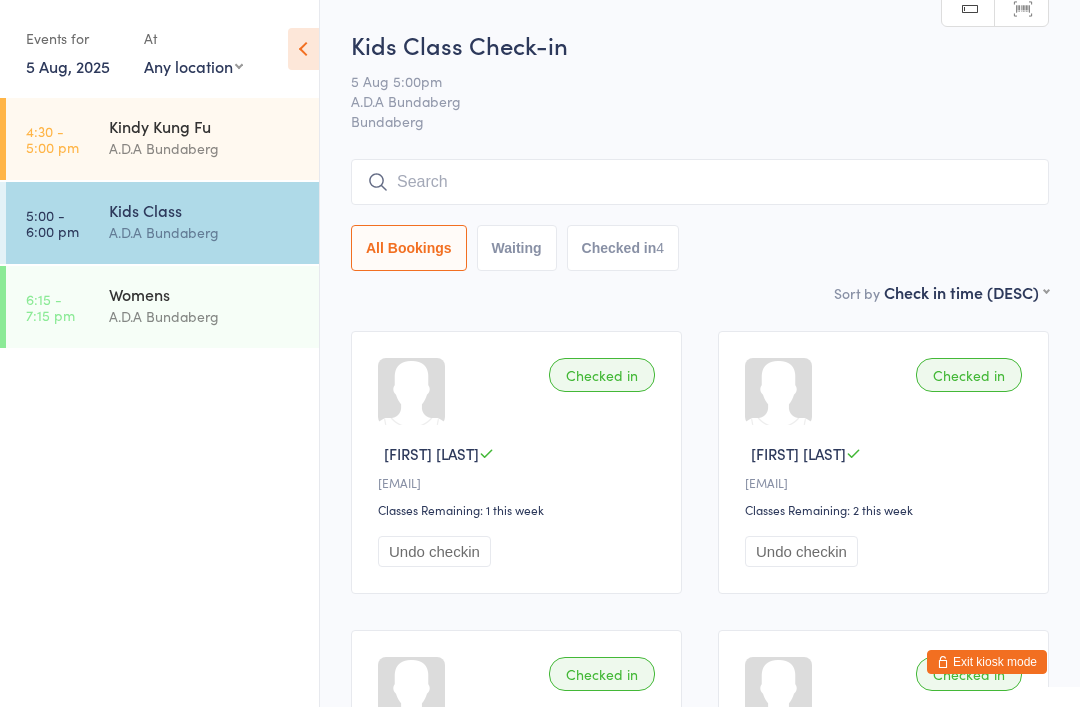 click at bounding box center (700, 182) 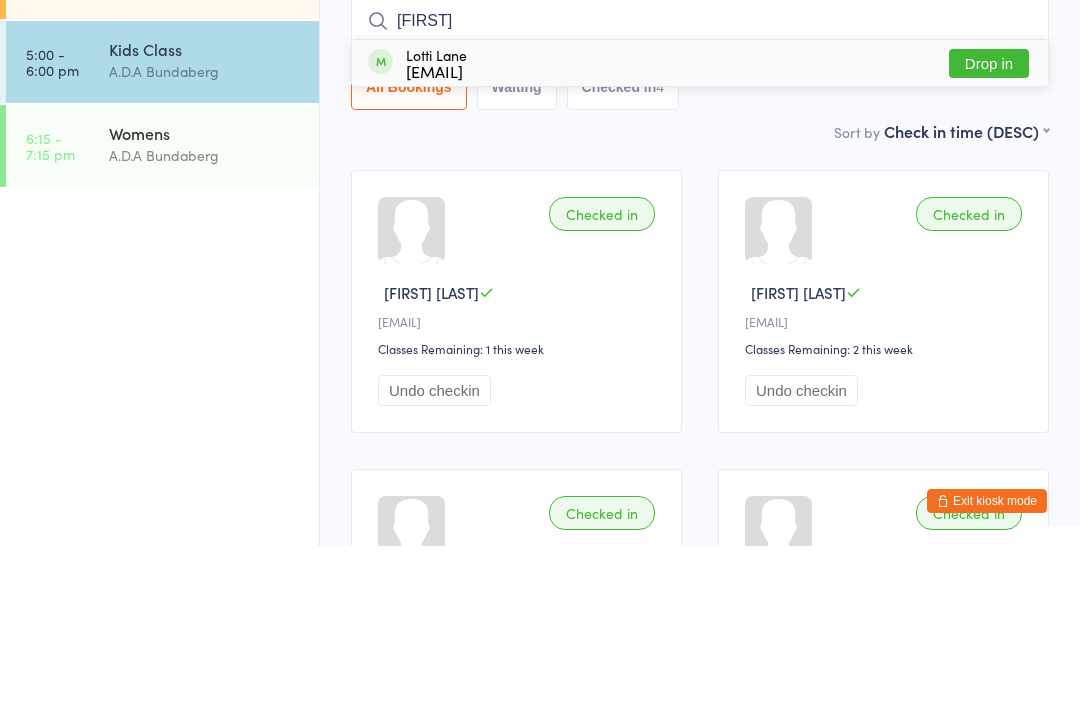 type on "Lott" 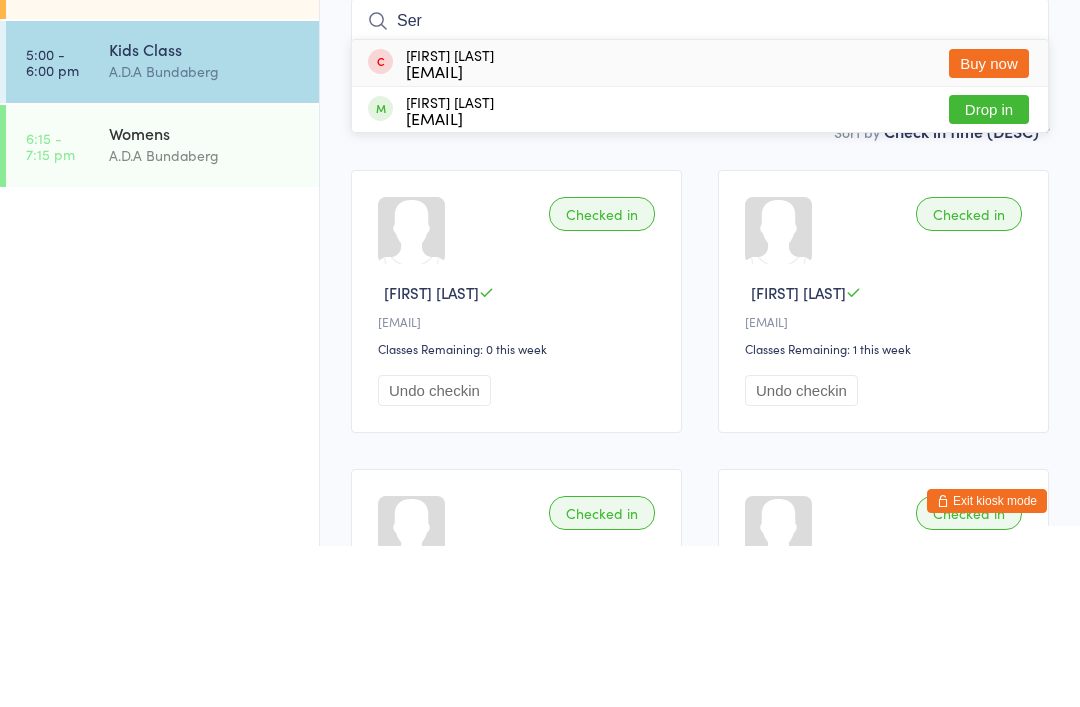type on "Ser" 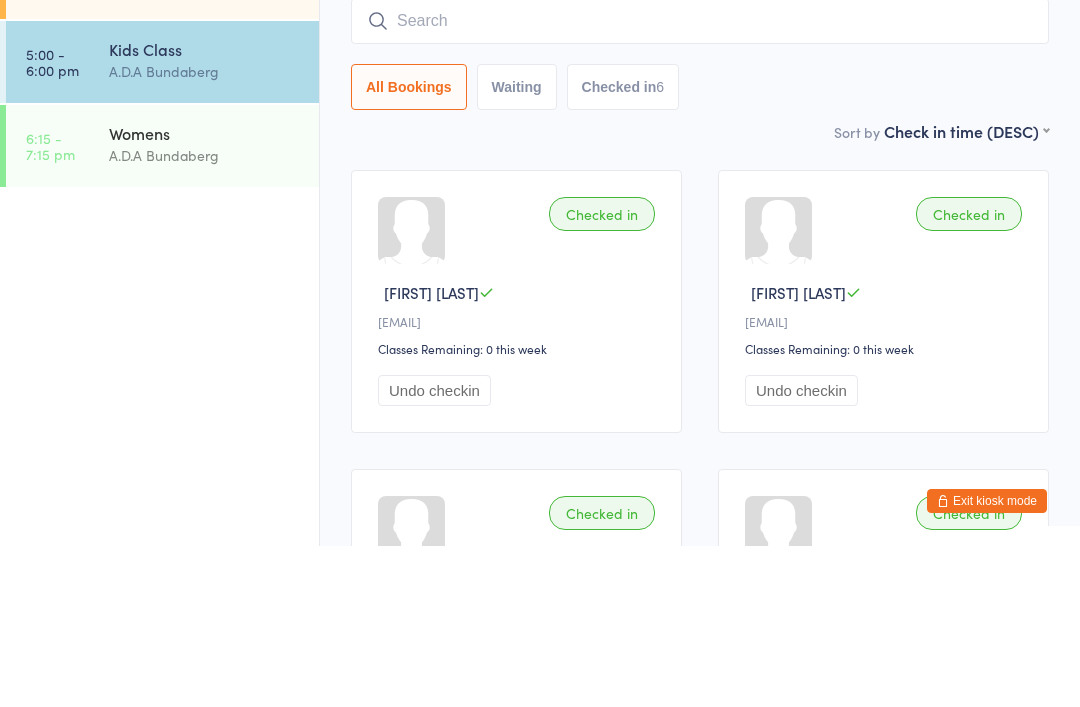 scroll, scrollTop: 161, scrollLeft: 0, axis: vertical 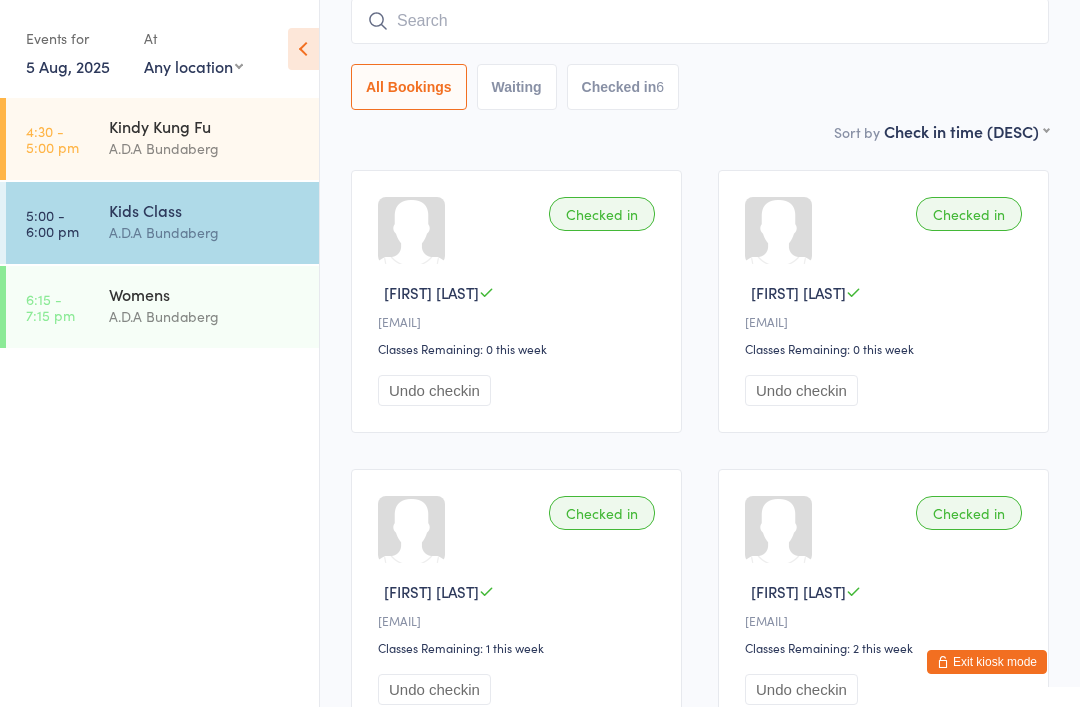 click on "Exit kiosk mode" at bounding box center [987, 662] 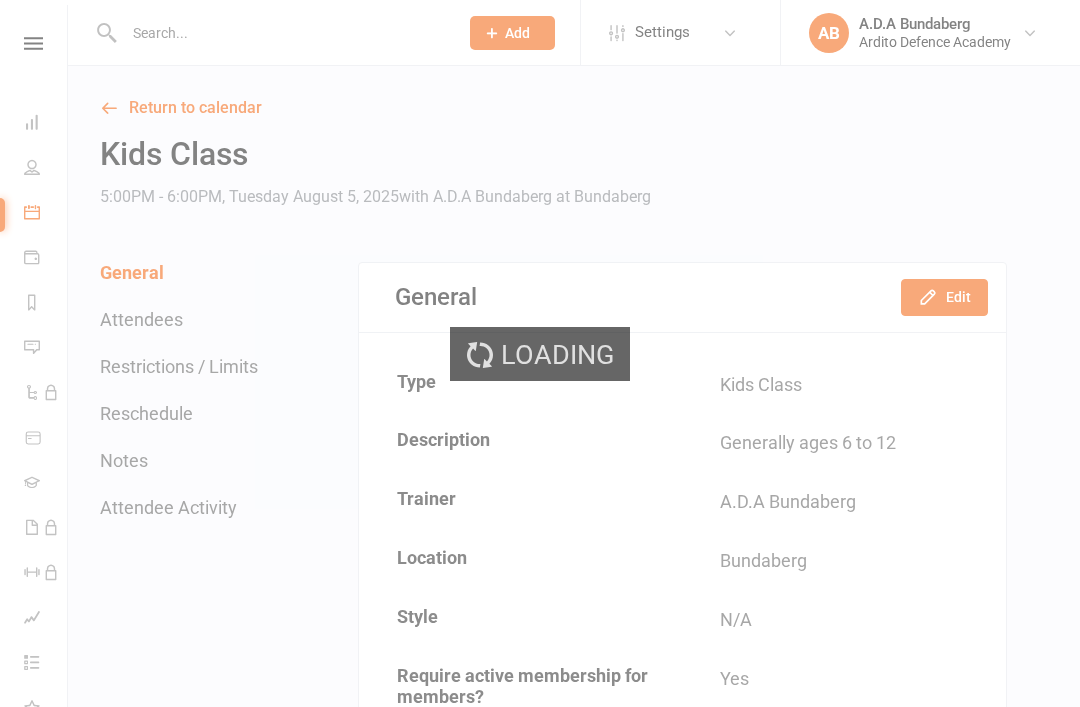scroll, scrollTop: 0, scrollLeft: 0, axis: both 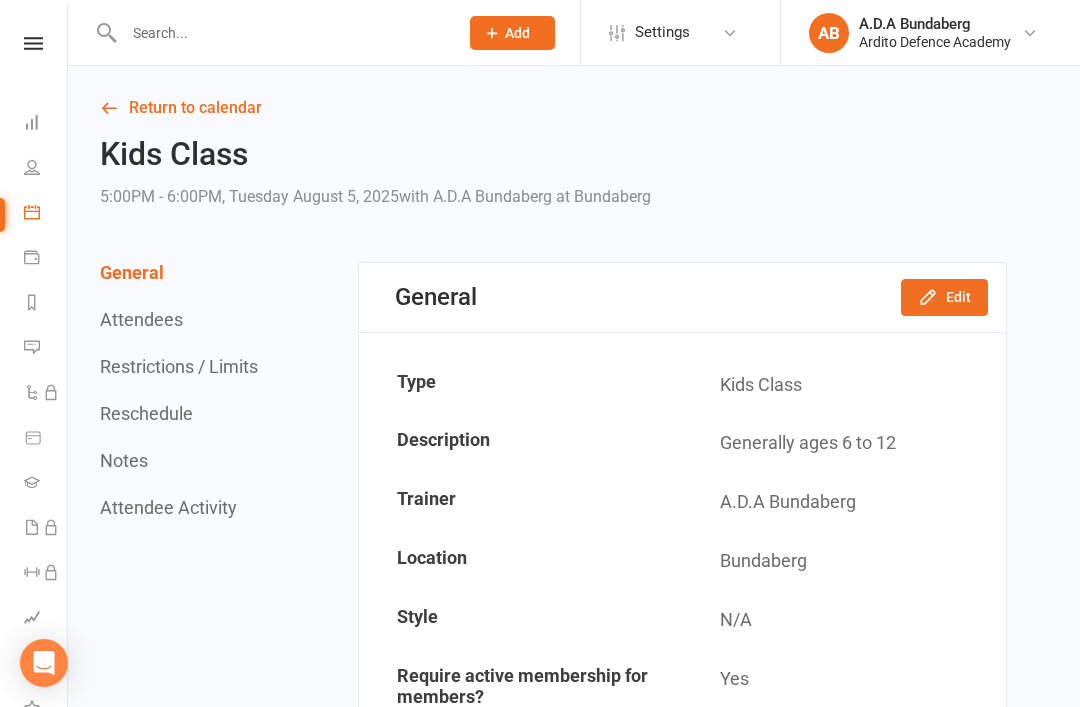click on "Clubworx Dashboard People Calendar Payments Reports Messages   Automations   Product Sales Gradings   Waivers   Workouts   Assessments  Tasks   What's New Check-in Kiosk modes General attendance Roll call Class check-in" at bounding box center [34, 358] 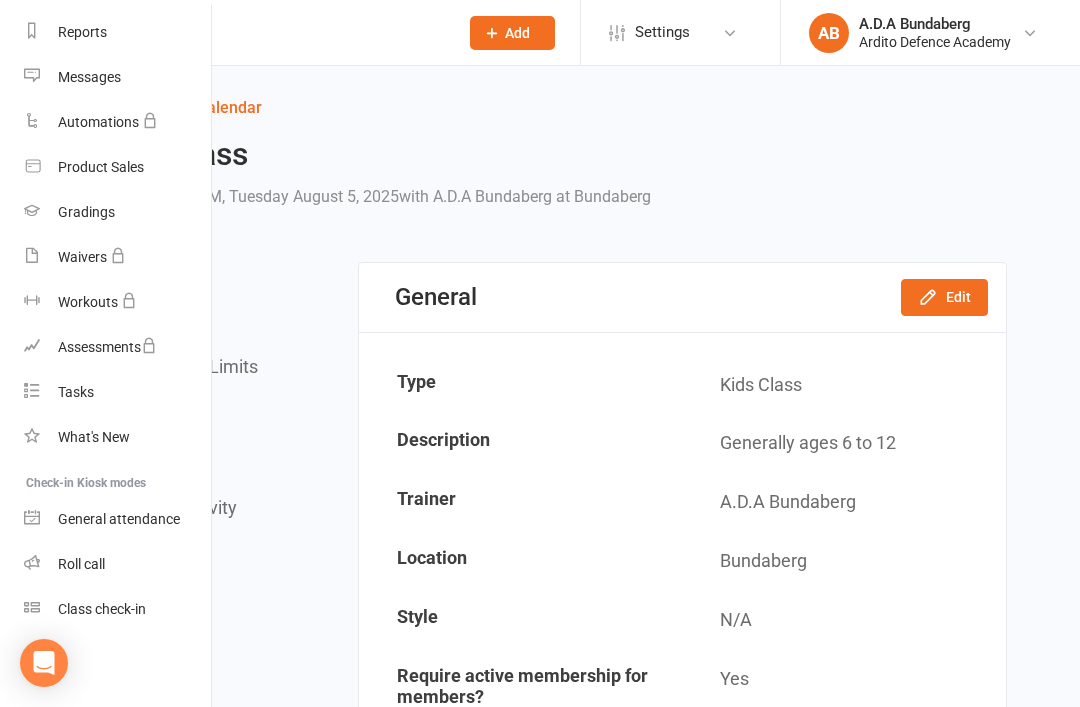 scroll, scrollTop: 255, scrollLeft: 0, axis: vertical 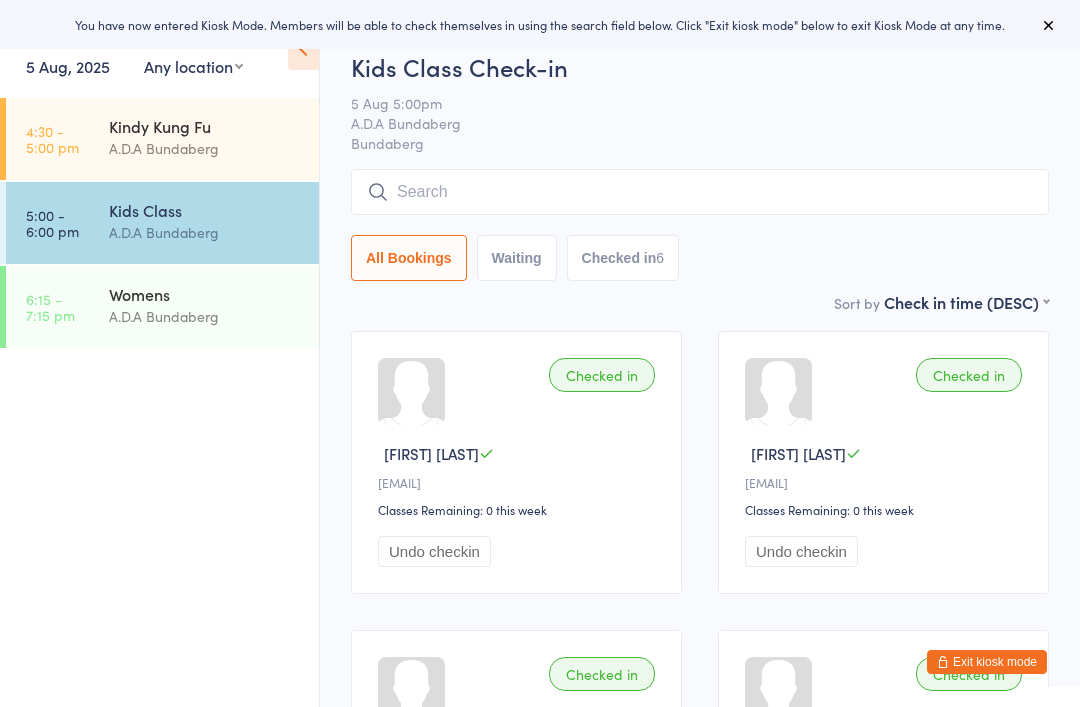 click on "Checked in [FIRST] [LAST]  [EMAIL] Classes Remaining: 2 this week   Undo checkin" at bounding box center (883, 761) 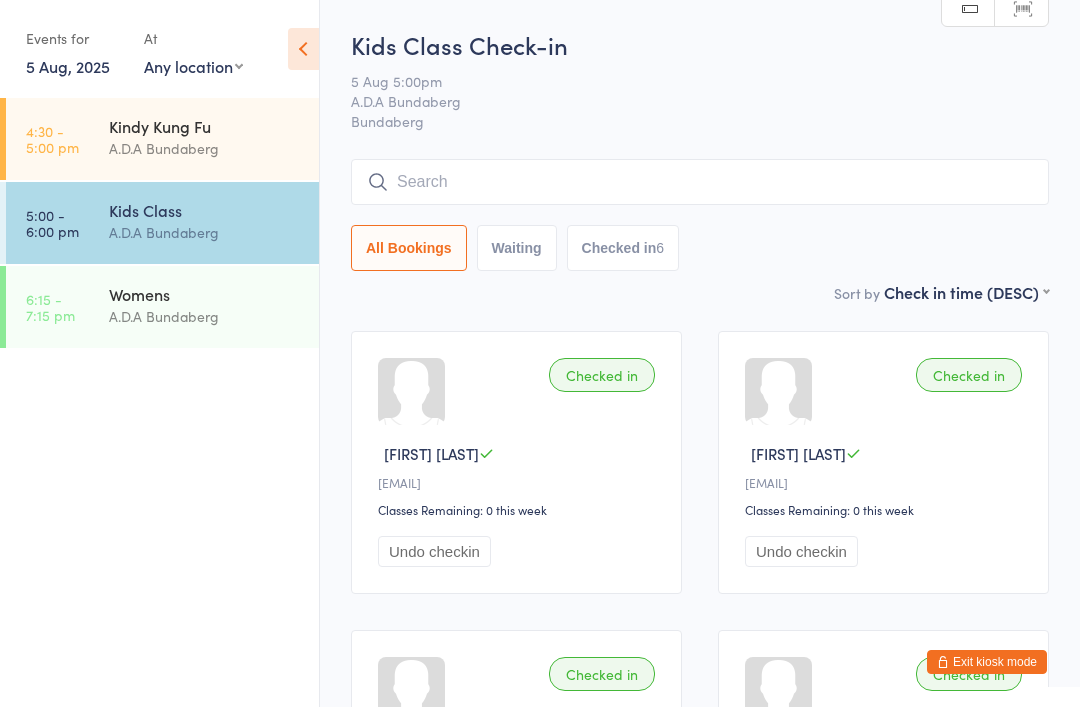 click on "Exit kiosk mode" at bounding box center (987, 662) 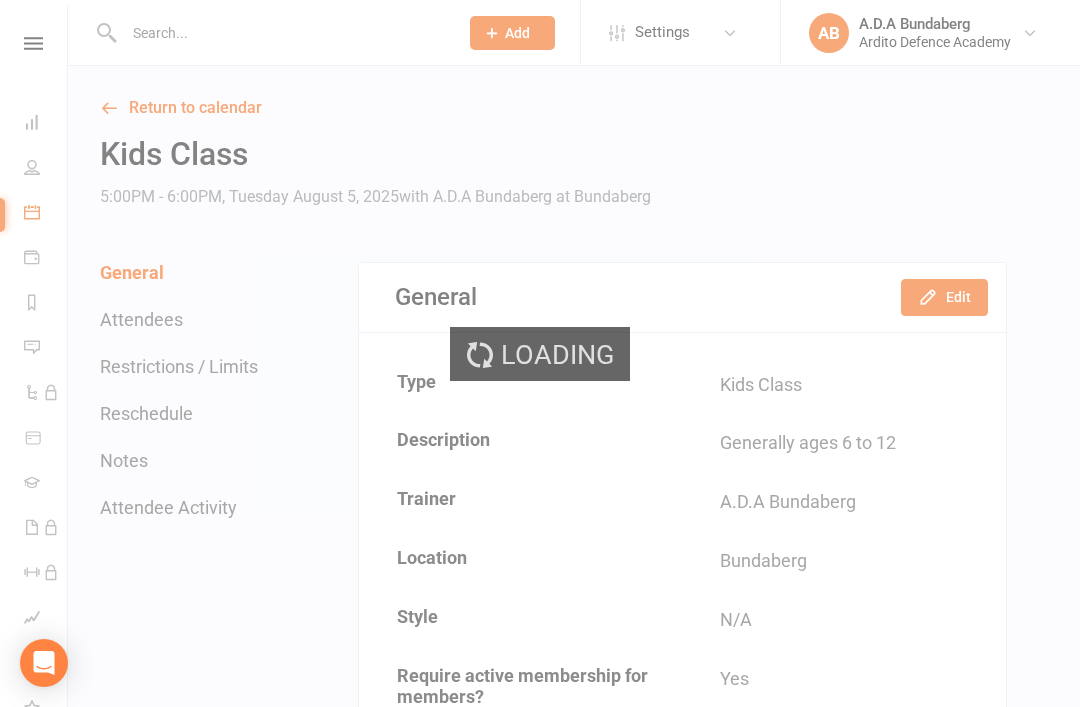 scroll, scrollTop: 0, scrollLeft: 0, axis: both 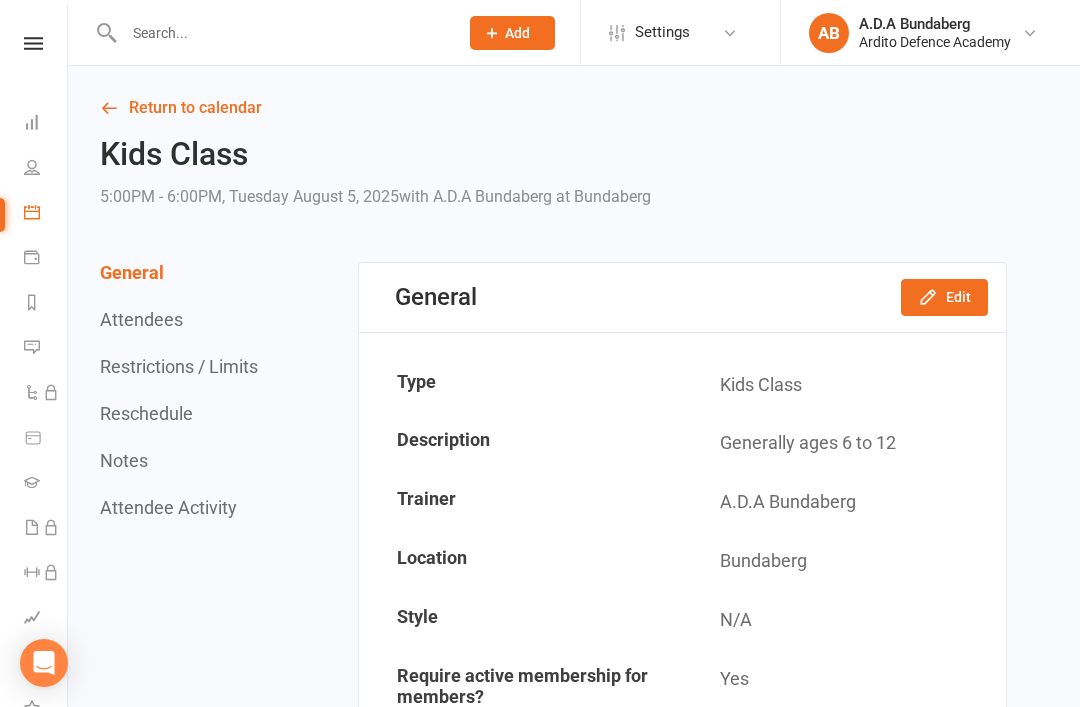 click at bounding box center [281, 33] 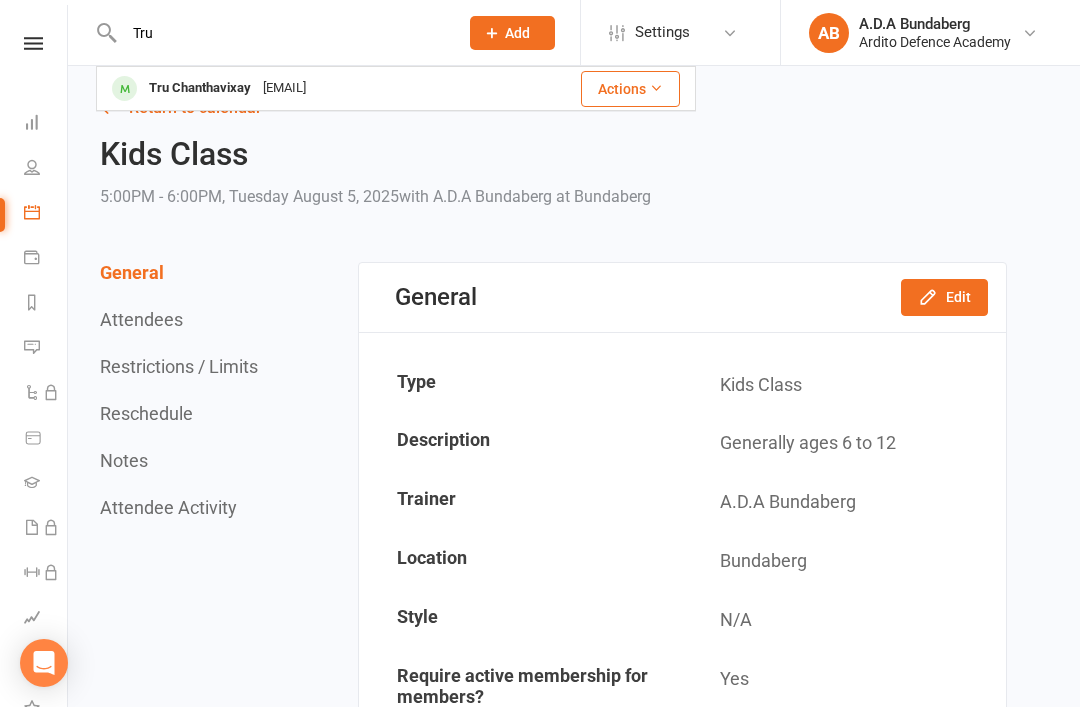 type on "Tru" 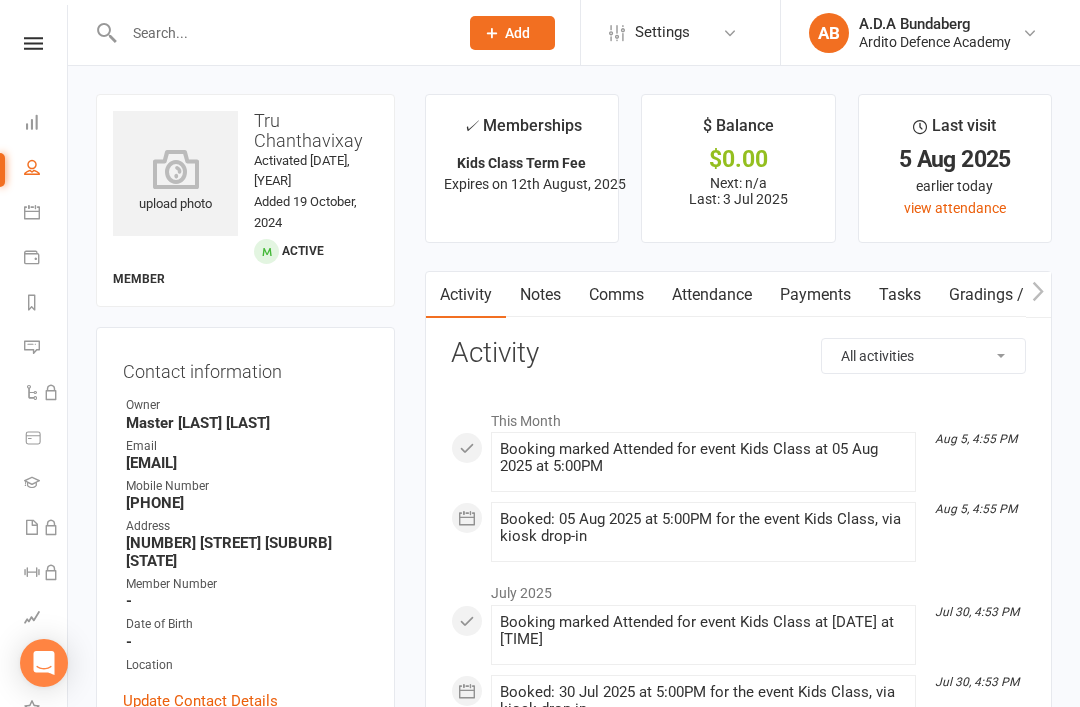 click on "Notes" at bounding box center (540, 295) 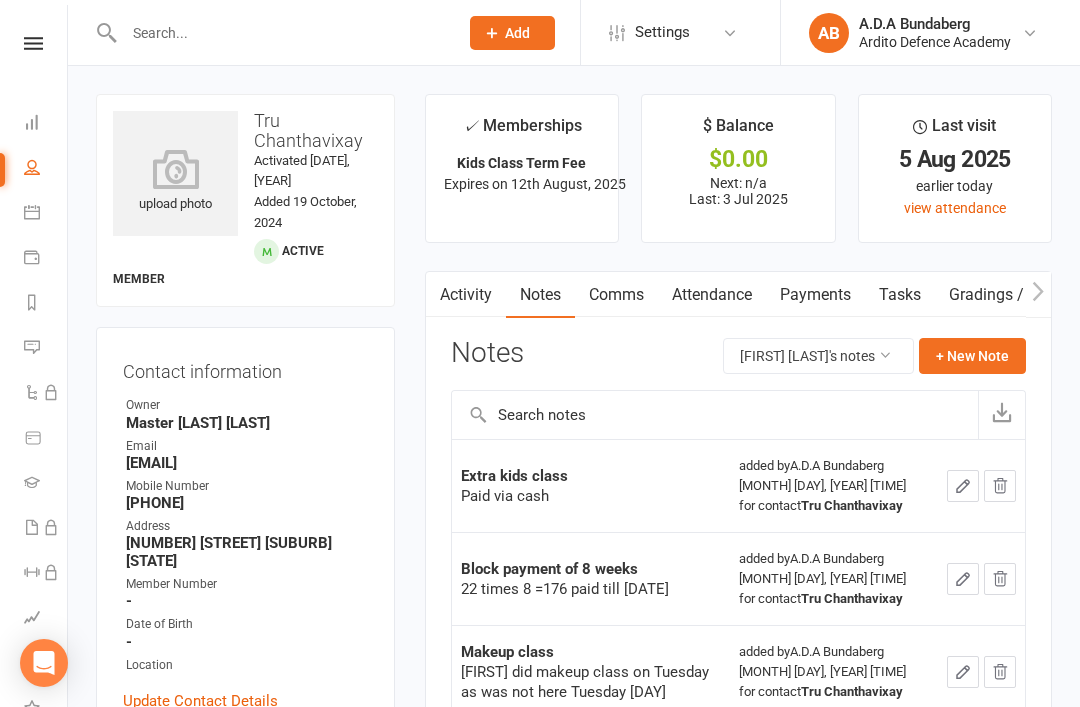 click on "+ New Note" at bounding box center (972, 356) 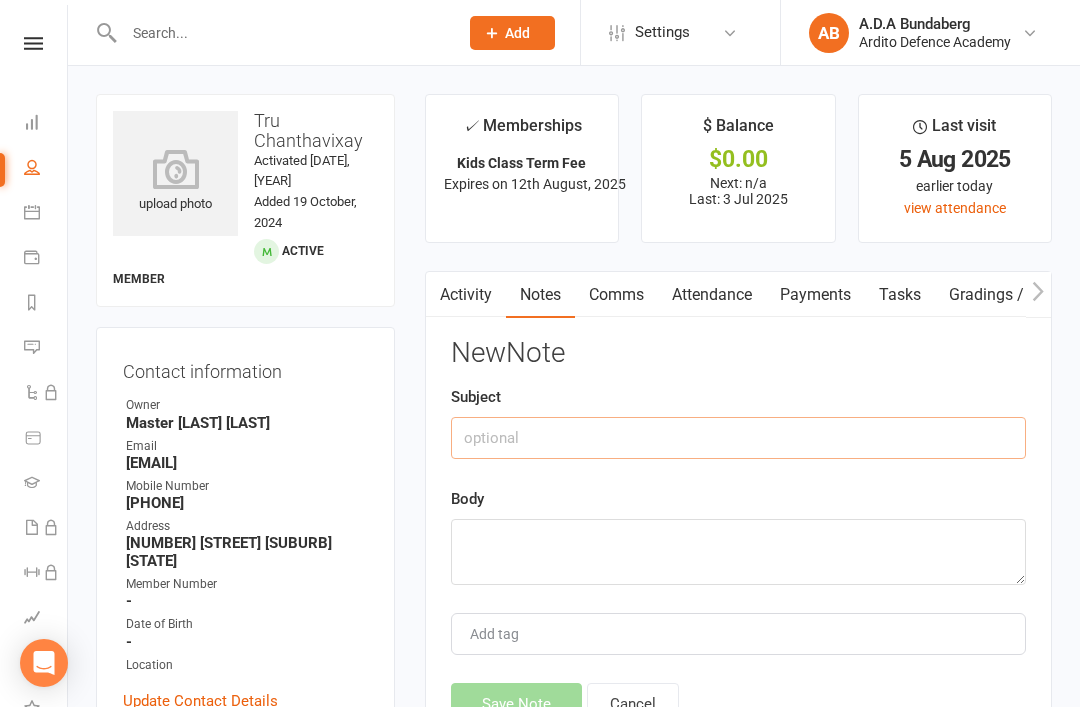 click at bounding box center [738, 438] 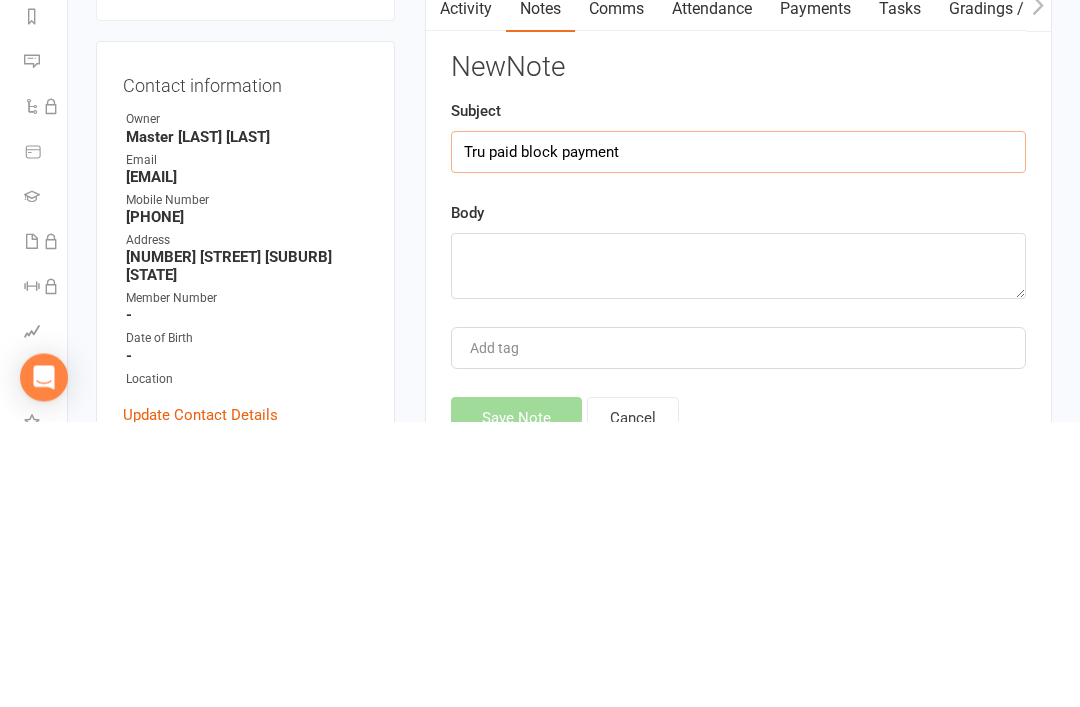 type on "Tru paid block payment" 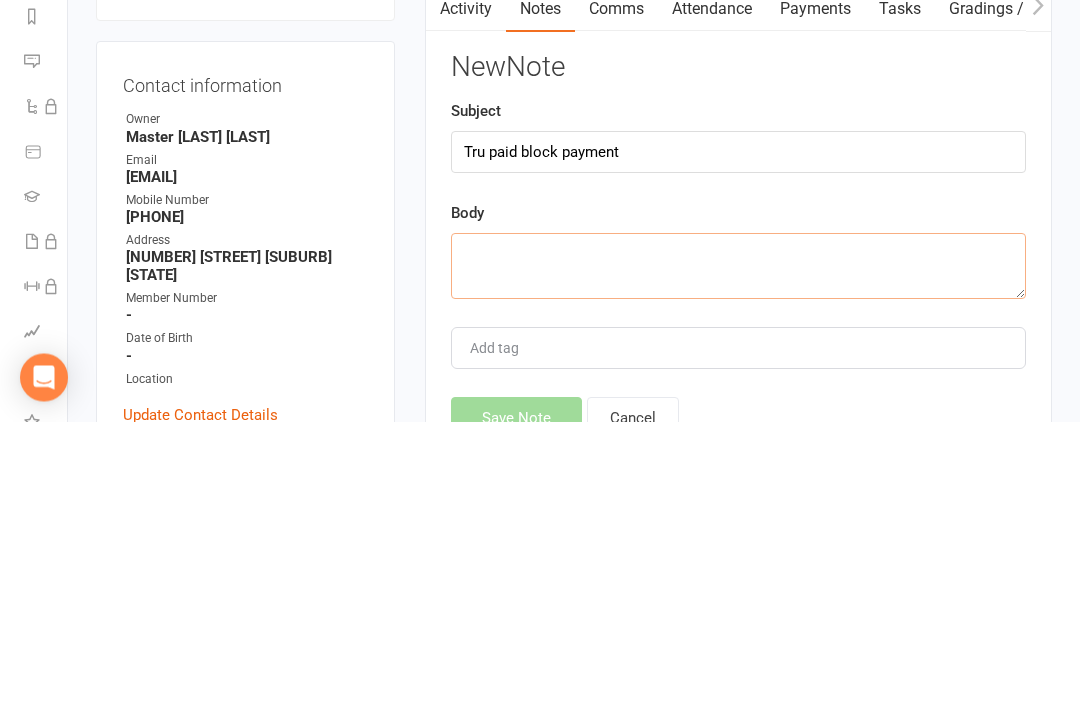 click at bounding box center [738, 552] 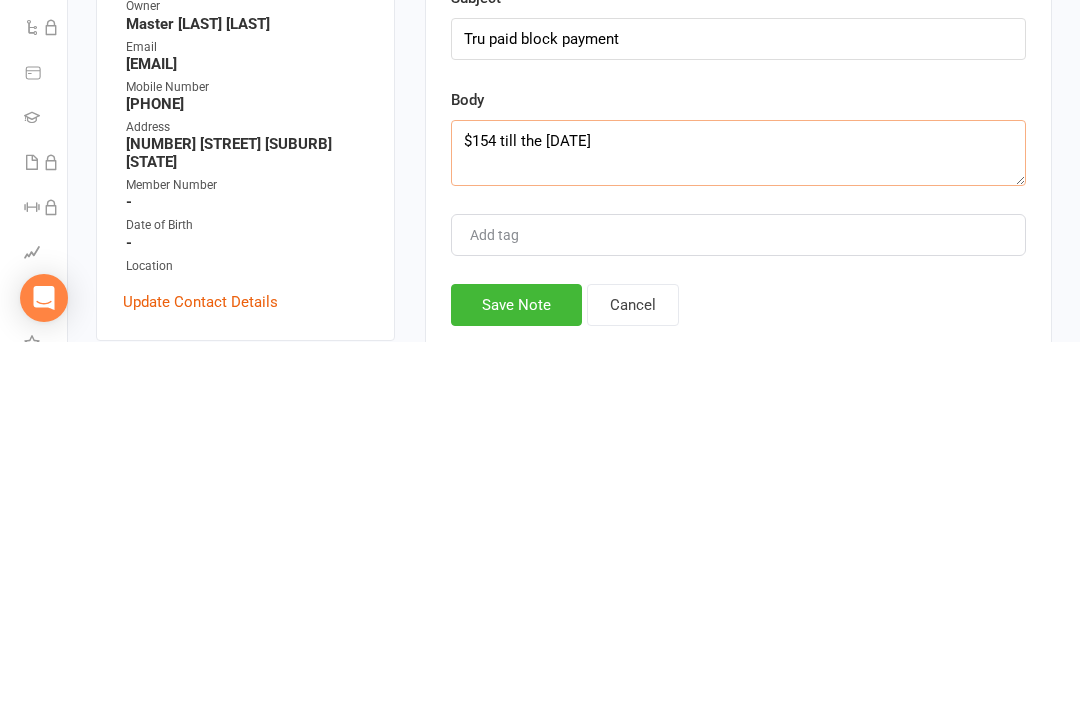 scroll, scrollTop: 35, scrollLeft: 0, axis: vertical 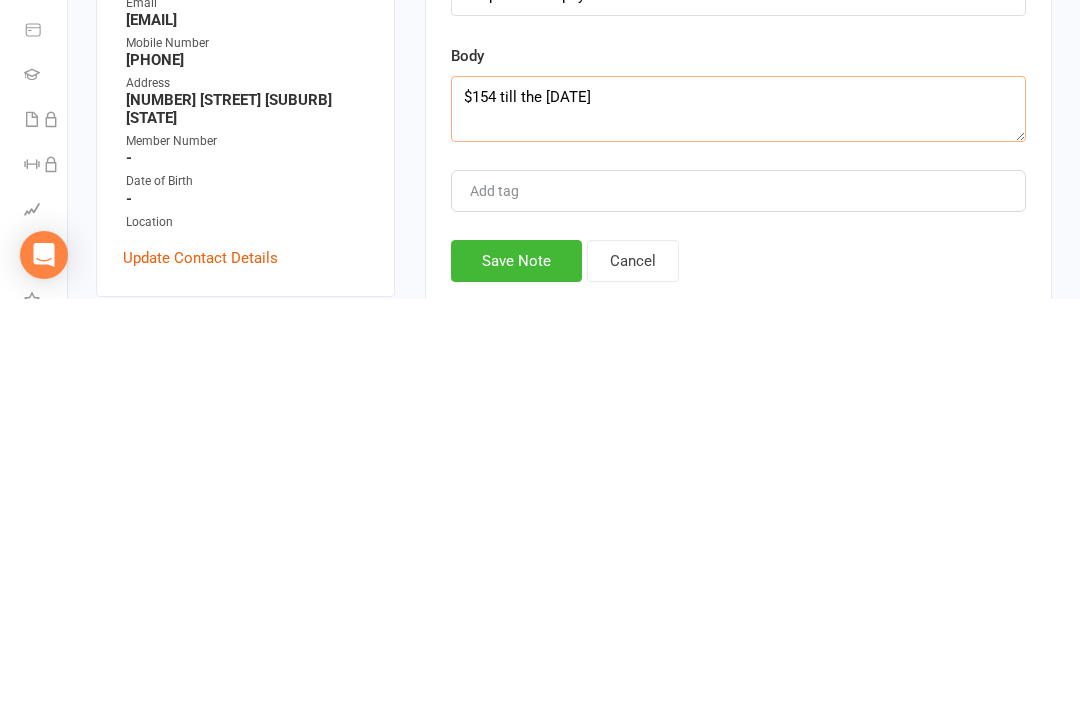 type on "$154 till the 30/september" 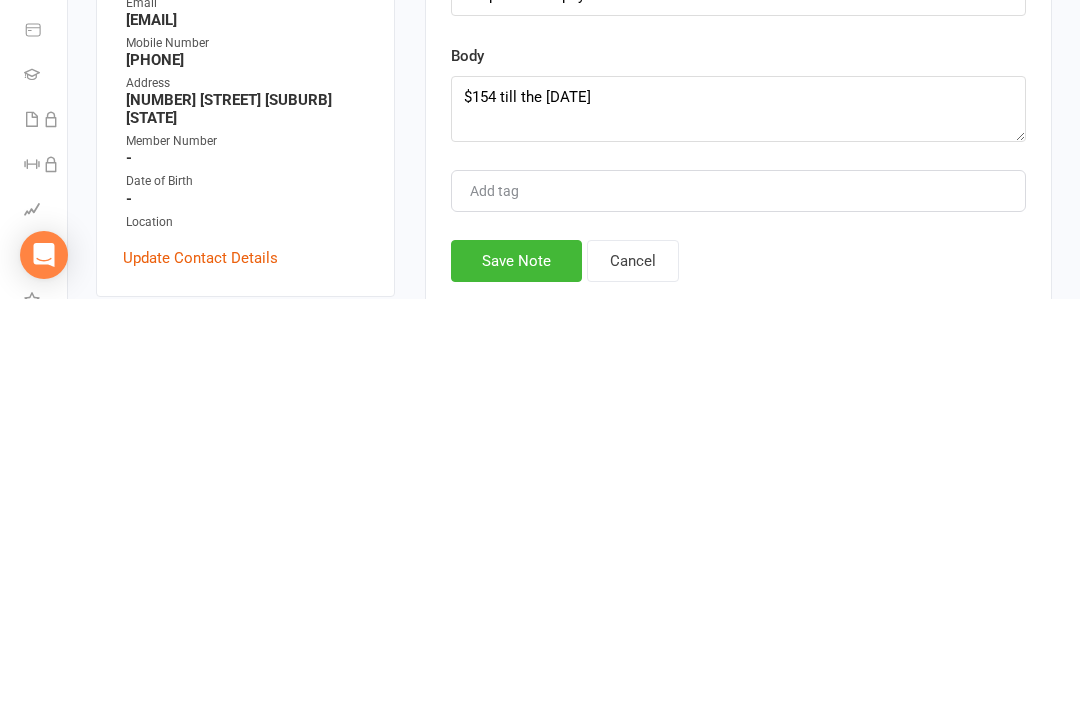 click on "Save Note" at bounding box center [516, 669] 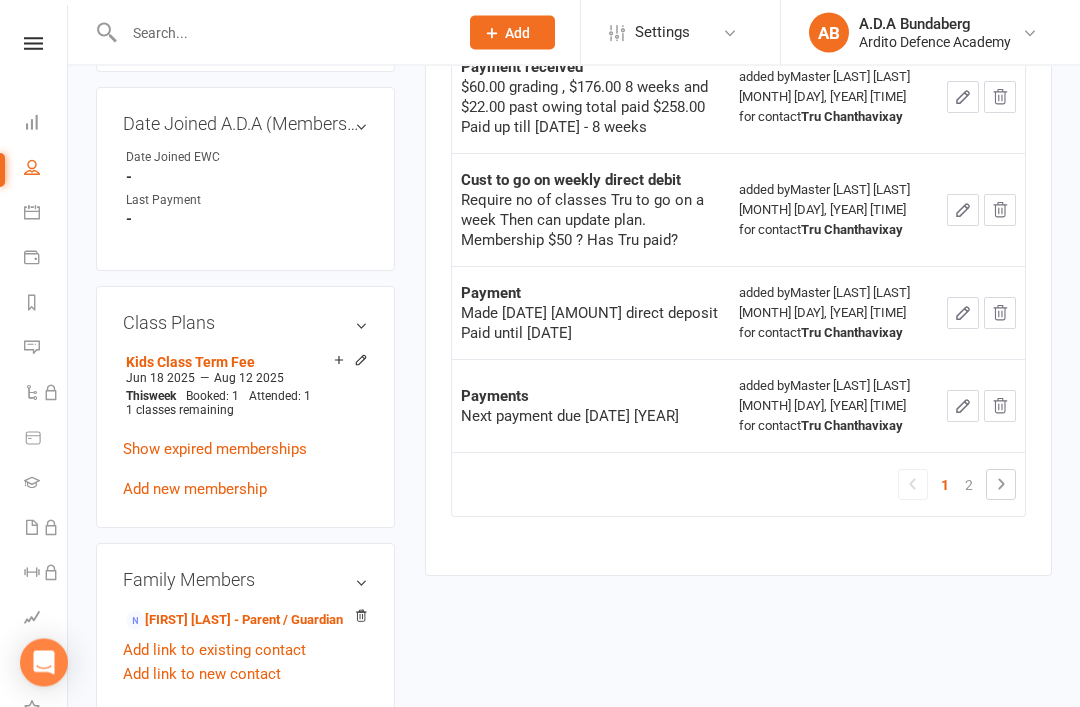 scroll, scrollTop: 977, scrollLeft: 0, axis: vertical 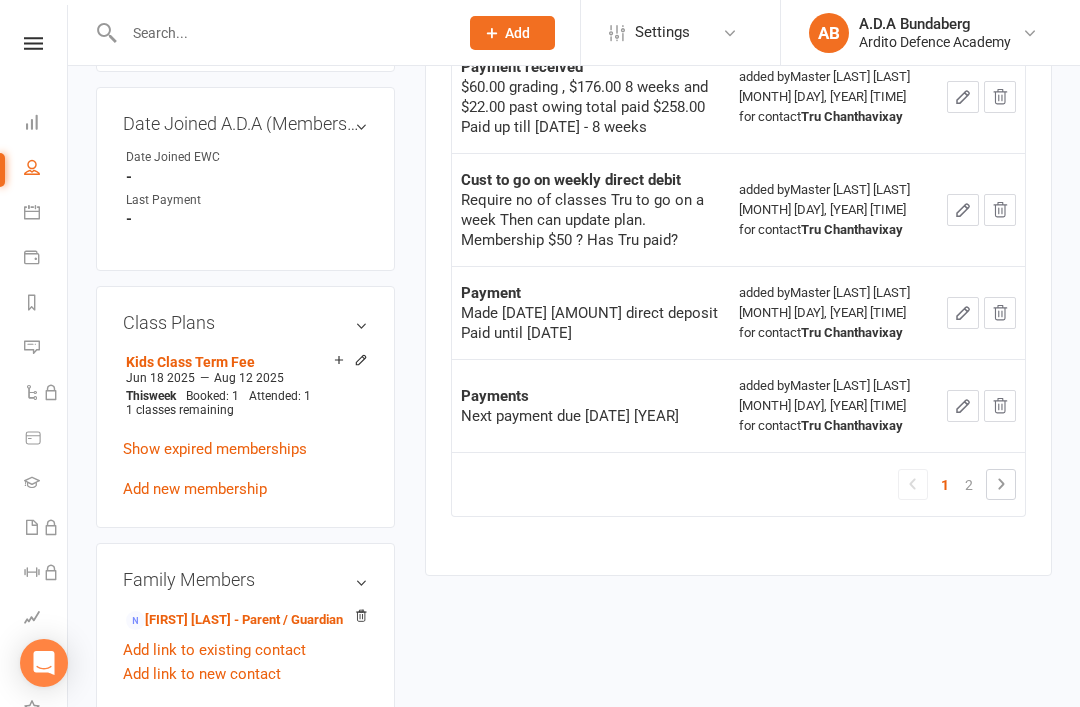 click at bounding box center (33, 43) 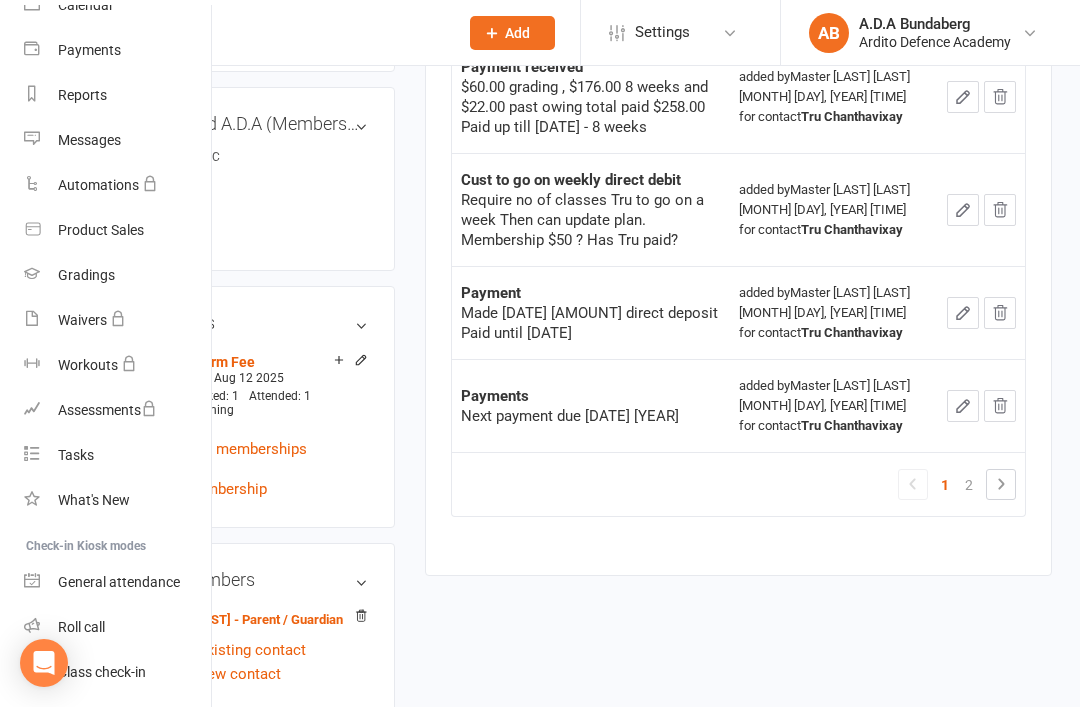 scroll, scrollTop: 191, scrollLeft: 0, axis: vertical 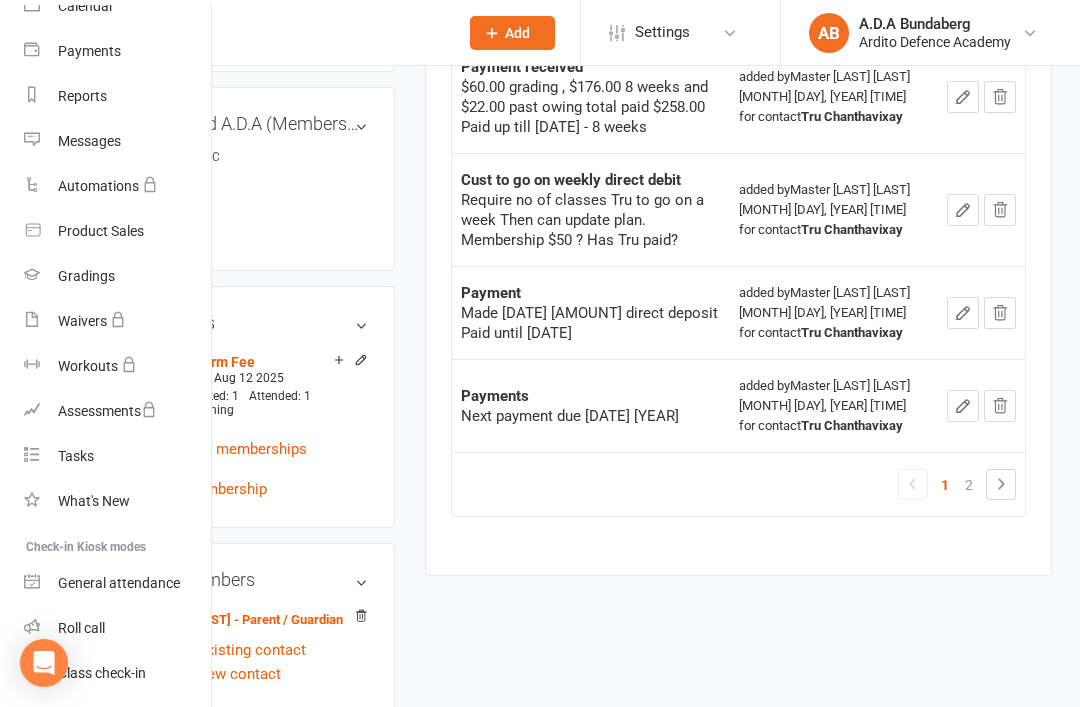 click on "Class check-in" at bounding box center (102, 673) 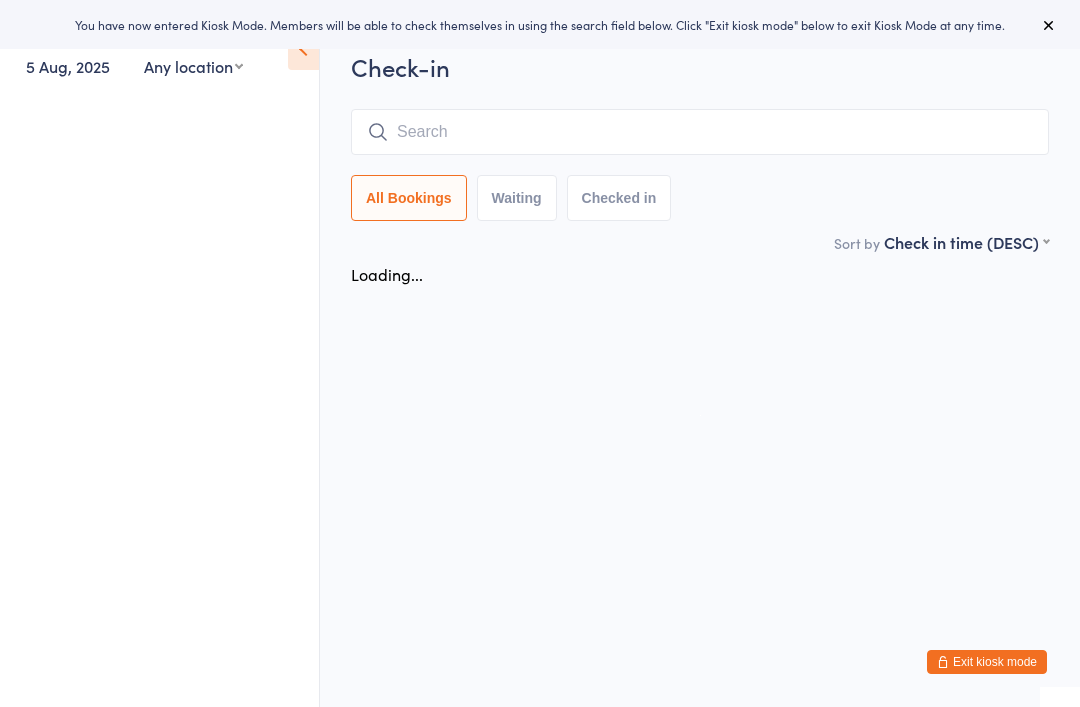 scroll, scrollTop: 0, scrollLeft: 0, axis: both 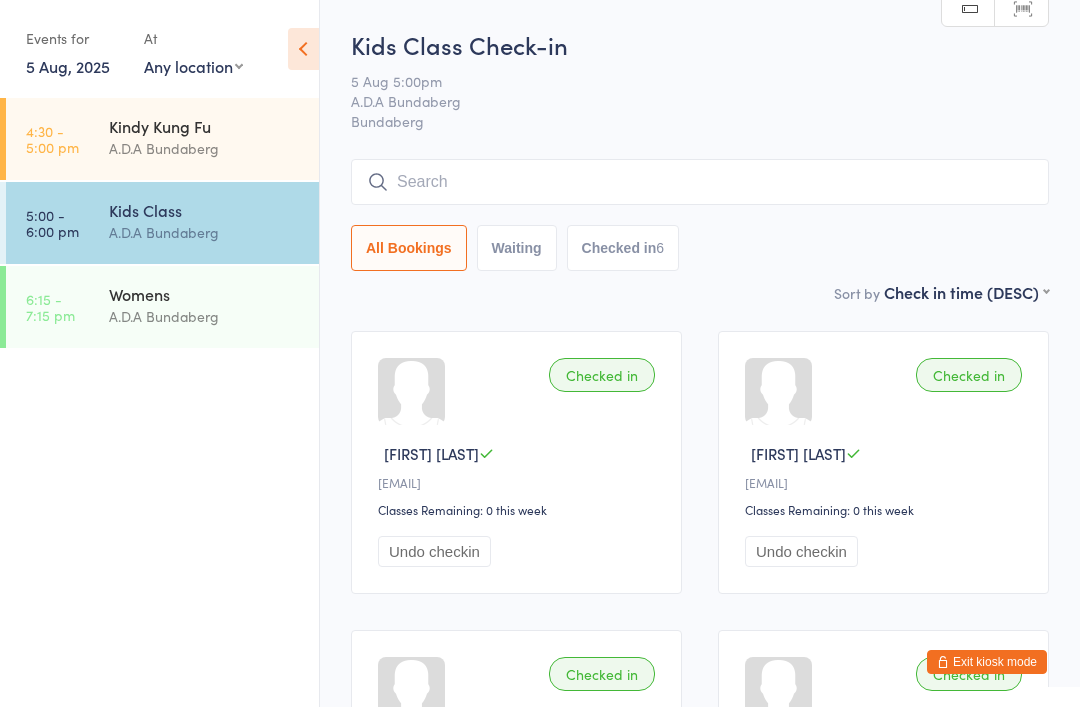 click at bounding box center (700, 182) 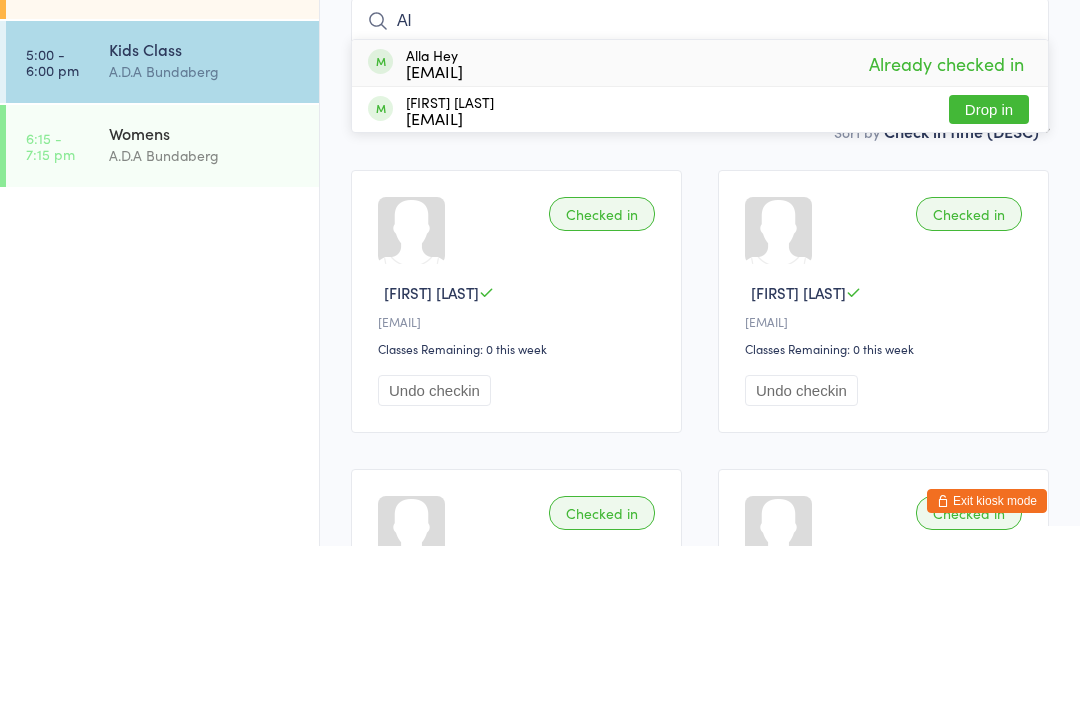 type on "A" 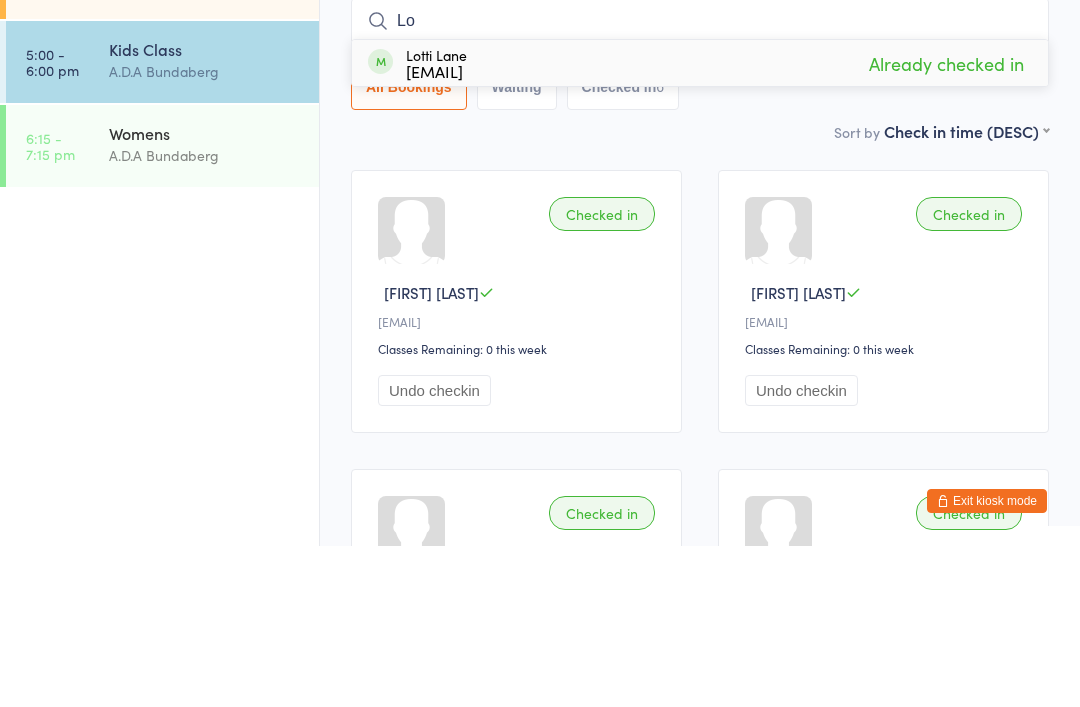 type on "L" 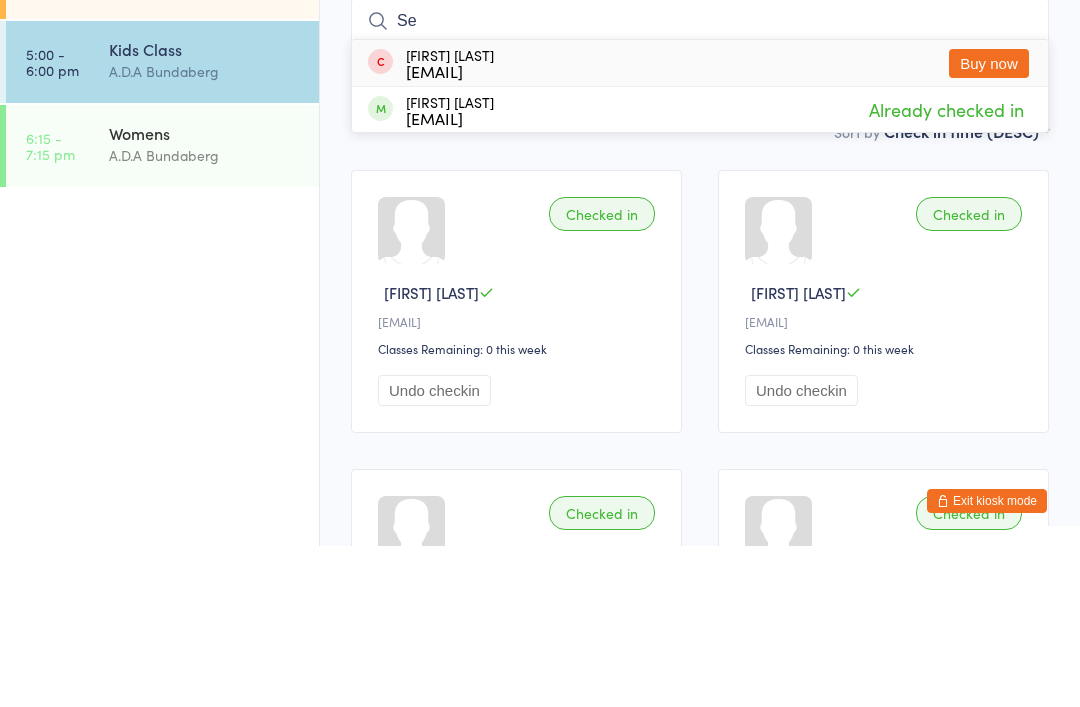 type on "S" 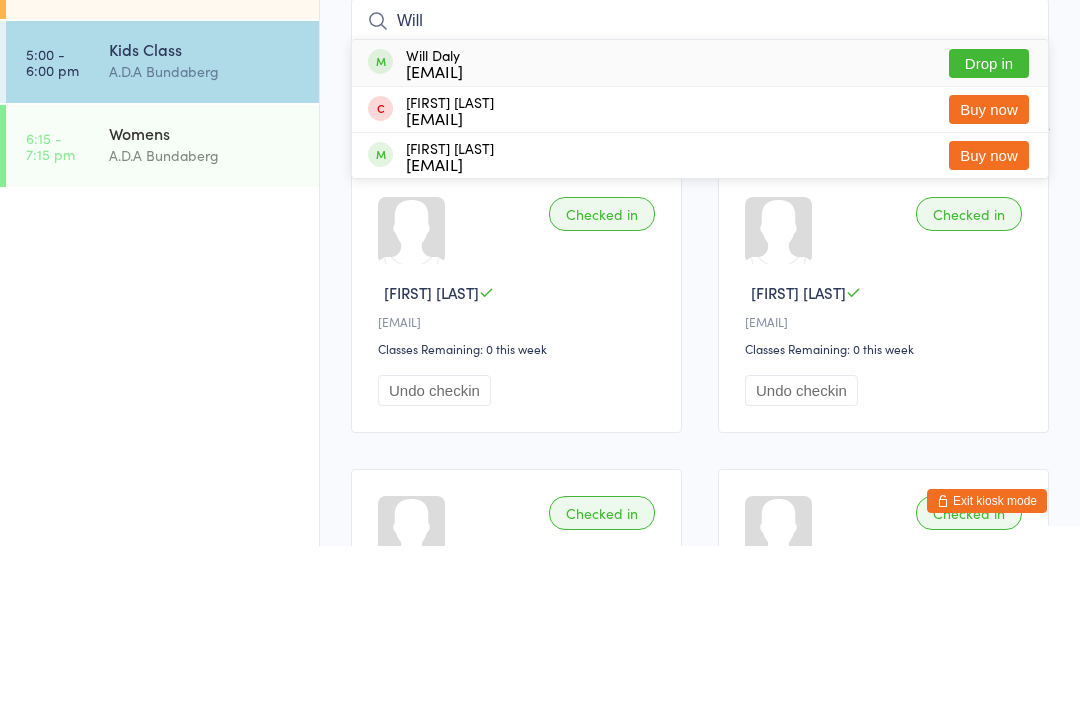 type on "Will" 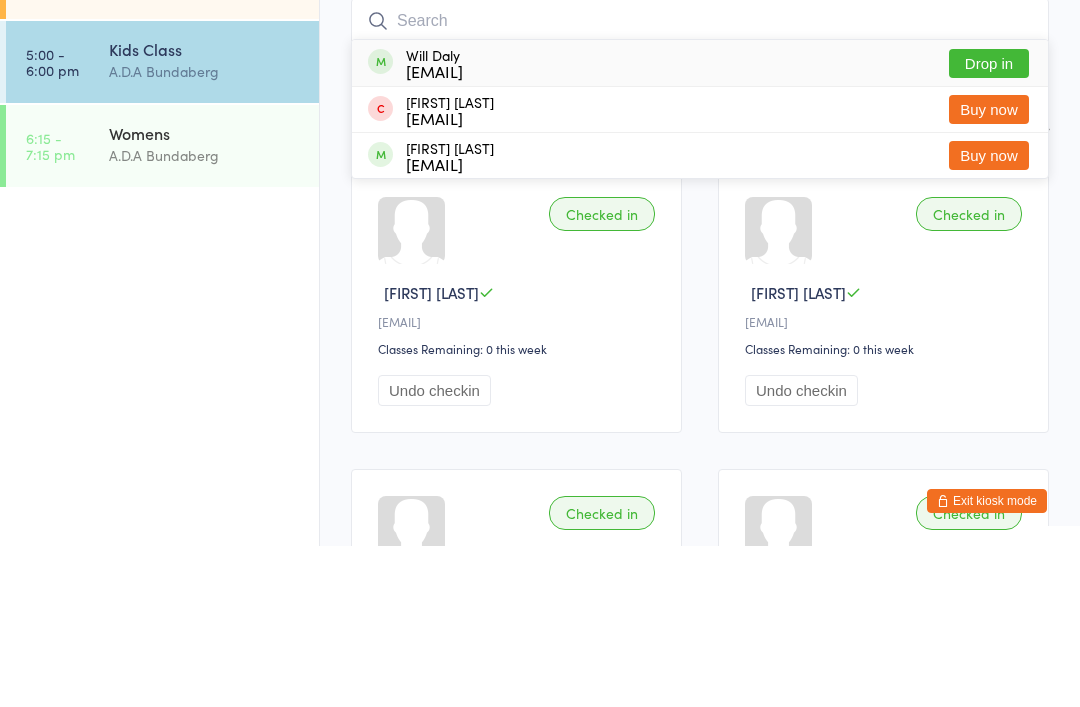 scroll, scrollTop: 161, scrollLeft: 0, axis: vertical 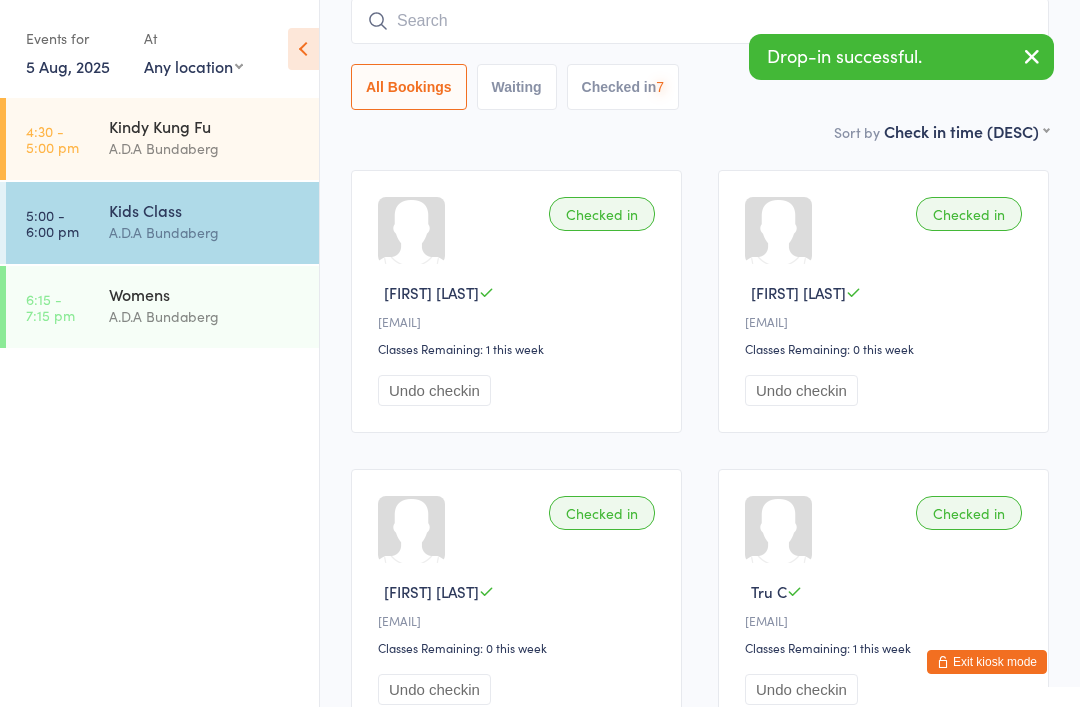 click at bounding box center [700, 21] 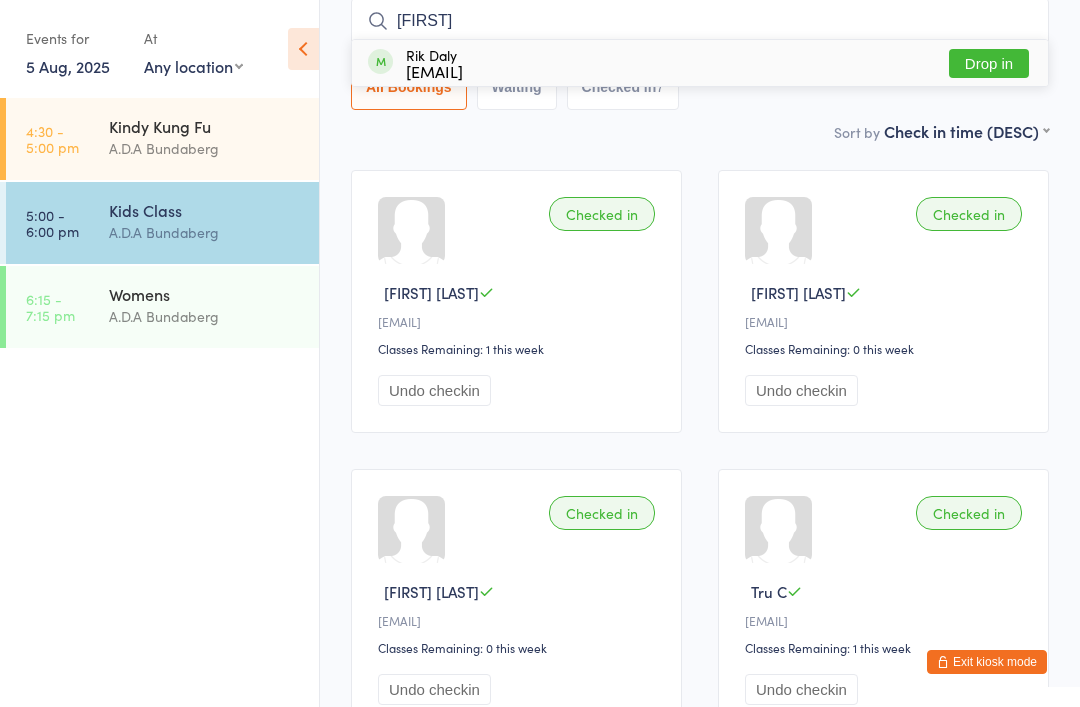 type on "Rik" 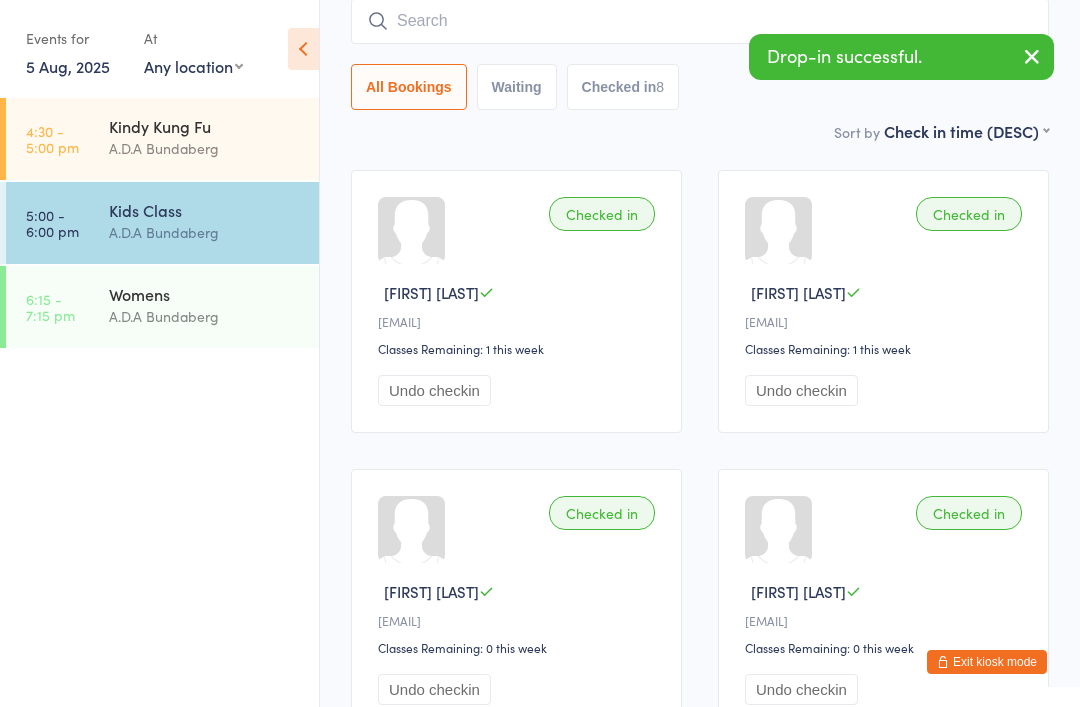 click at bounding box center [700, 21] 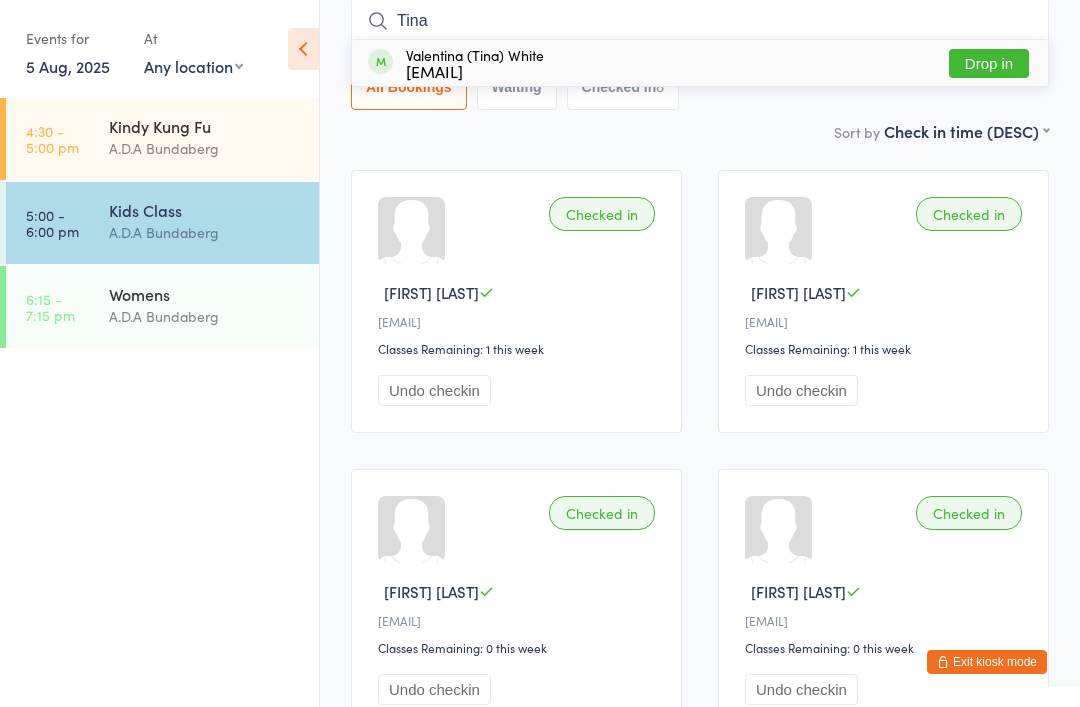 type on "Tina" 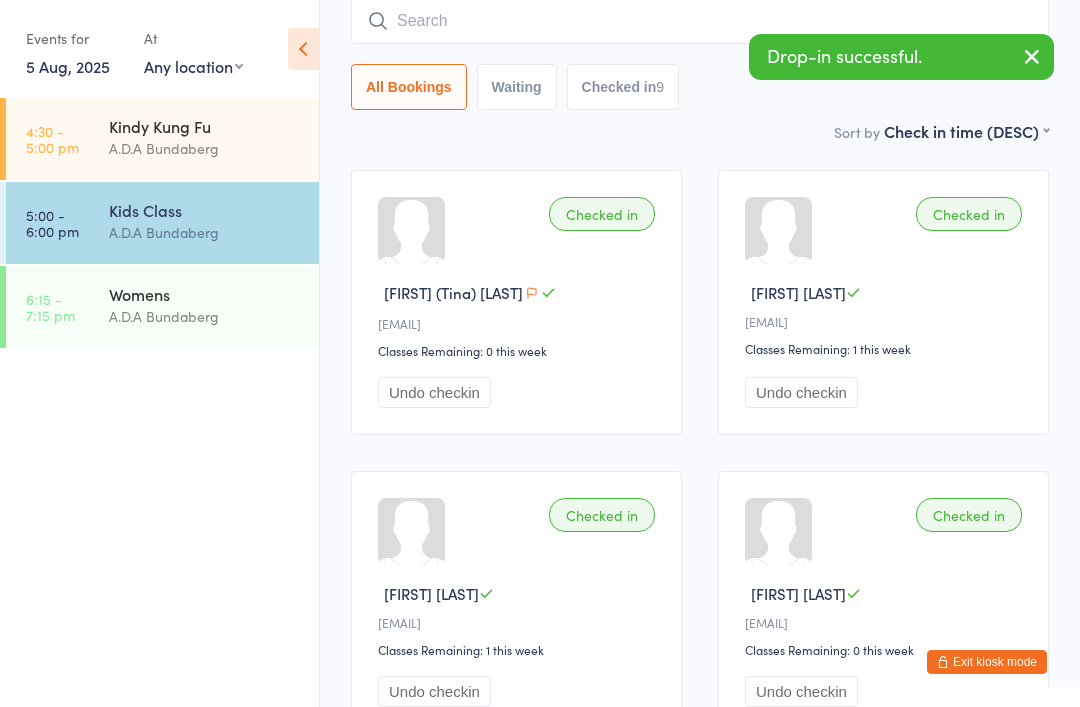 click at bounding box center (700, 21) 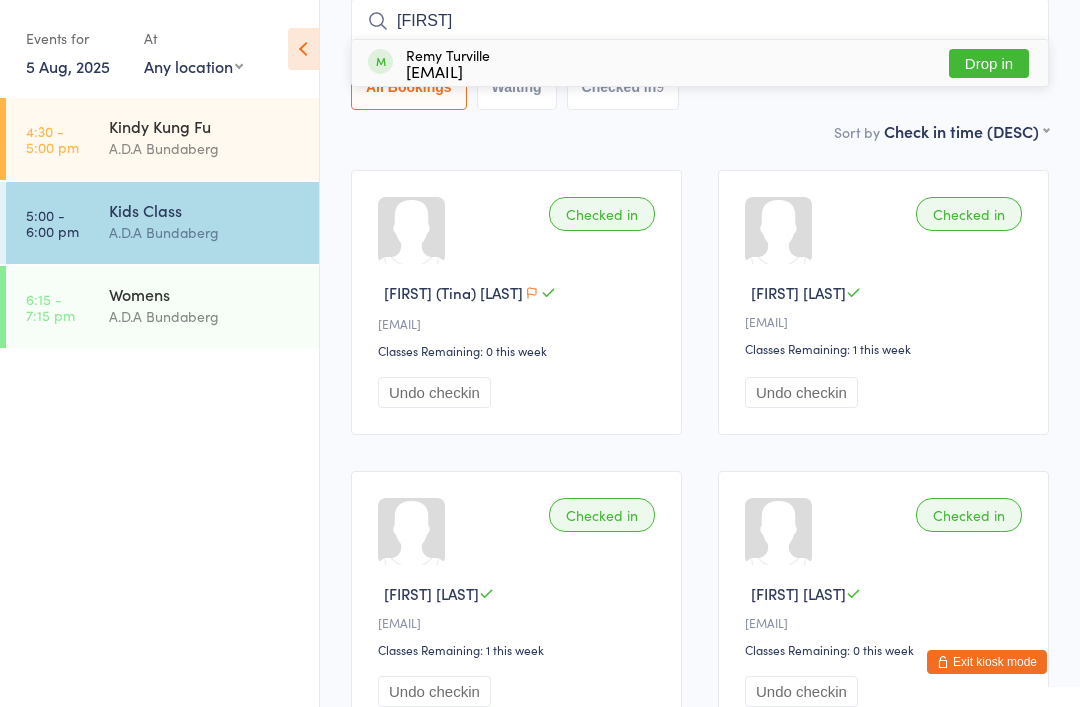type on "Remy" 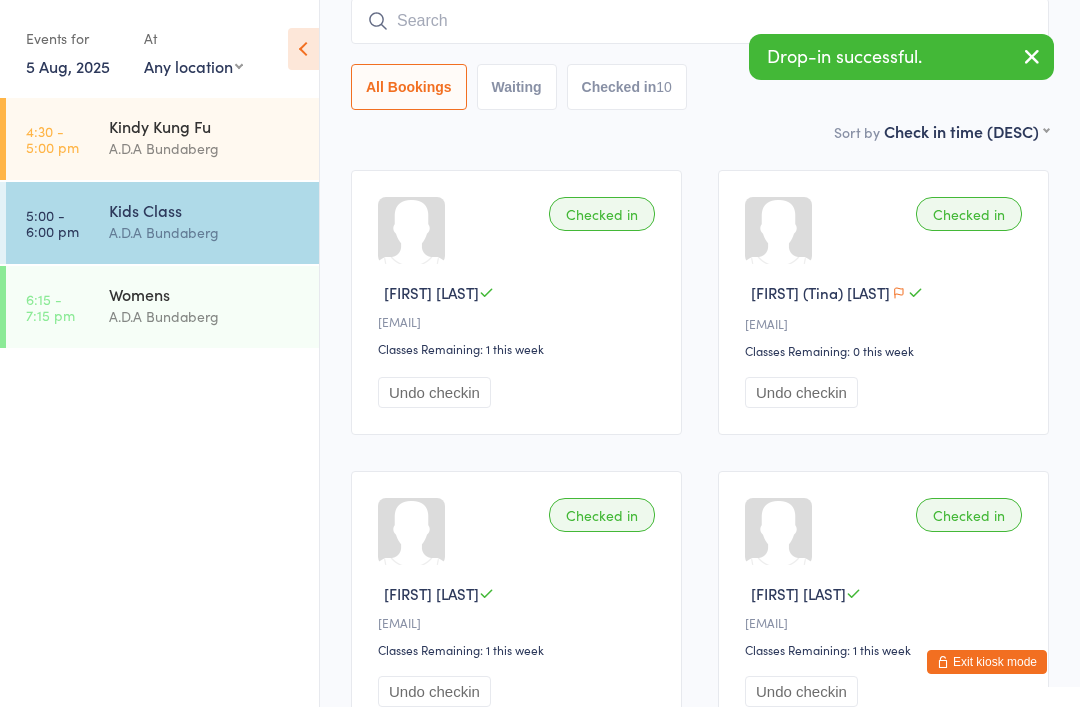 click at bounding box center (700, 21) 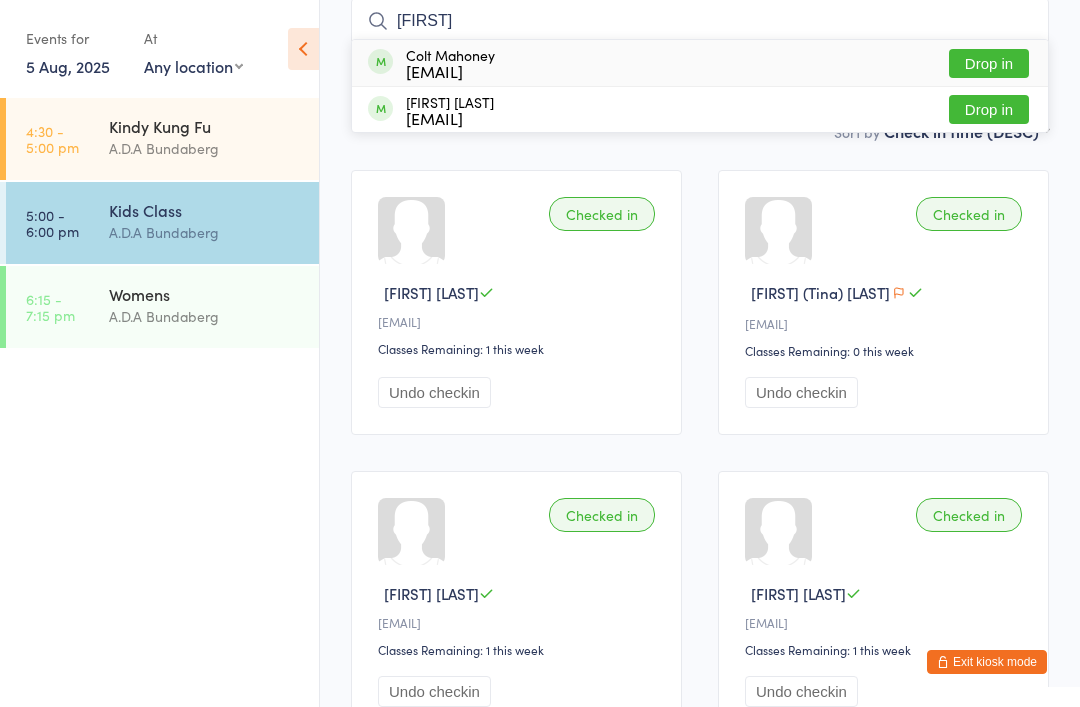 type on "Colt" 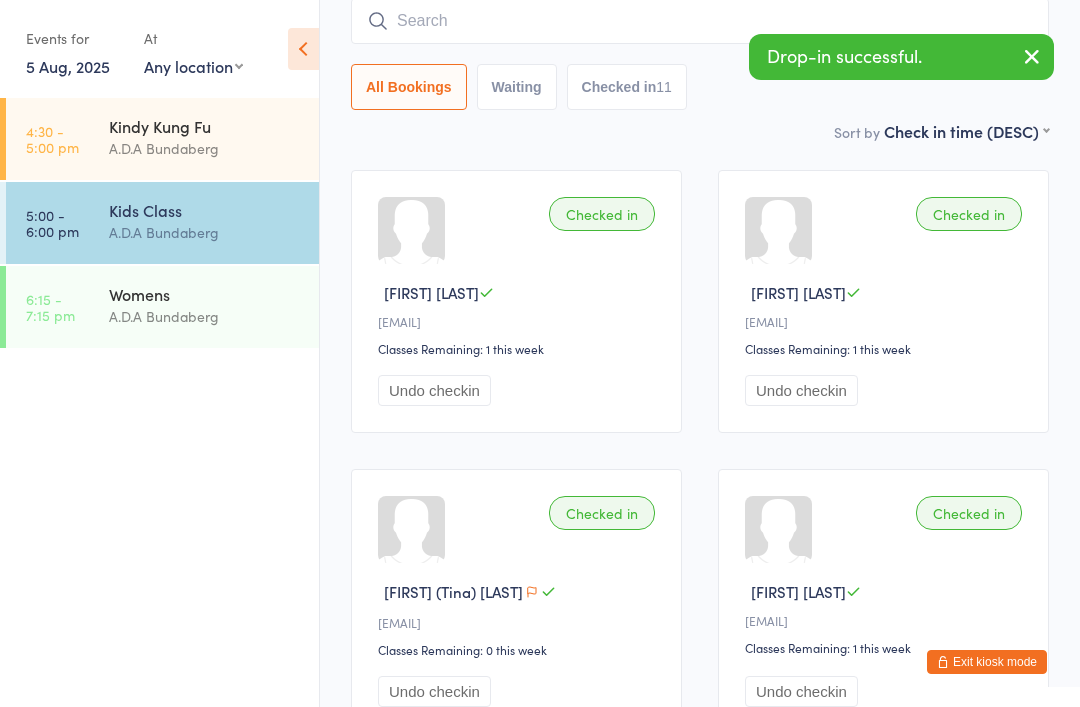 click at bounding box center [700, 21] 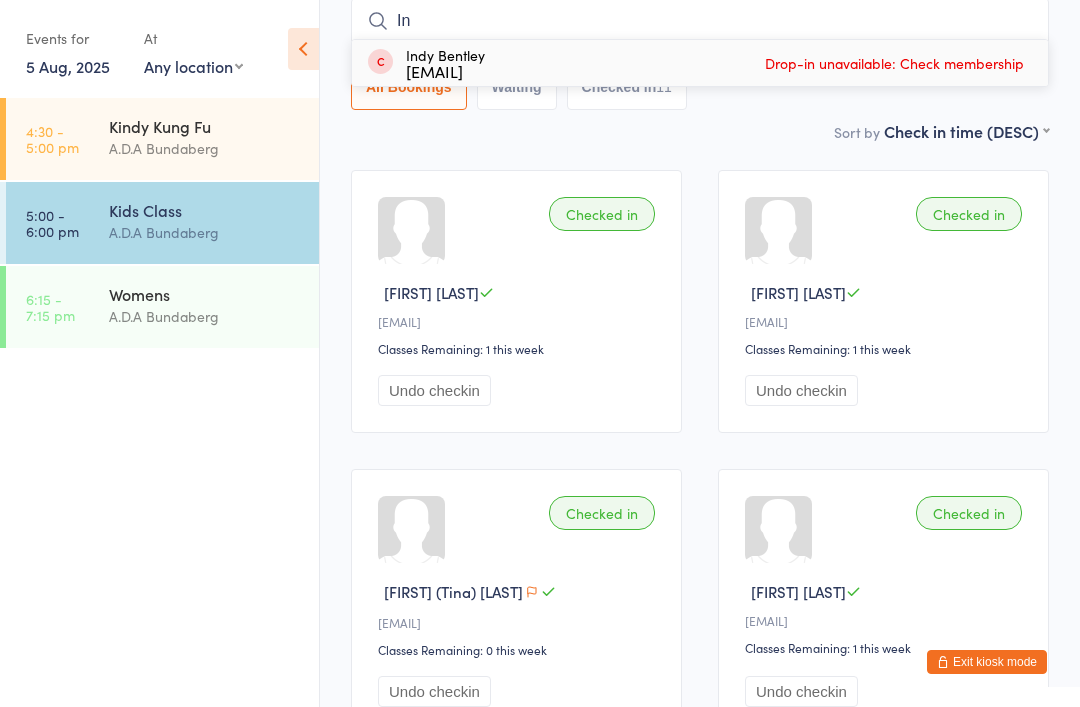 type on "I" 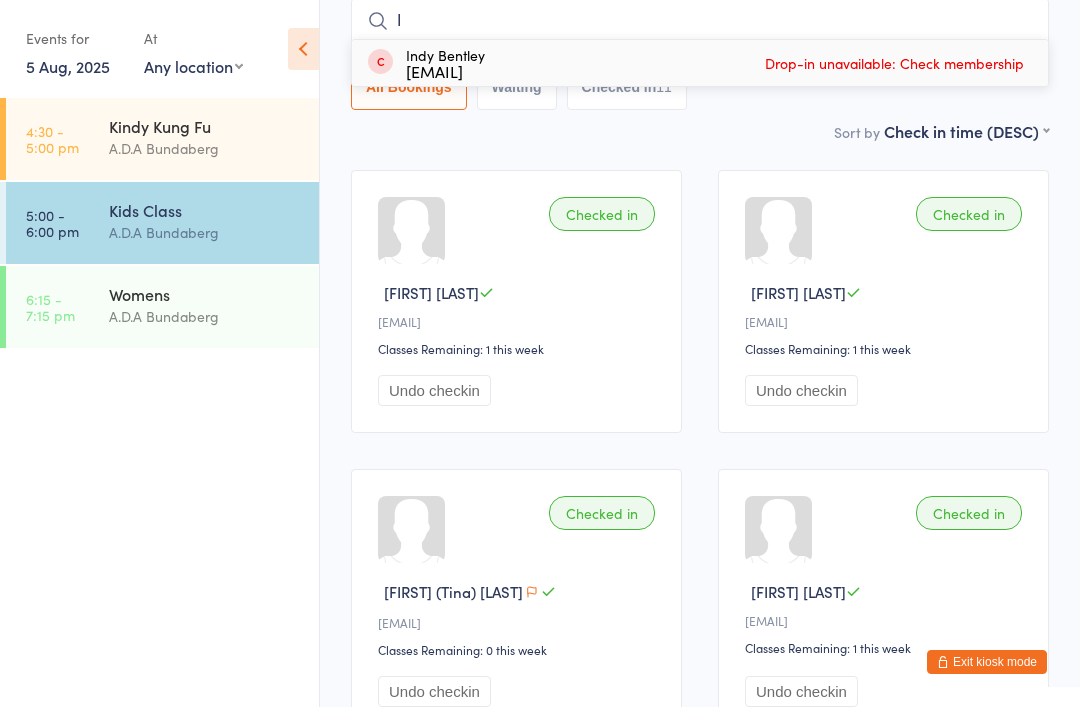 type 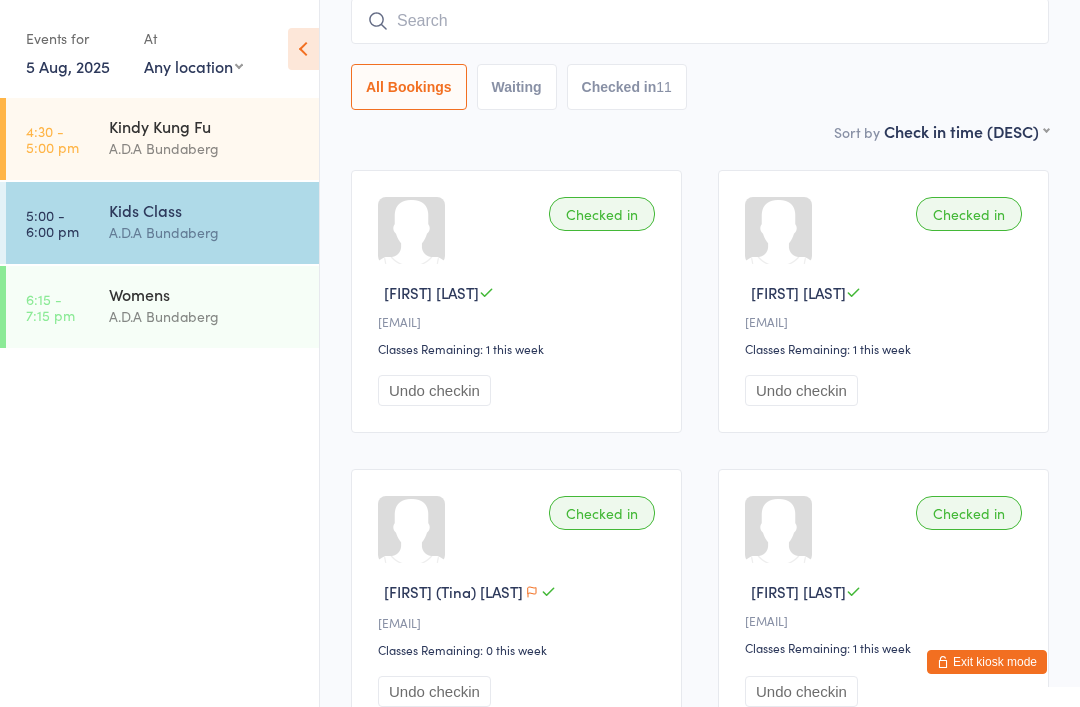 click on "Exit kiosk mode" at bounding box center [987, 662] 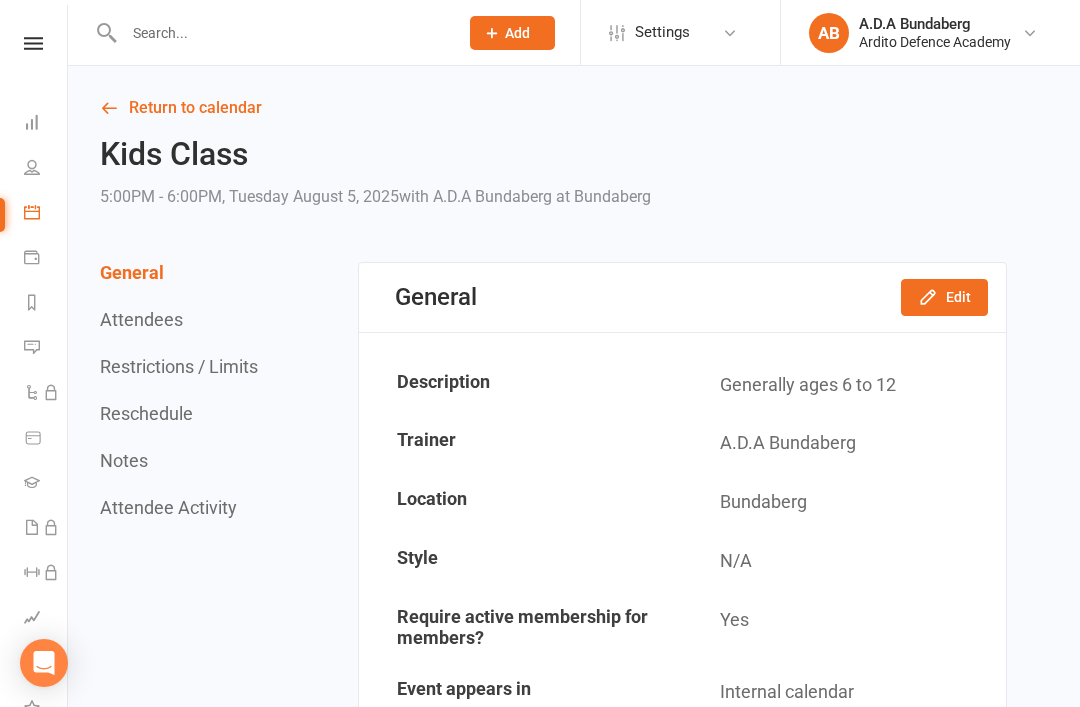 scroll, scrollTop: 0, scrollLeft: 0, axis: both 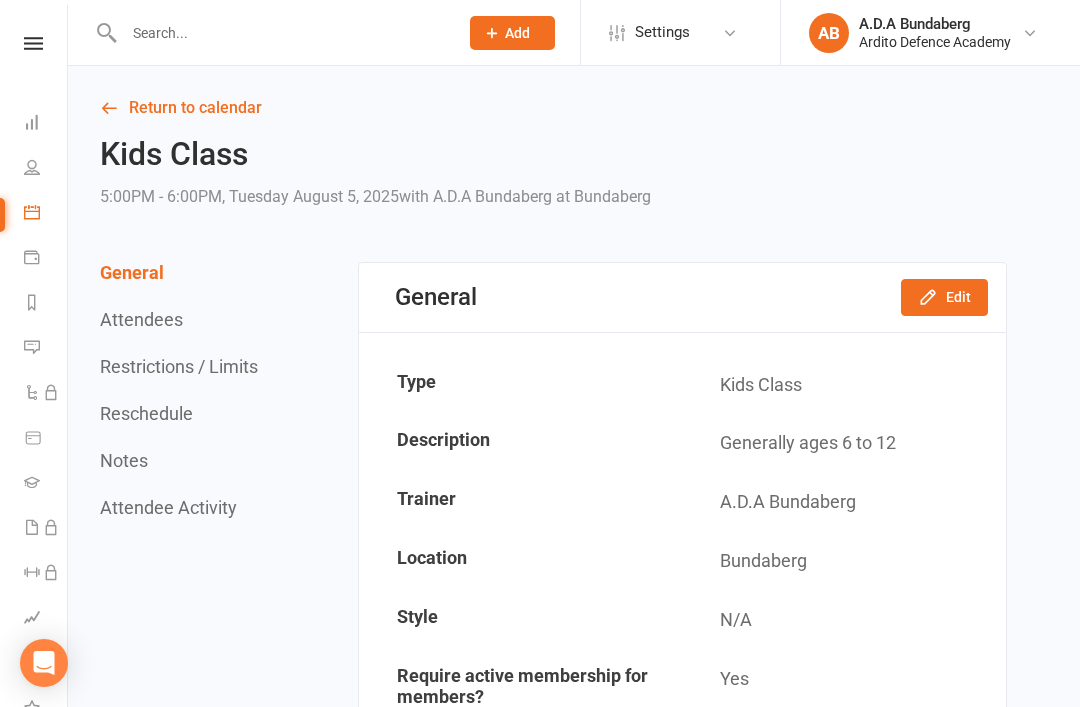 click on "Clubworx Dashboard People Calendar Payments Reports Messages   Automations   Product Sales Gradings   Waivers   Workouts   Assessments  Tasks   What's New Check-in Kiosk modes General attendance Roll call Class check-in" at bounding box center [34, 358] 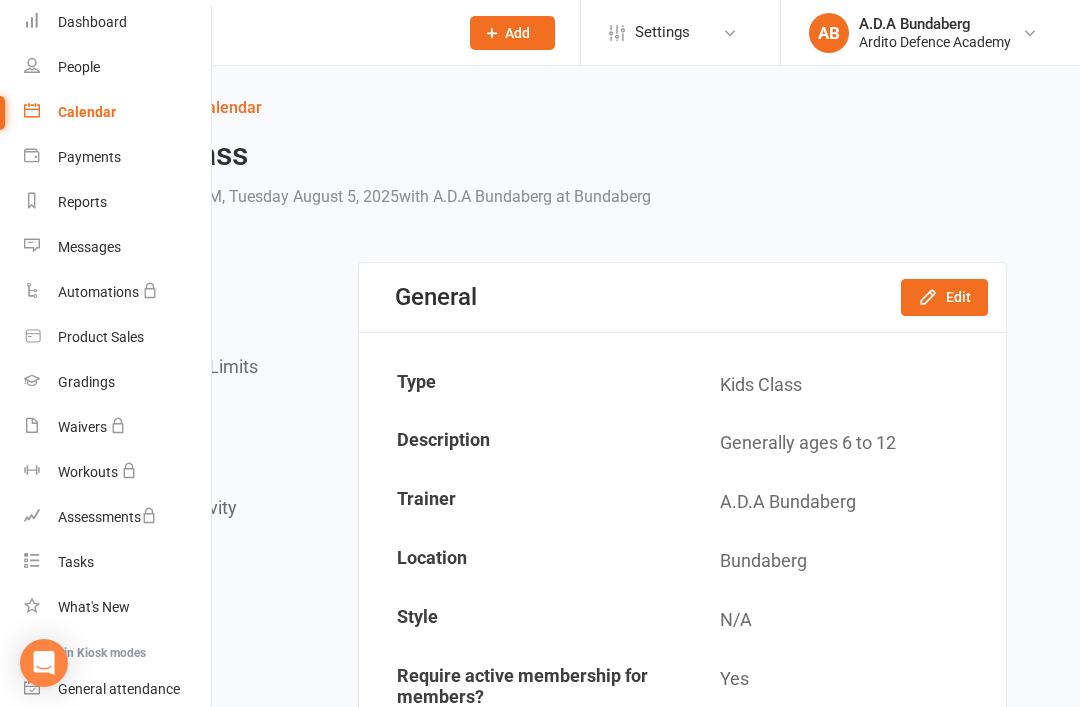scroll, scrollTop: 83, scrollLeft: 0, axis: vertical 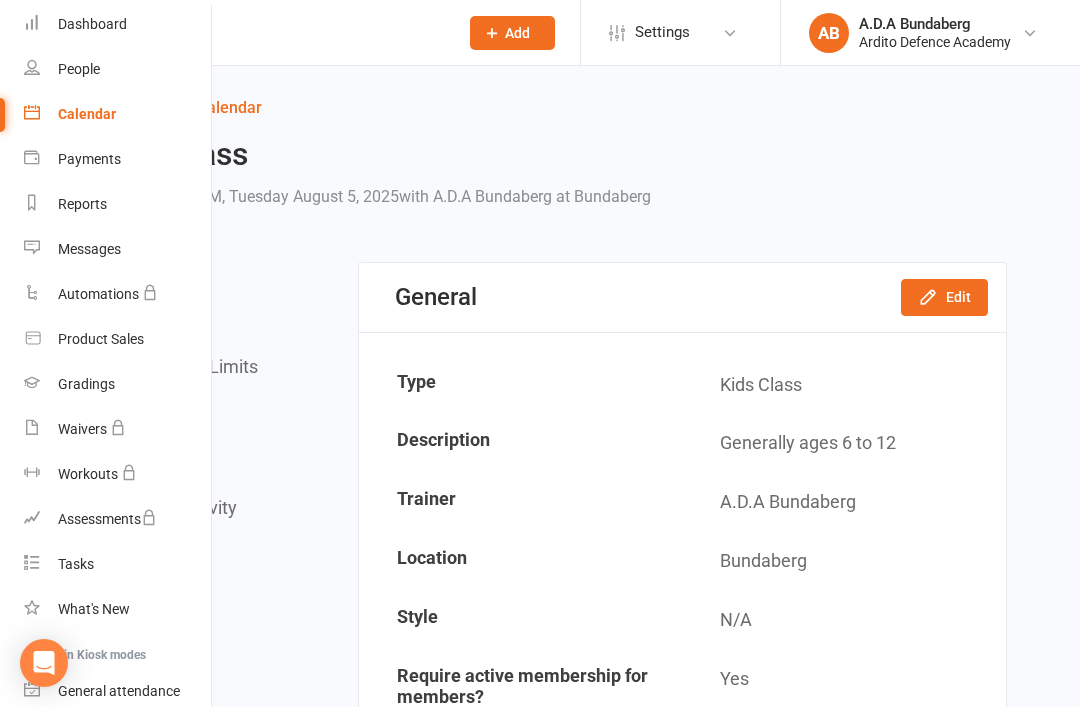 click on "Messages" at bounding box center (89, 249) 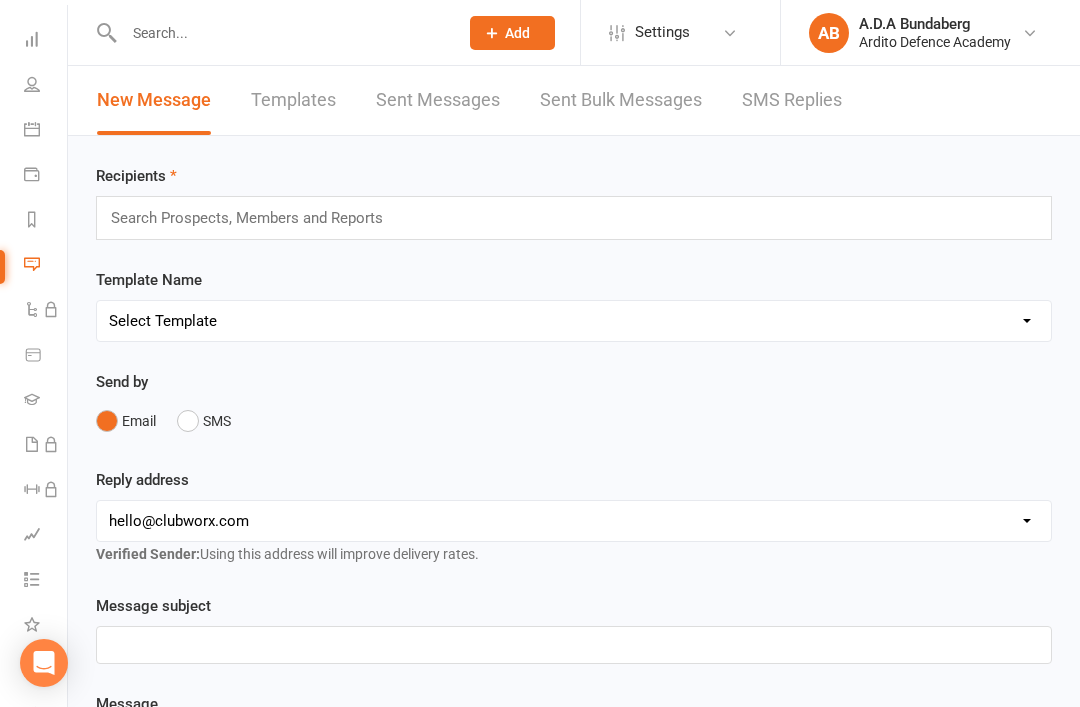 click at bounding box center [256, 218] 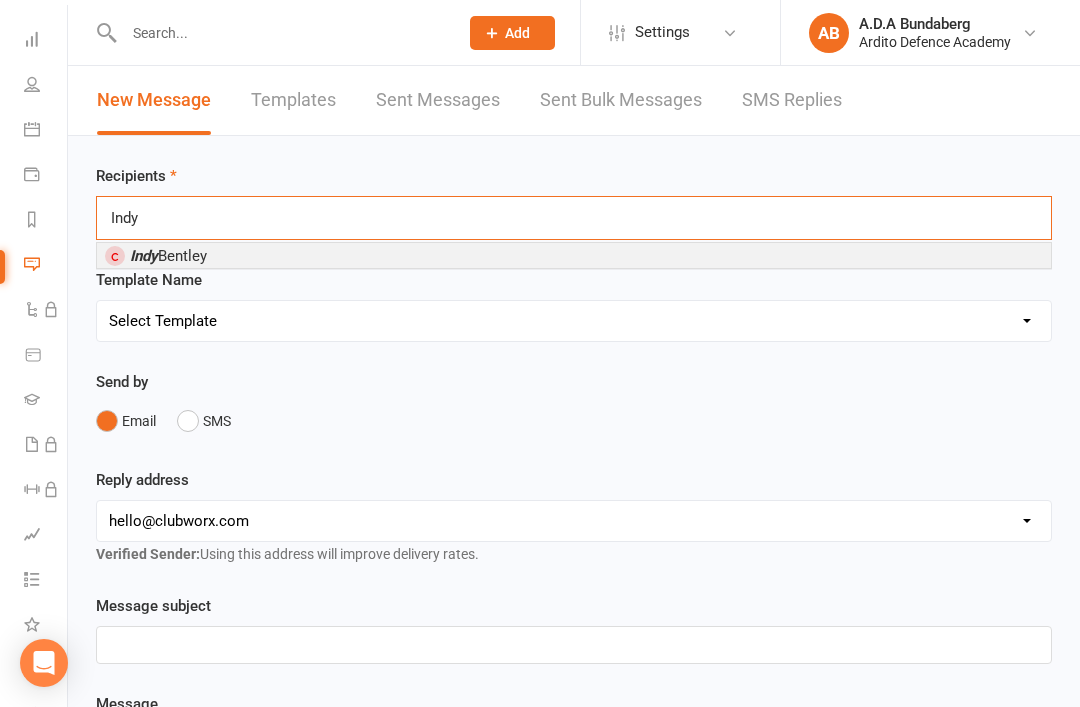 click on "Indy Indy" at bounding box center [574, 218] 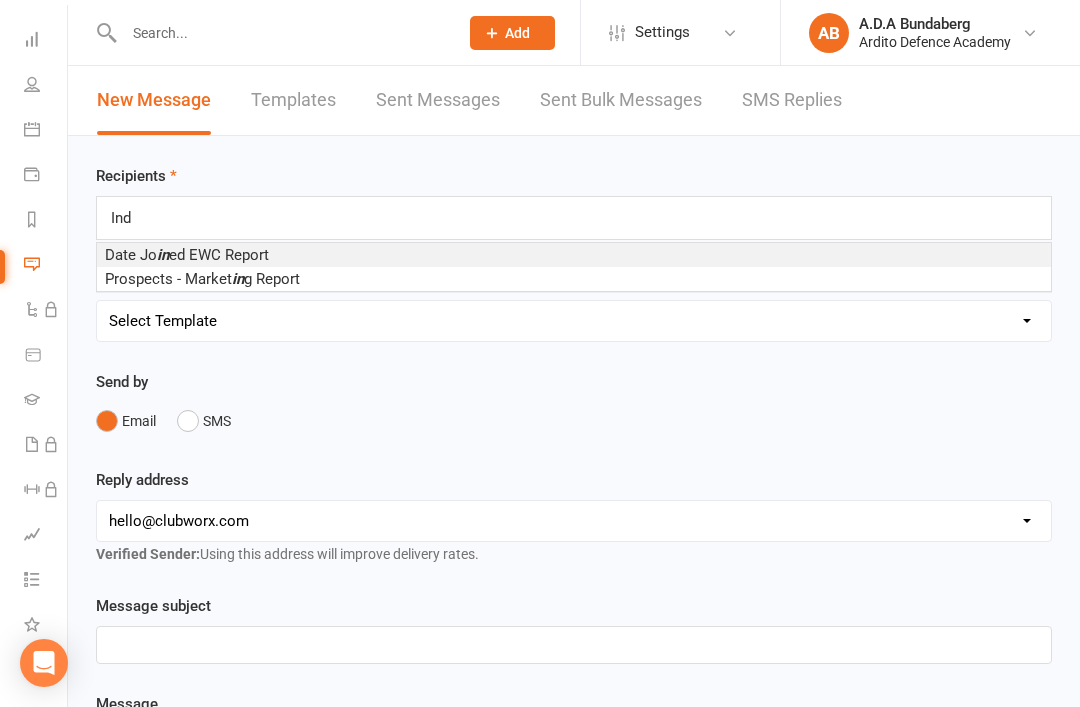 type on "Indy" 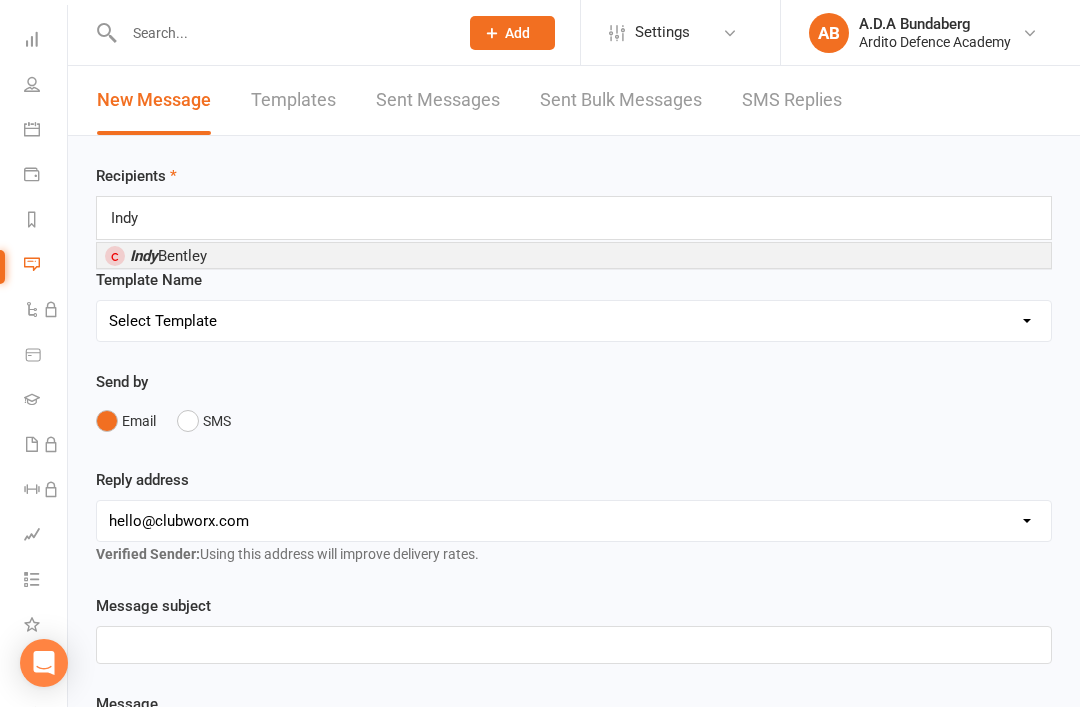 click on "[FIRST] [LAST]" at bounding box center [574, 255] 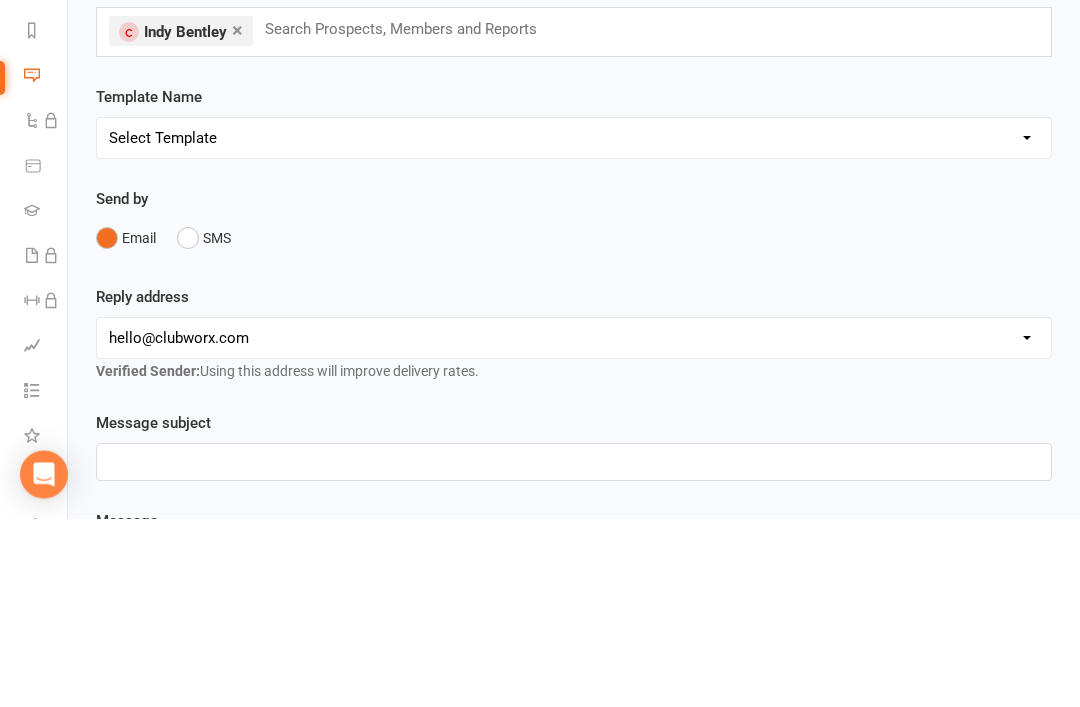click on "SMS" at bounding box center (204, 427) 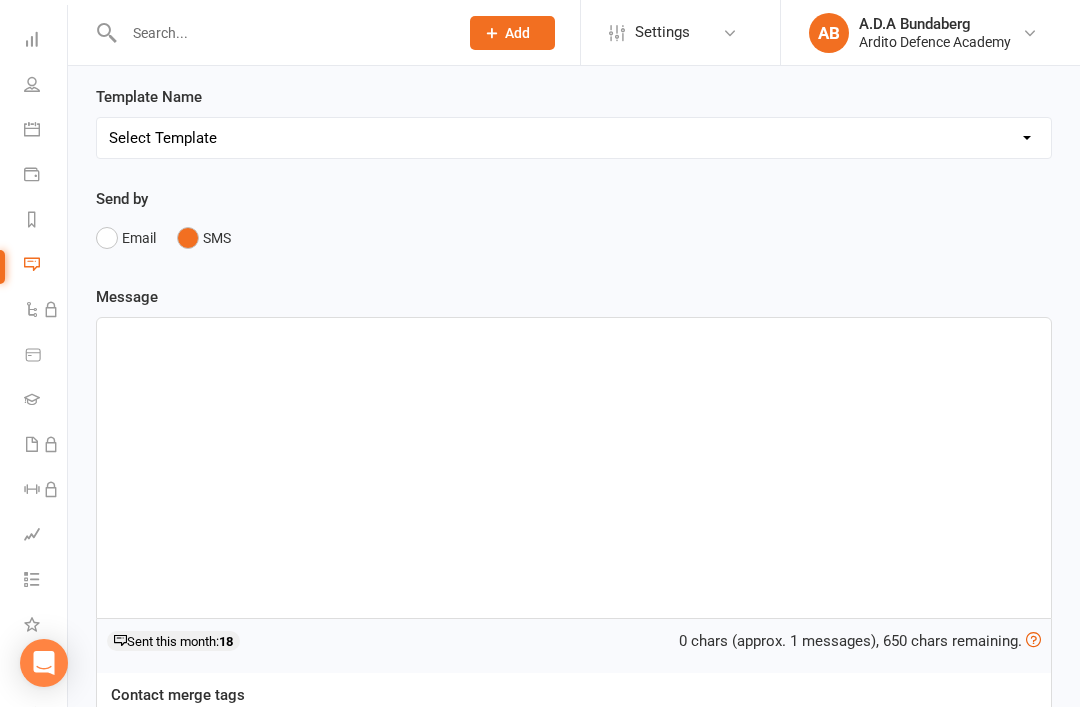 click on "﻿" at bounding box center [574, 336] 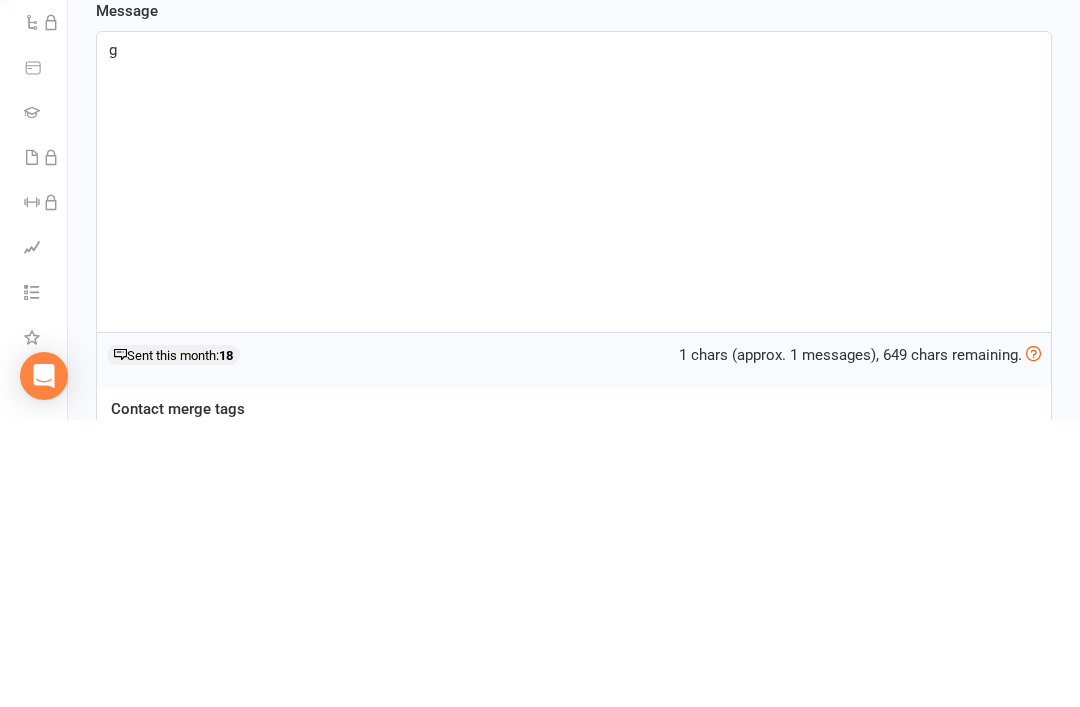 type 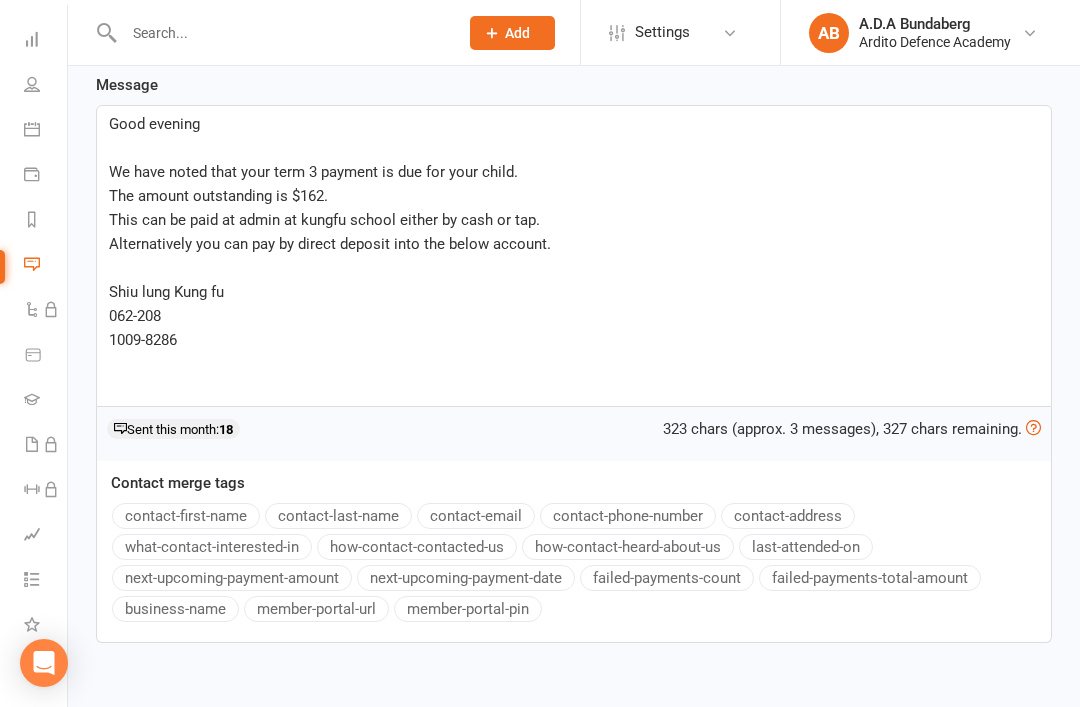 scroll, scrollTop: 400, scrollLeft: 0, axis: vertical 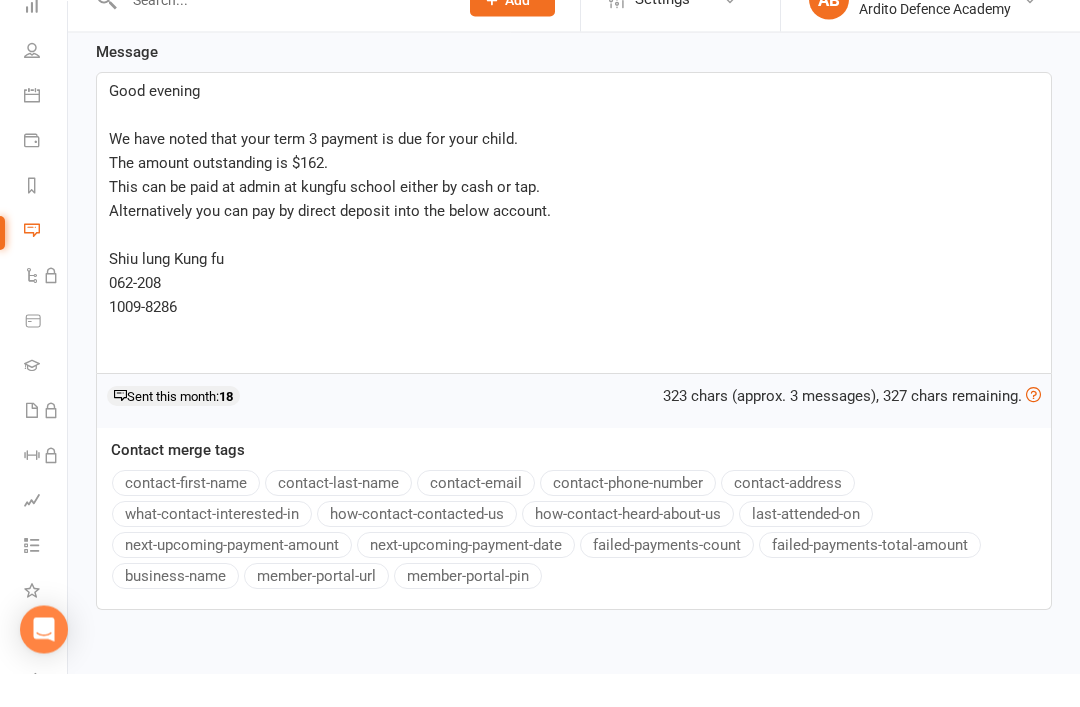 click on "We have noted that your term 3 payment is due for your child." at bounding box center (313, 173) 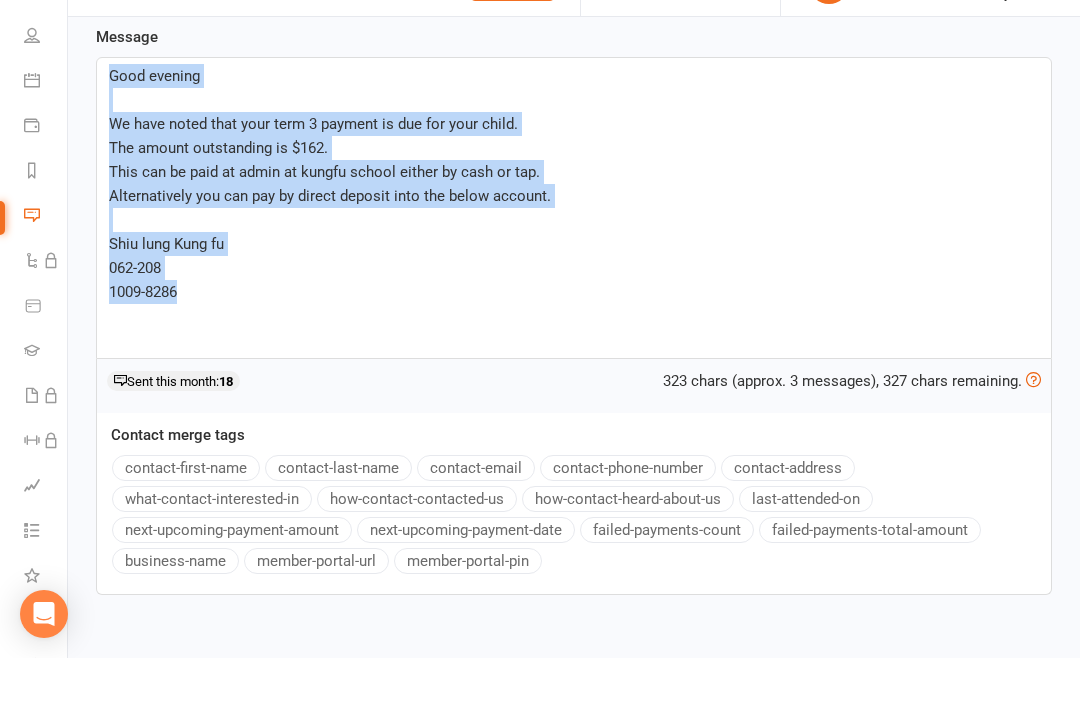 copy on "Good evening  ﻿ We have noted that your term 3 payment is due for your child. The amount outstanding is $162. This can be paid at admin at kungfu school either by cash or tap. Alternatively you can pay by direct deposit into the below account. ﻿ Shiu lung Kung fu 062-208 1009-8286" 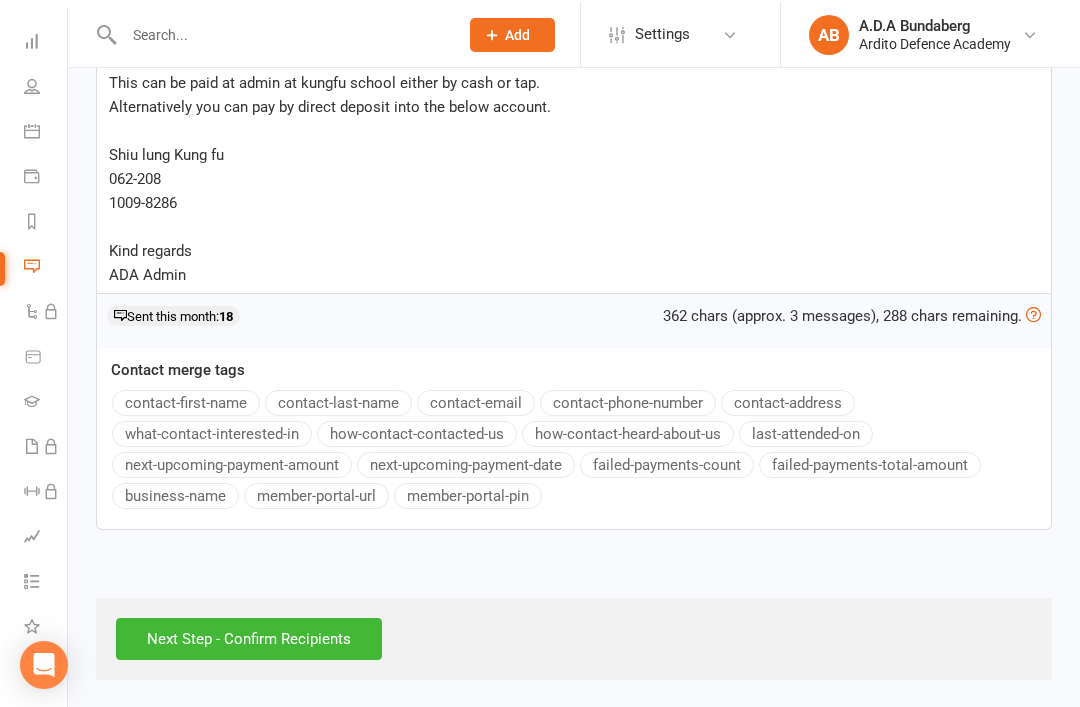 scroll, scrollTop: 557, scrollLeft: 0, axis: vertical 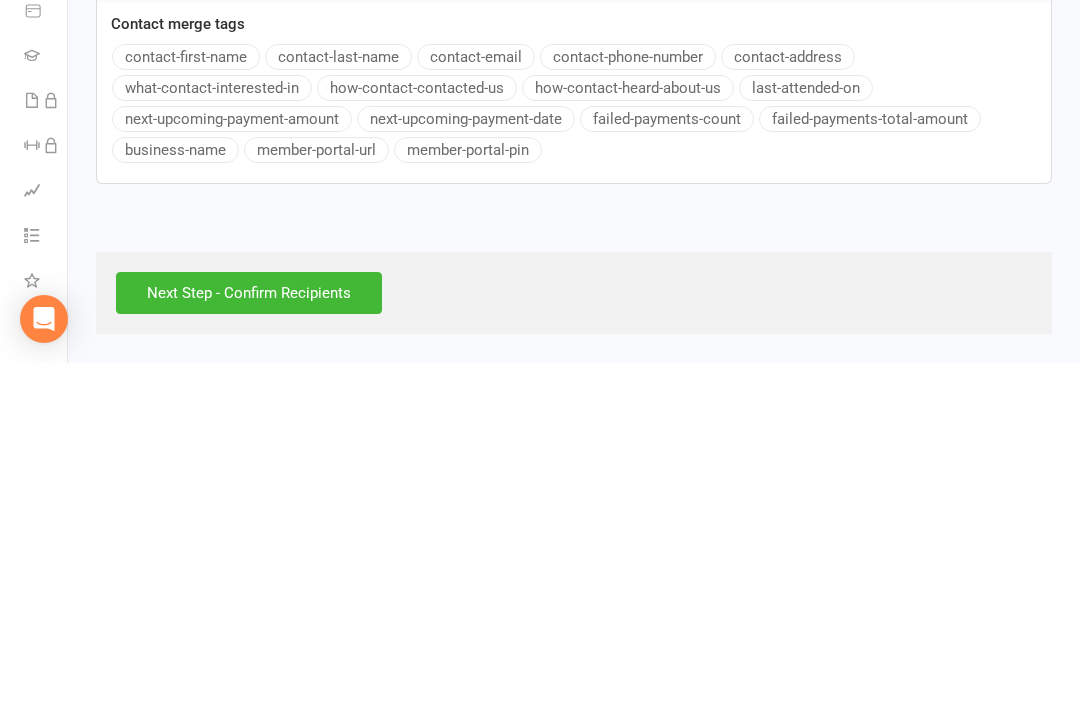 click on "Next Step - Confirm Recipients" at bounding box center (249, 637) 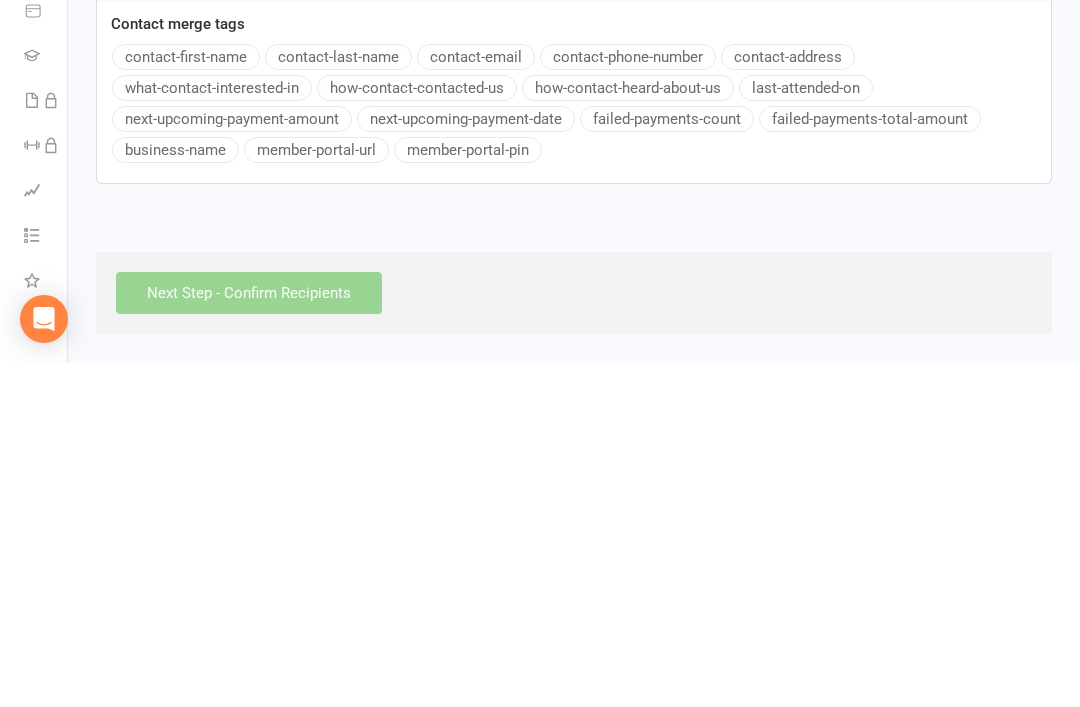 scroll, scrollTop: 493, scrollLeft: 0, axis: vertical 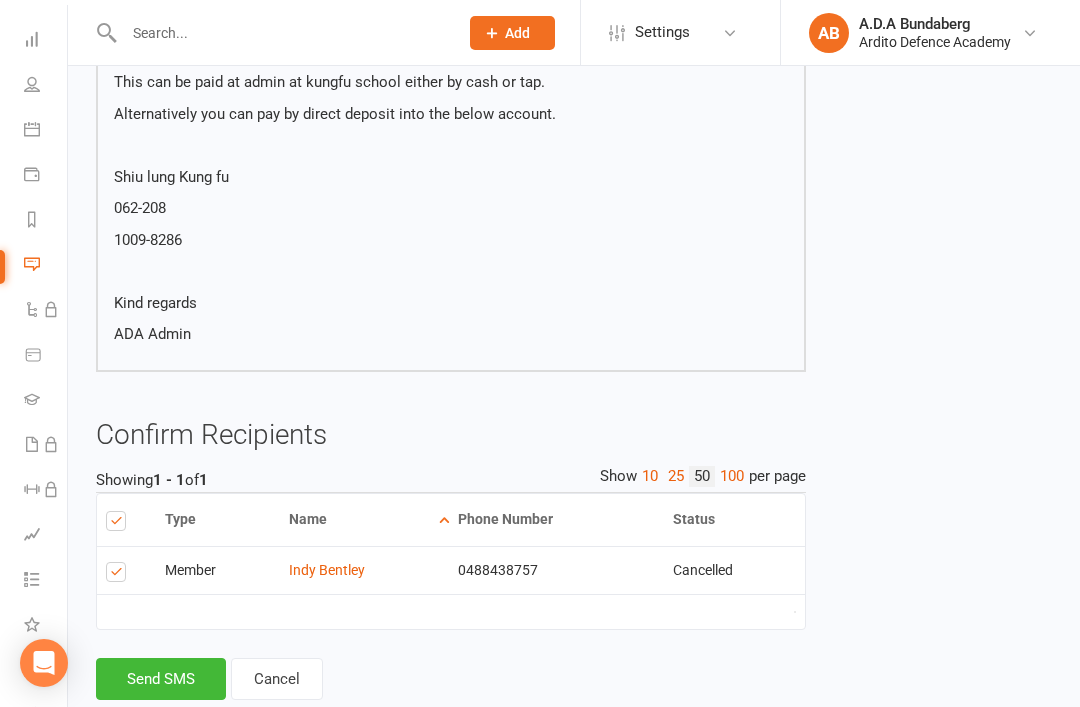 click on "Send SMS" at bounding box center [161, 679] 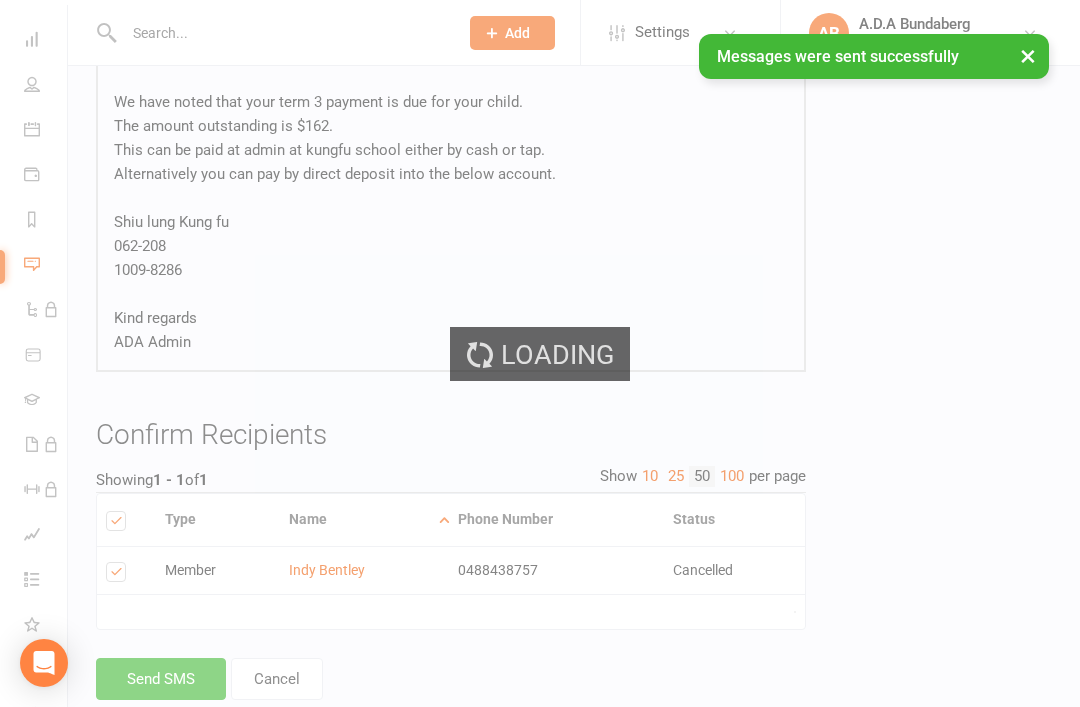 scroll, scrollTop: 0, scrollLeft: 0, axis: both 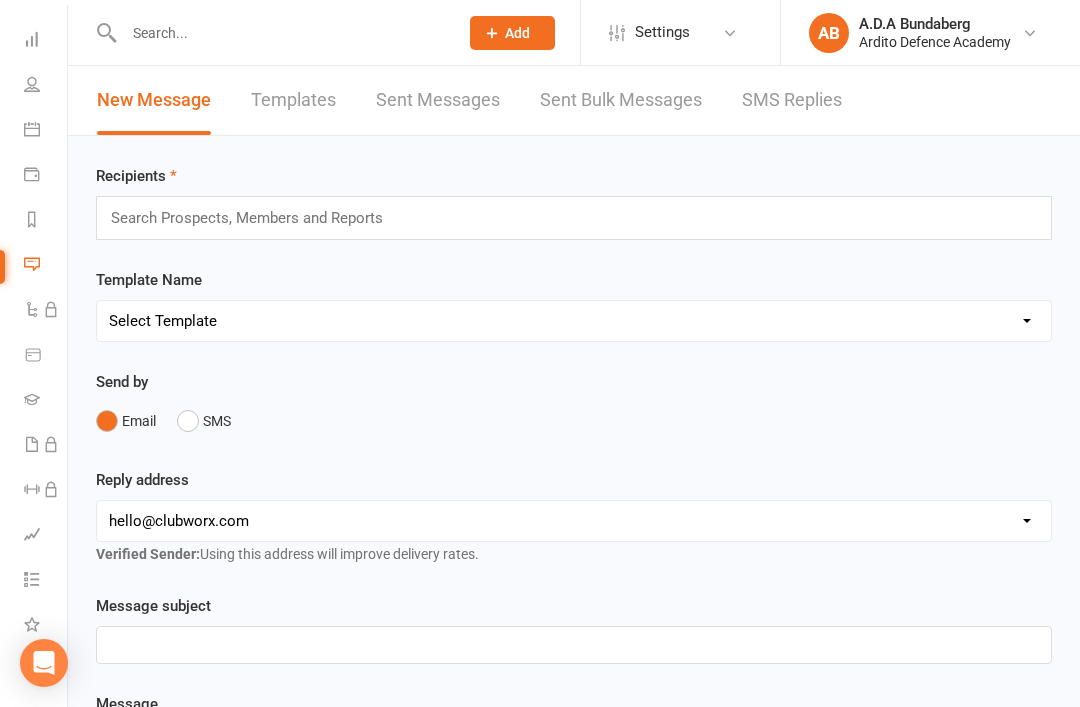 click at bounding box center [256, 218] 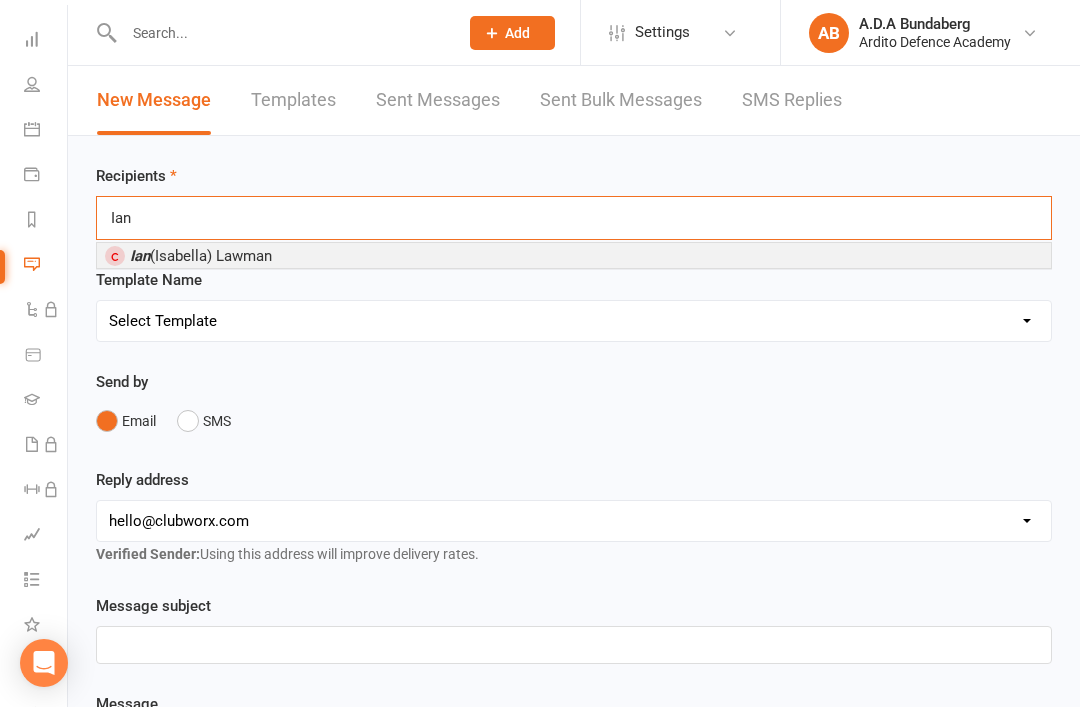 type on "Ian" 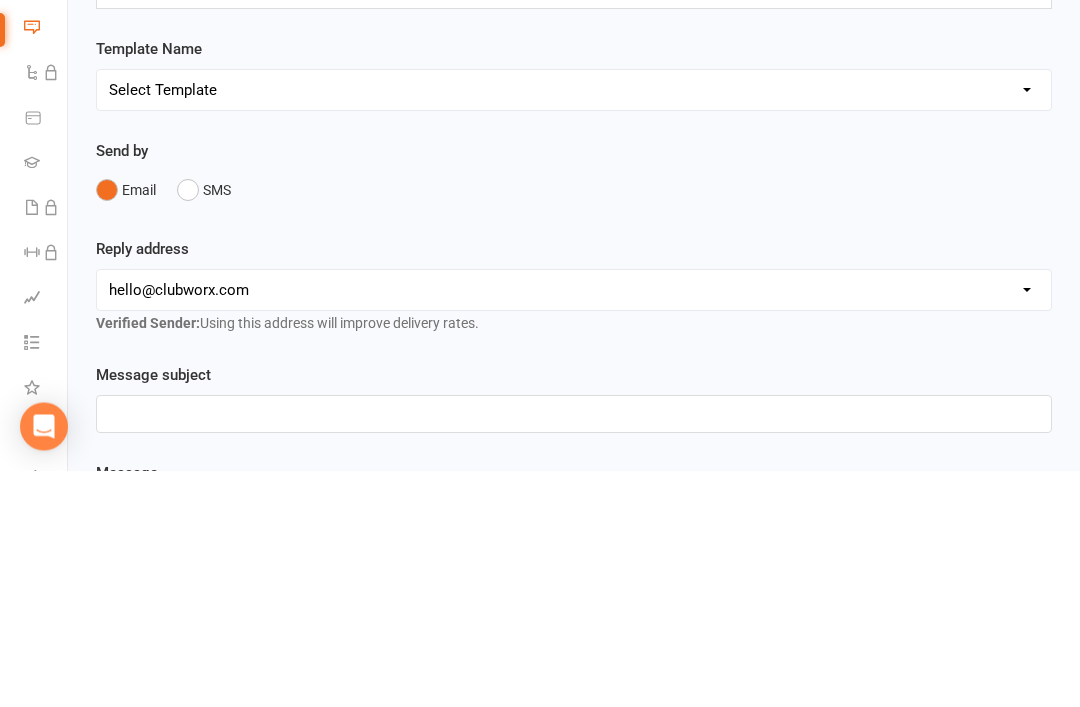 click on "SMS" at bounding box center [204, 427] 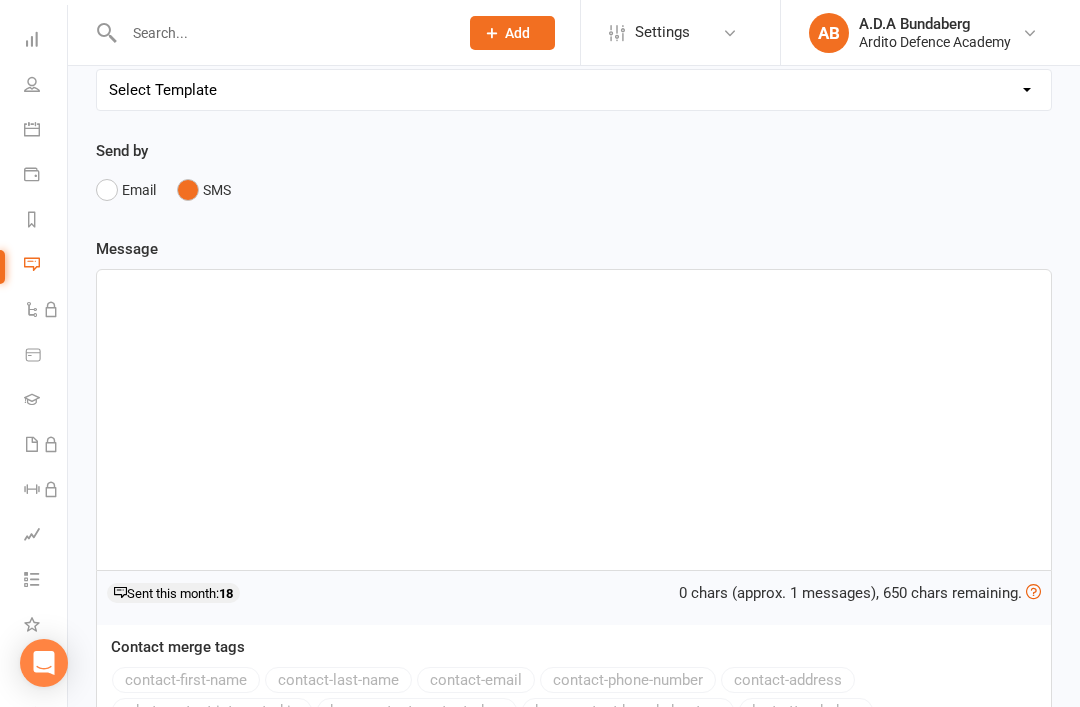 click on "﻿" at bounding box center [574, 420] 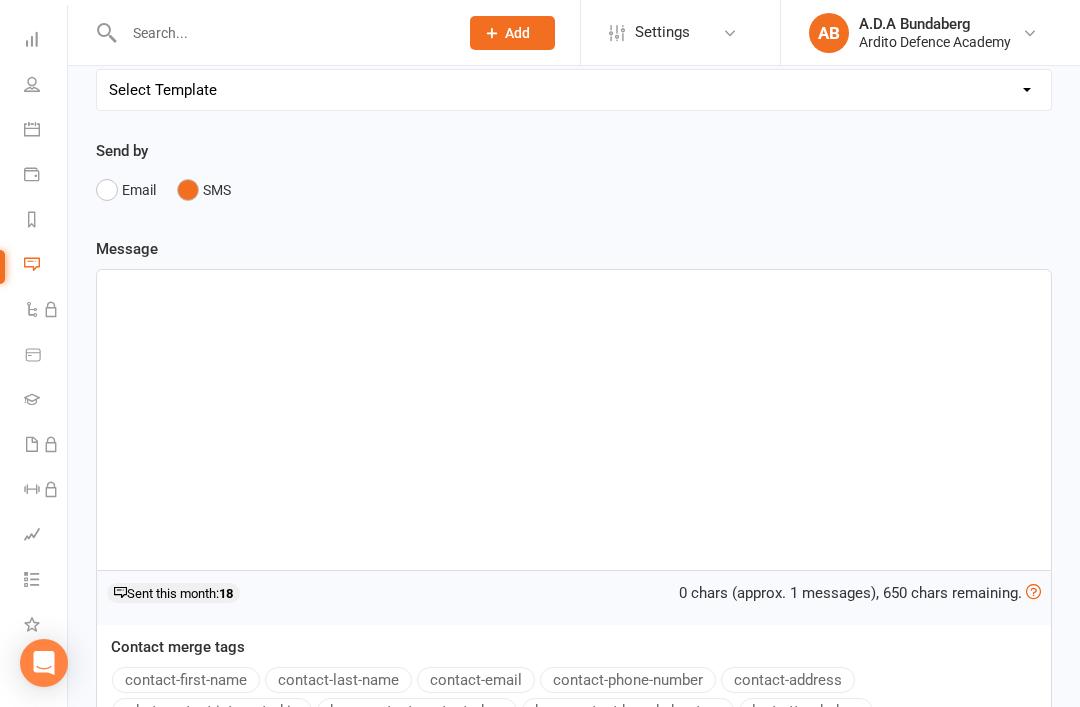 scroll, scrollTop: 236, scrollLeft: 0, axis: vertical 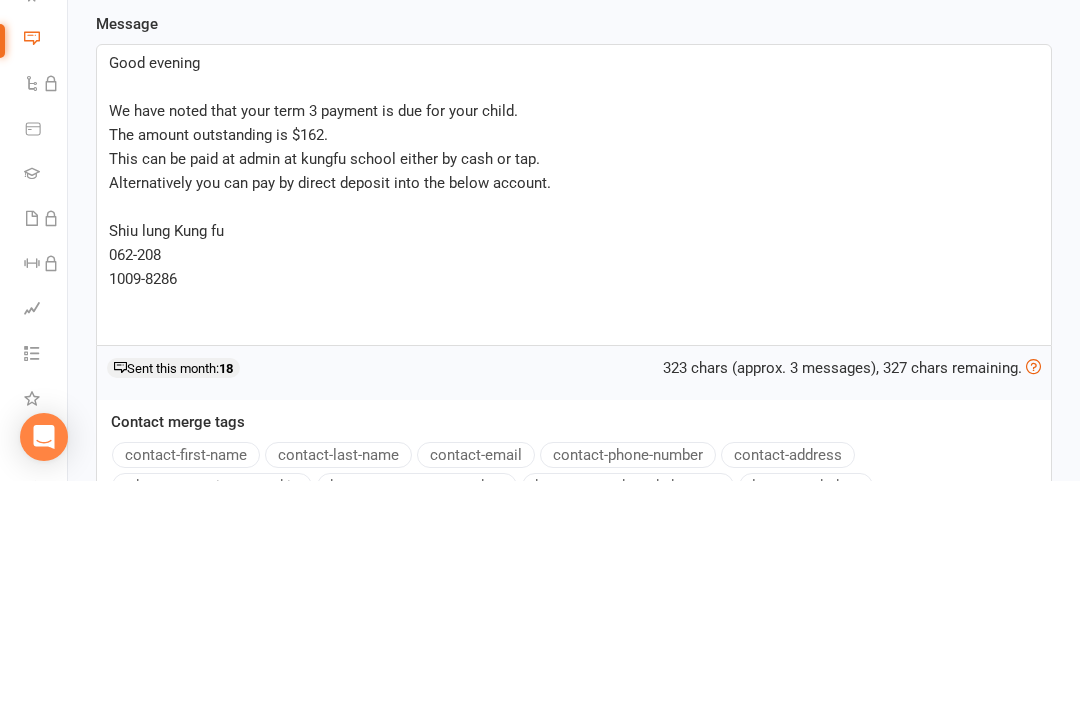 click on "The amount outstanding is $162." at bounding box center [574, 361] 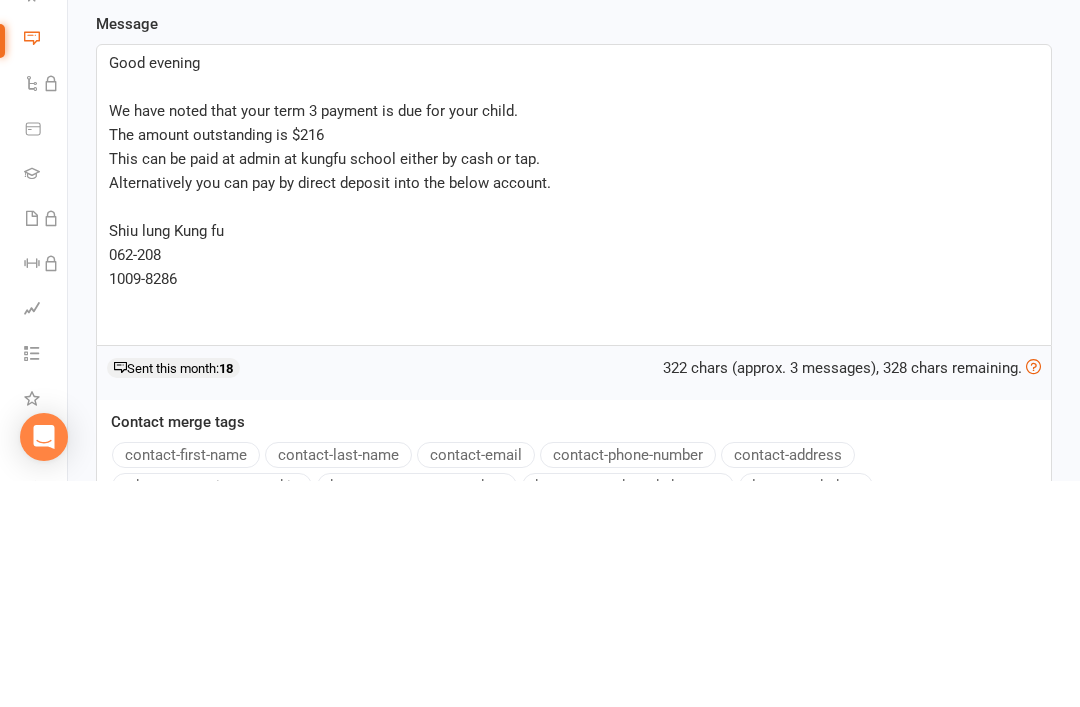 click on "Good evening  ﻿ We have noted that your term 3 payment is due for your child. The amount outstanding is $216 This can be paid at admin at kungfu school either by cash or tap. Alternatively you can pay by direct deposit into the below account. ﻿ Shiu lung Kung fu 062-208 1009-8286" at bounding box center [574, 421] 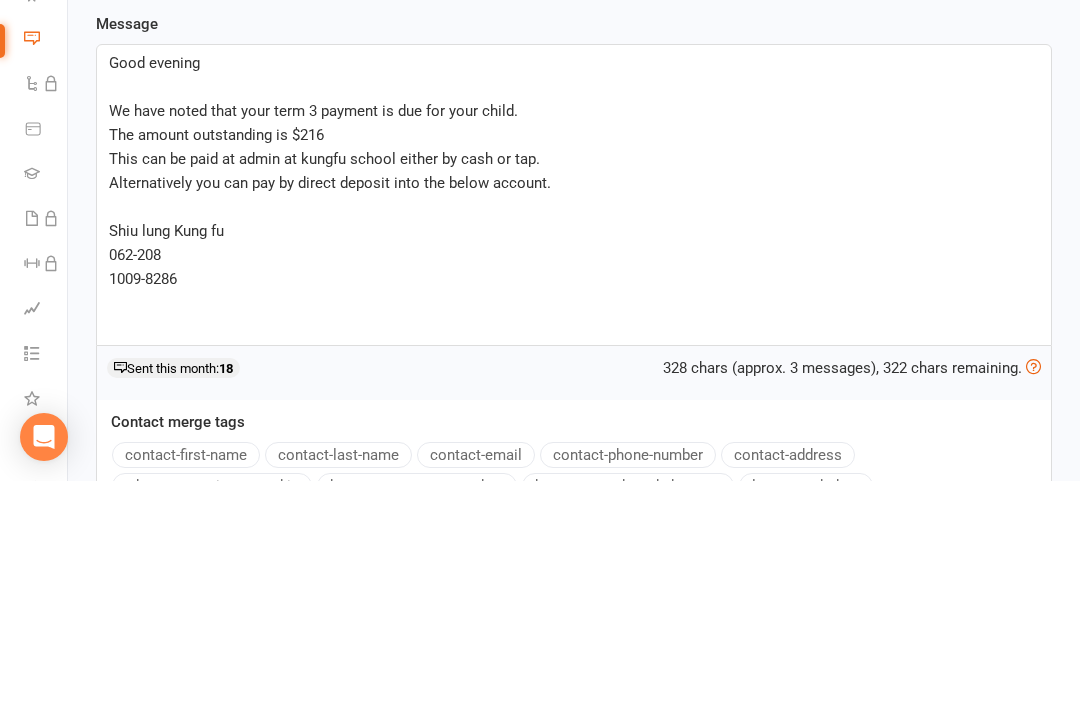 type 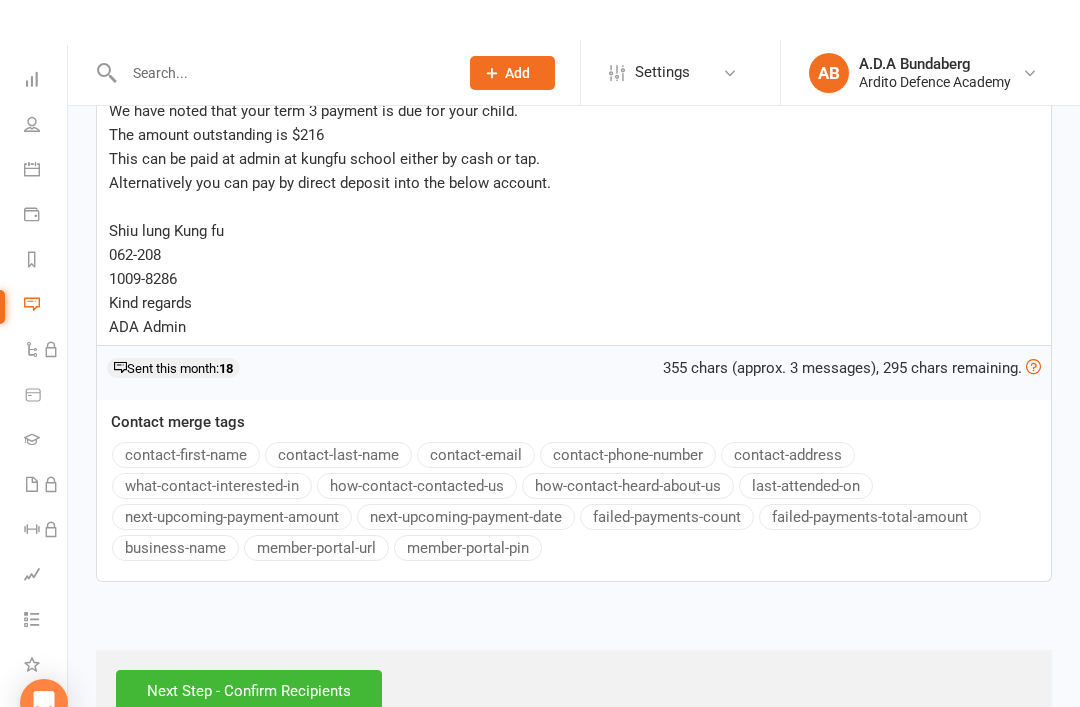 scroll, scrollTop: 533, scrollLeft: 0, axis: vertical 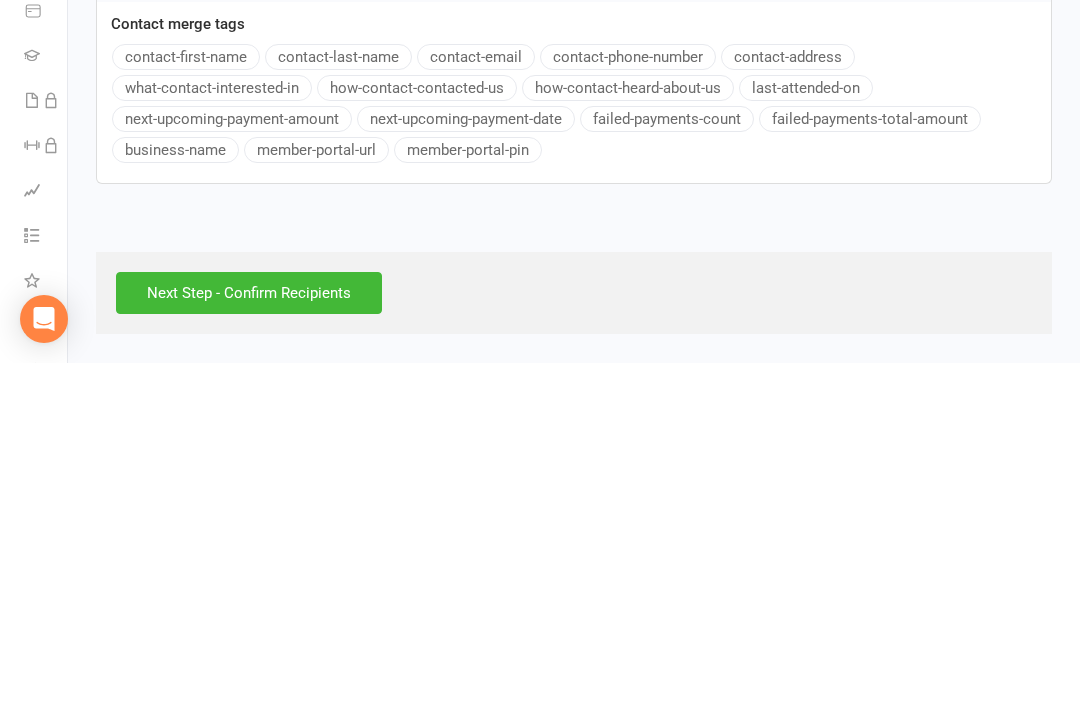 click on "Next Step - Confirm Recipients" at bounding box center (249, 637) 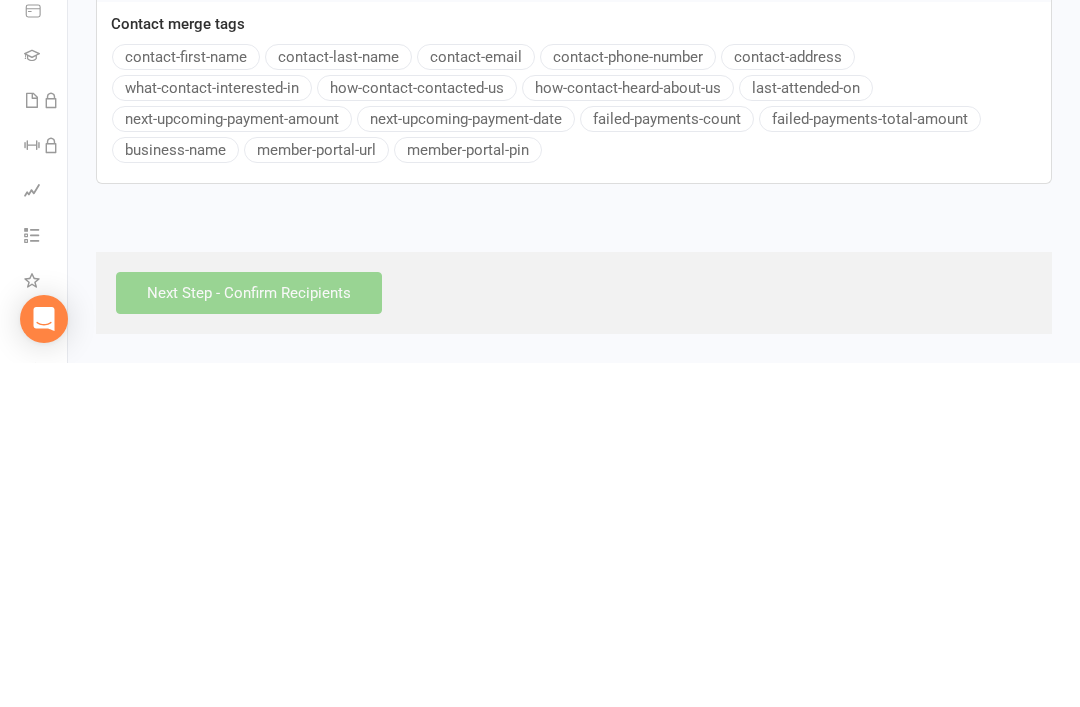scroll, scrollTop: 469, scrollLeft: 0, axis: vertical 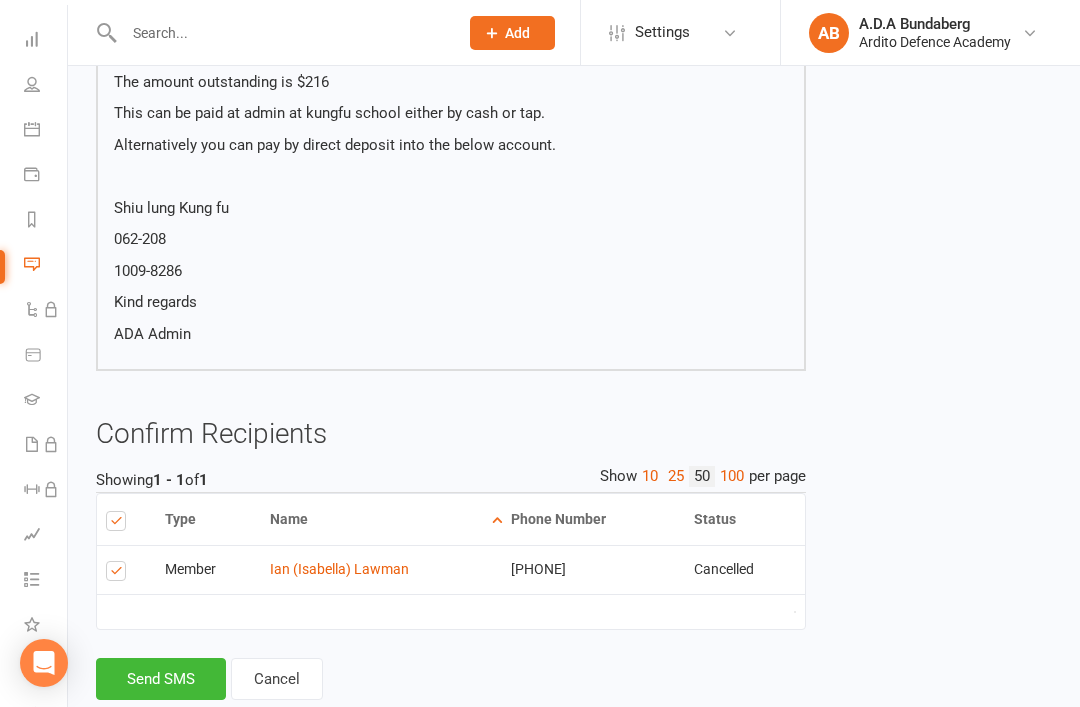 click on "Send SMS" at bounding box center [161, 679] 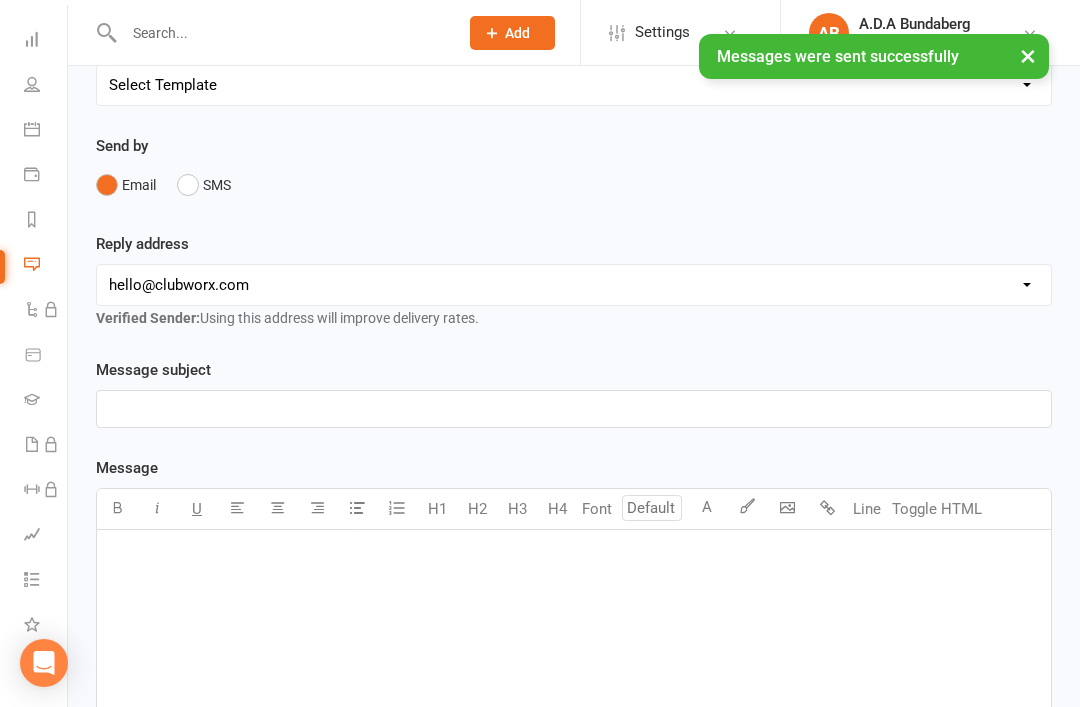 scroll, scrollTop: 0, scrollLeft: 0, axis: both 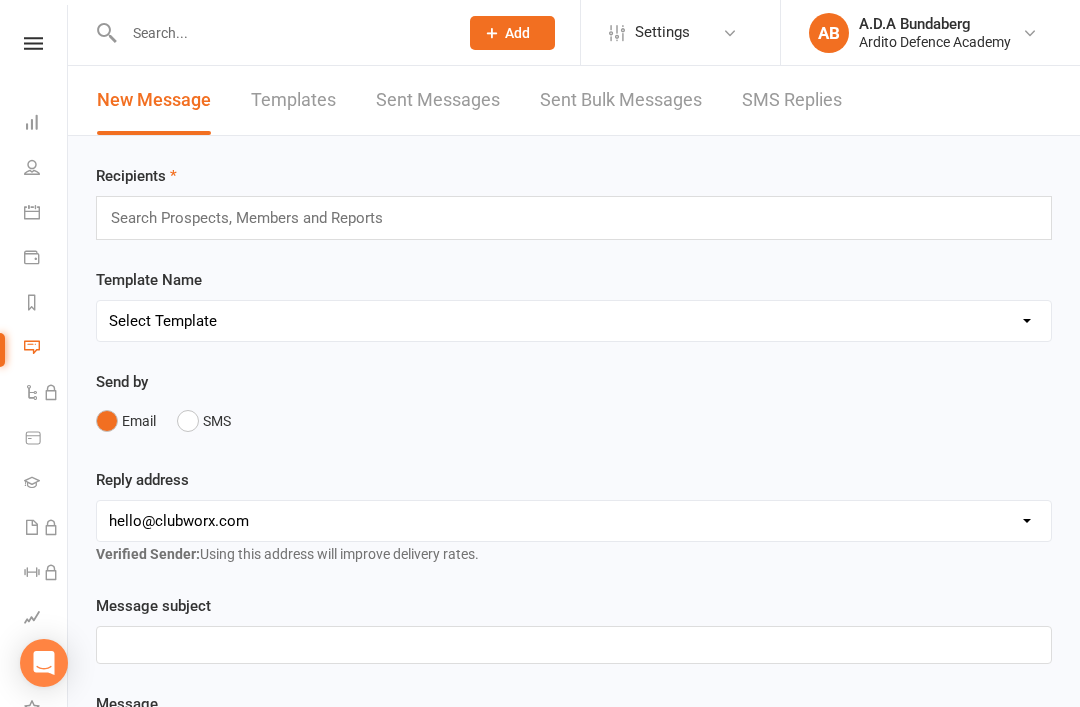 click on "Clubworx Dashboard People Calendar Payments Reports Messages   Automations   Product Sales Gradings   Waivers   Workouts   Assessments  Tasks   What's New Check-in Kiosk modes General attendance Roll call Class check-in" at bounding box center (34, 358) 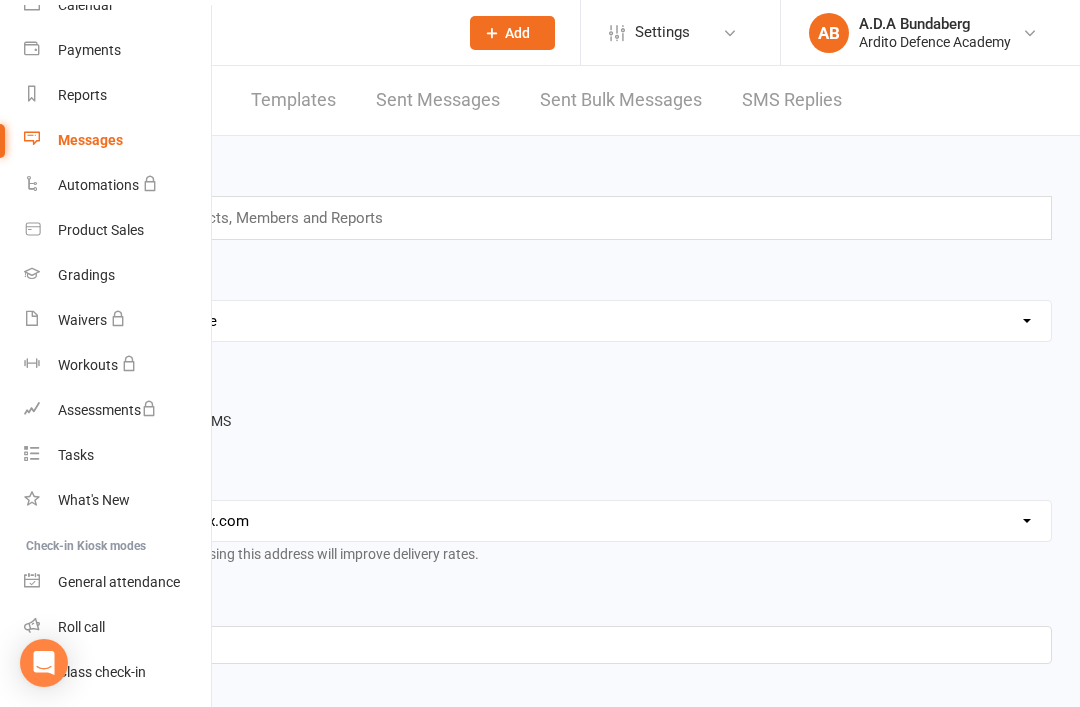 scroll, scrollTop: 191, scrollLeft: 0, axis: vertical 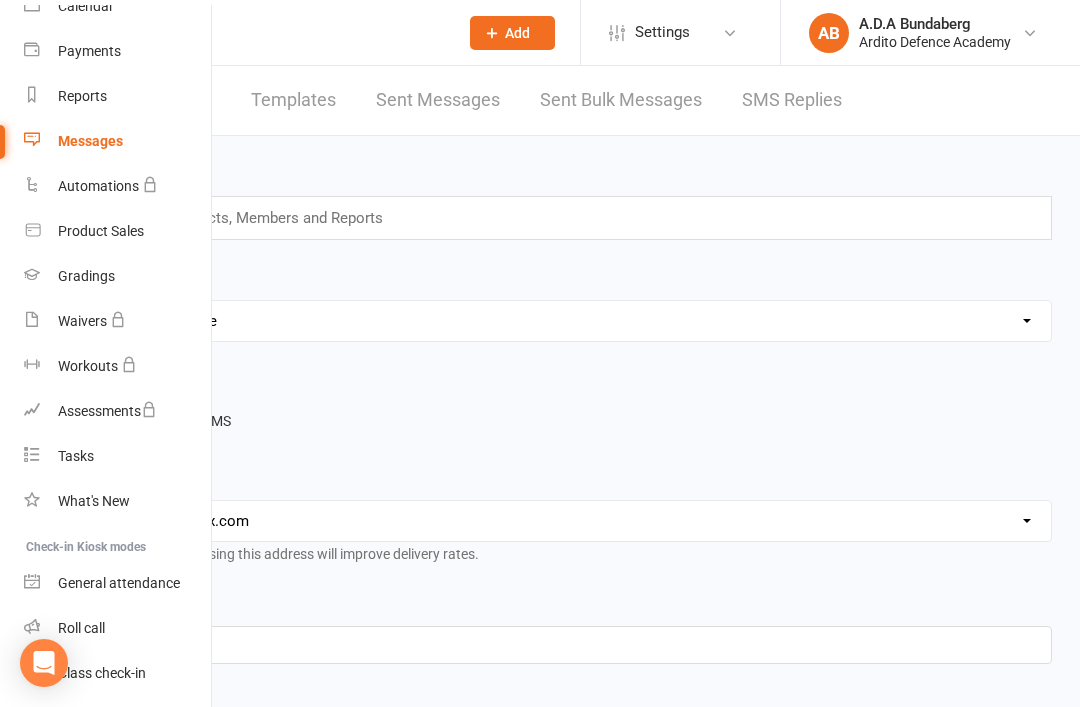 click on "Class check-in" at bounding box center [102, 673] 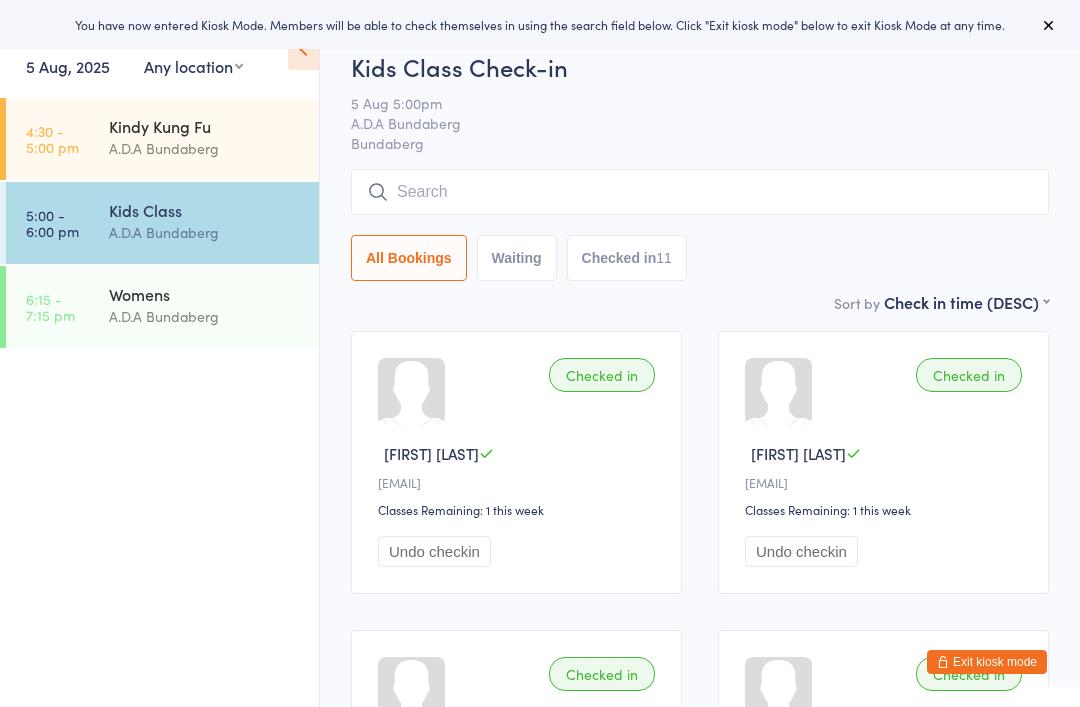 scroll, scrollTop: 0, scrollLeft: 0, axis: both 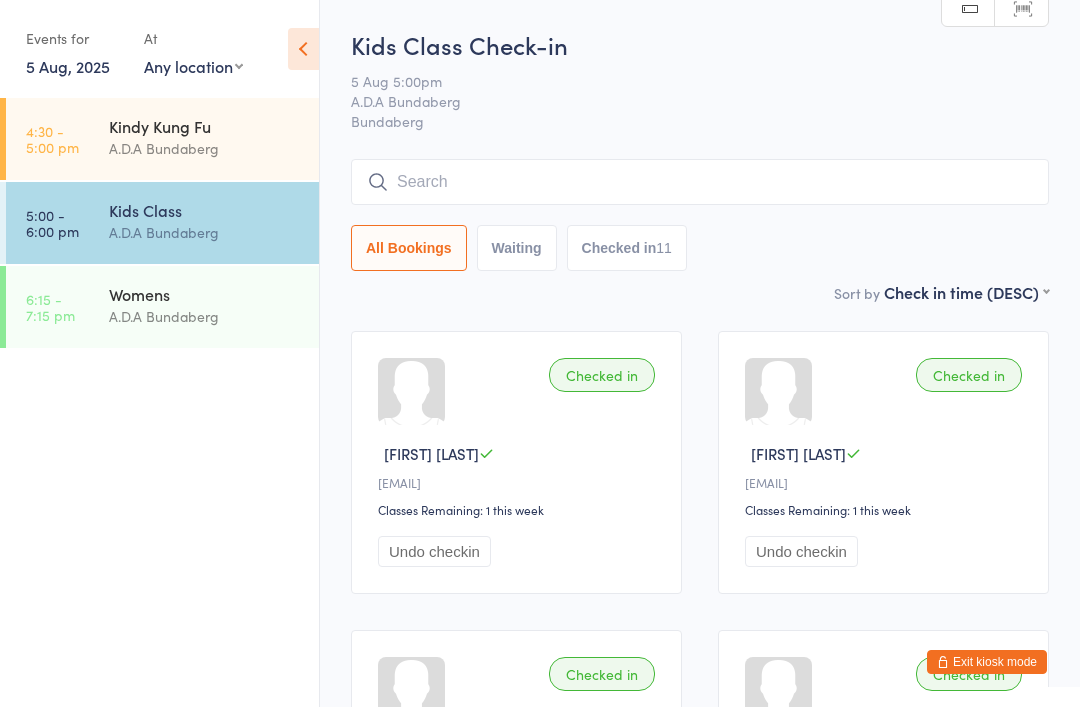 click on "Womens" at bounding box center [205, 294] 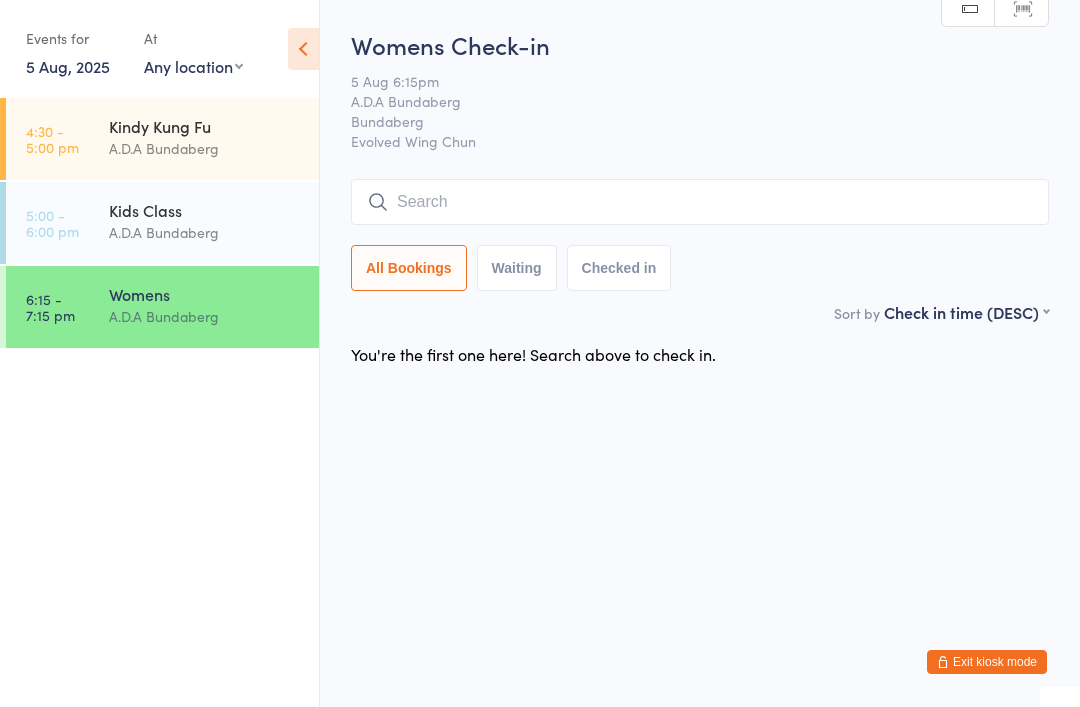 click on "You have now entered Kiosk Mode. Members will be able to check themselves in using the search field below. Click "Exit kiosk mode" below to exit Kiosk Mode at any time. Events for 5 Aug, 2025 5 Aug, 2025
August 2025
Sun Mon Tue Wed Thu Fri Sat
31
27
28
29
30
31
01
02
32
03
04
05
06
07
08
09
33
10
11
12
13
14
15
16
34
17
18
19
20
21
22
23
35" at bounding box center (540, 353) 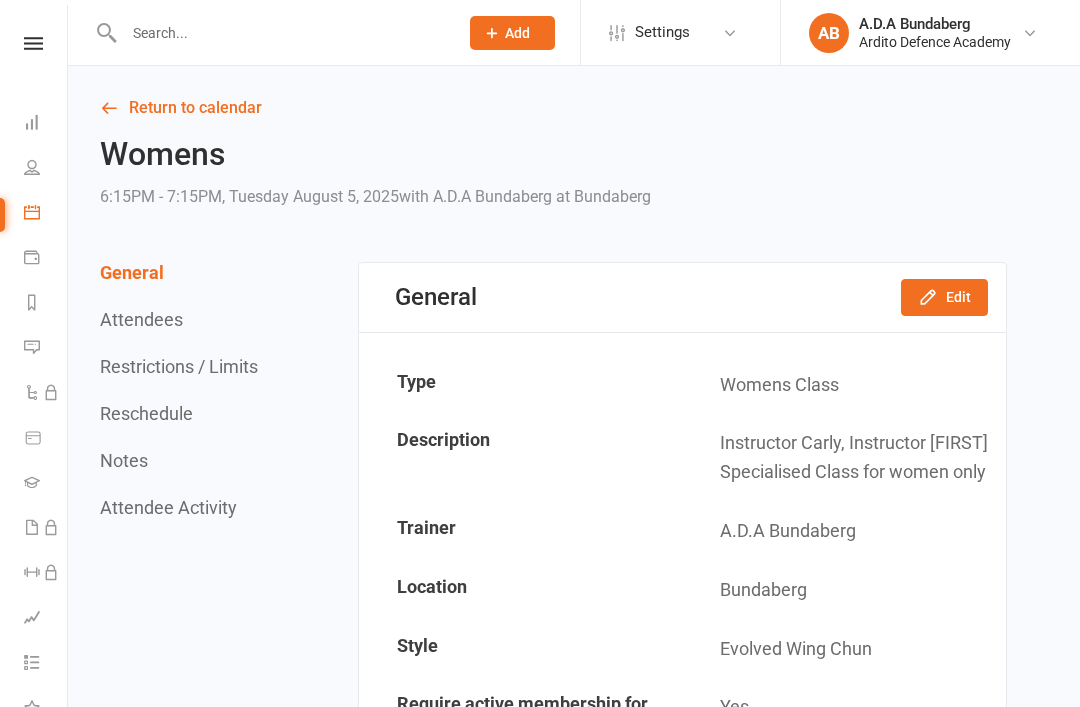 scroll, scrollTop: 0, scrollLeft: 0, axis: both 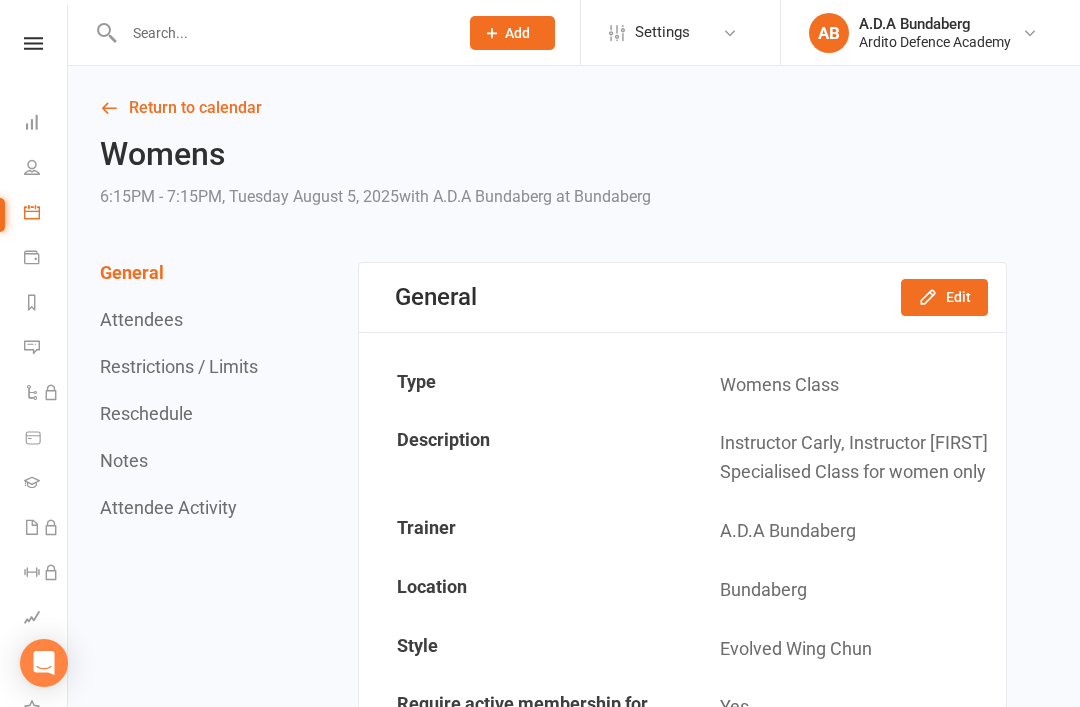 click at bounding box center (33, 43) 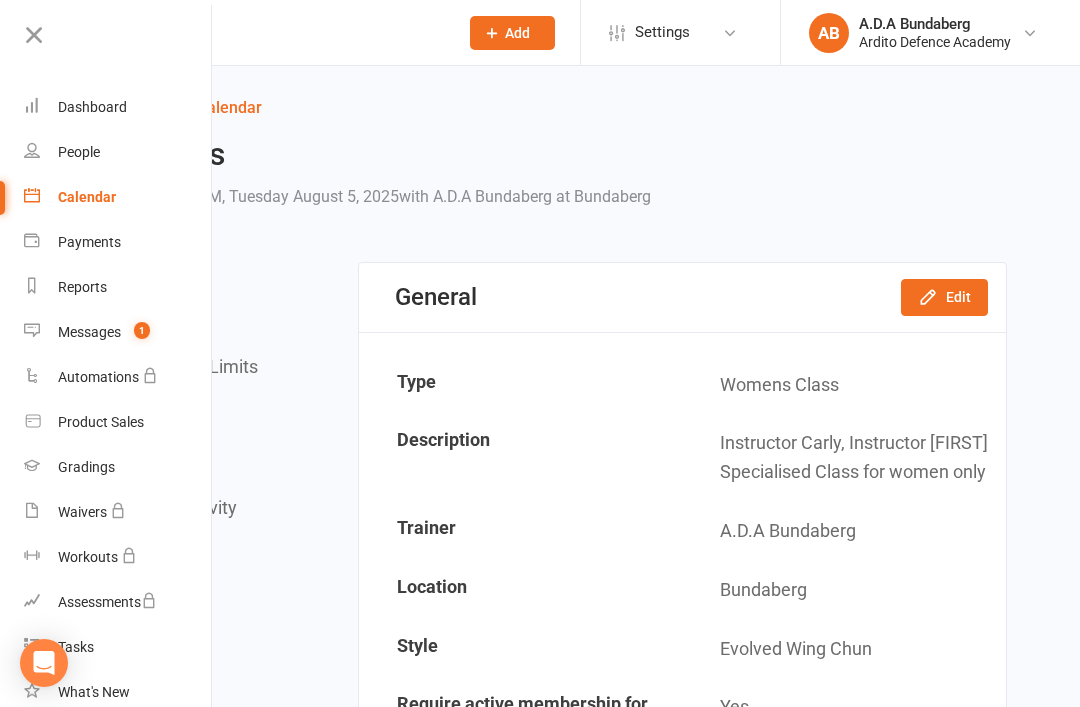 click on "Messages" at bounding box center (89, 332) 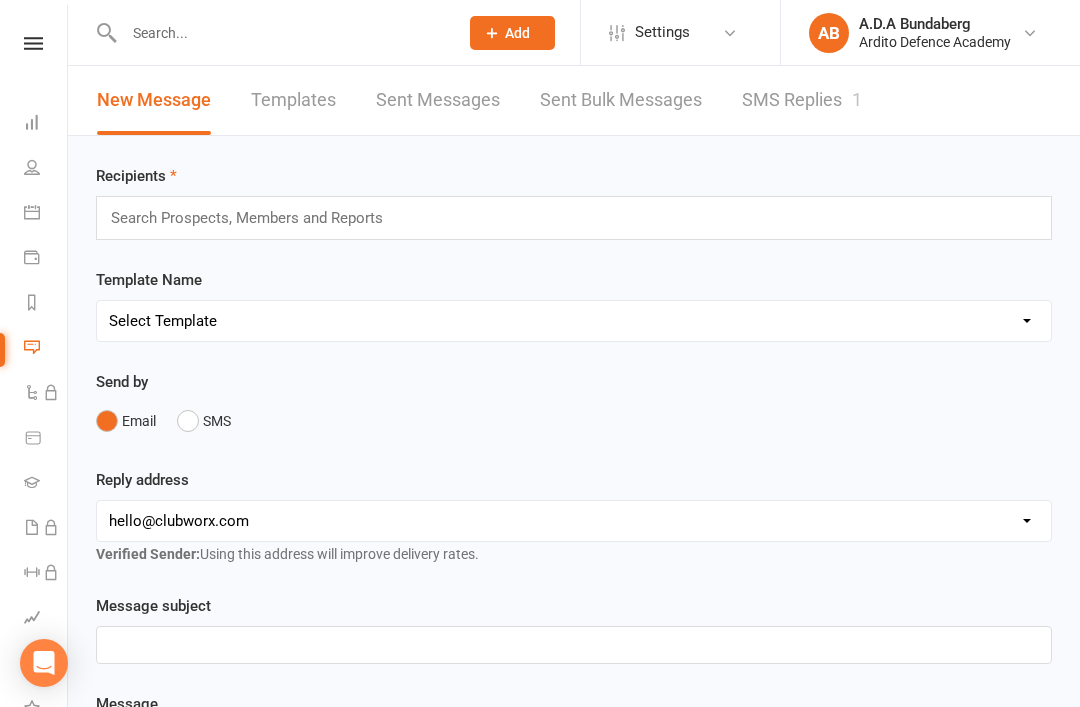 click on "SMS Replies  1" at bounding box center [802, 100] 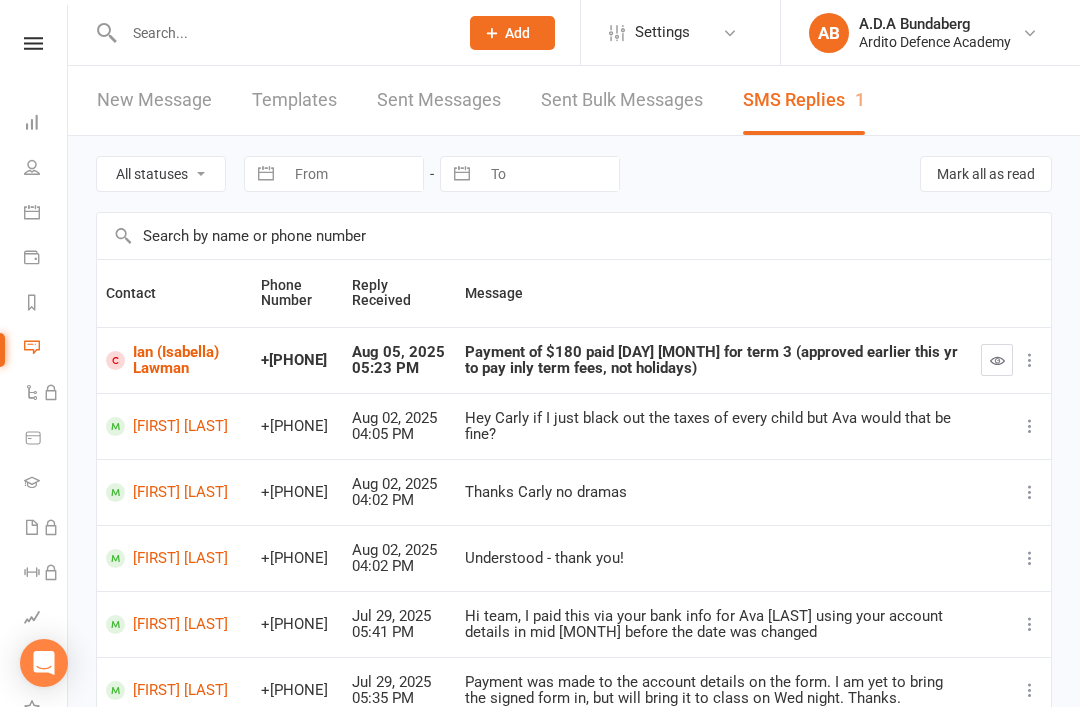 click on "Payment of $180 paid [DAY] [MONTH] for term 3 (approved earlier this yr to pay inly term fees, not holidays)" at bounding box center [714, 360] 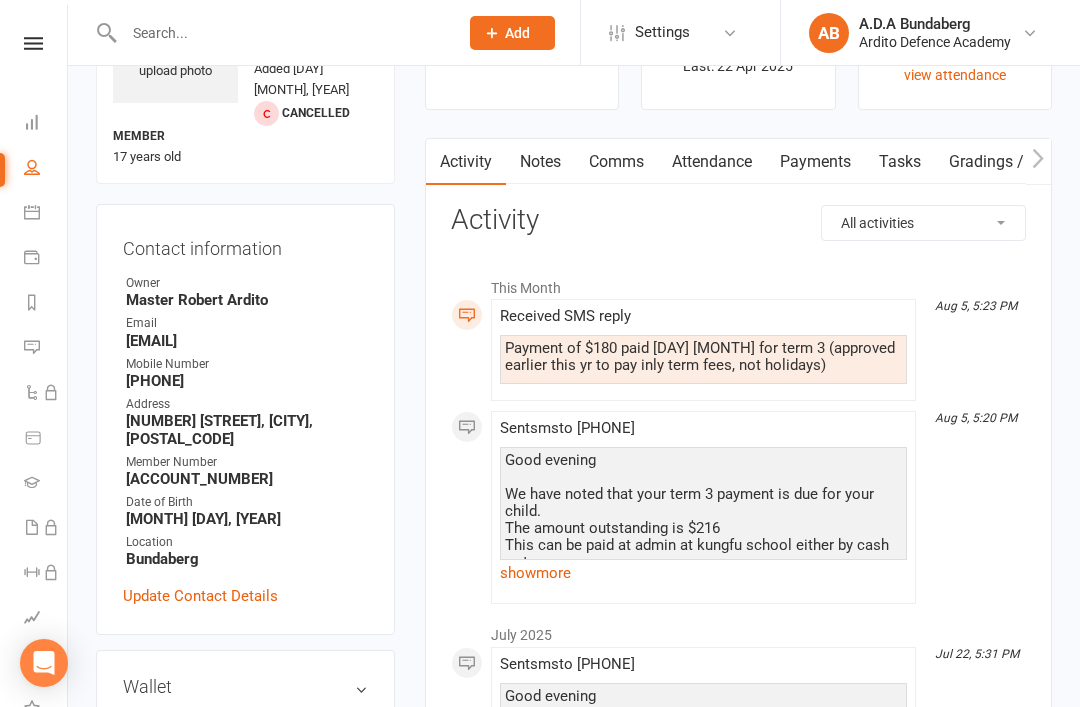 scroll, scrollTop: 0, scrollLeft: 0, axis: both 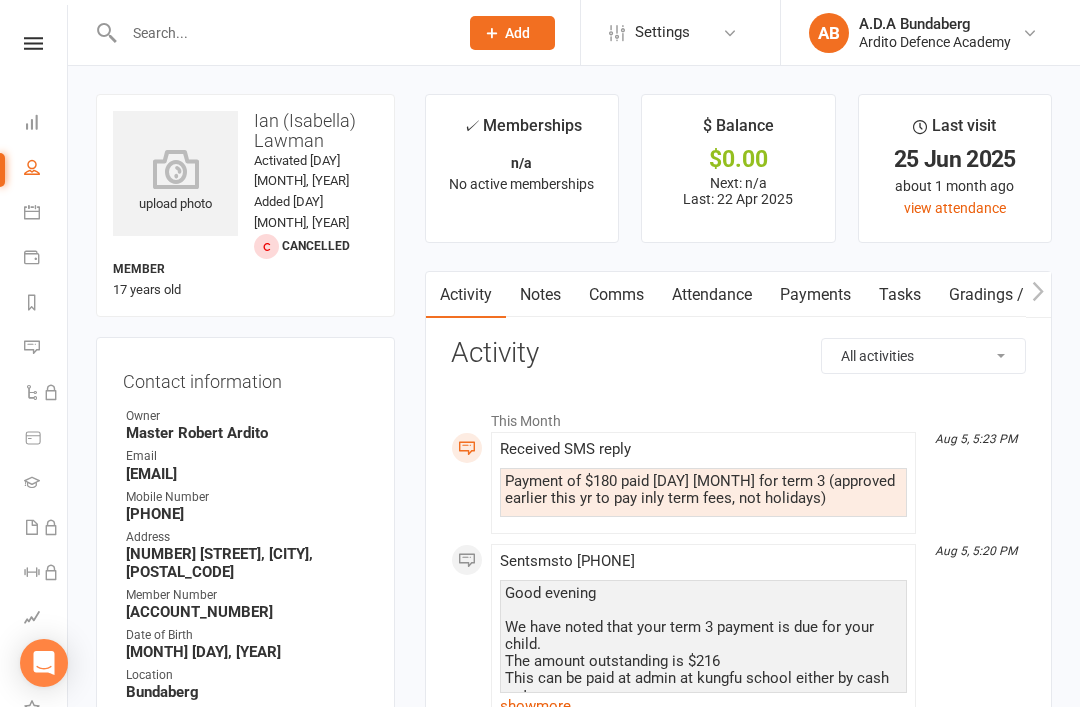 click at bounding box center [33, 43] 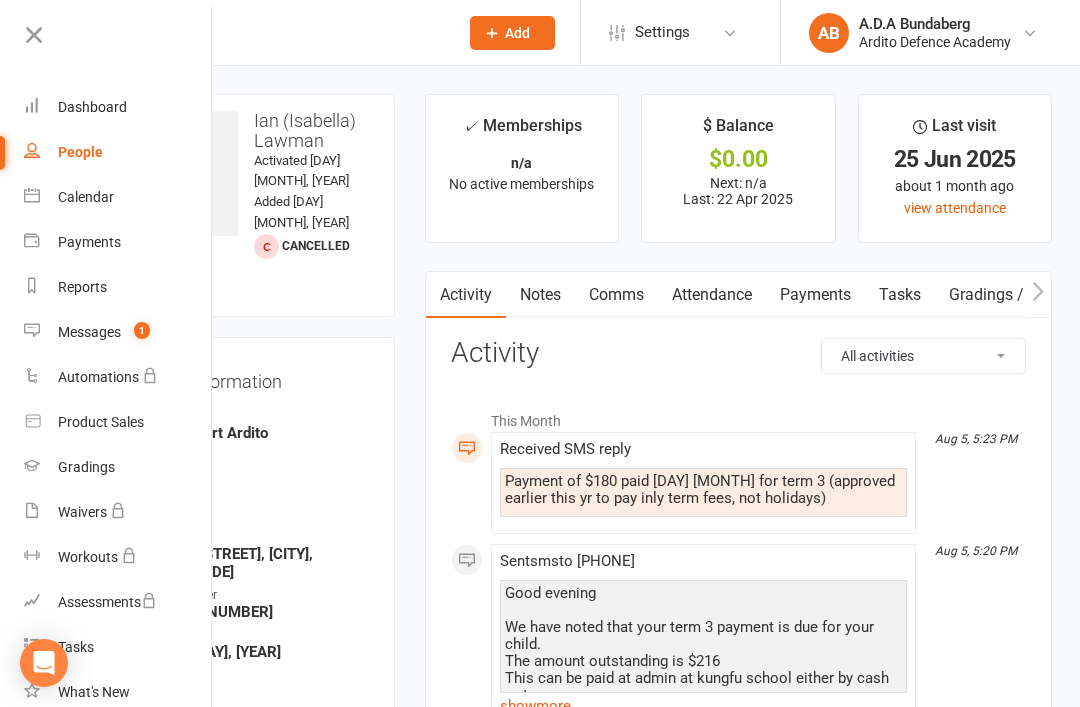 click on "Messages" at bounding box center (89, 332) 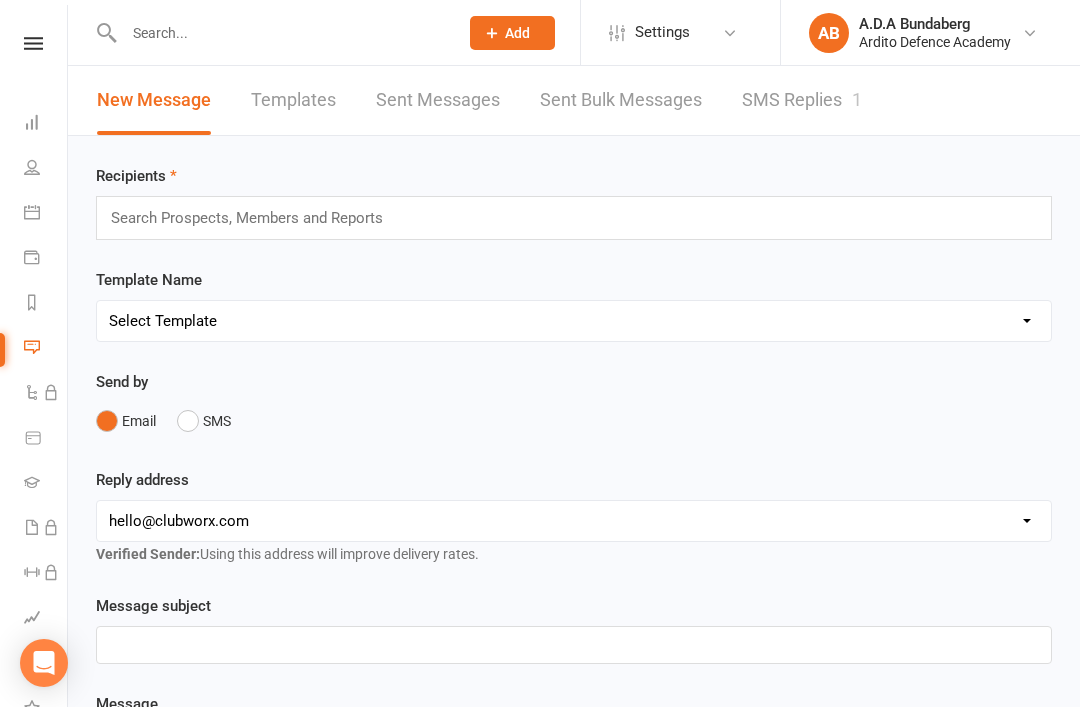 click on "SMS Replies  1" at bounding box center [802, 100] 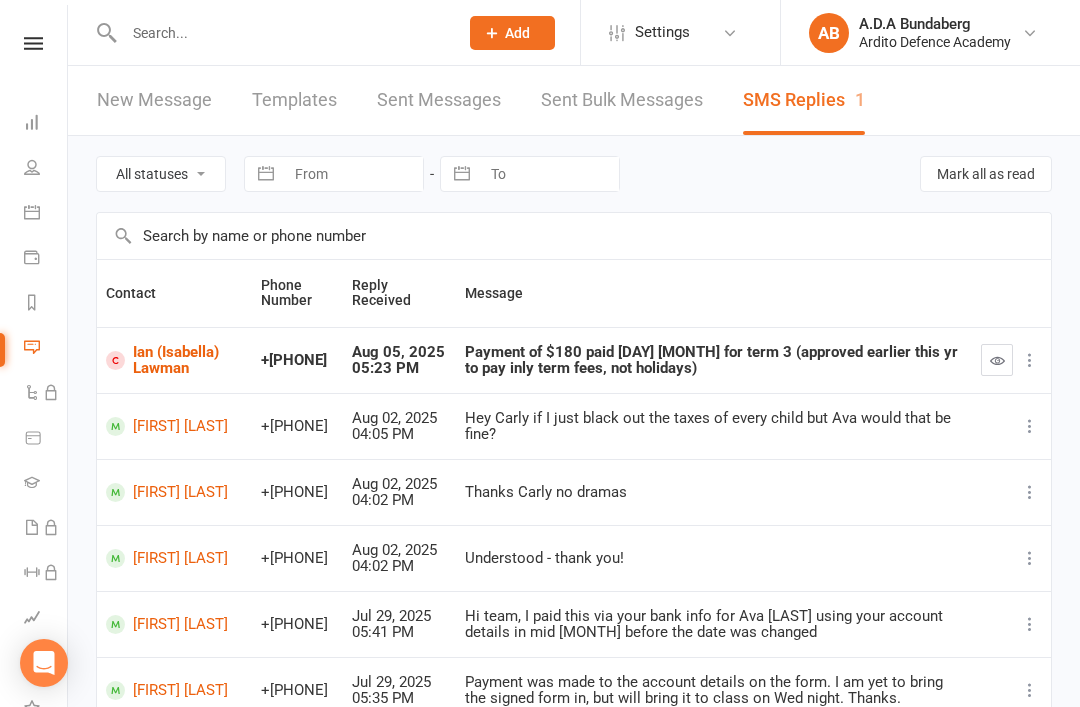 click on "New Message" at bounding box center [154, 100] 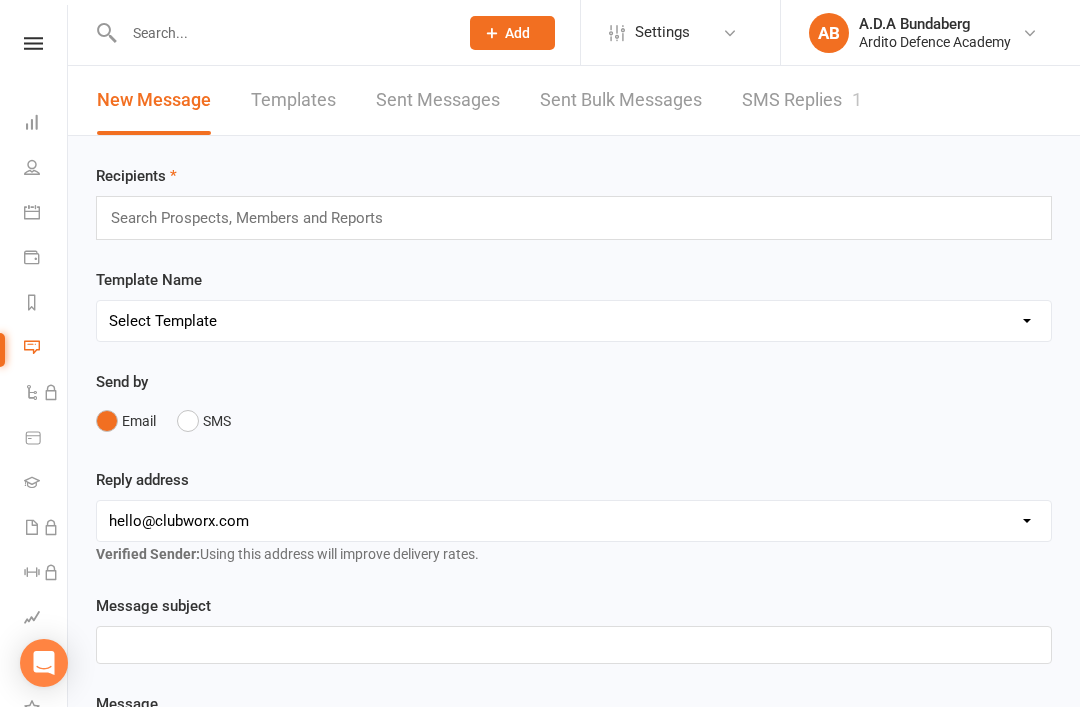 click at bounding box center [256, 218] 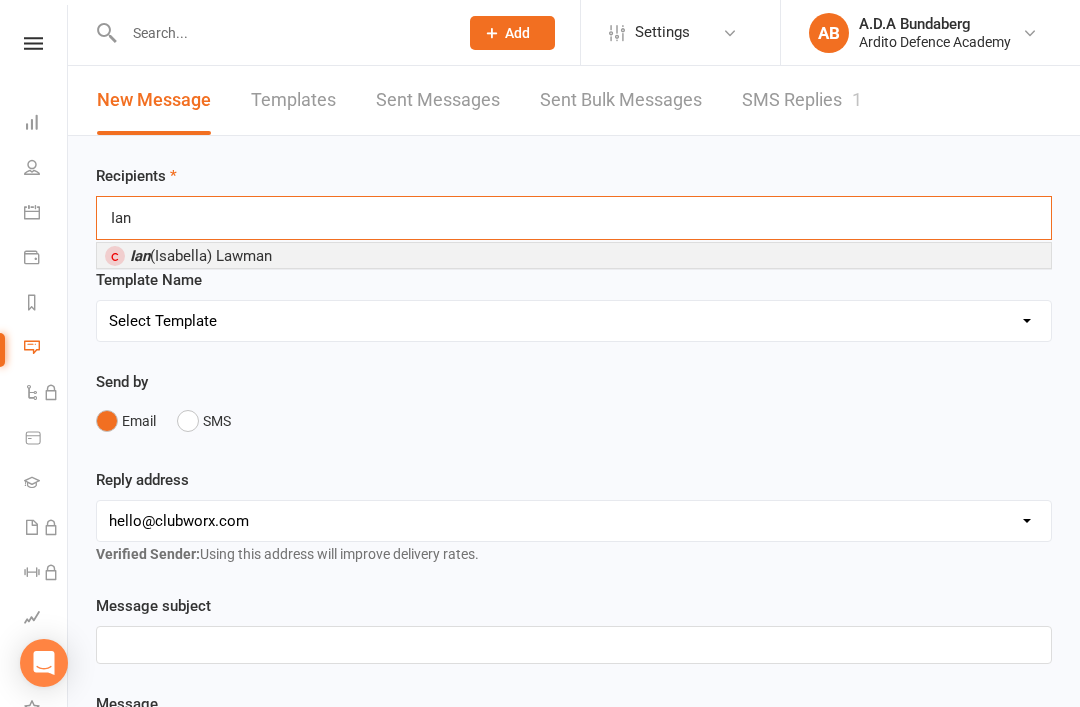 type on "Ian" 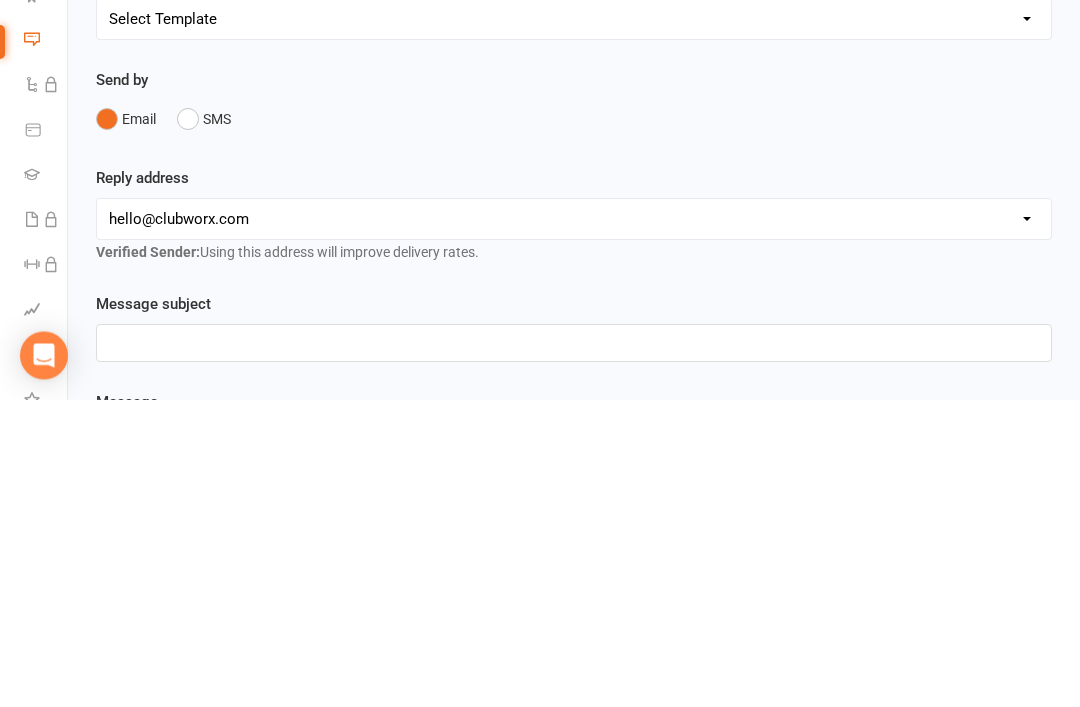 click on "SMS" at bounding box center [204, 427] 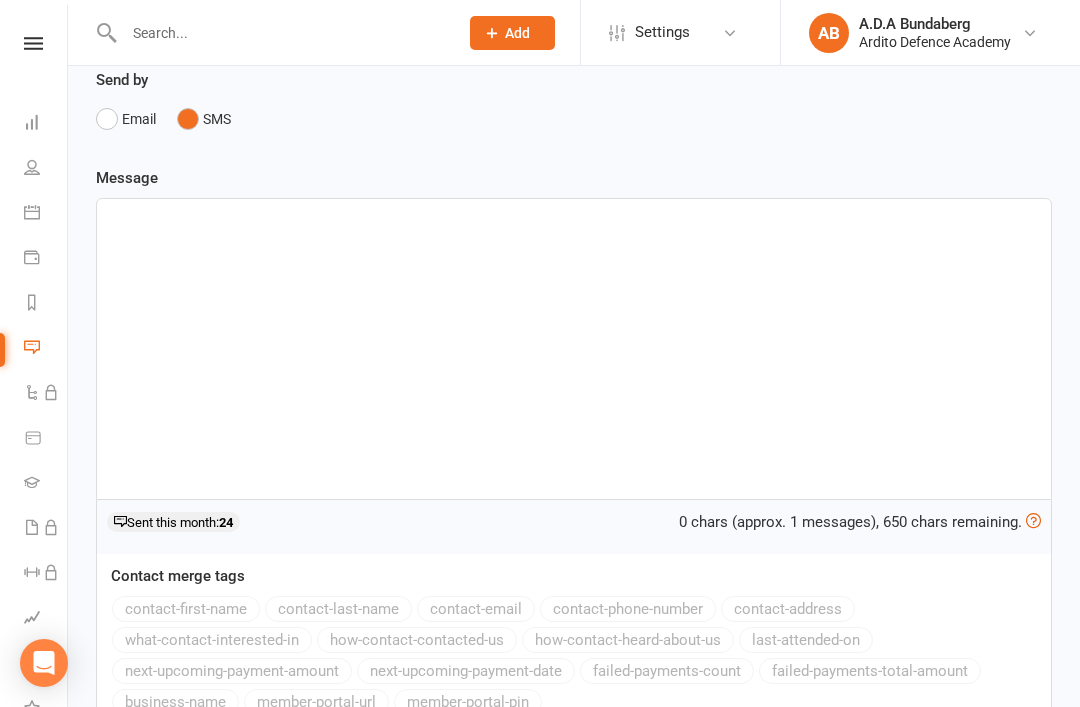 click on "﻿" at bounding box center (574, 349) 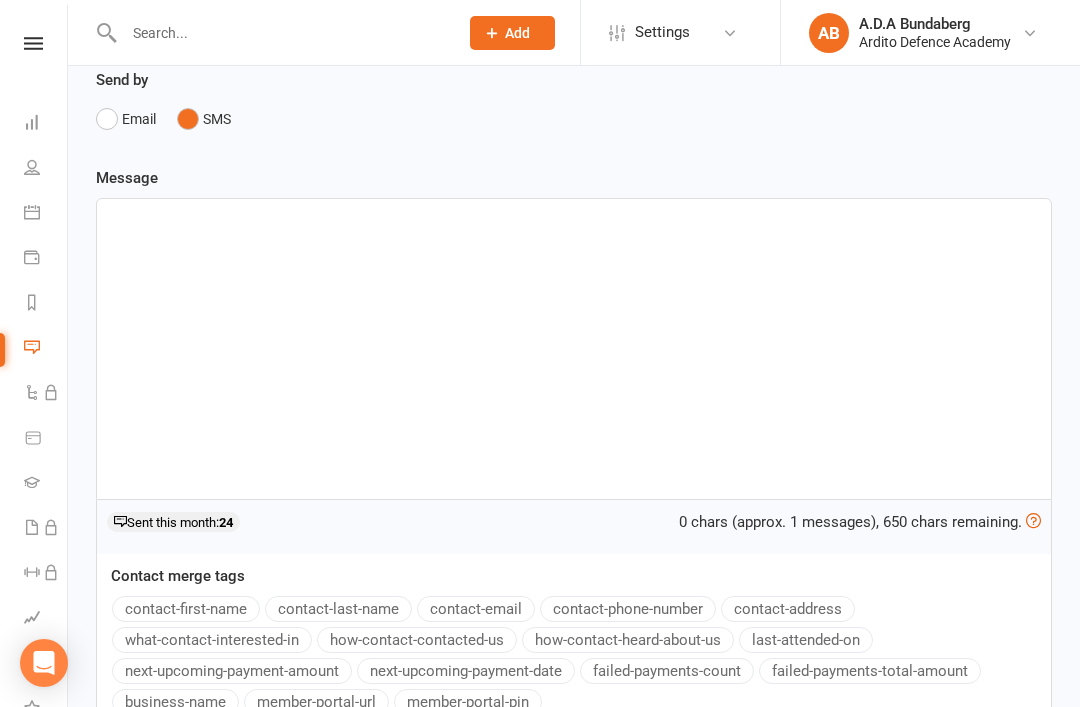 scroll, scrollTop: 307, scrollLeft: 0, axis: vertical 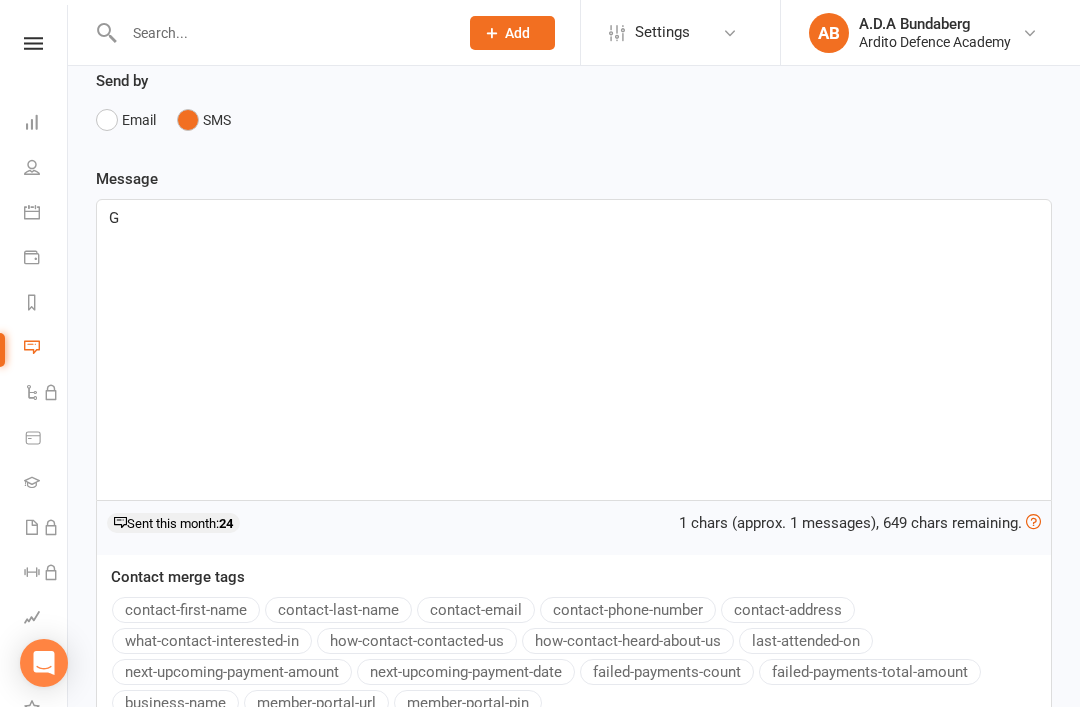 type 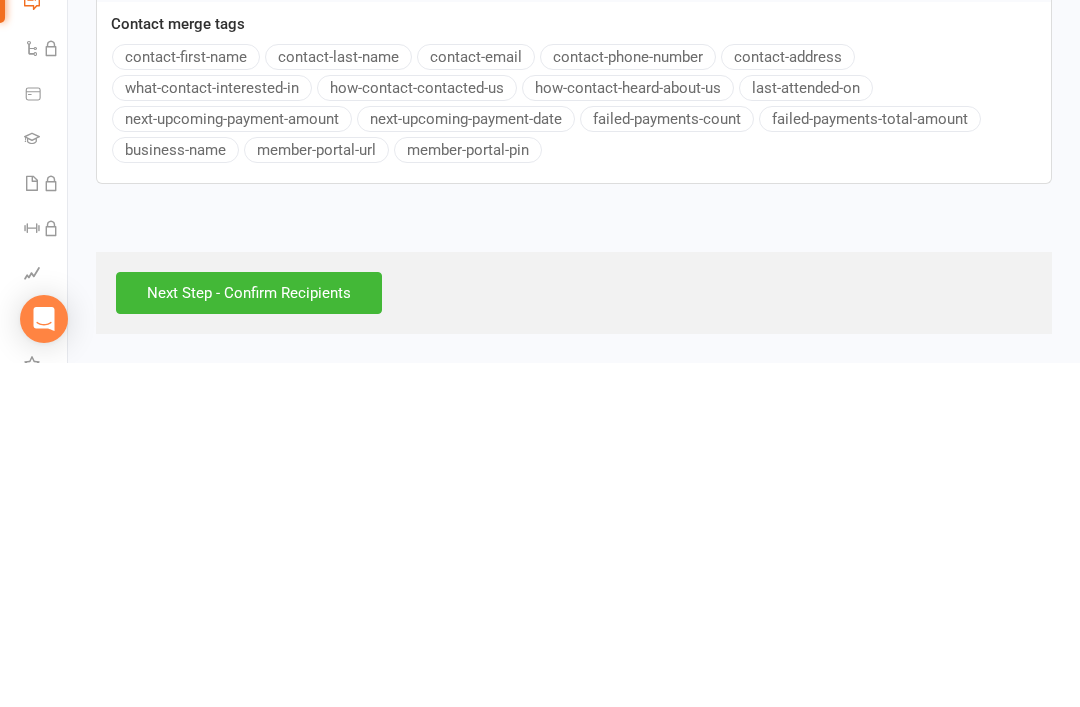 click on "Next Step - Confirm Recipients" at bounding box center [249, 637] 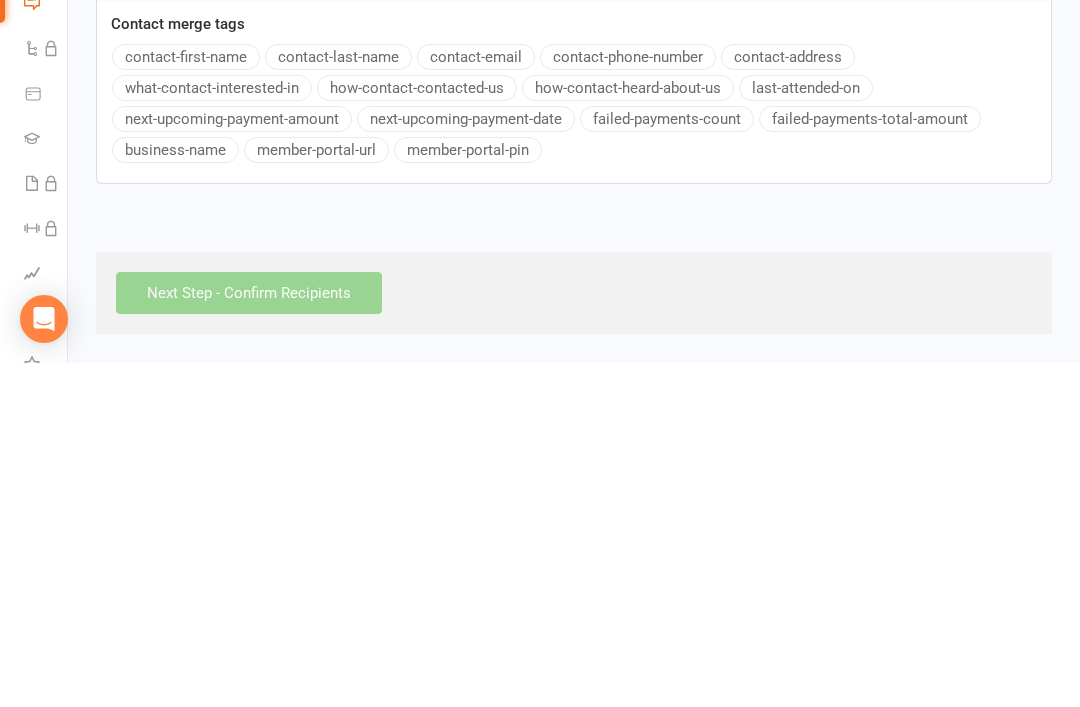 scroll, scrollTop: 469, scrollLeft: 0, axis: vertical 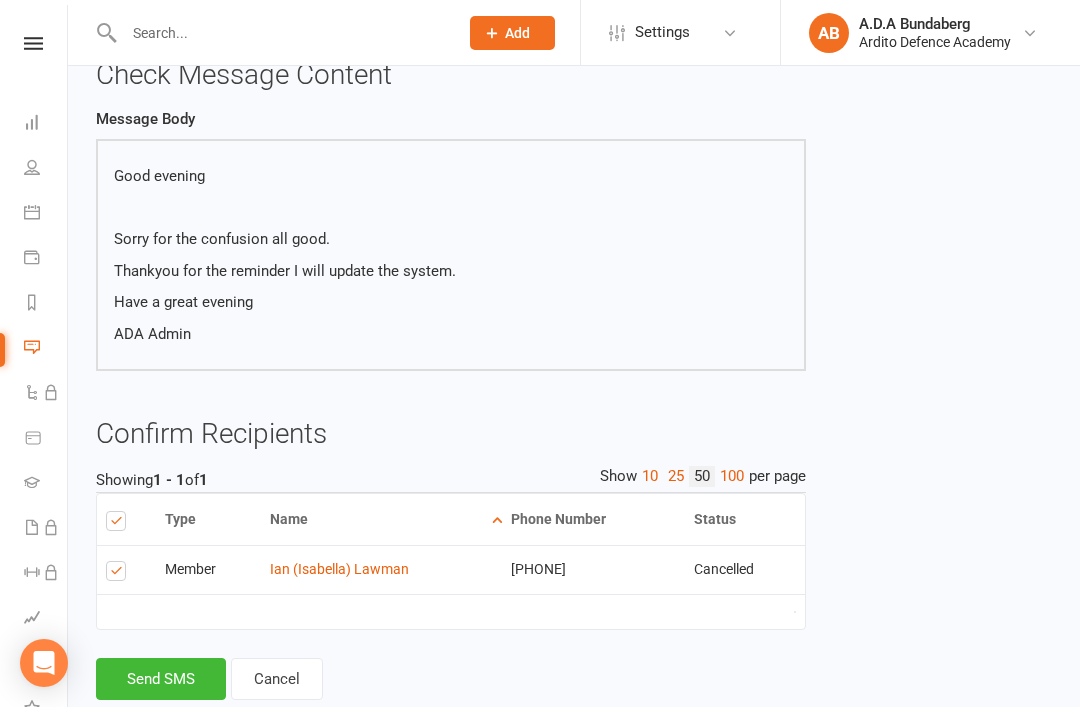 click on "Send SMS" at bounding box center (161, 679) 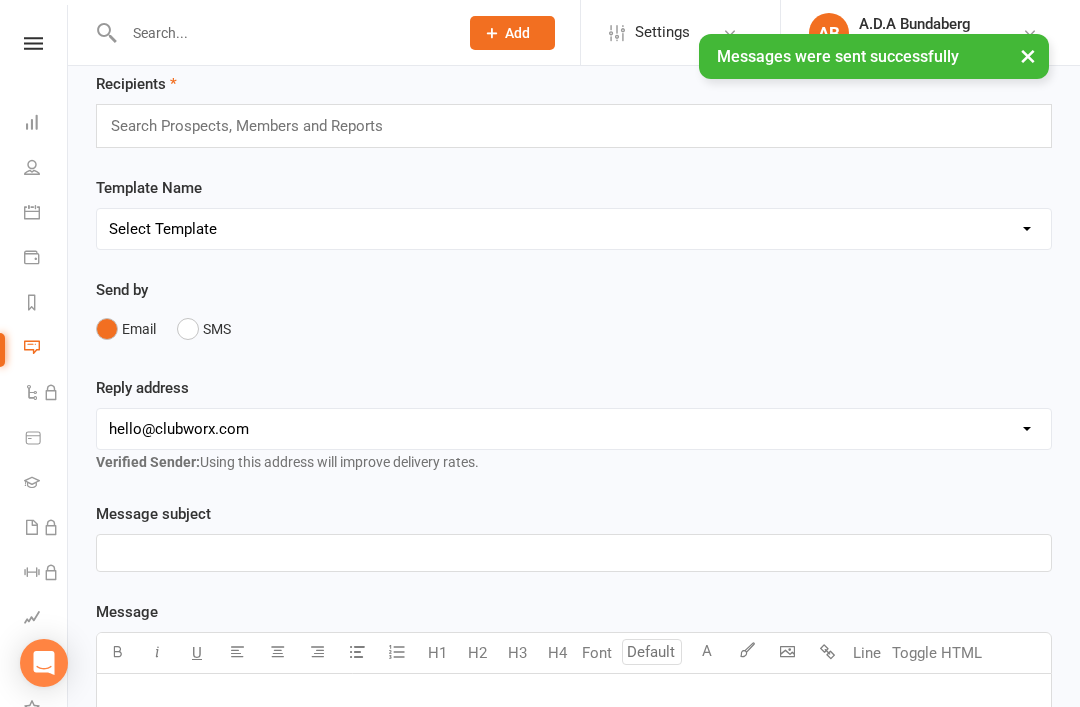 scroll, scrollTop: 0, scrollLeft: 0, axis: both 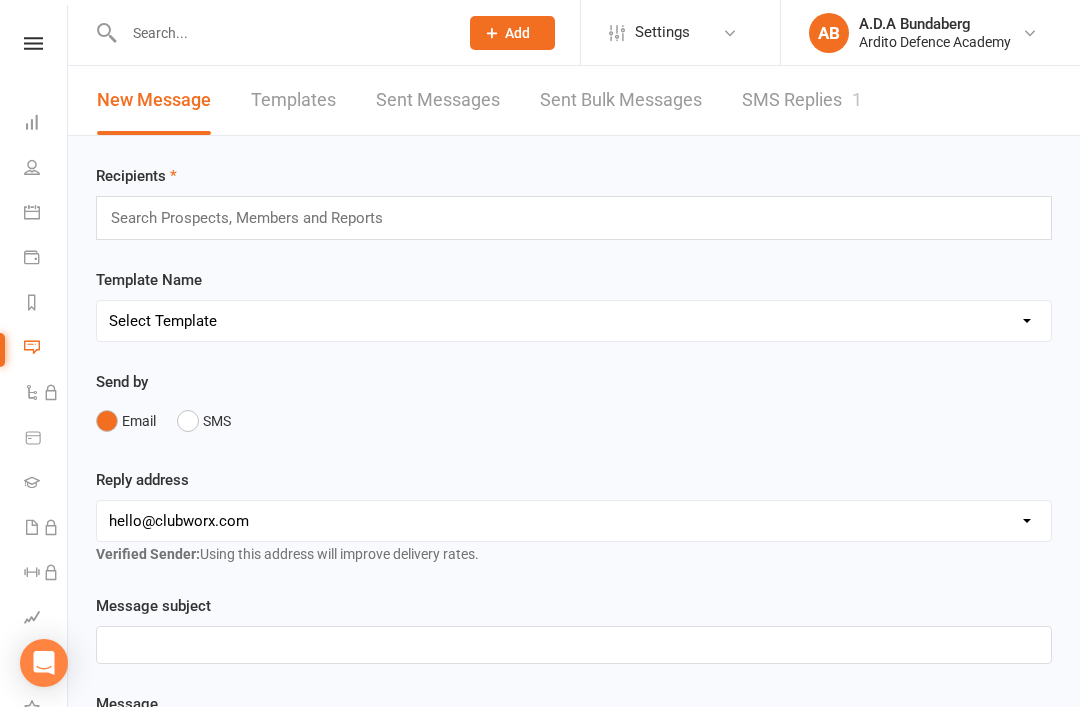 click at bounding box center (33, 43) 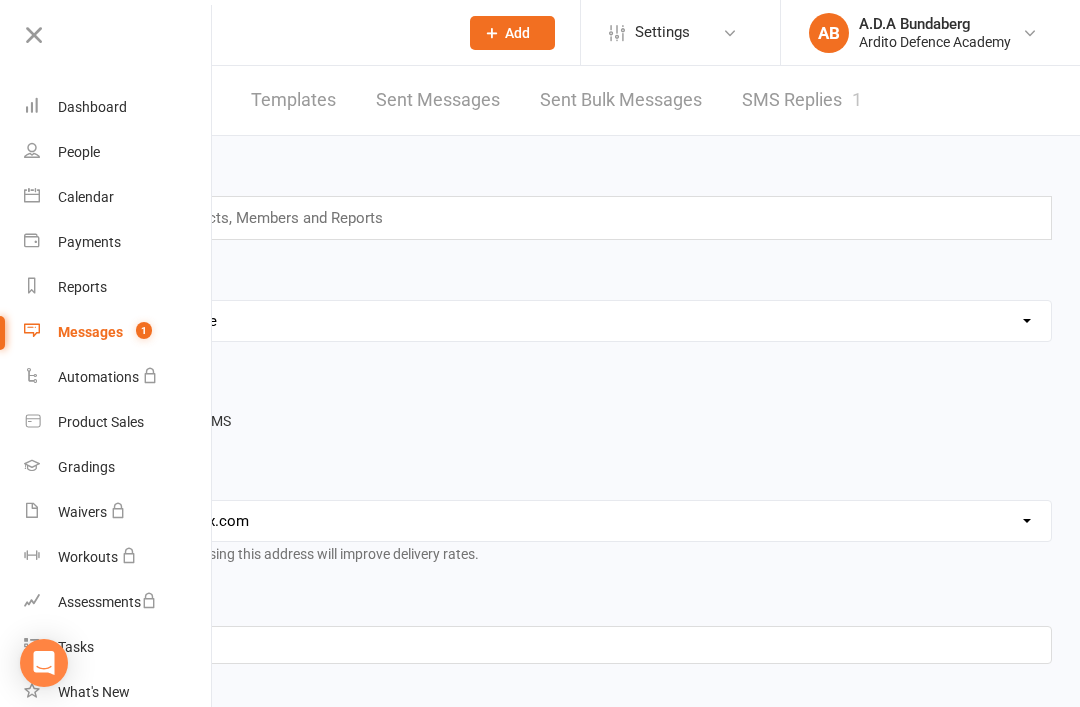 click on "Recipients Search Prospects, Members and Reports" at bounding box center [574, 202] 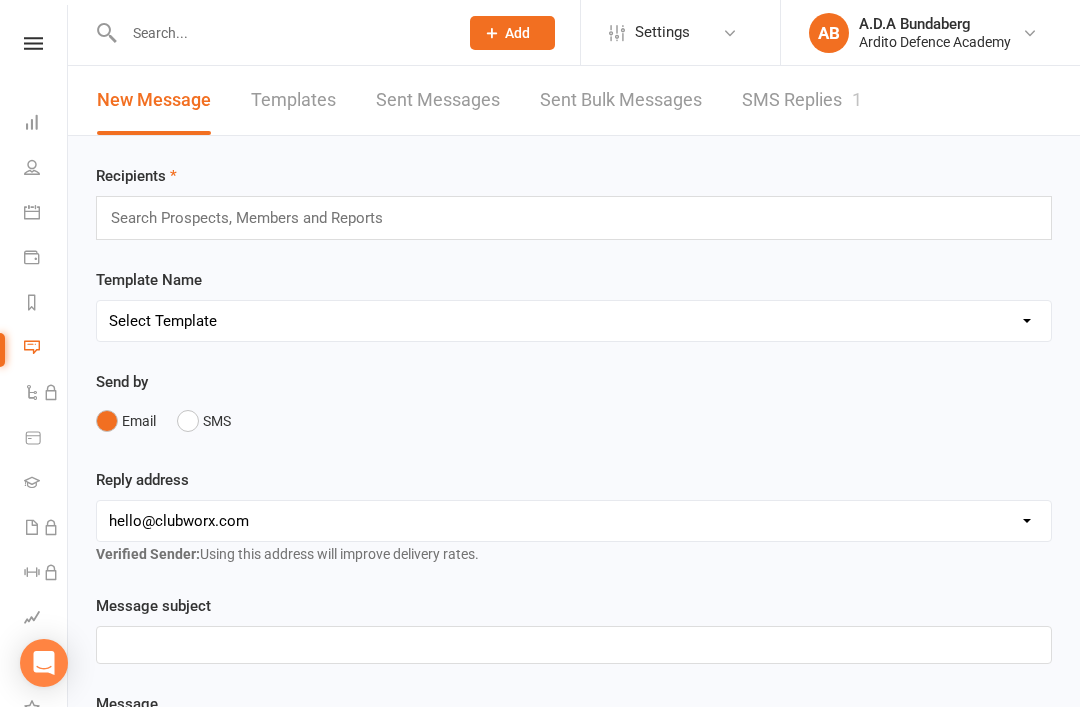 click at bounding box center [281, 33] 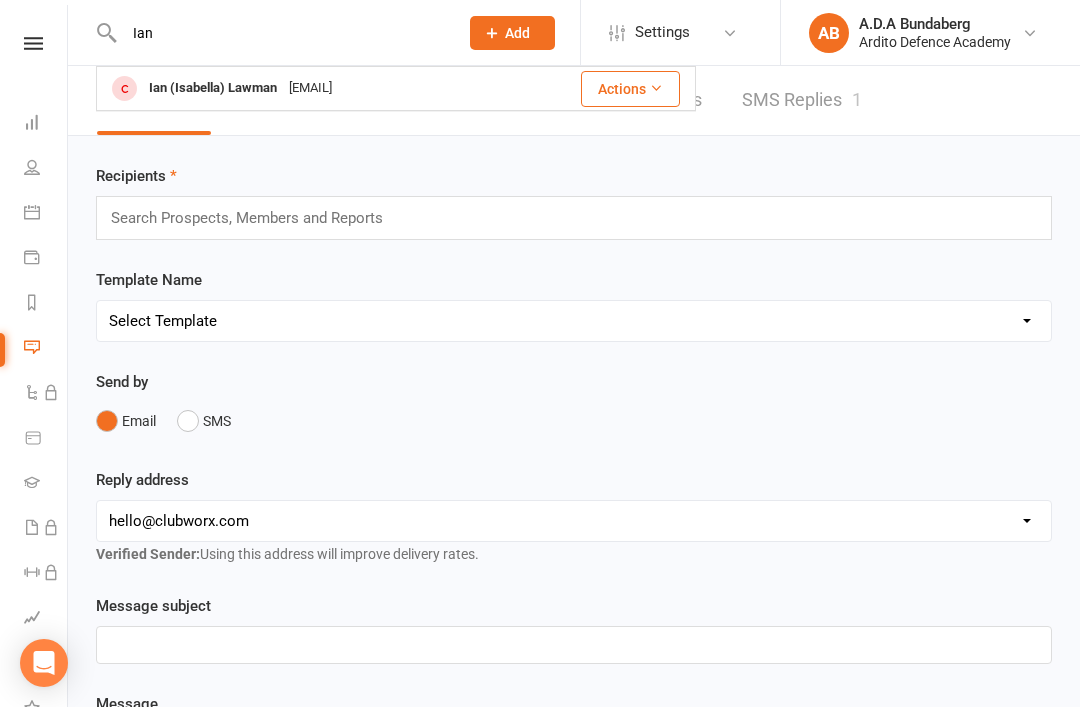 type on "Ian" 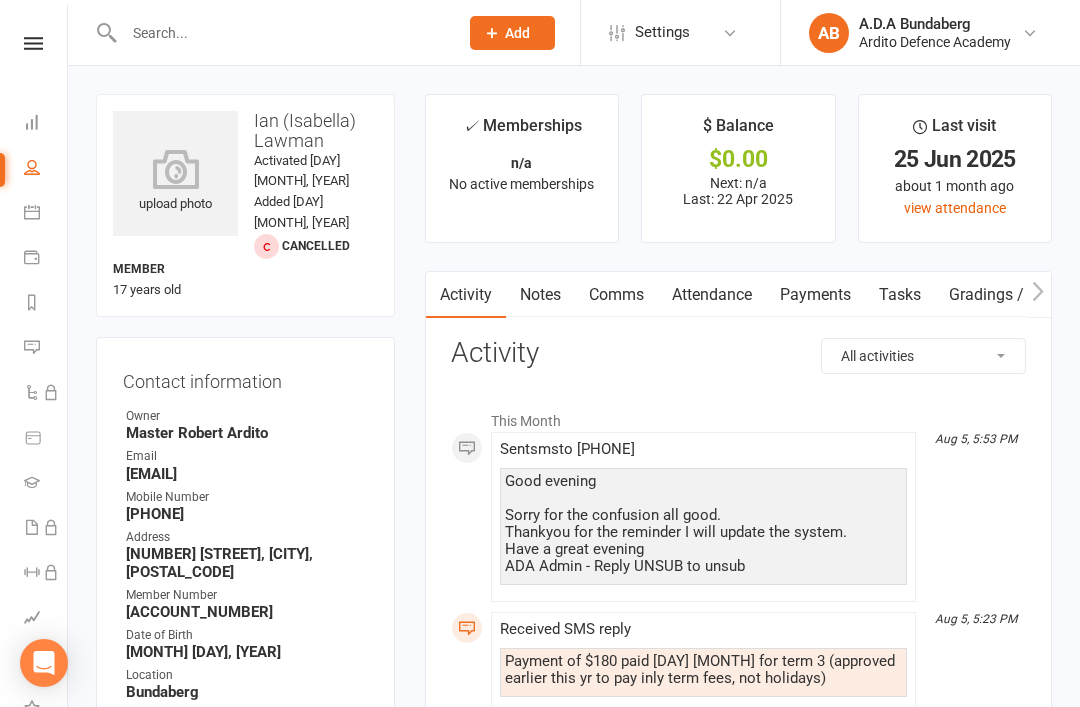 click on "Notes" at bounding box center (540, 295) 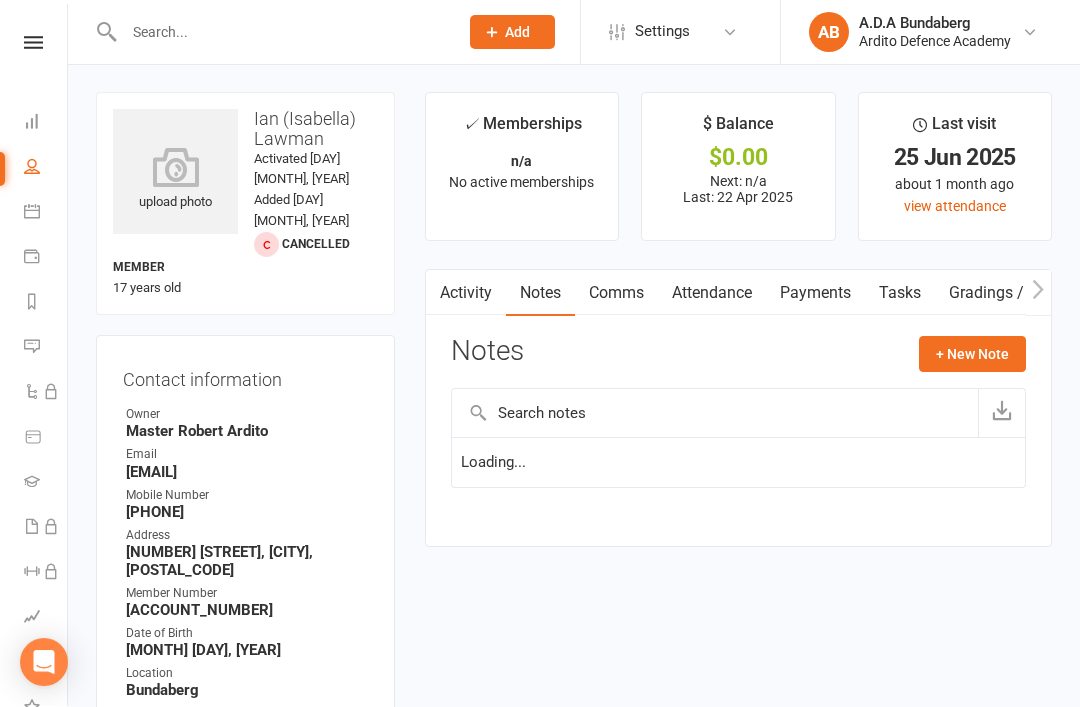 scroll, scrollTop: 64, scrollLeft: 0, axis: vertical 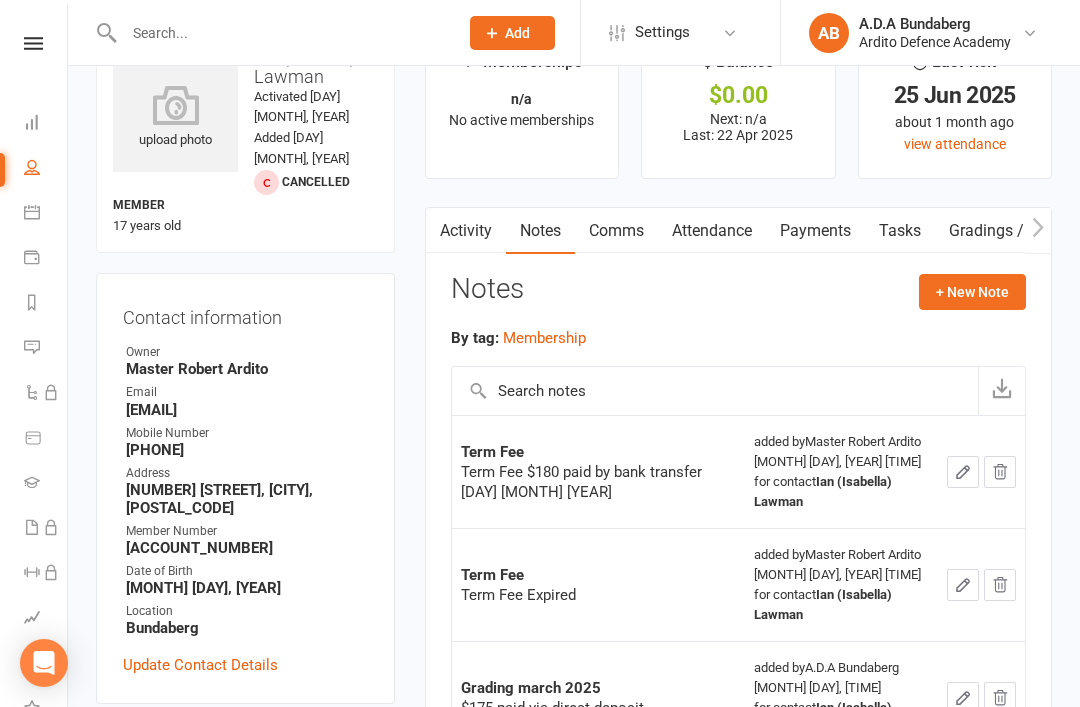 click on "+ New Note" at bounding box center (972, 292) 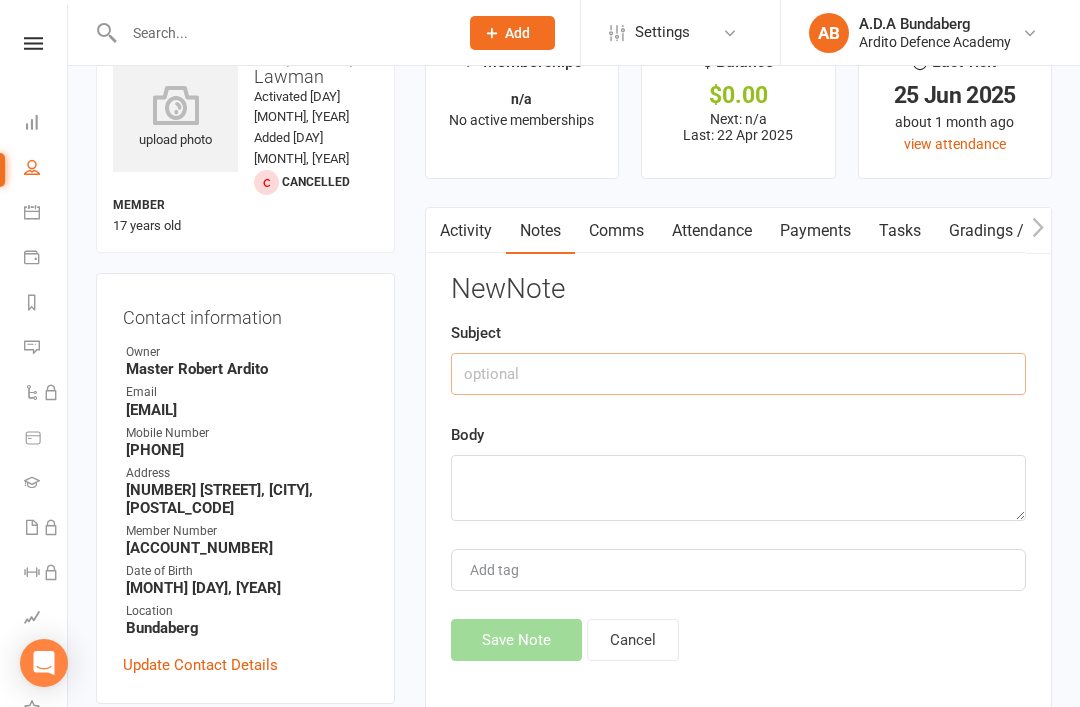click at bounding box center [738, 374] 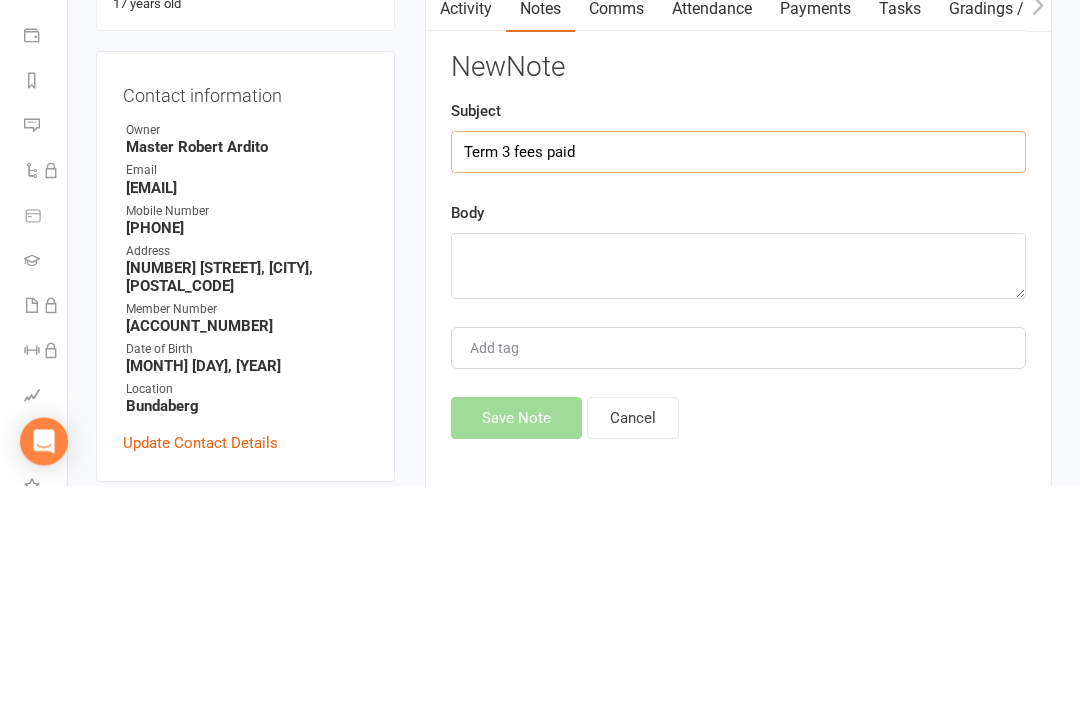 type on "Term 3 fees paid" 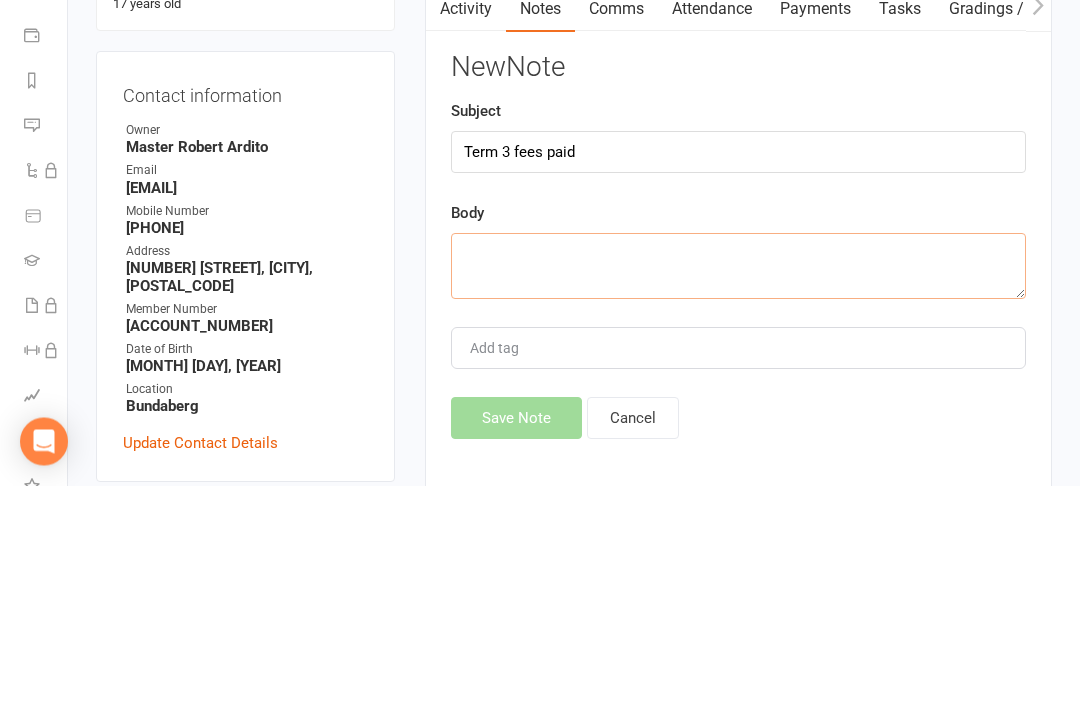 click at bounding box center (738, 488) 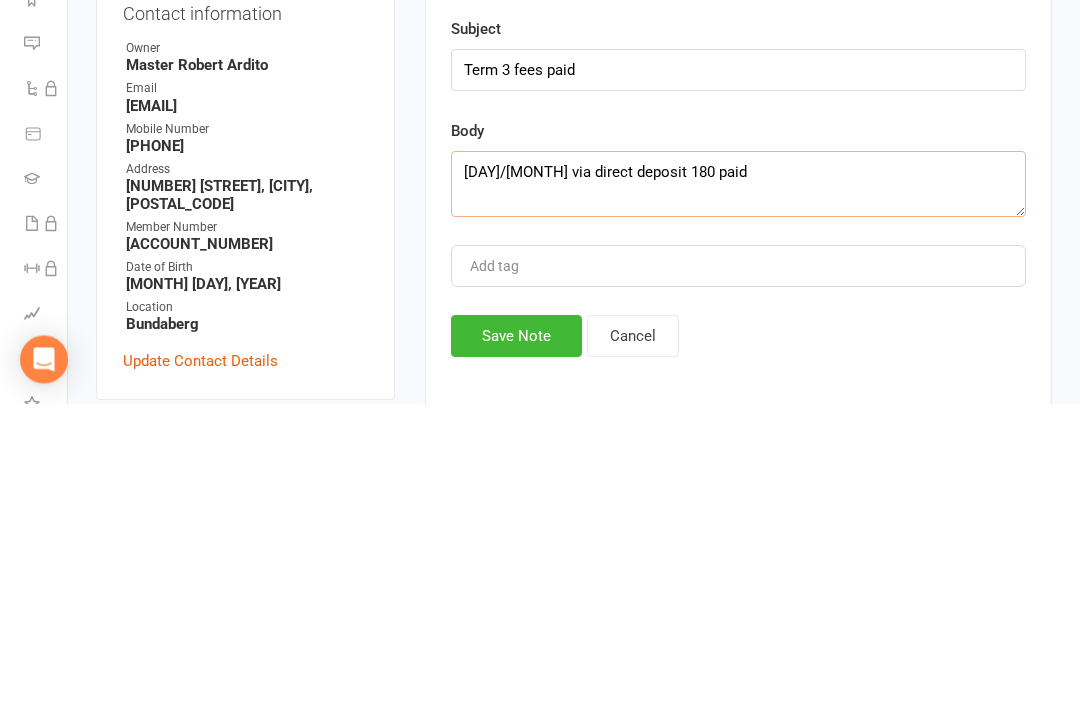 type on "17/7 via direct deposit 180 paid" 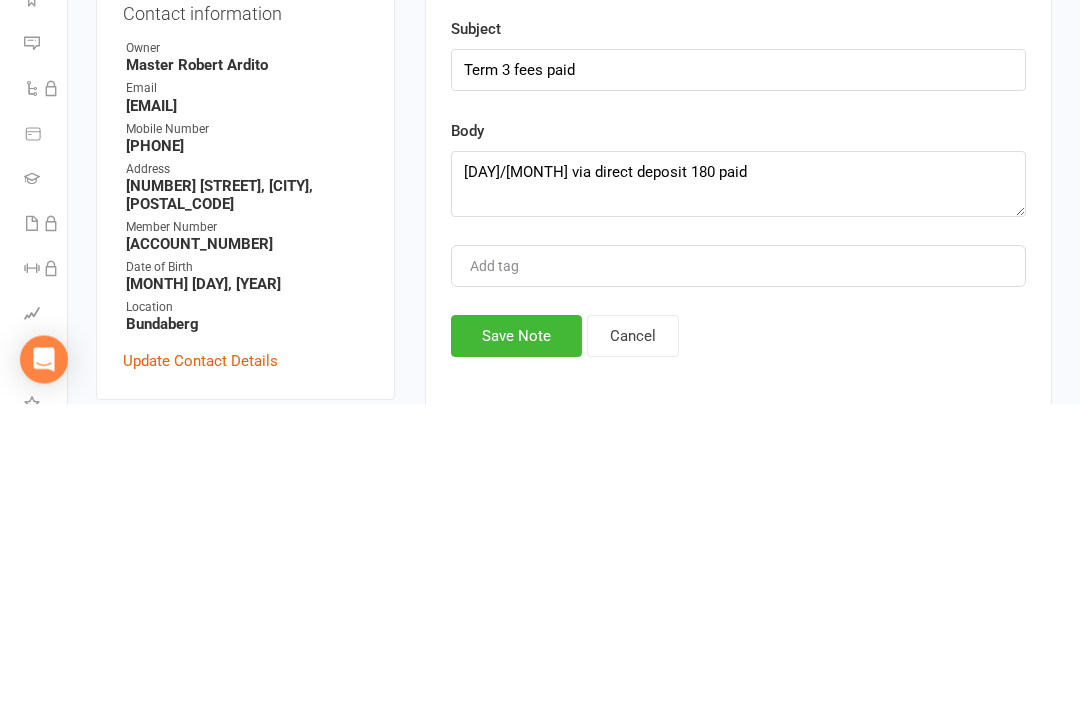 click on "Save Note" at bounding box center (516, 640) 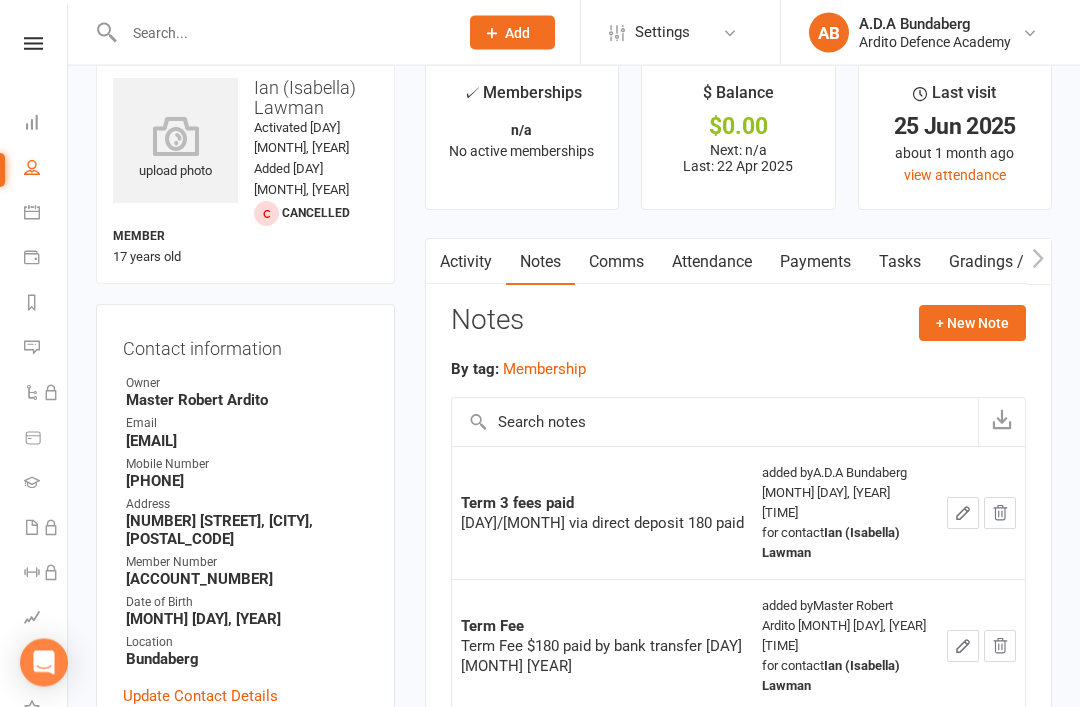 scroll, scrollTop: 0, scrollLeft: 0, axis: both 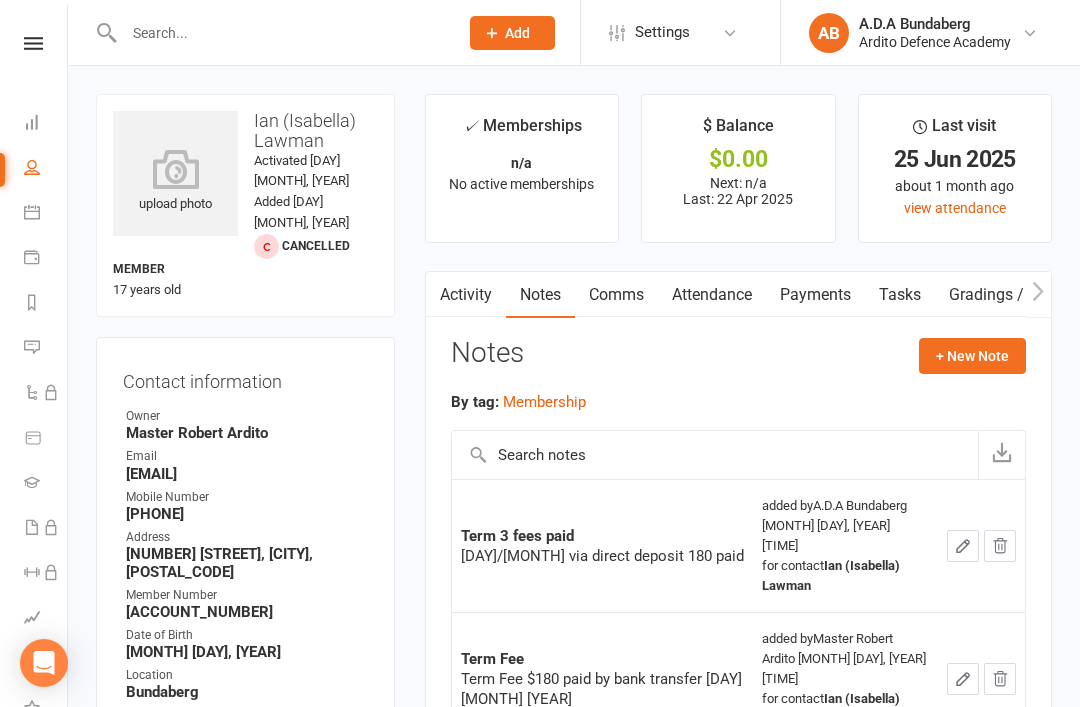 click on "Clubworx Dashboard People Calendar Payments Reports Messages   1 Automations   Product Sales Gradings   Waivers   Workouts   Assessments  Tasks   What's New Check-in Kiosk modes General attendance Roll call Class check-in" at bounding box center [34, 358] 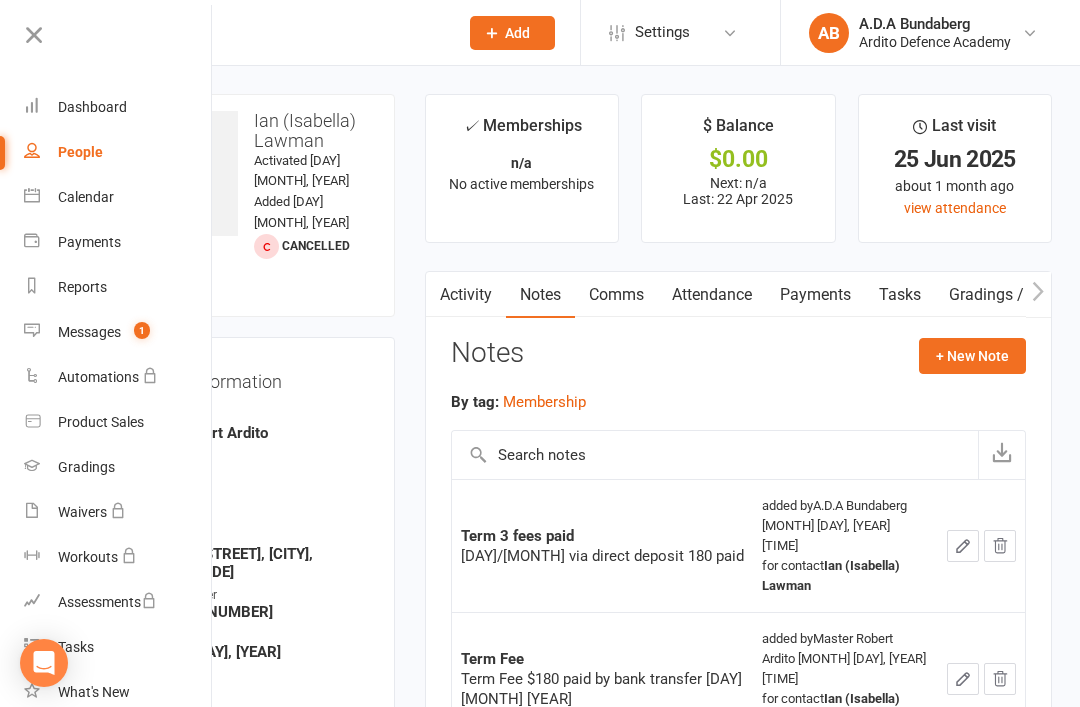 click on "Messages   1" at bounding box center (118, 332) 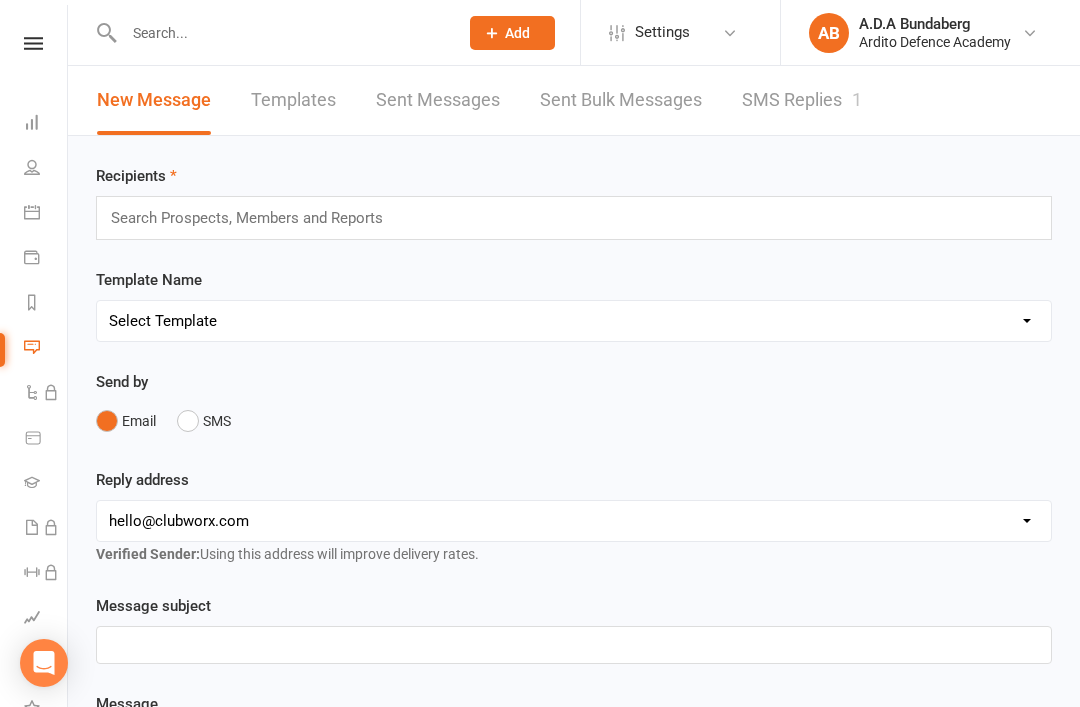 click on "SMS Replies  1" at bounding box center [802, 100] 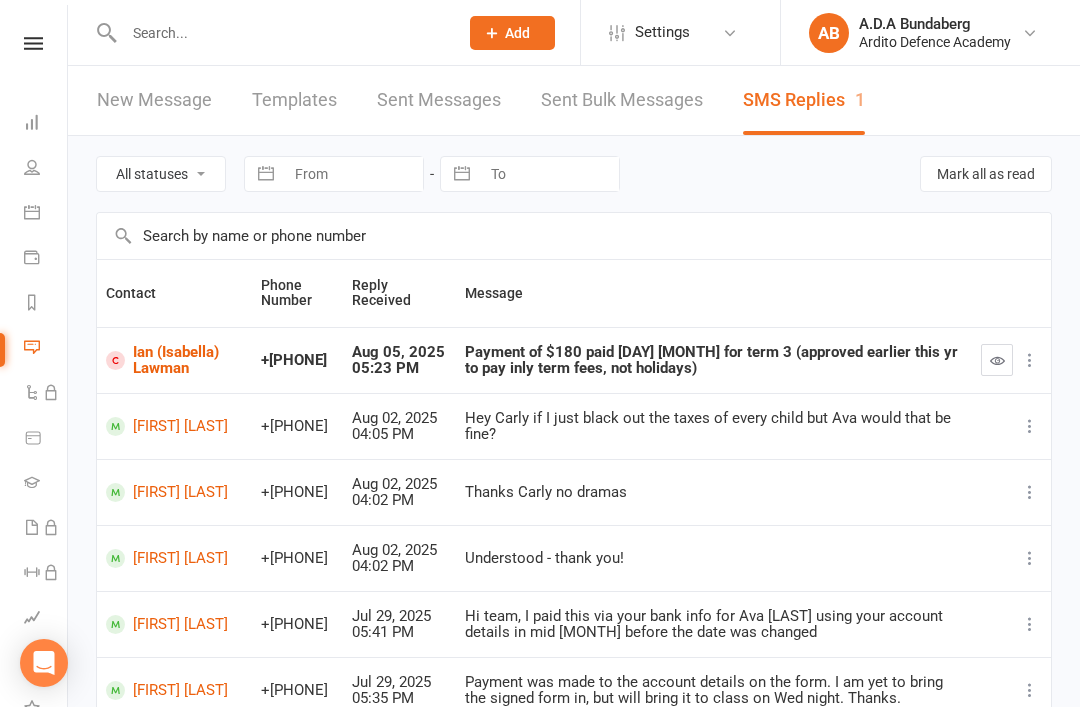 click at bounding box center (997, 360) 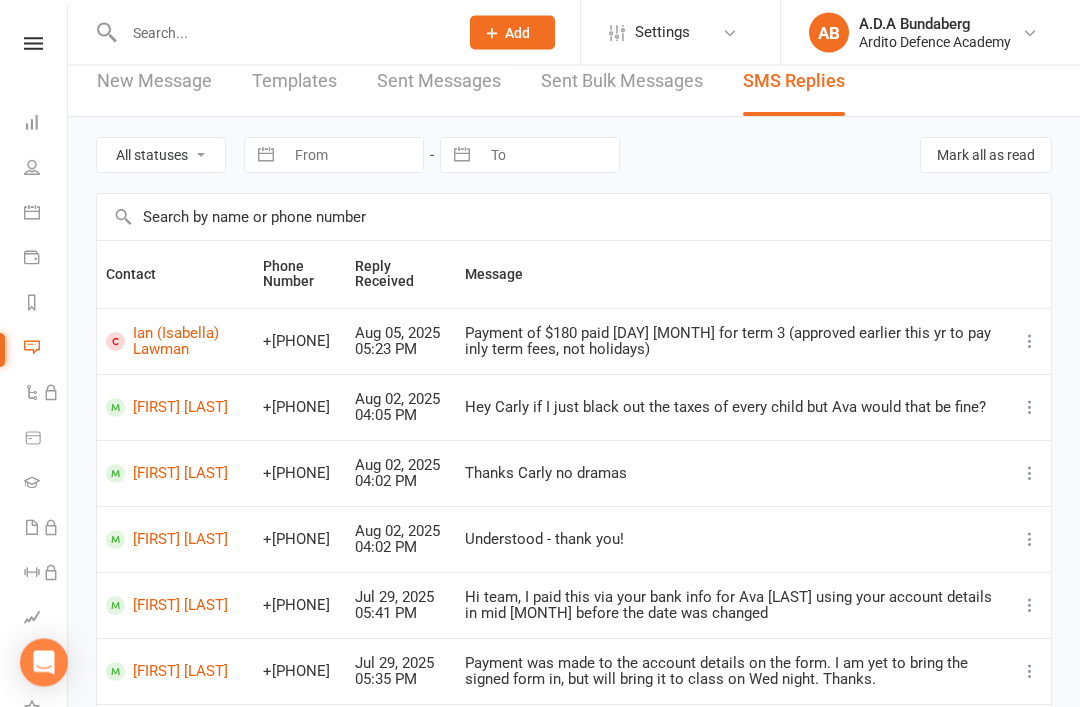 scroll, scrollTop: 0, scrollLeft: 0, axis: both 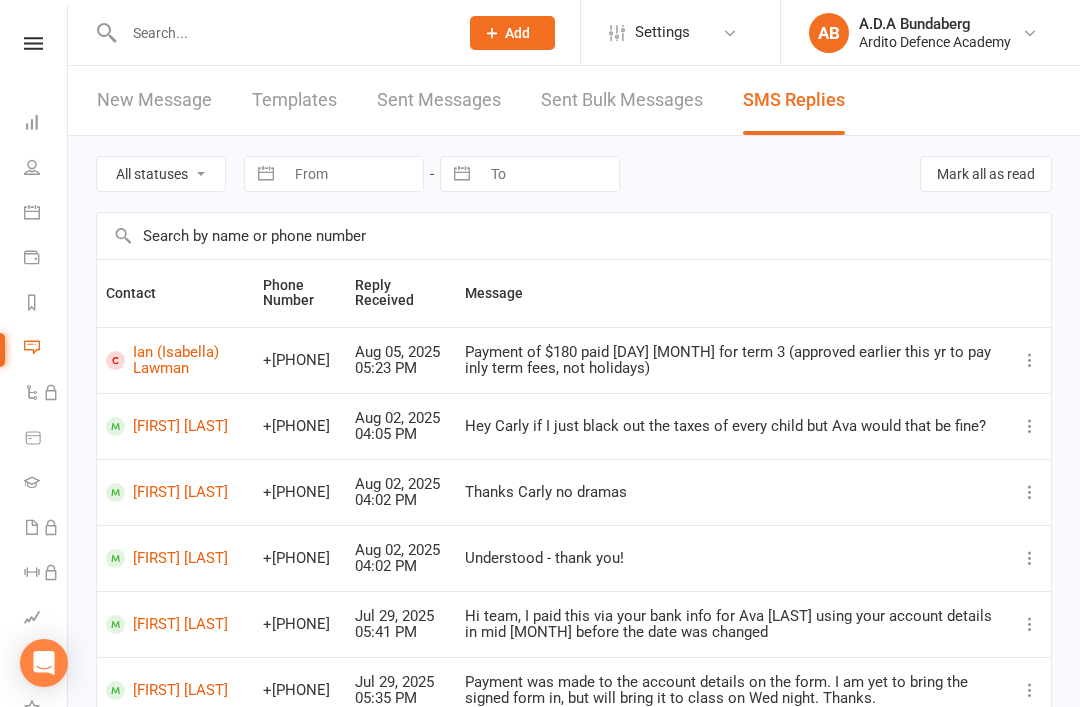 click on "Clubworx Dashboard People Calendar Payments Reports Messages   Automations   Product Sales Gradings   Waivers   Workouts   Assessments  Tasks   What's New Check-in Kiosk modes General attendance Roll call Class check-in" at bounding box center (34, 358) 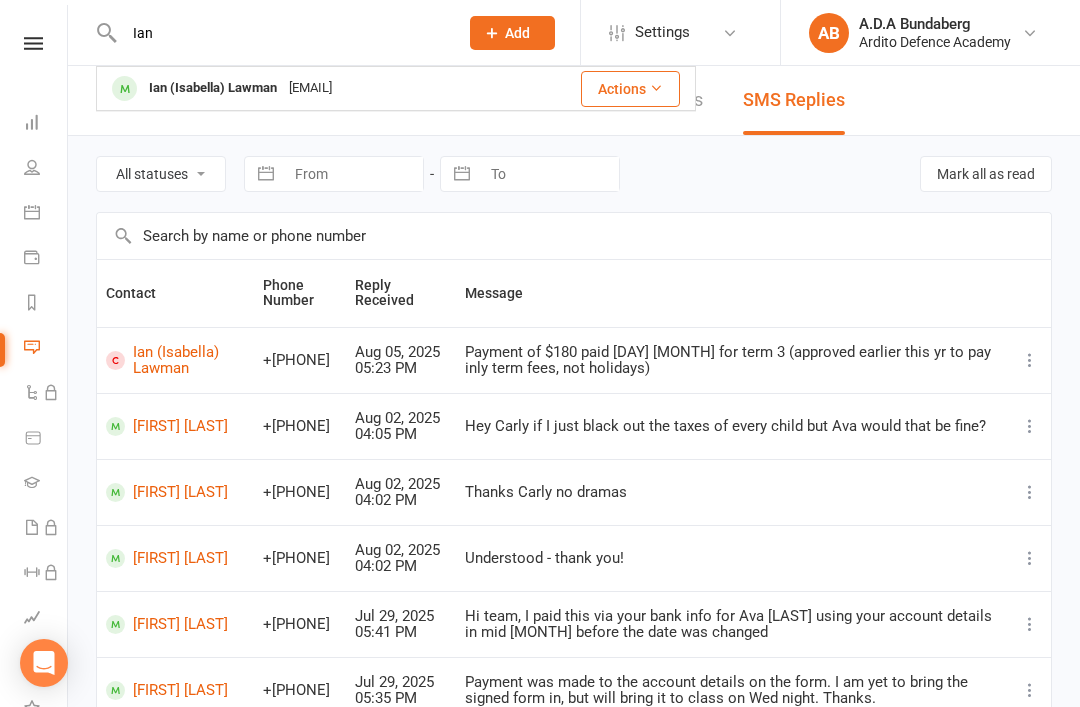 type on "Ian" 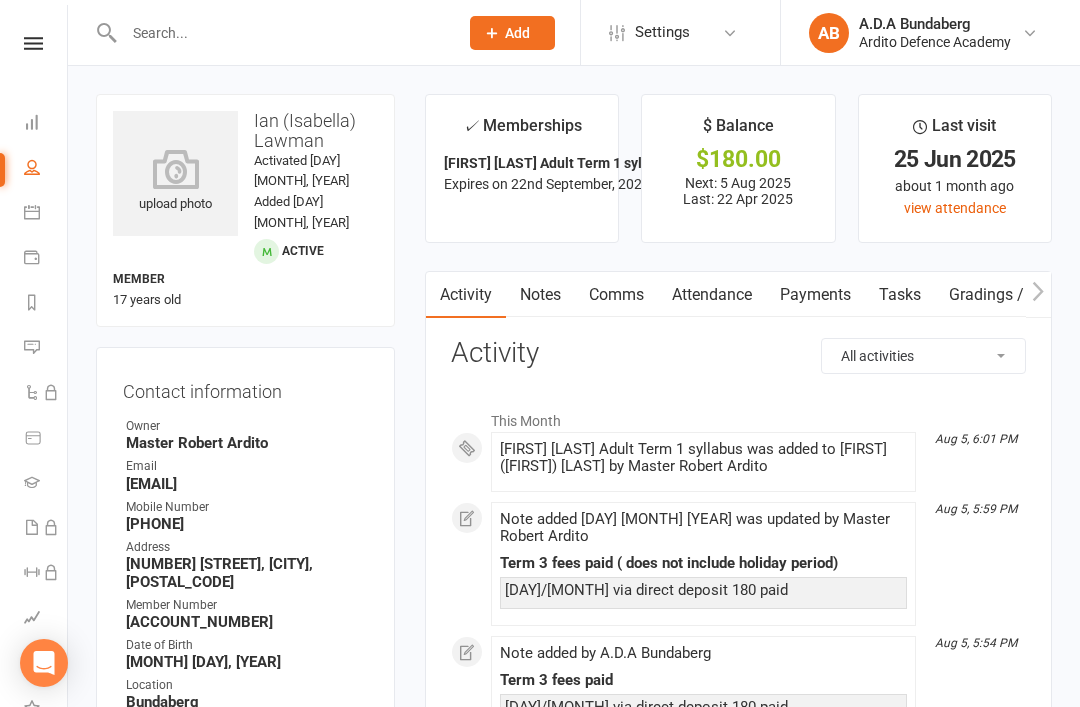 click on "Notes" at bounding box center [540, 295] 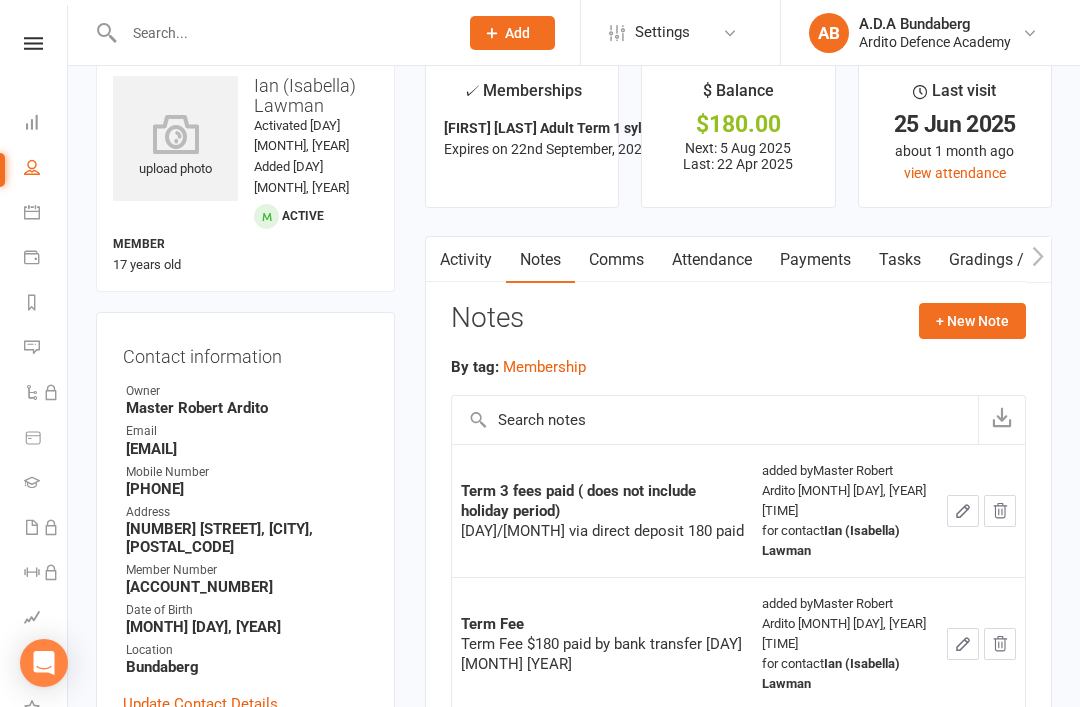 scroll, scrollTop: 0, scrollLeft: 0, axis: both 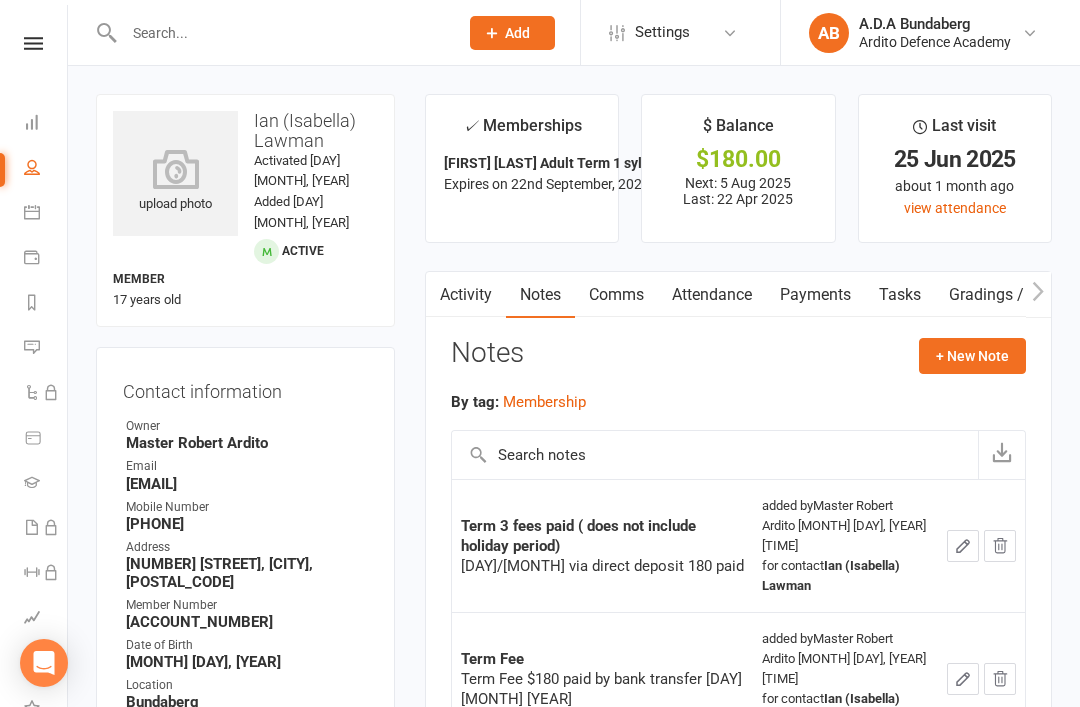 click at bounding box center [33, 43] 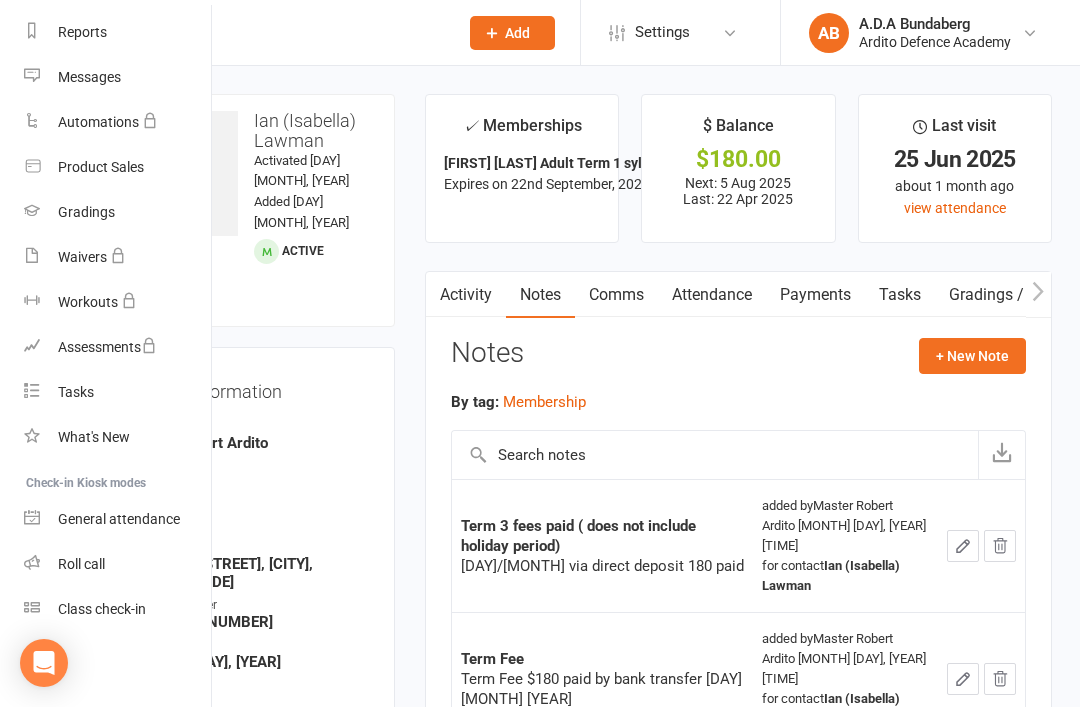 scroll, scrollTop: 255, scrollLeft: 0, axis: vertical 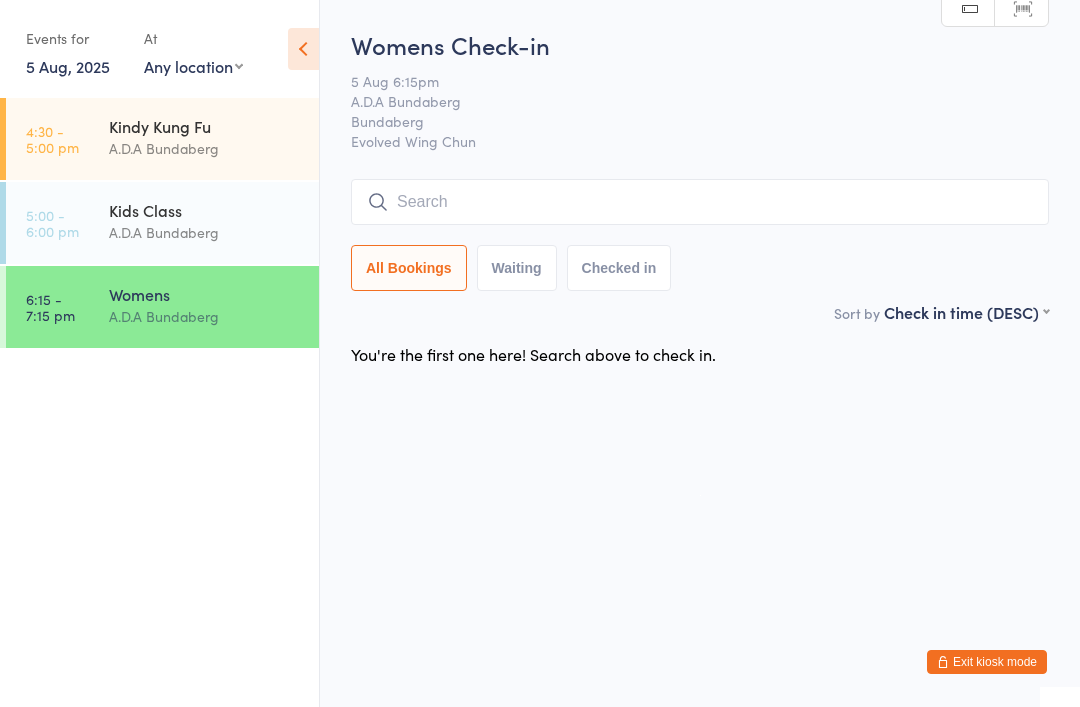 click on "You have now entered Kiosk Mode. Members will be able to check themselves in using the search field below. Click "Exit kiosk mode" below to exit Kiosk Mode at any time. Events for 5 Aug, 2025 5 Aug, 2025
August 2025
Sun Mon Tue Wed Thu Fri Sat
31
27
28
29
30
31
01
02
32
03
04
05
06
07
08
09
33
10
11
12
13
14
15
16
34
17
18
19
20
21
22
23
35" at bounding box center [540, 353] 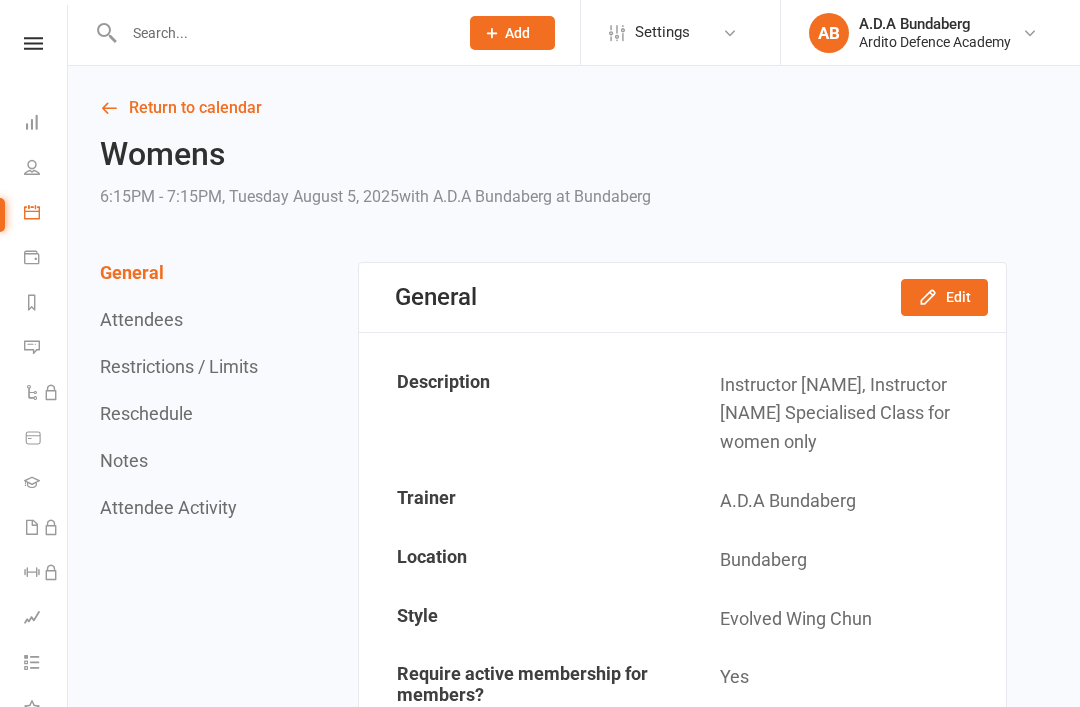 scroll, scrollTop: 0, scrollLeft: 0, axis: both 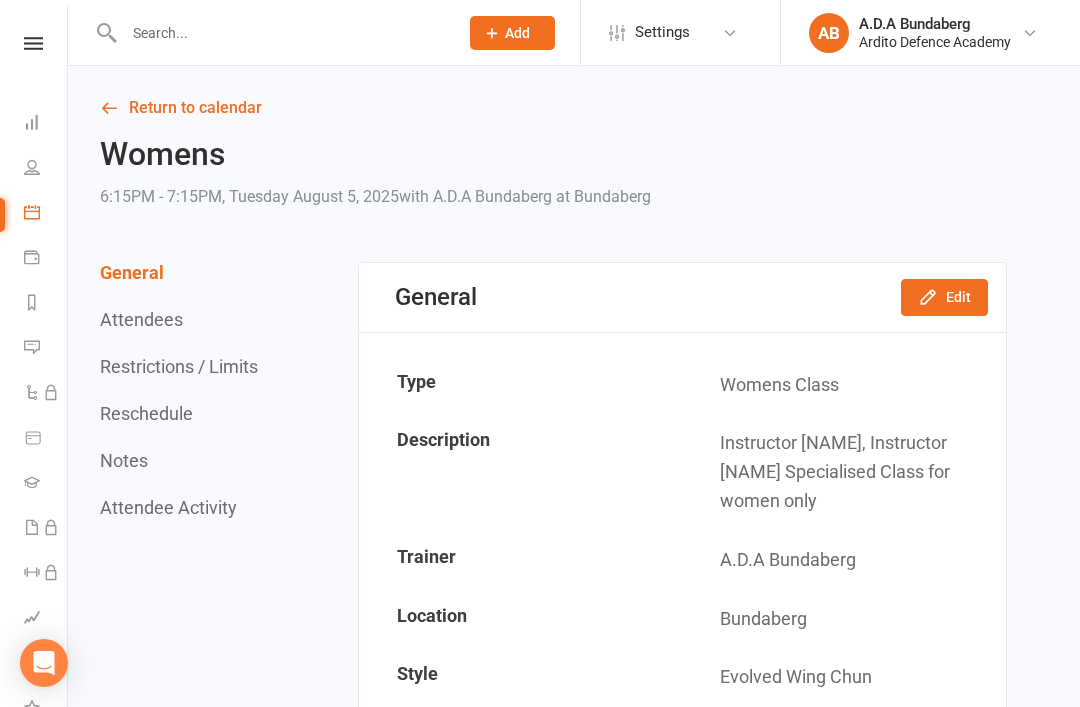 click on "Clubworx" at bounding box center (33, 69) 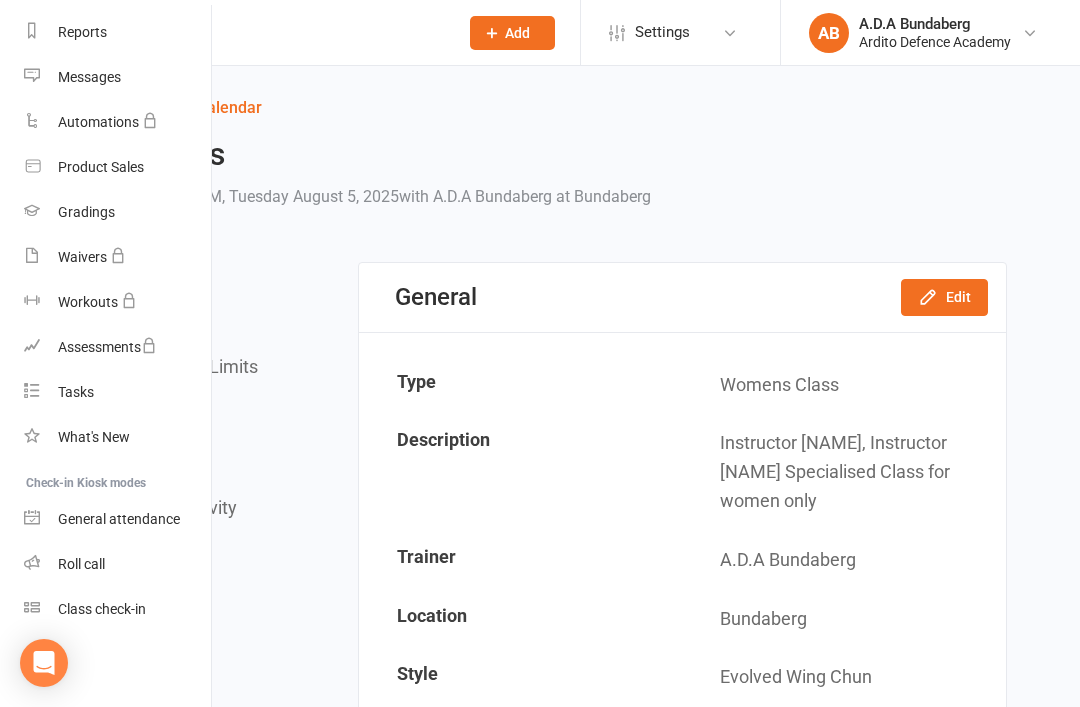 scroll, scrollTop: 255, scrollLeft: 0, axis: vertical 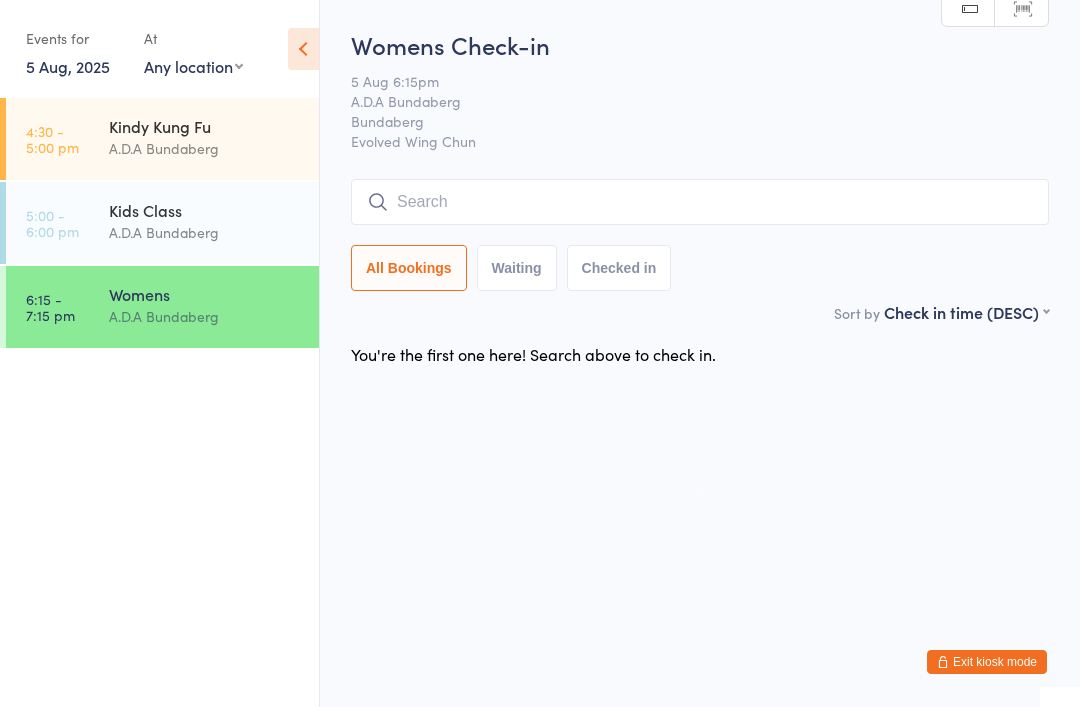 click on "[GENDER] Check-in [DAY] [MONTH] [TIME] [INITIALS] [CITY] [CITY] [COMPANY] [ACTION] [ACTION] [ACTION] [ACTION] [ACTION]" at bounding box center (700, 164) 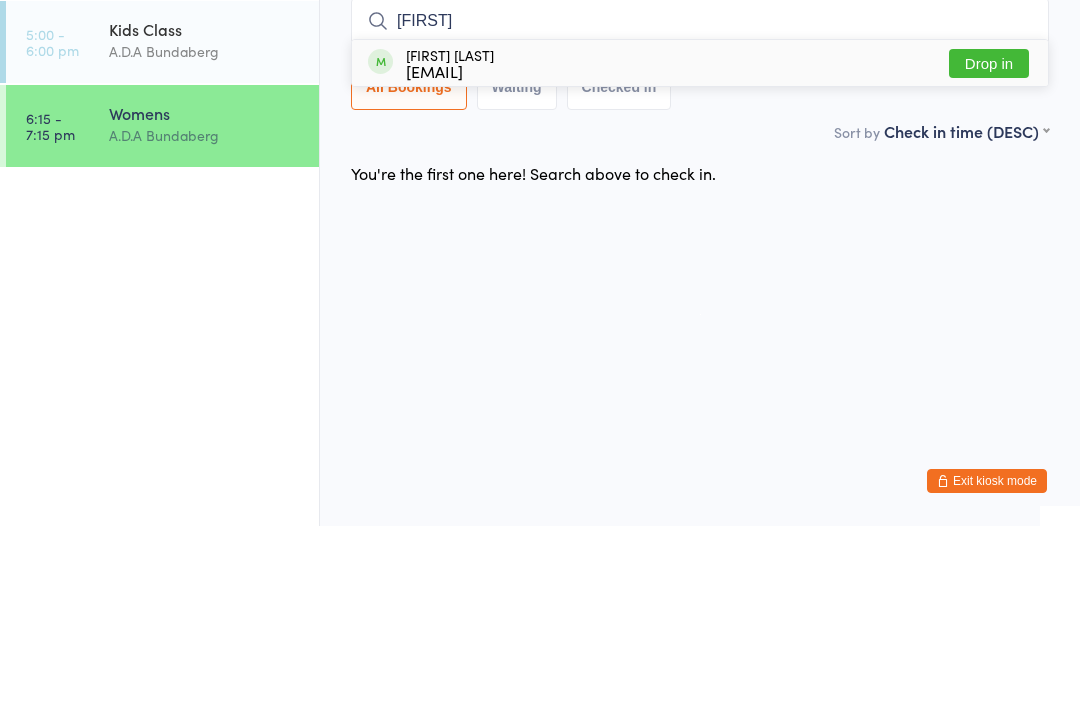 type on "[FIRST]" 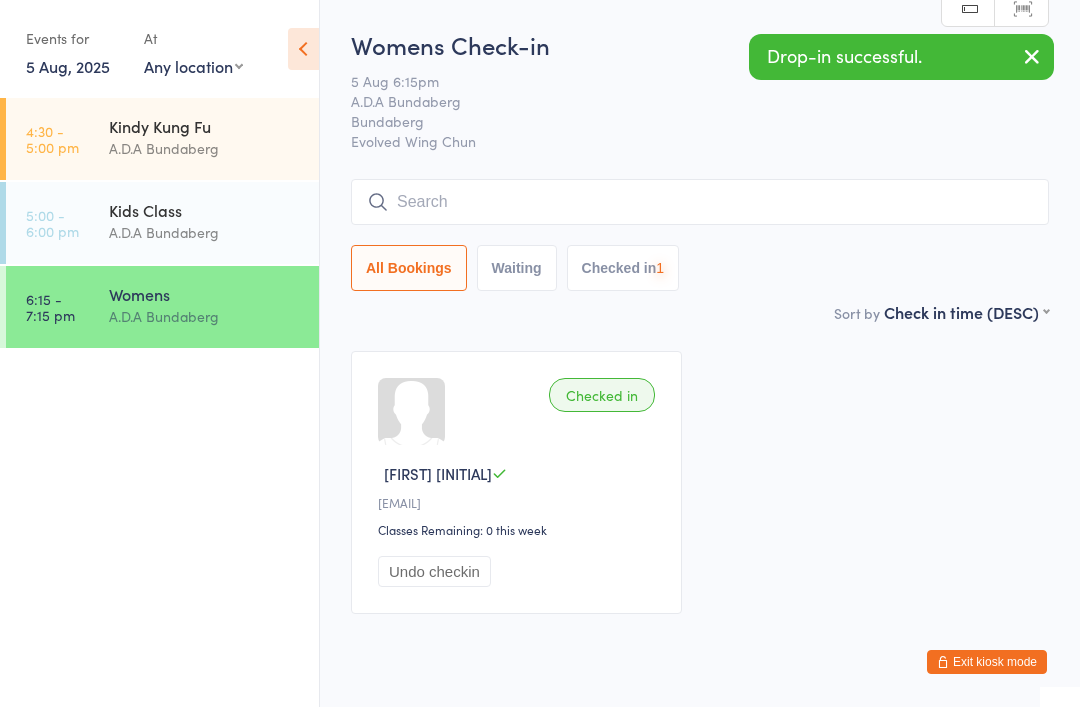 click at bounding box center [700, 202] 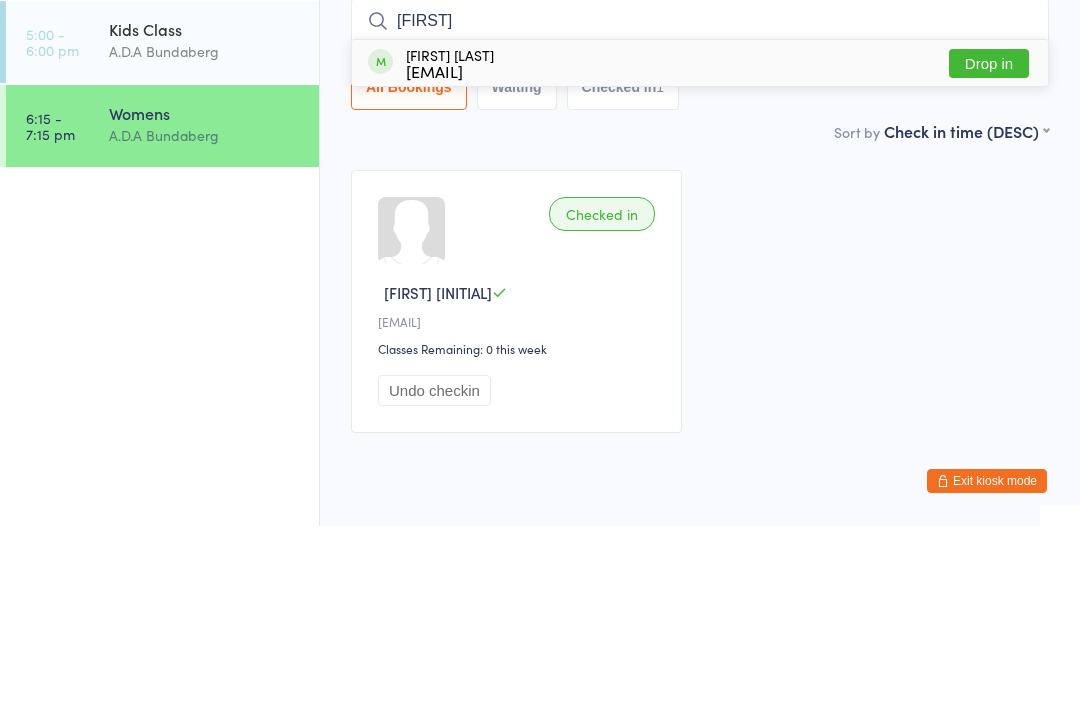 type on "[FIRST]" 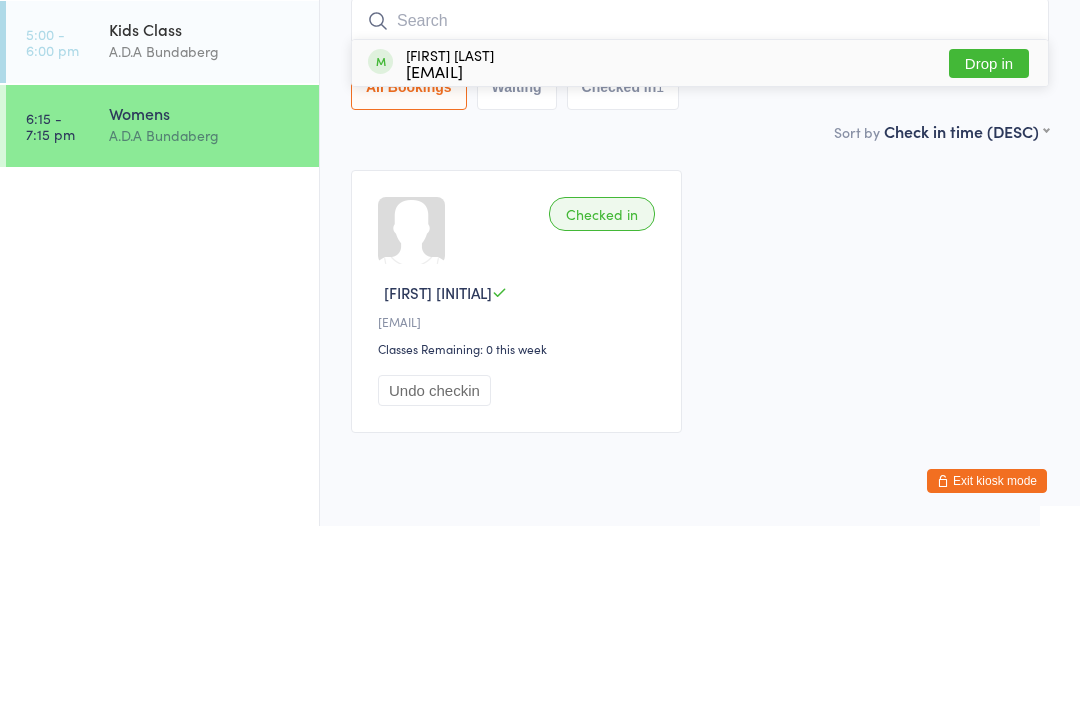 scroll, scrollTop: 71, scrollLeft: 0, axis: vertical 